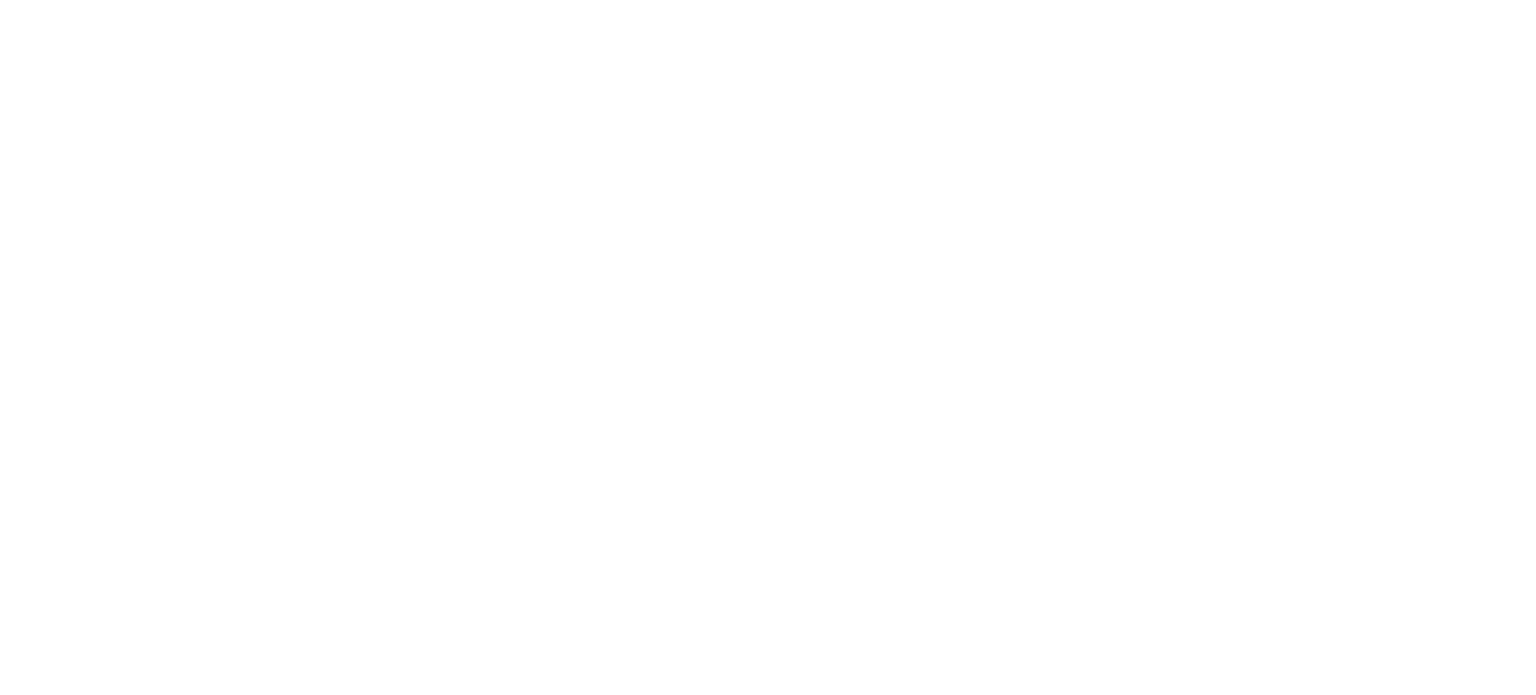 scroll, scrollTop: 0, scrollLeft: 0, axis: both 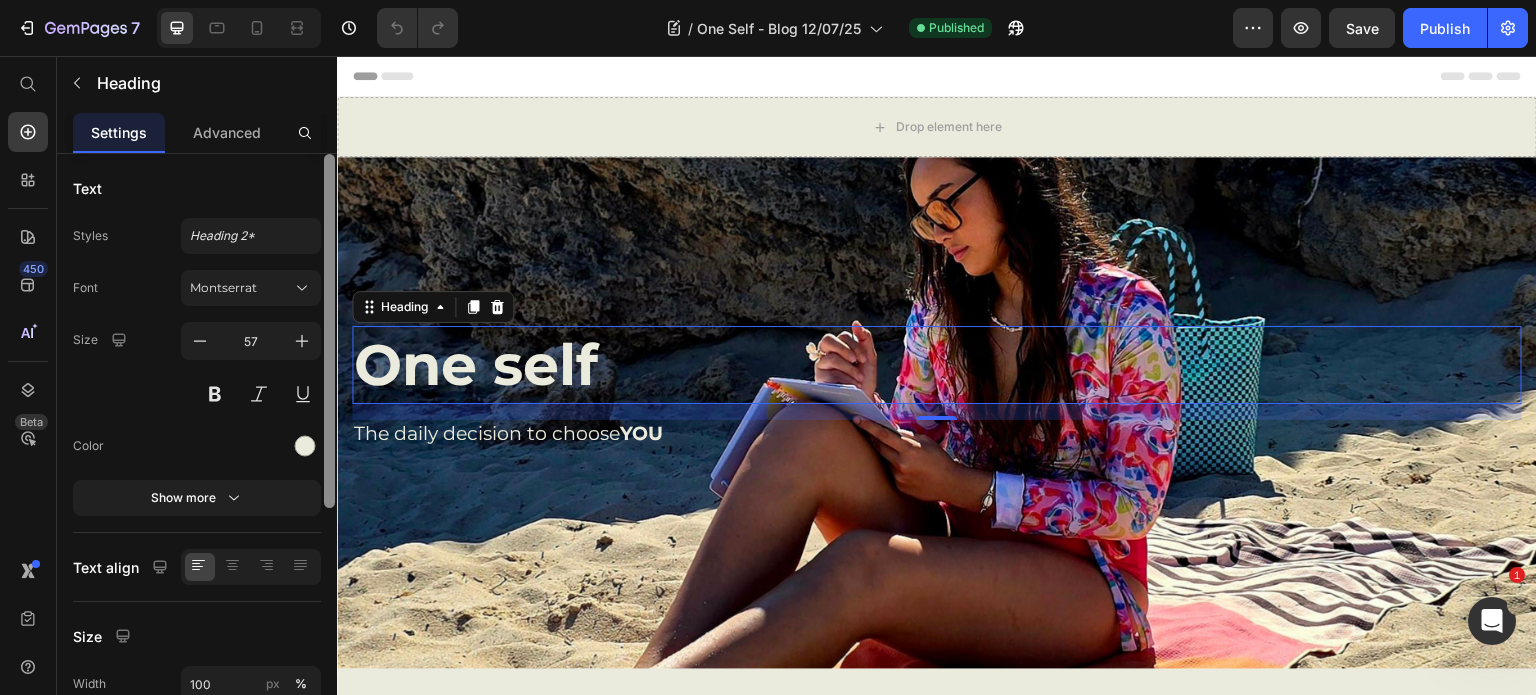 click at bounding box center [329, 331] 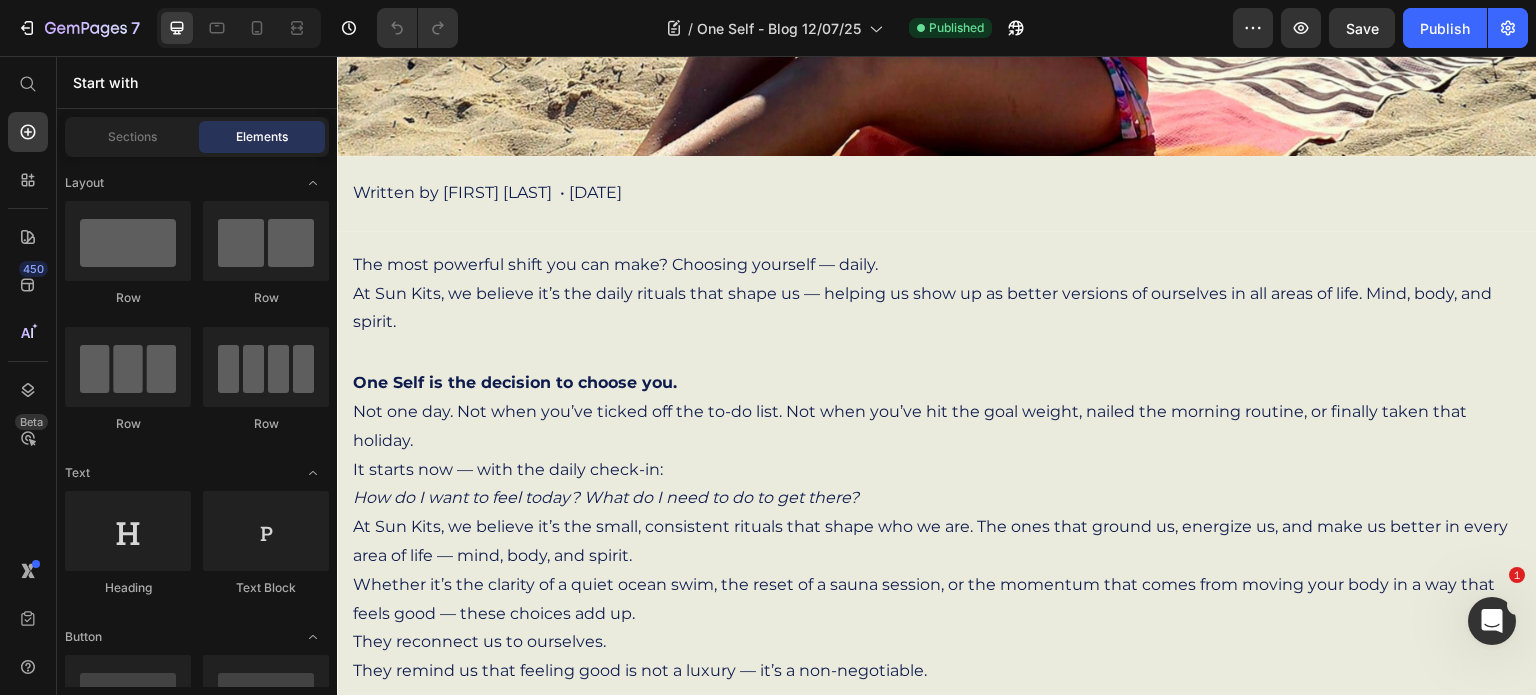 scroll, scrollTop: 536, scrollLeft: 0, axis: vertical 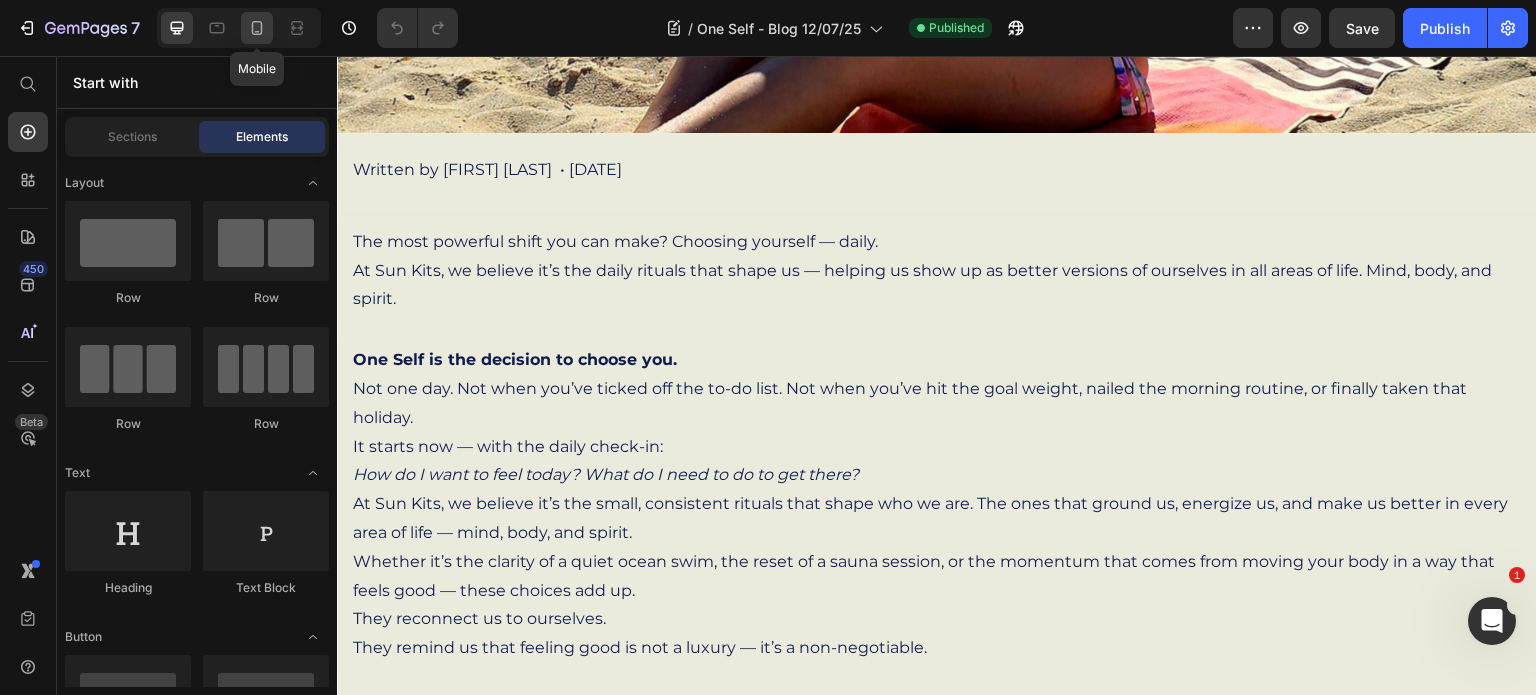 click 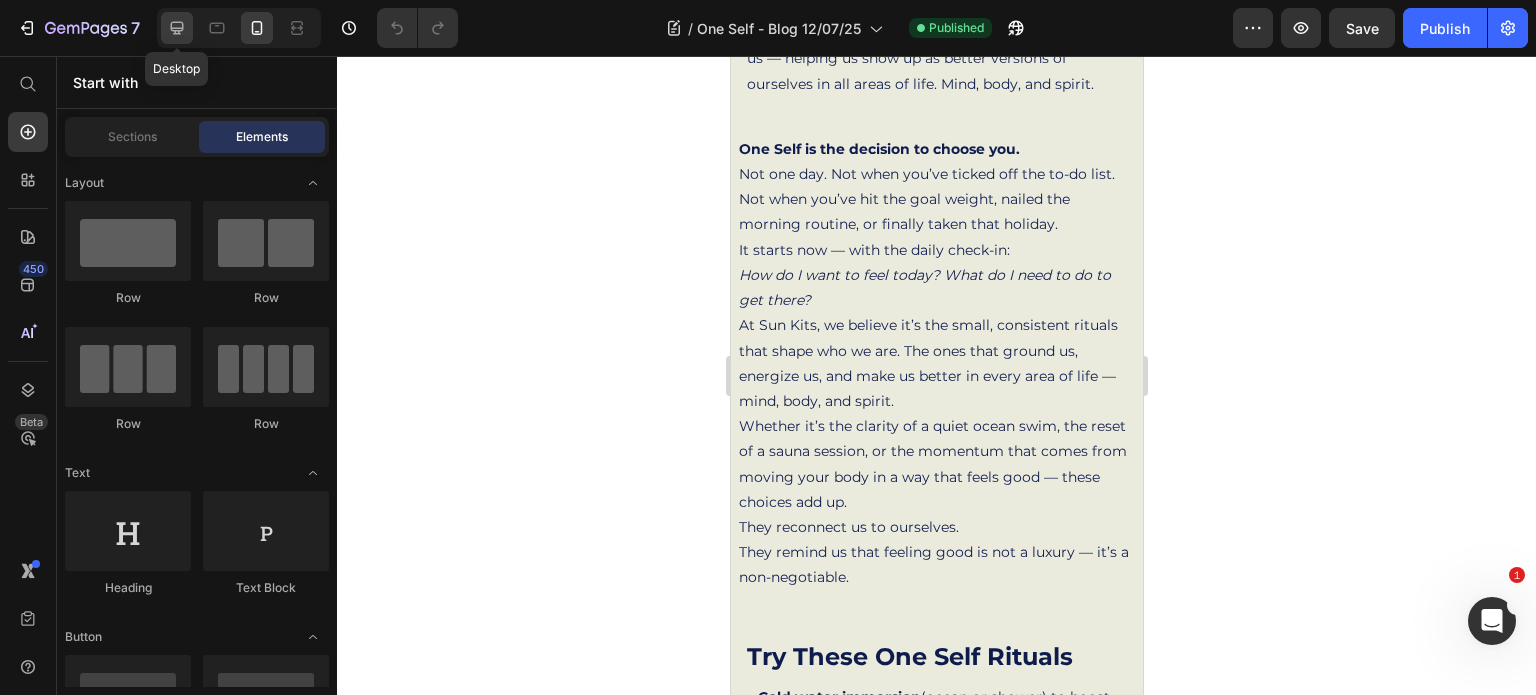 click 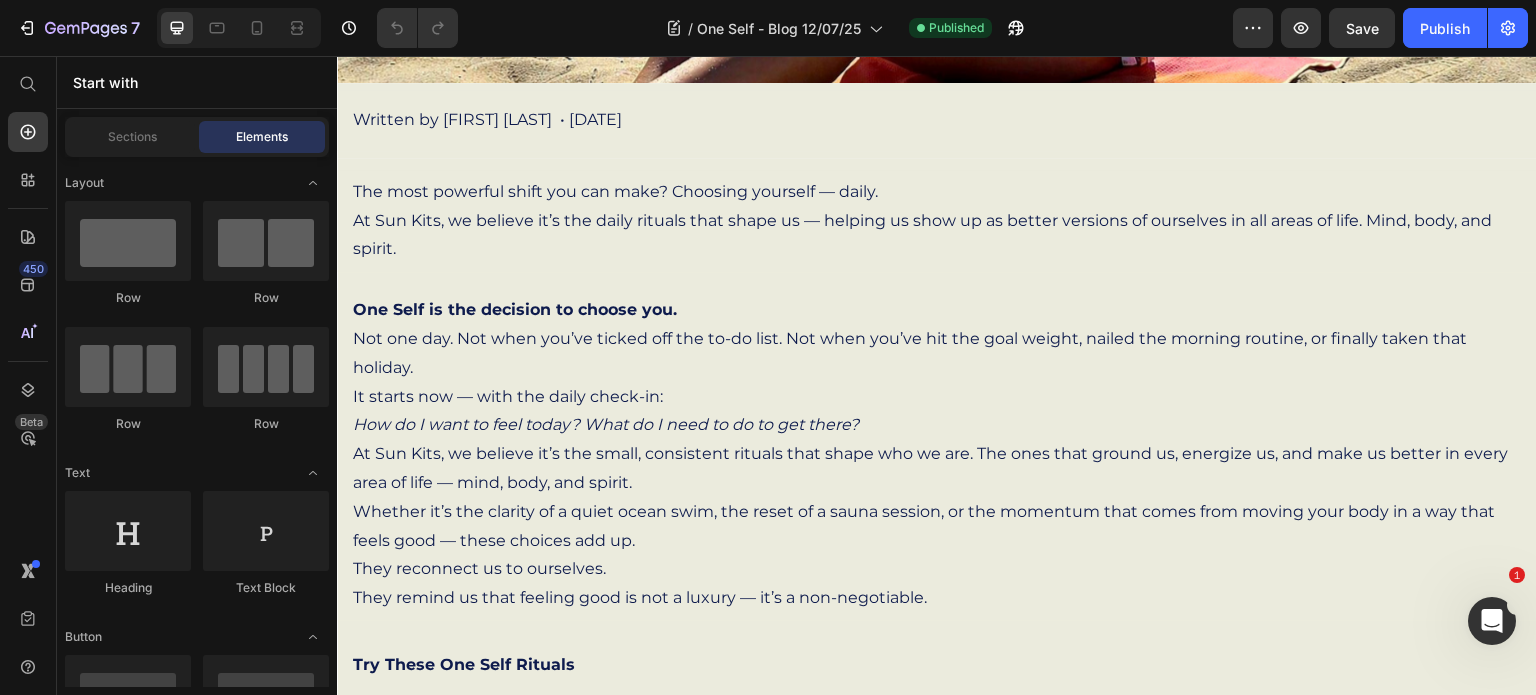 scroll, scrollTop: 580, scrollLeft: 0, axis: vertical 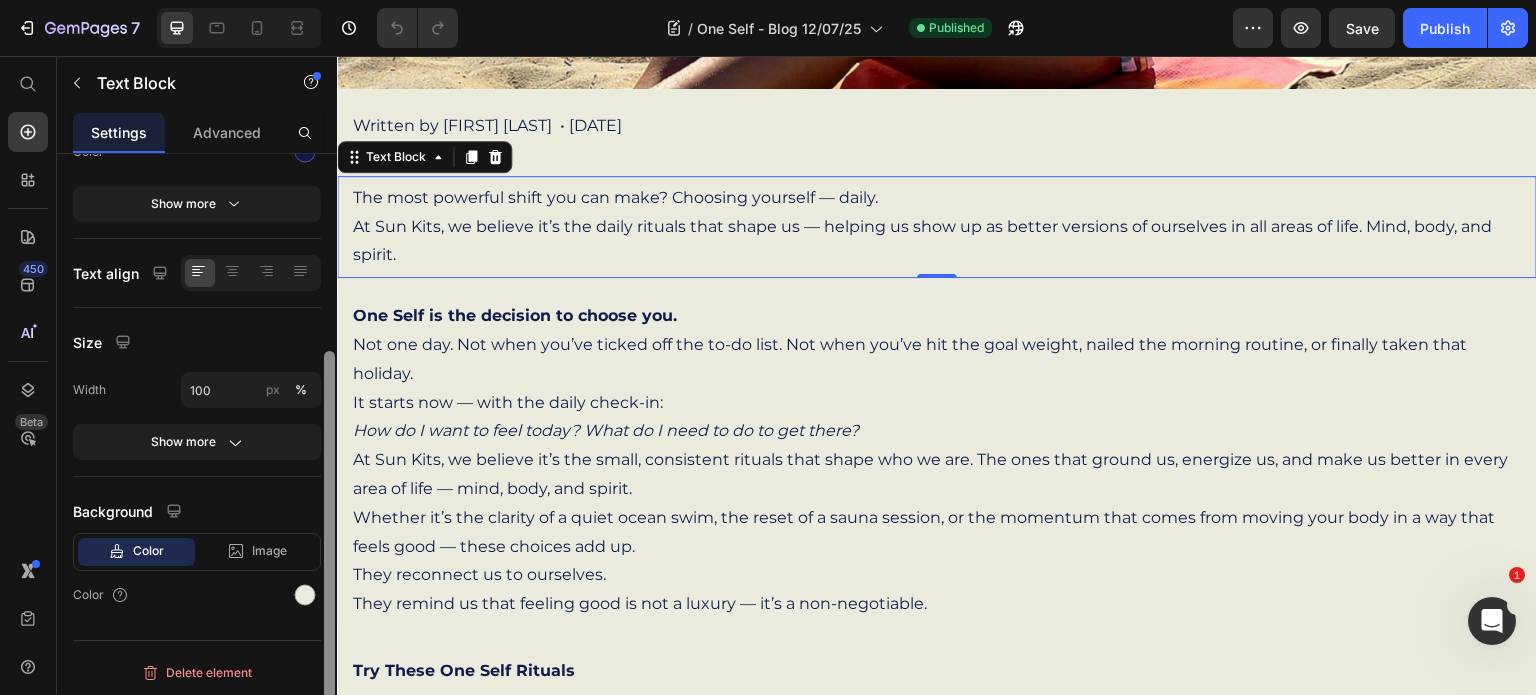 drag, startPoint x: 332, startPoint y: 528, endPoint x: 324, endPoint y: 742, distance: 214.14948 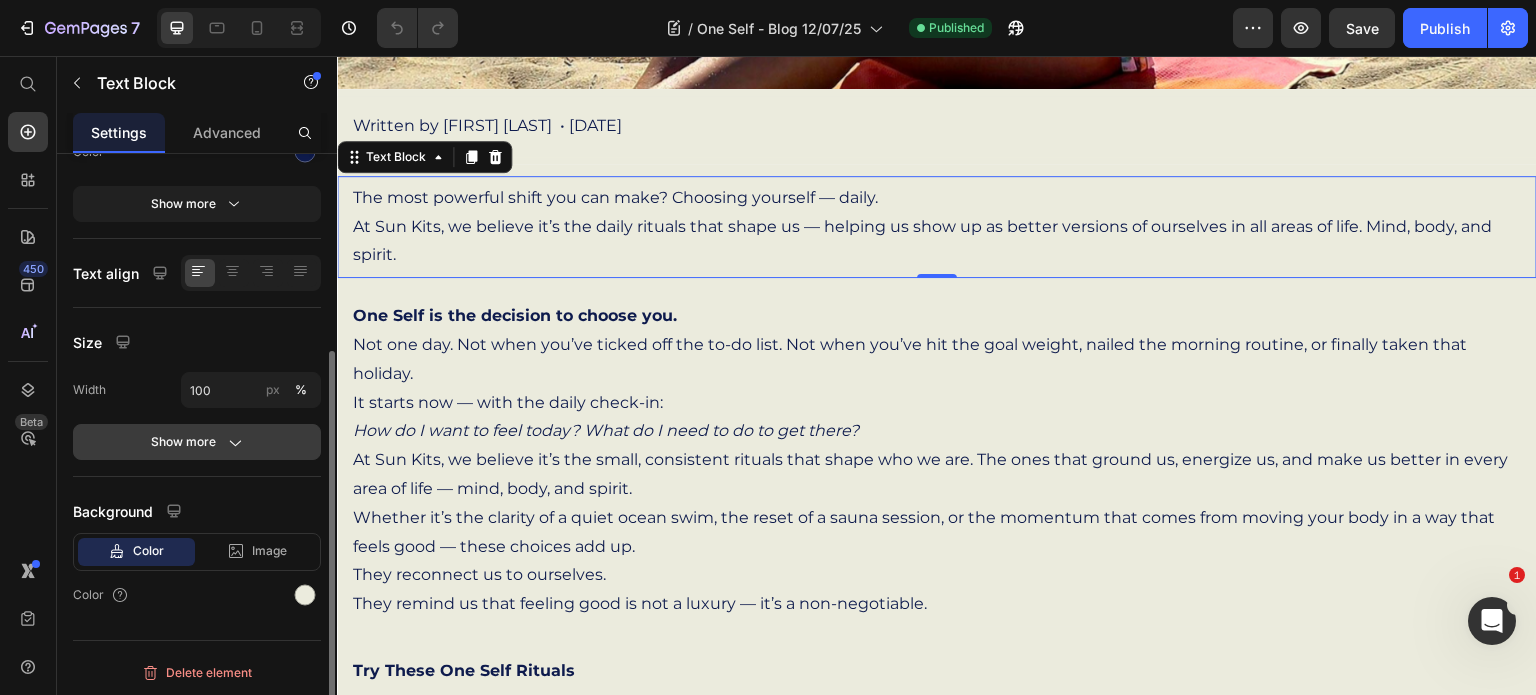 click on "Show more" 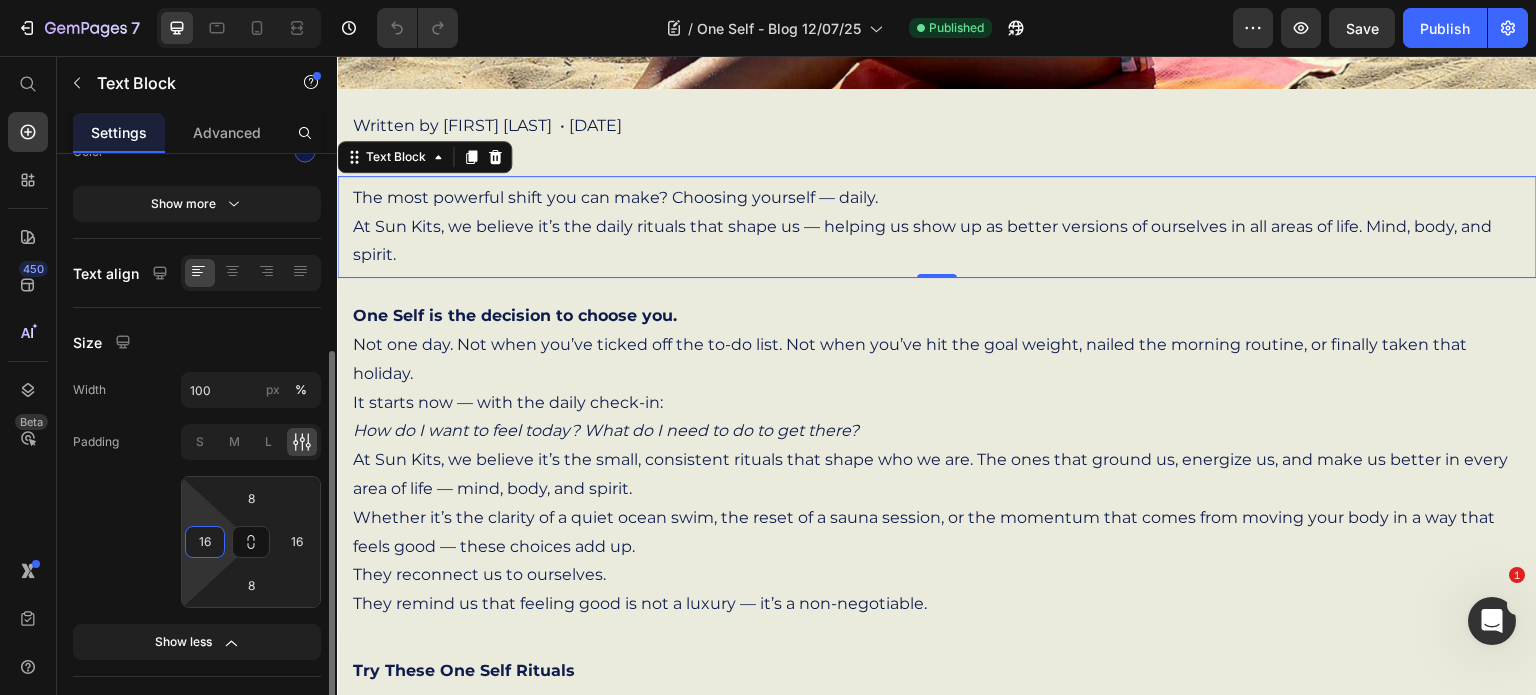 click on "16" at bounding box center (205, 542) 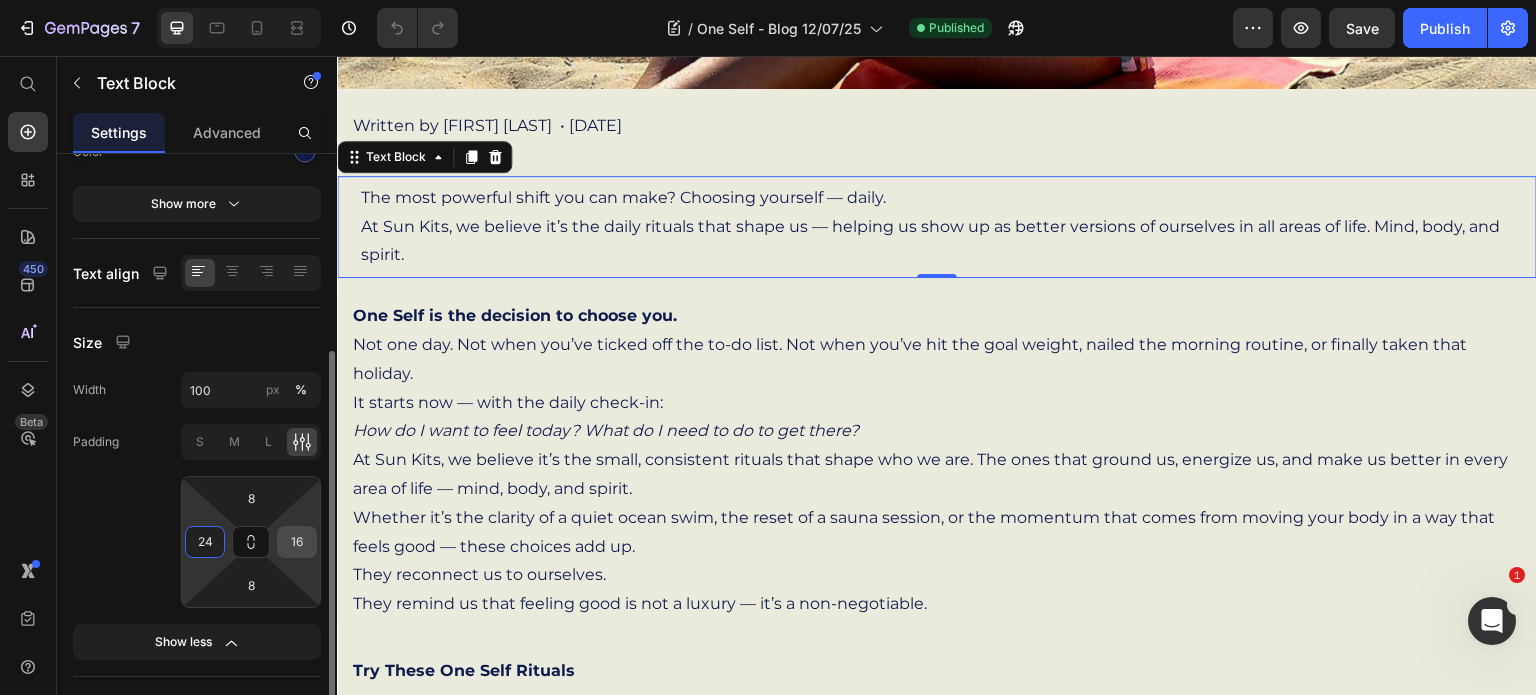 type on "24" 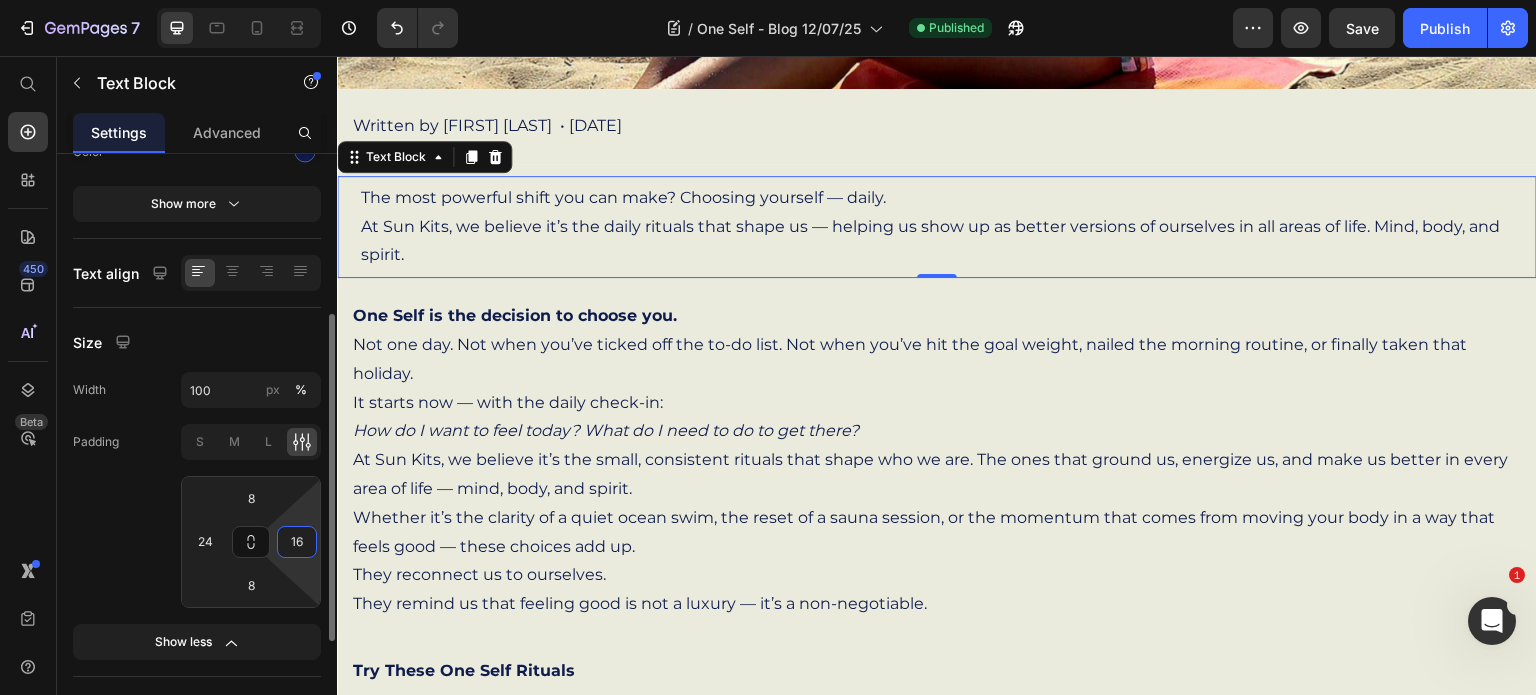click on "16" at bounding box center (297, 542) 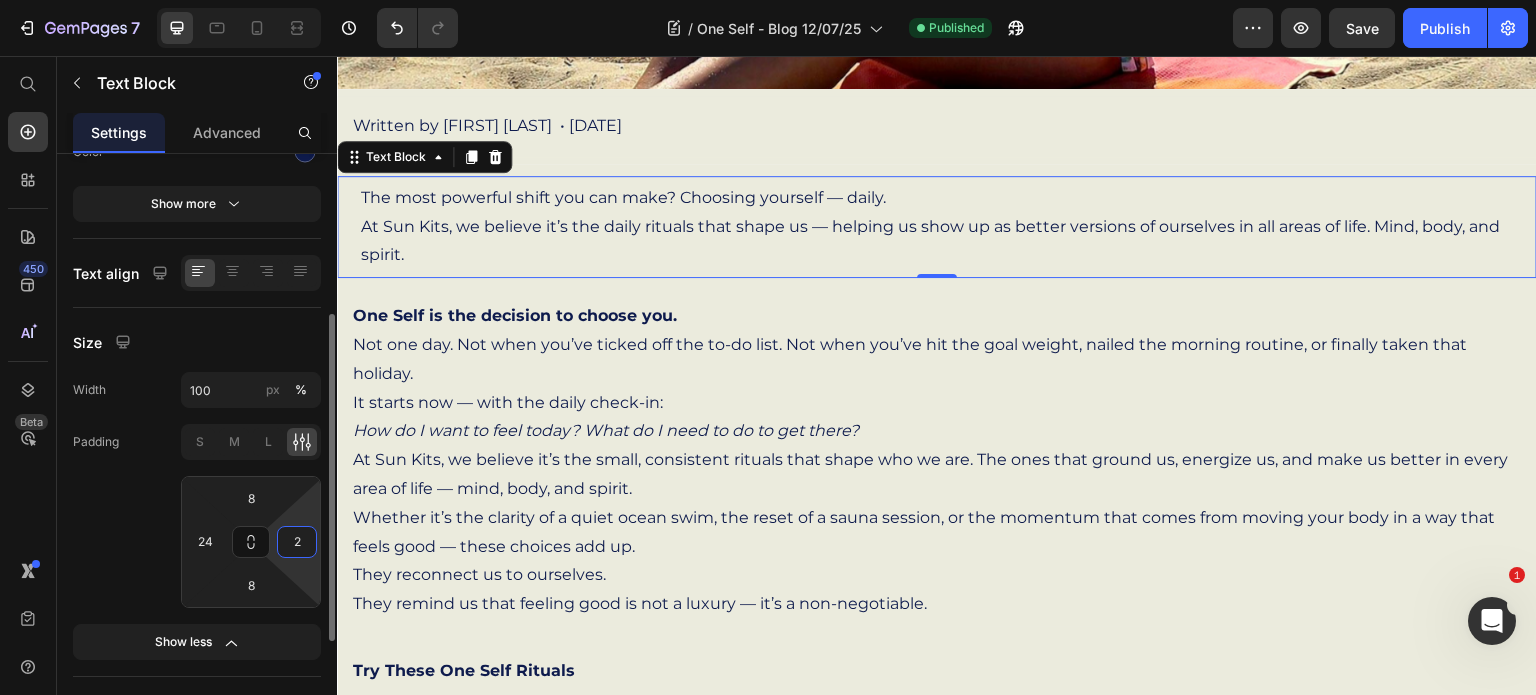 type on "24" 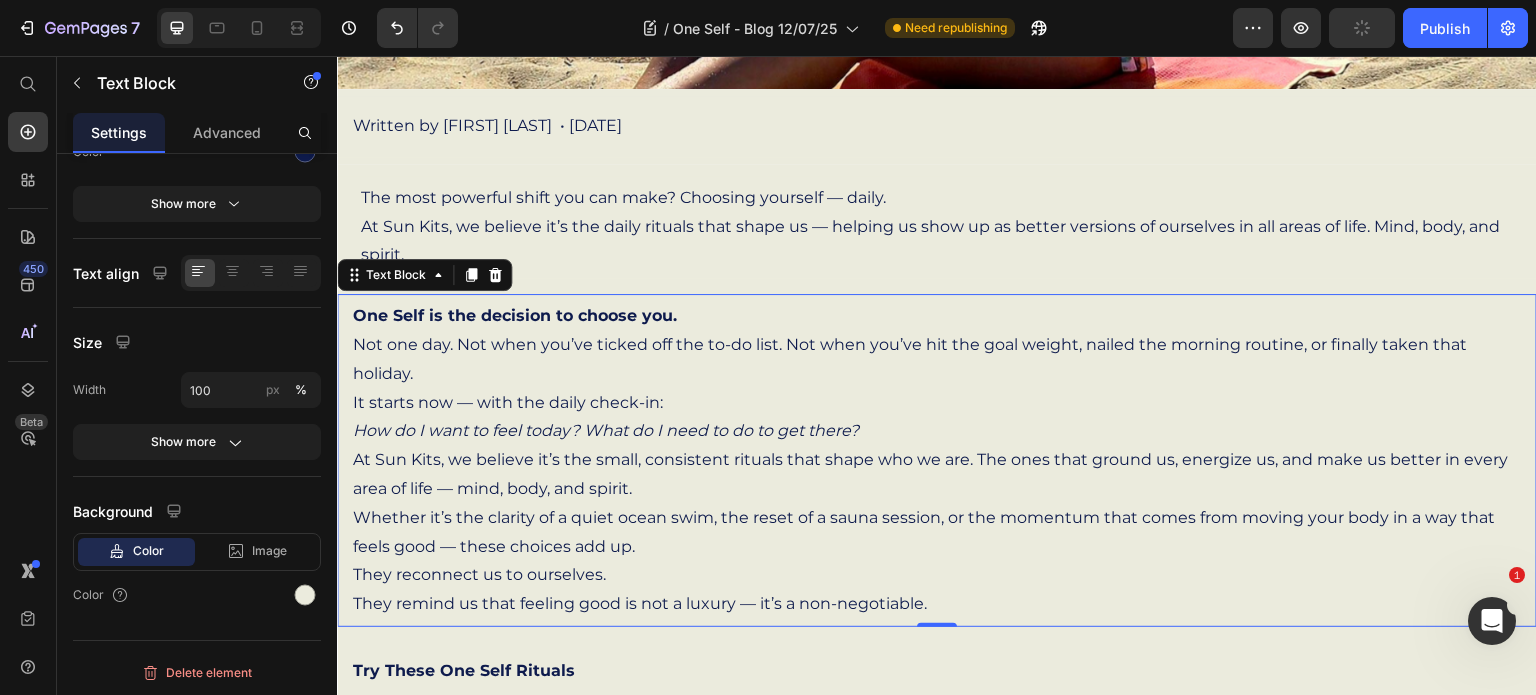 click on "It starts now — with the daily check-in:" at bounding box center [937, 403] 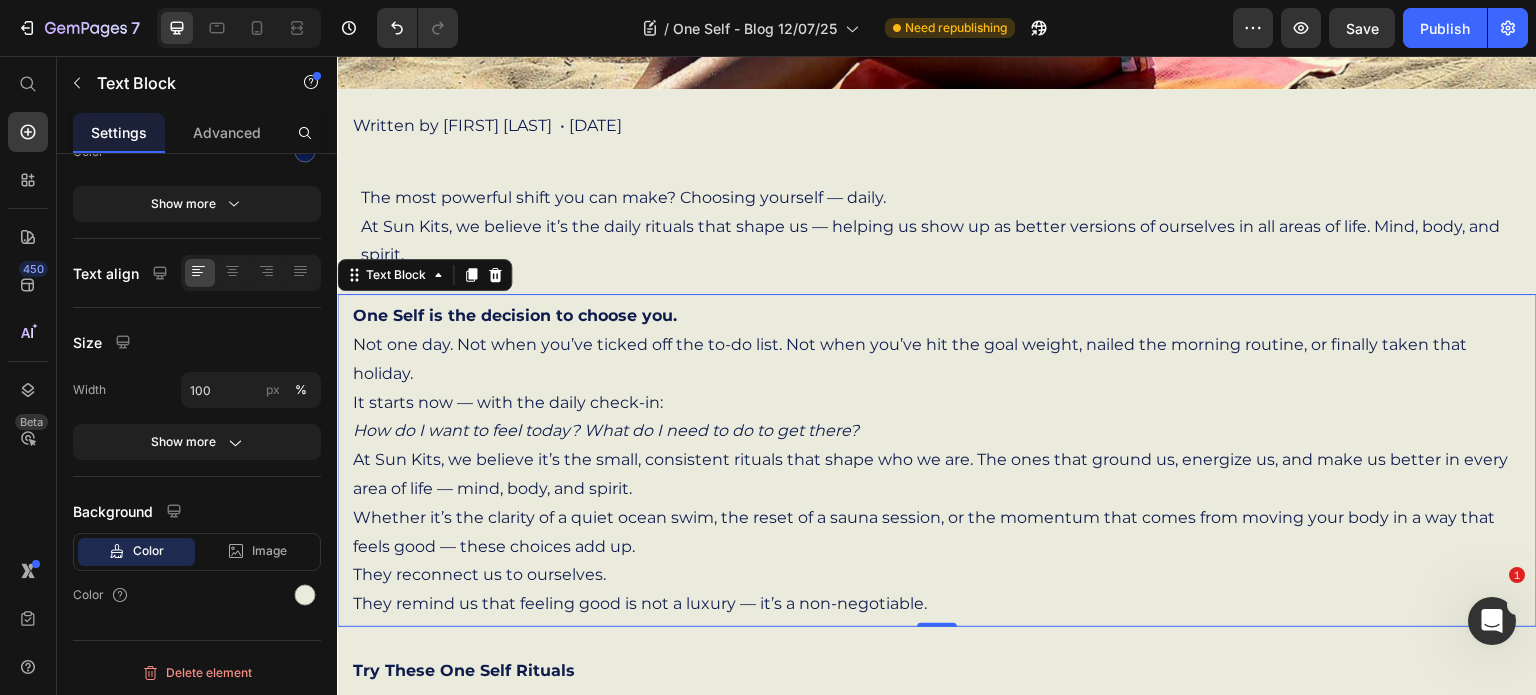 click on "One Self is the decision to choose you. Not one day. Not when you’ve ticked off the to-do list. Not when you’ve hit the goal weight, nailed the morning routine, or finally taken that holiday. It starts now — with the daily check-in: How do I want to feel today? What do I need to do to get there?   At Sun Kits, we believe it’s the small, consistent rituals that shape who we are. The ones that ground us, energize us, and make us better in every area of life — mind, body, and spirit.   Whether it’s the clarity of a quiet ocean swim, the reset of a sauna session, or the momentum that comes from moving your body in a way that feels good — these choices add up. They reconnect us to ourselves. They remind us that feeling good is not a luxury — it’s a non-negotiable." at bounding box center (937, 460) 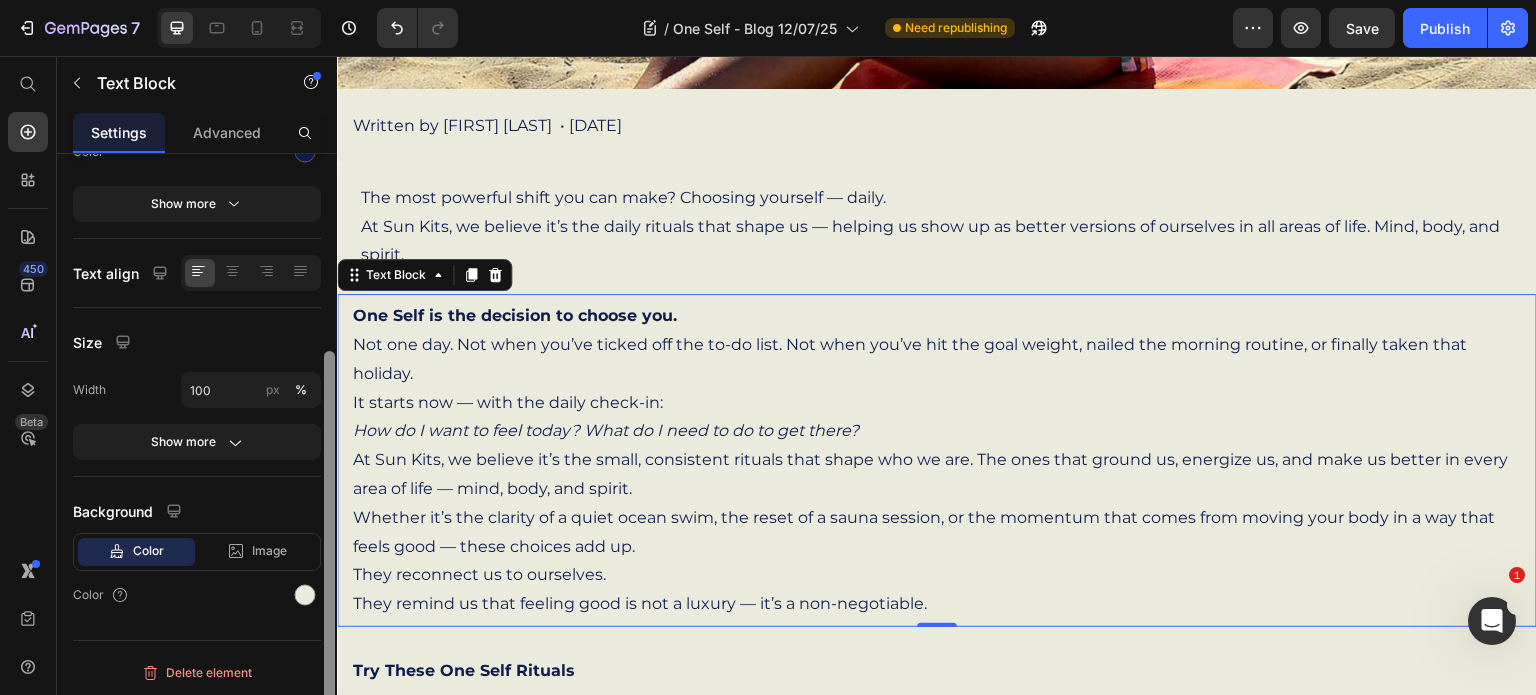 click at bounding box center (329, 551) 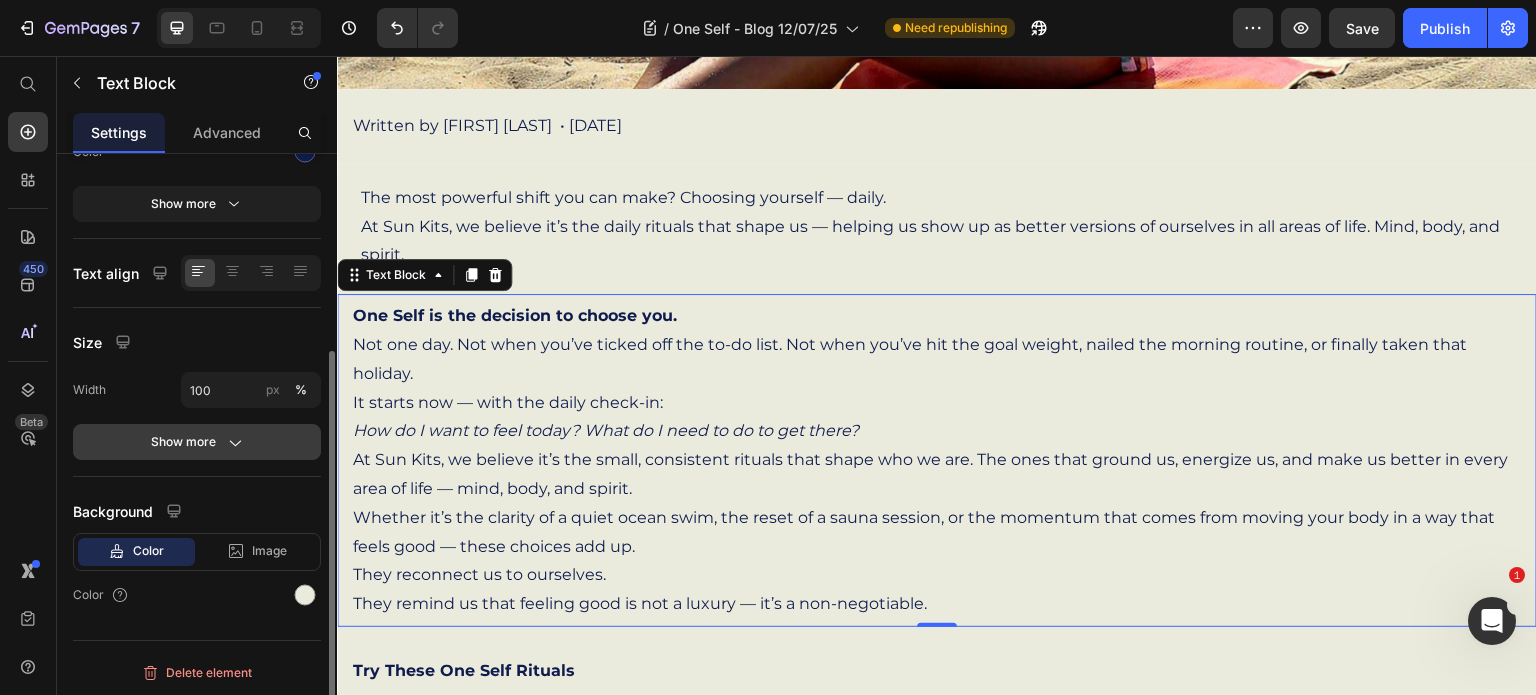 click 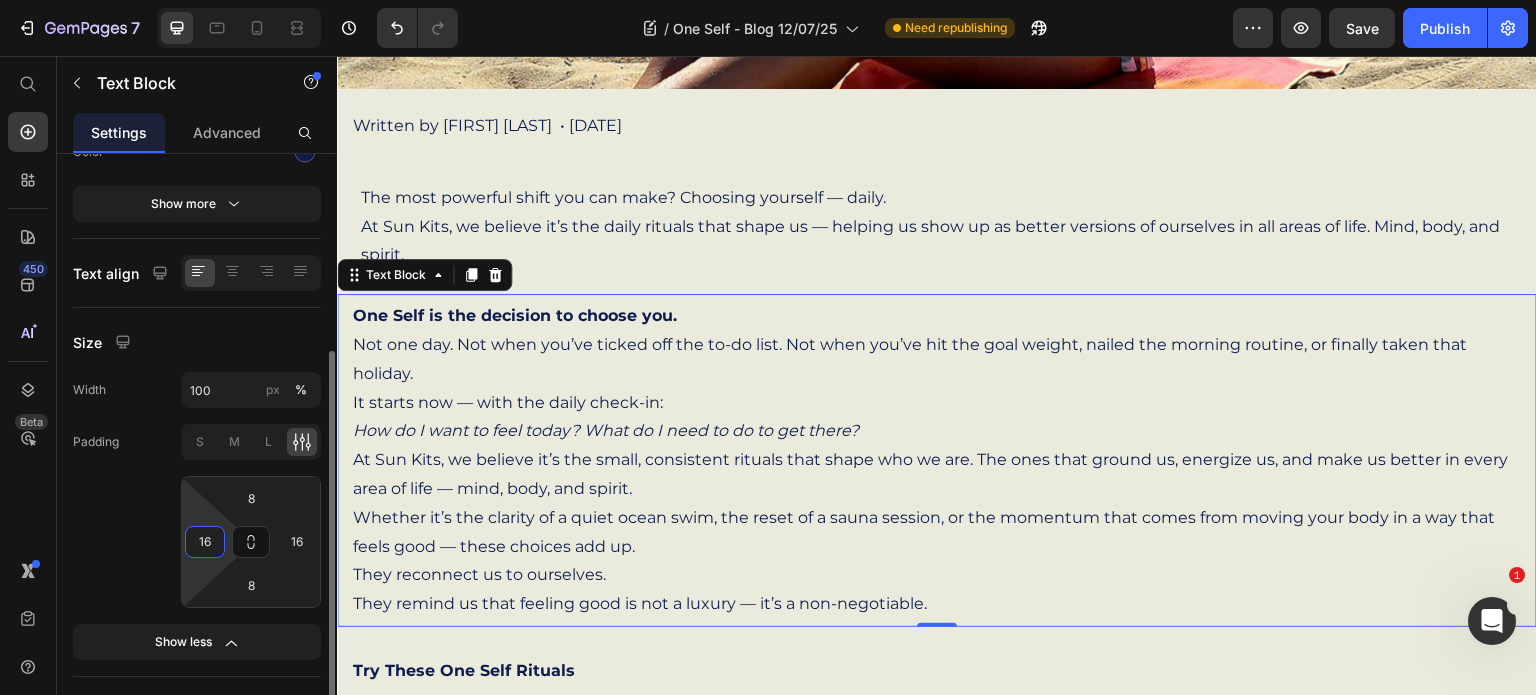 click on "16" at bounding box center [205, 542] 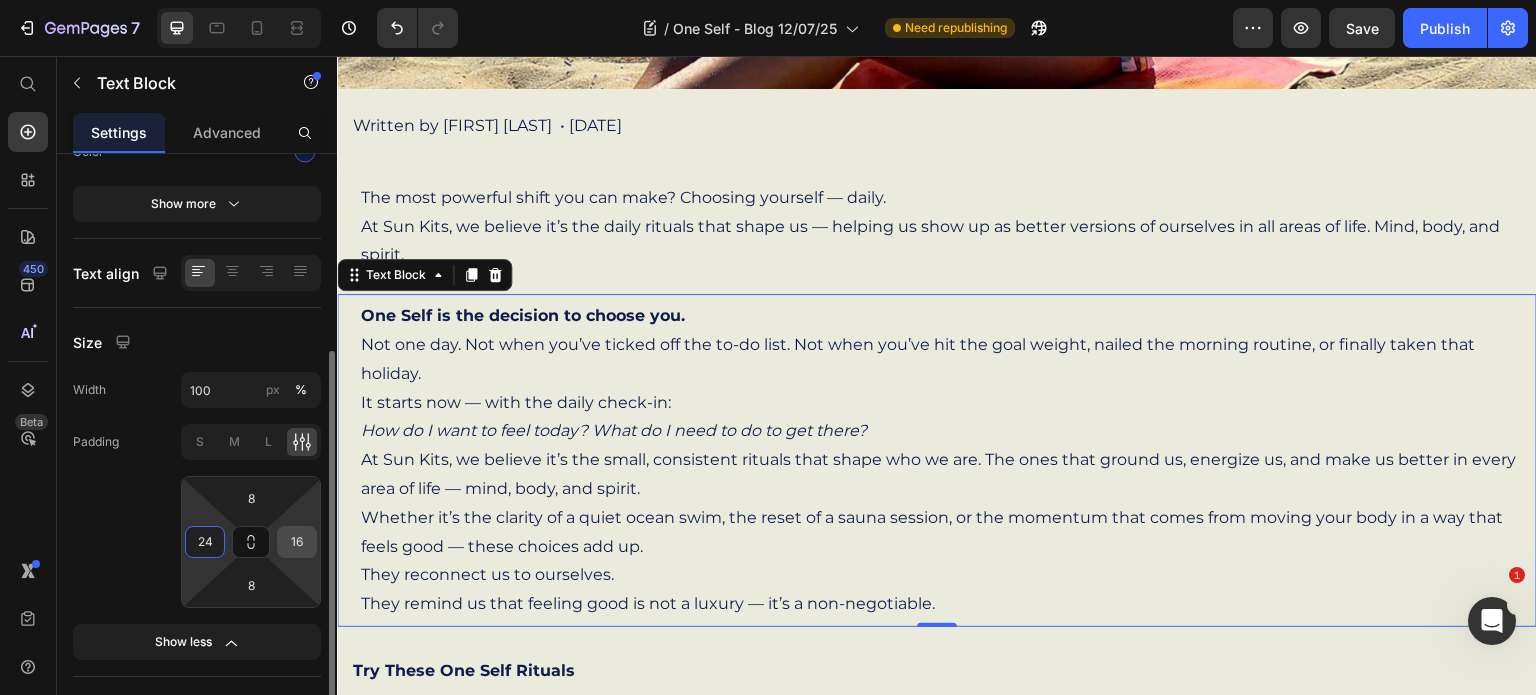 type on "24" 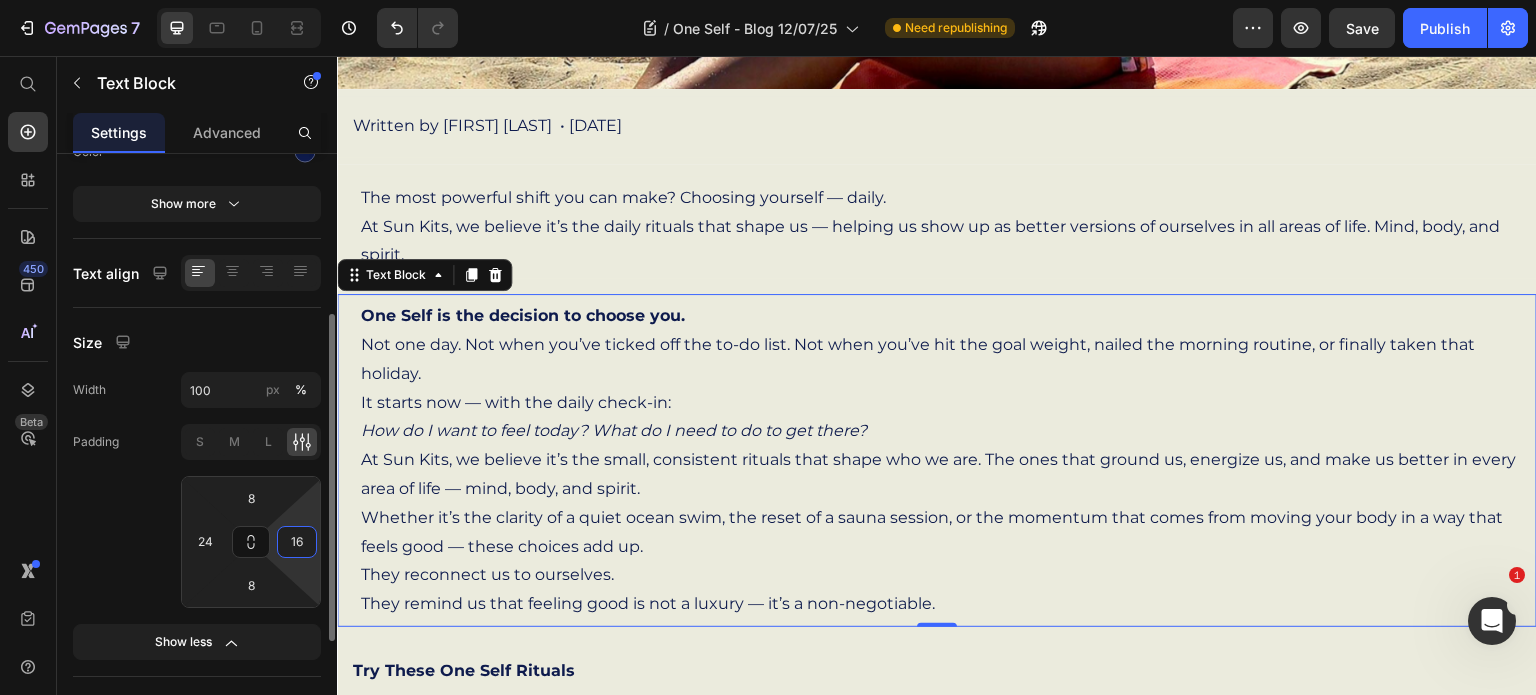 click on "16" at bounding box center (297, 542) 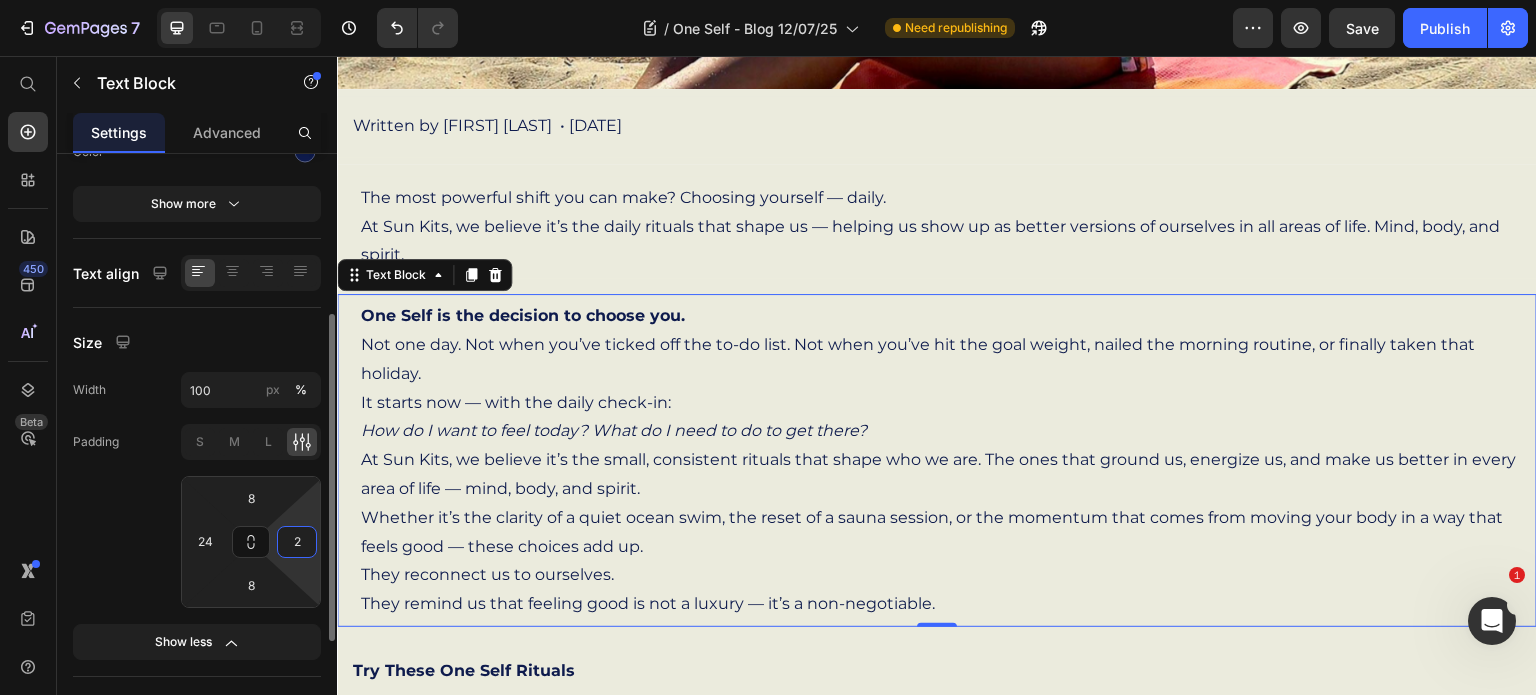 type on "24" 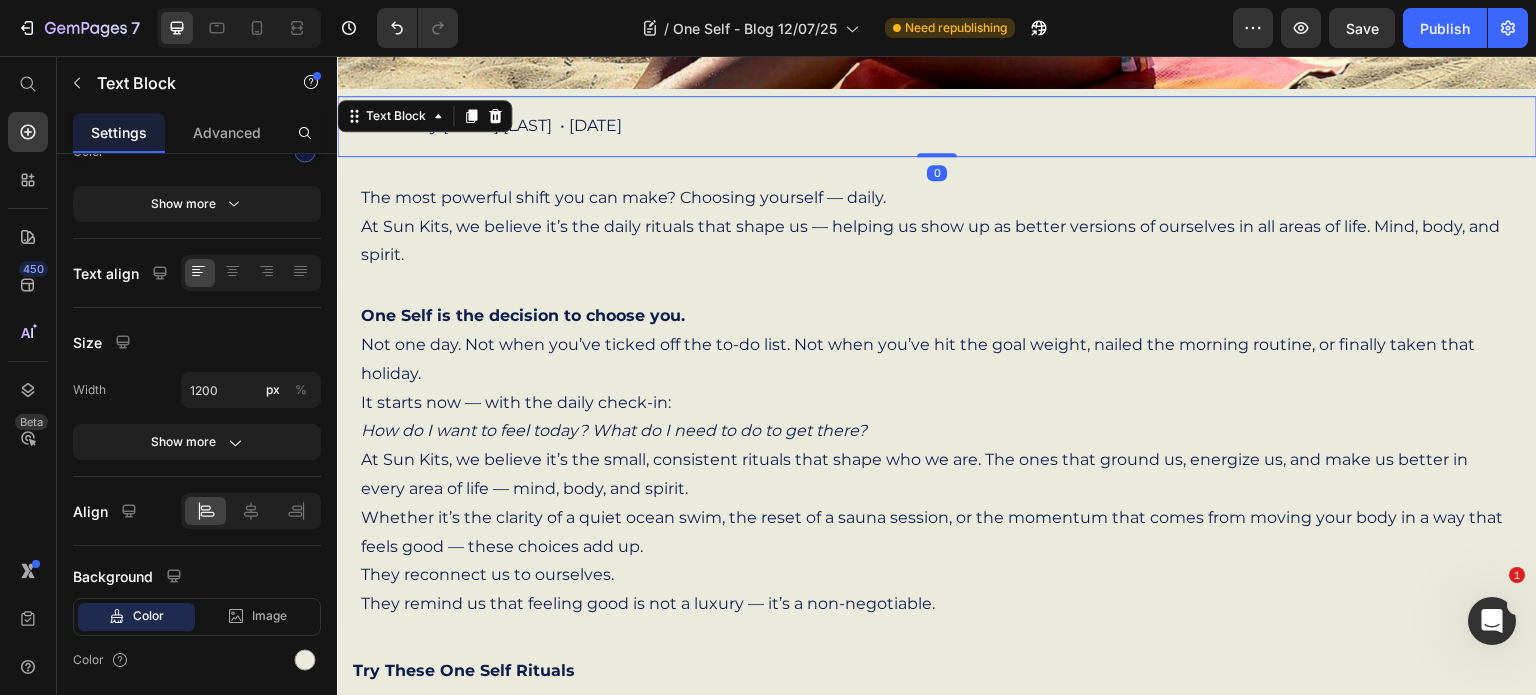 click on "Written by [FIRST] [LAST]  • [DATE] Text Block   0" at bounding box center [937, 126] 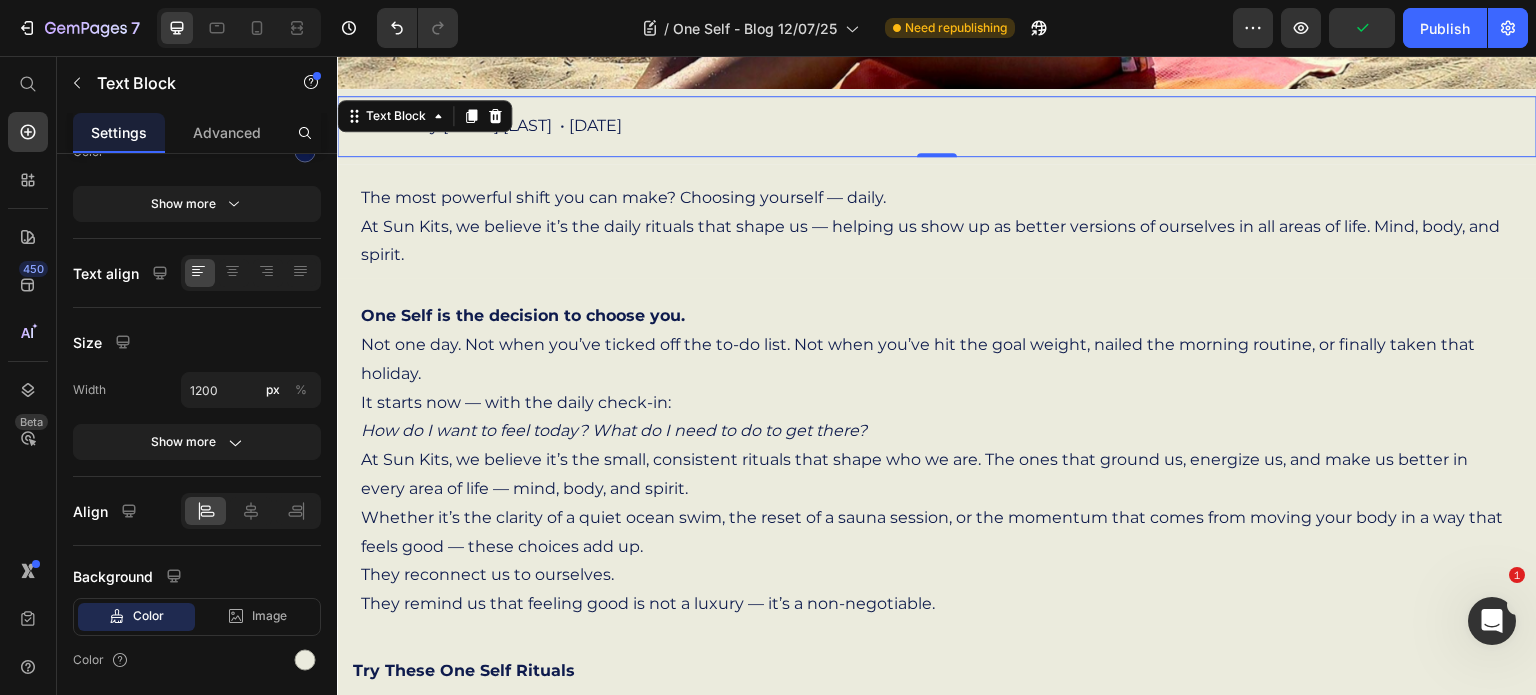 click on "Written by [FIRST] [LAST]  • [DATE]" at bounding box center (937, 126) 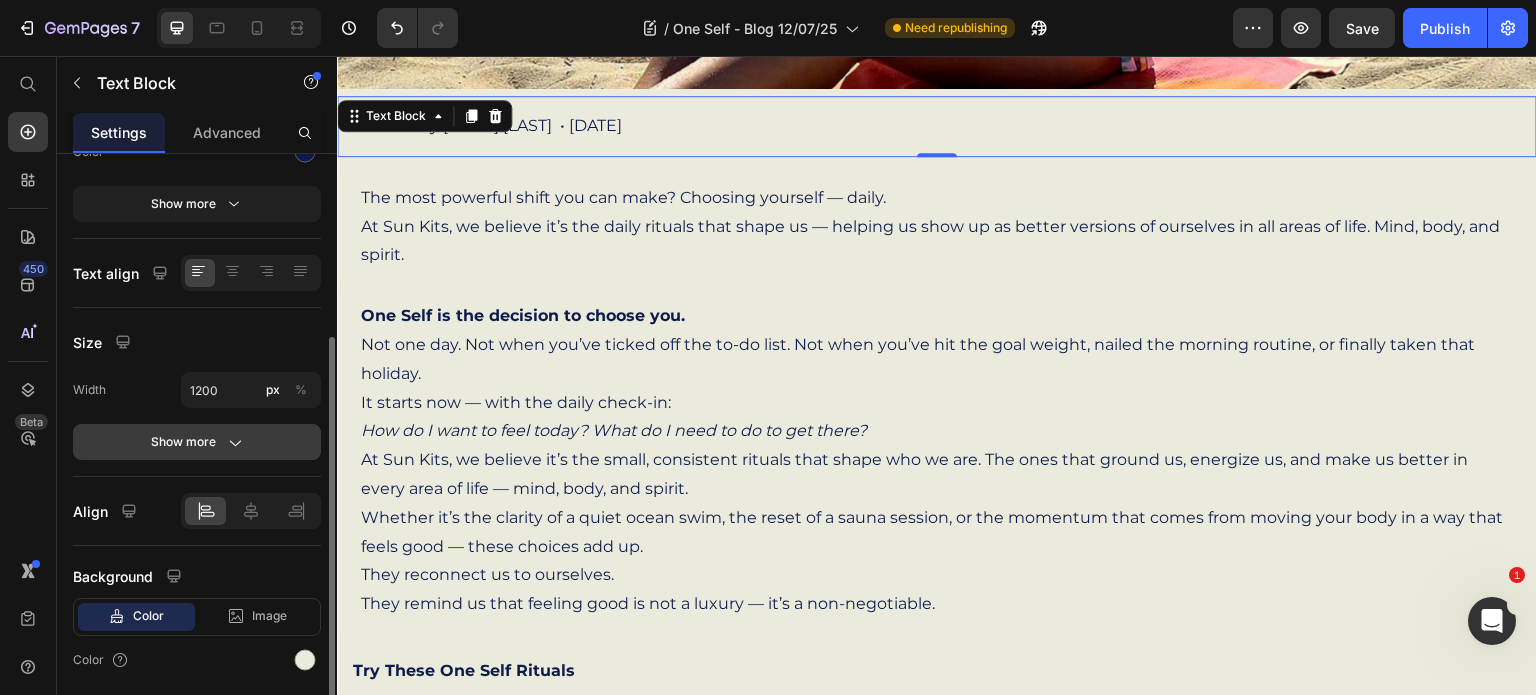 click 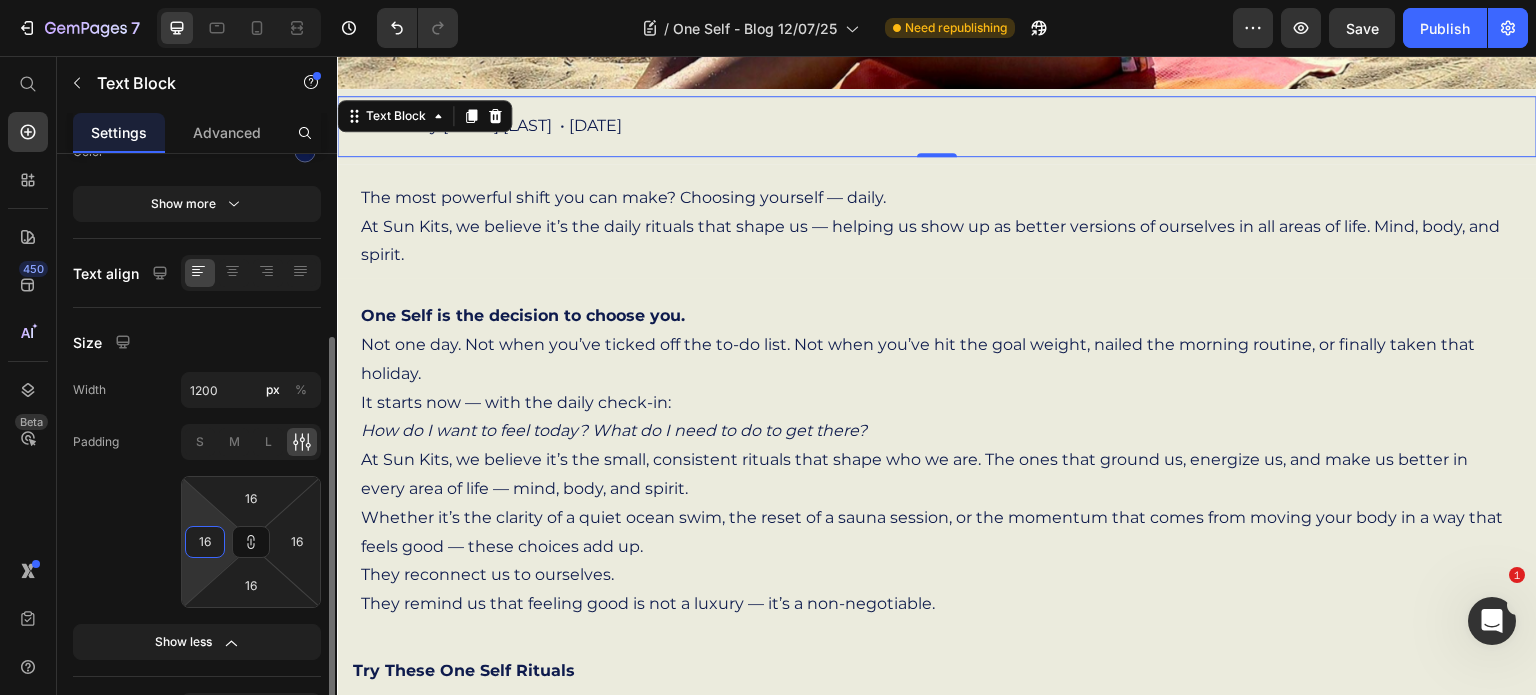 click on "16" at bounding box center (205, 542) 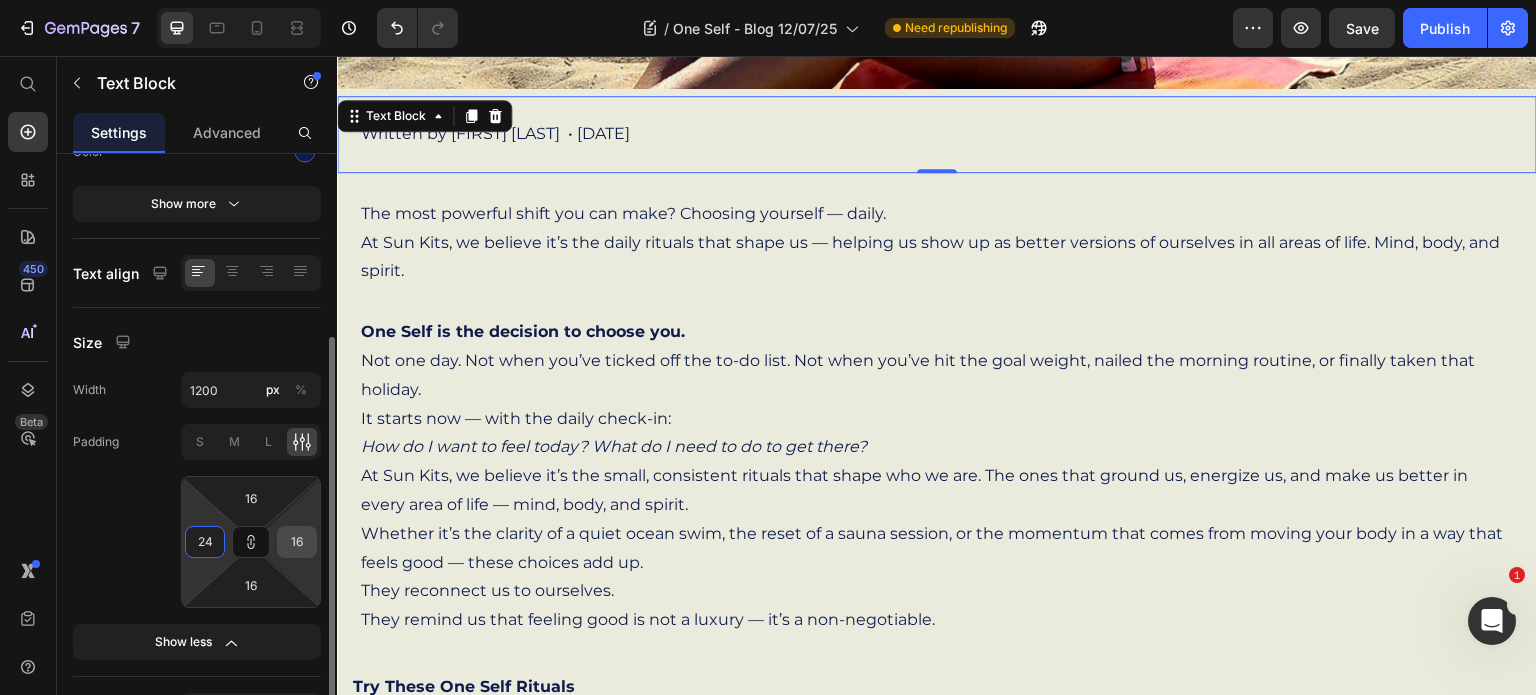 type on "24" 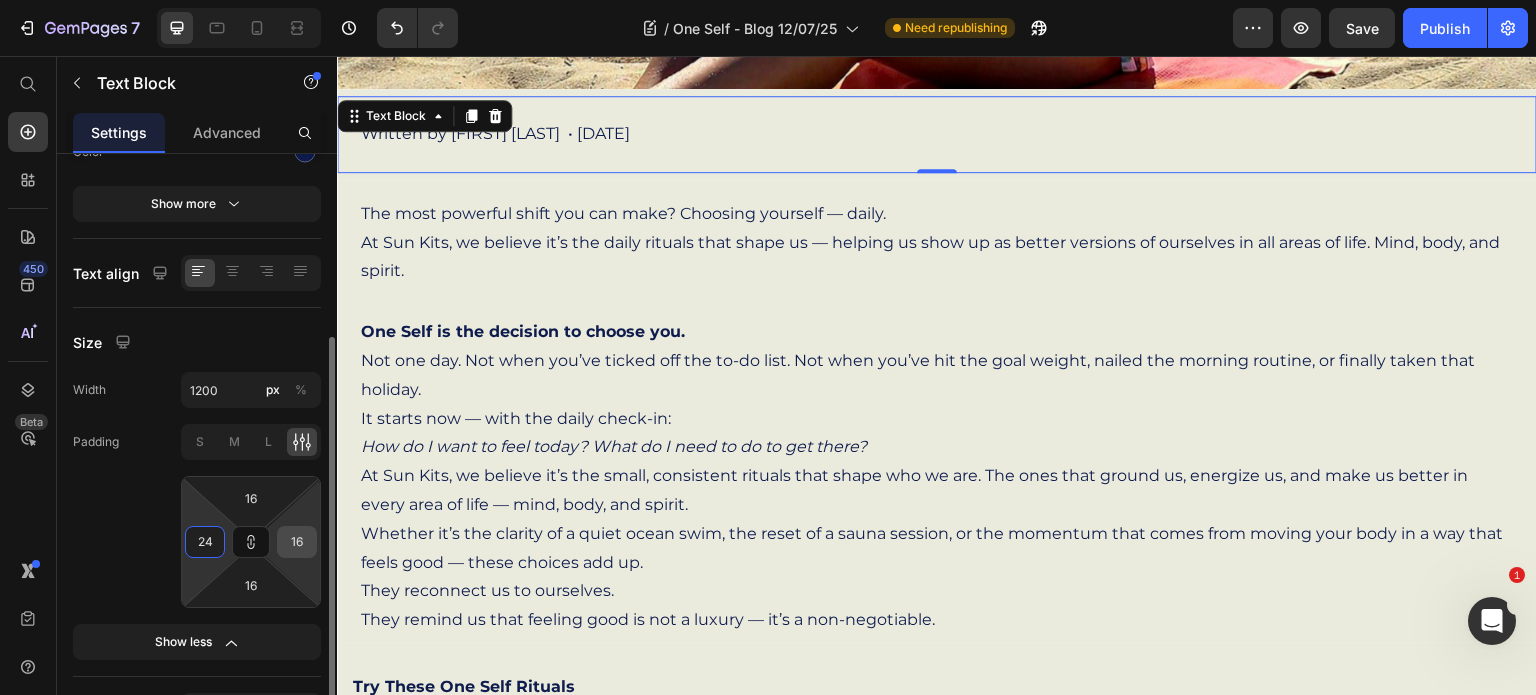 type on "24" 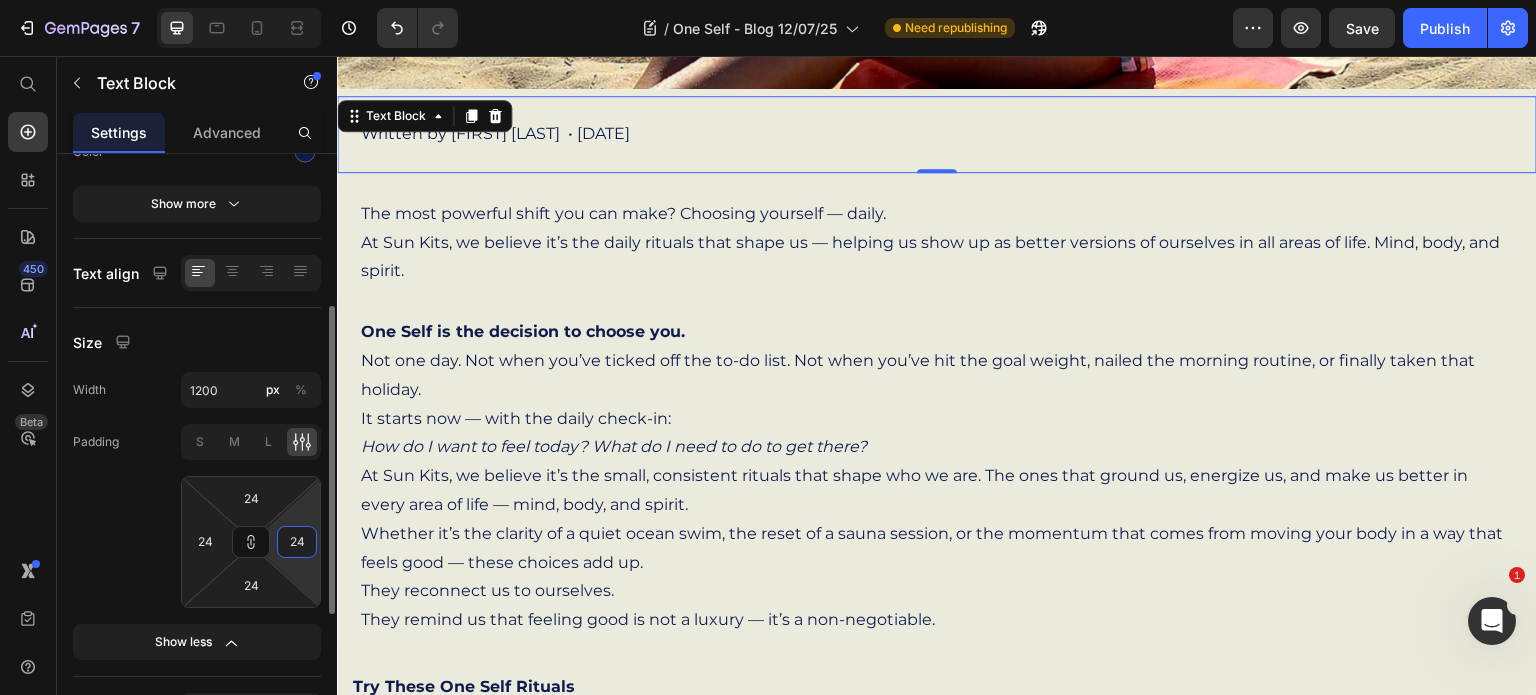 click on "24" at bounding box center (297, 542) 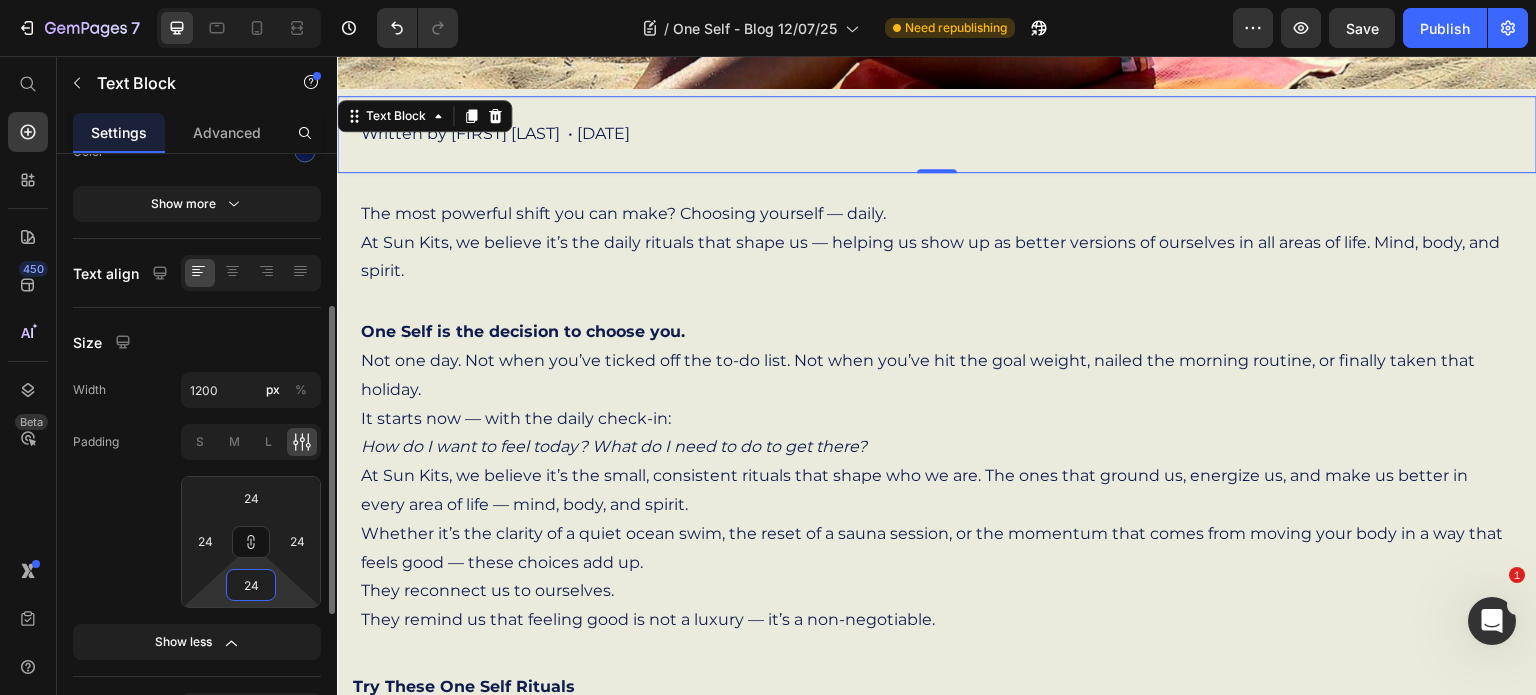 click on "7  Version history  /  One Self - Blog [DATE] Need republishing Preview  Save   Publish  450 Beta Start with Sections Elements Hero Section Product Detail Brands Trusted Badges Guarantee Product Breakdown How to use Testimonials Compare Bundle FAQs Social Proof Brand Story Product List Collection Blog List Contact Sticky Add to Cart Custom Footer Browse Library 450 Layout
Row
Row
Row
Row Text
Heading
Text Block Button
Button
Button
Sticky Back to top Media
Image" at bounding box center [768, 0] 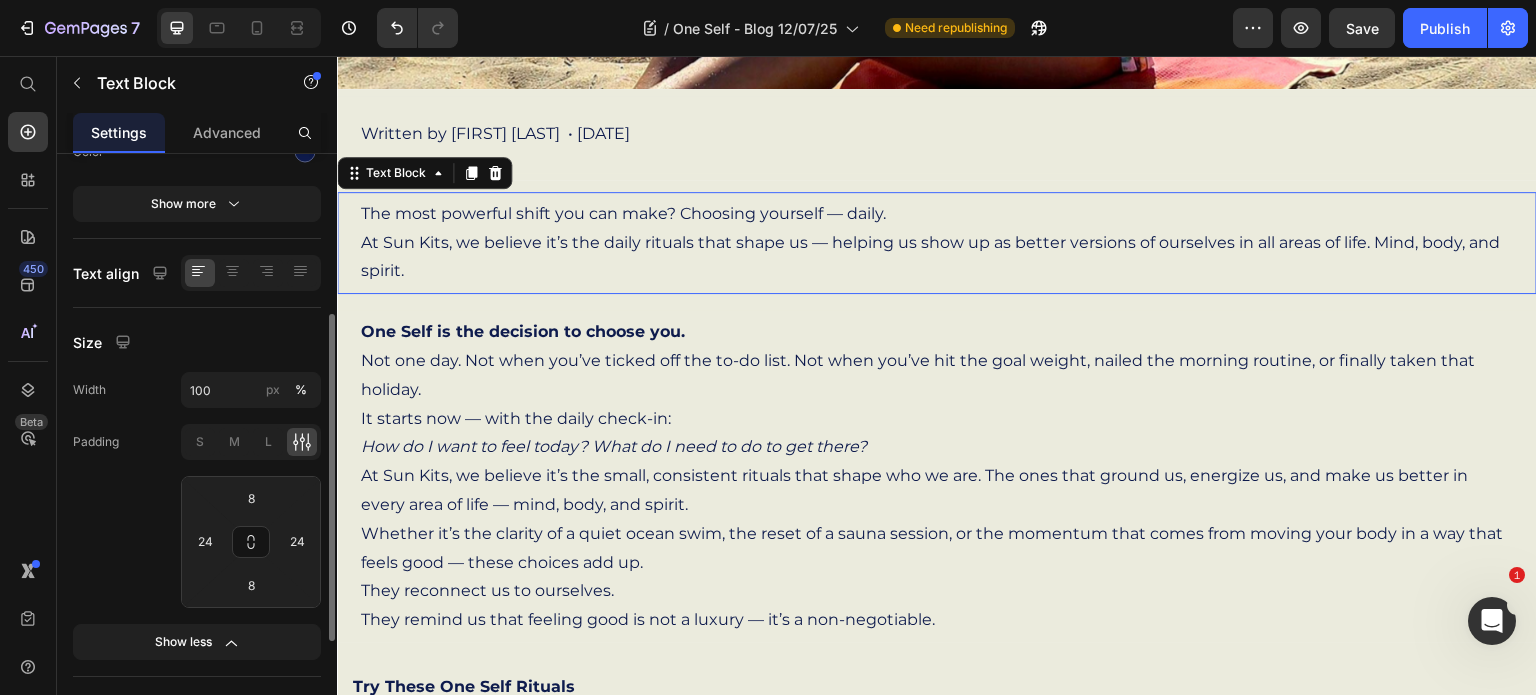 click on "The most powerful shift you can make? Choosing yourself — daily. At Sun Kits, we believe it’s the daily rituals that shape us — helping us show up as better versions of ourselves in all areas of life. Mind, body, and spirit." at bounding box center [937, 243] 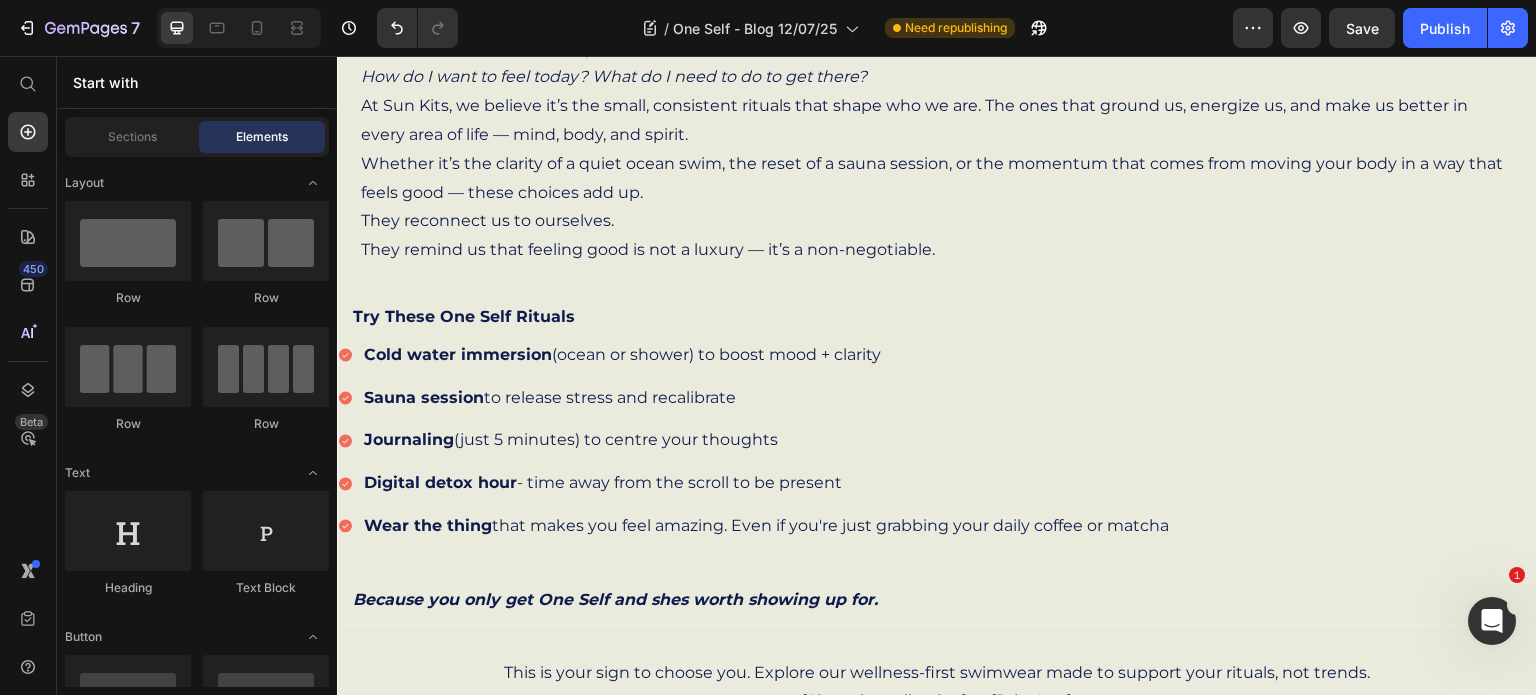 scroll, scrollTop: 952, scrollLeft: 0, axis: vertical 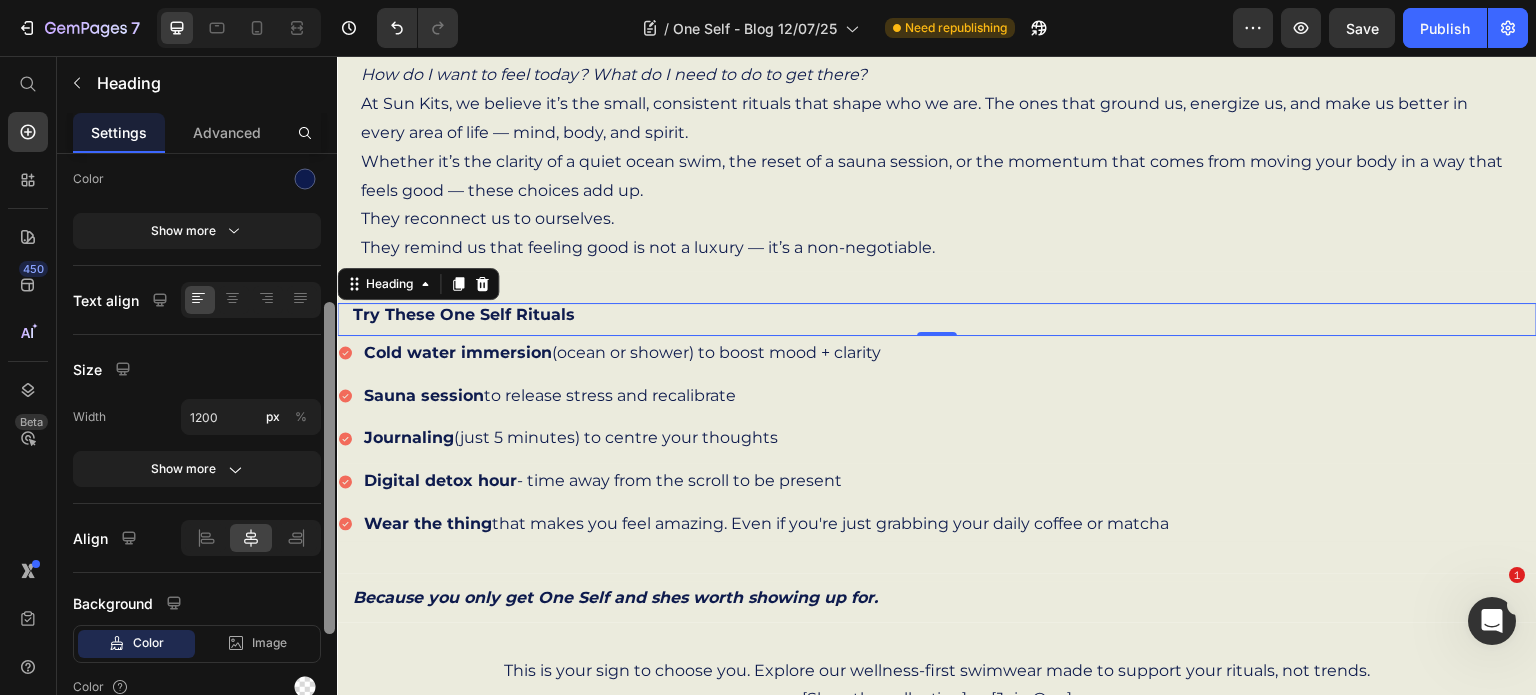 drag, startPoint x: 332, startPoint y: 471, endPoint x: 319, endPoint y: 620, distance: 149.56604 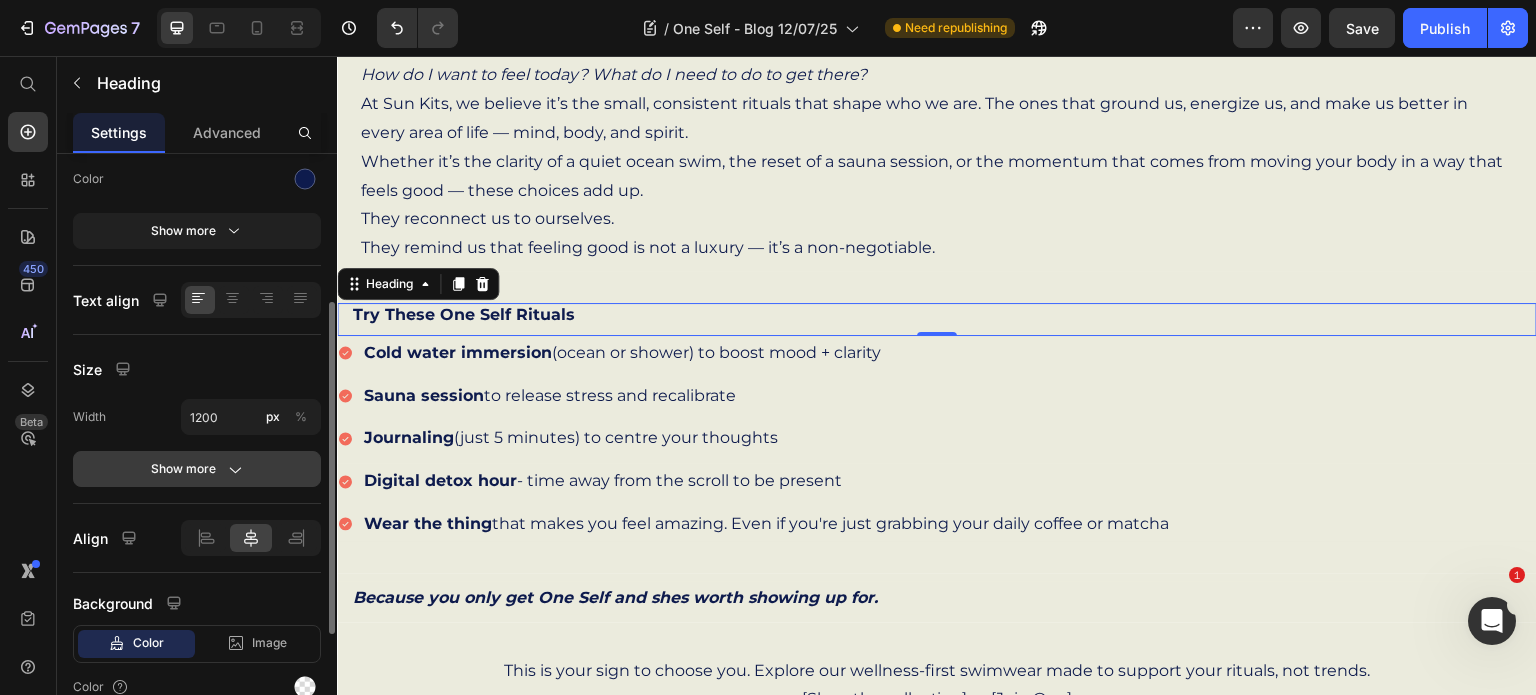 click 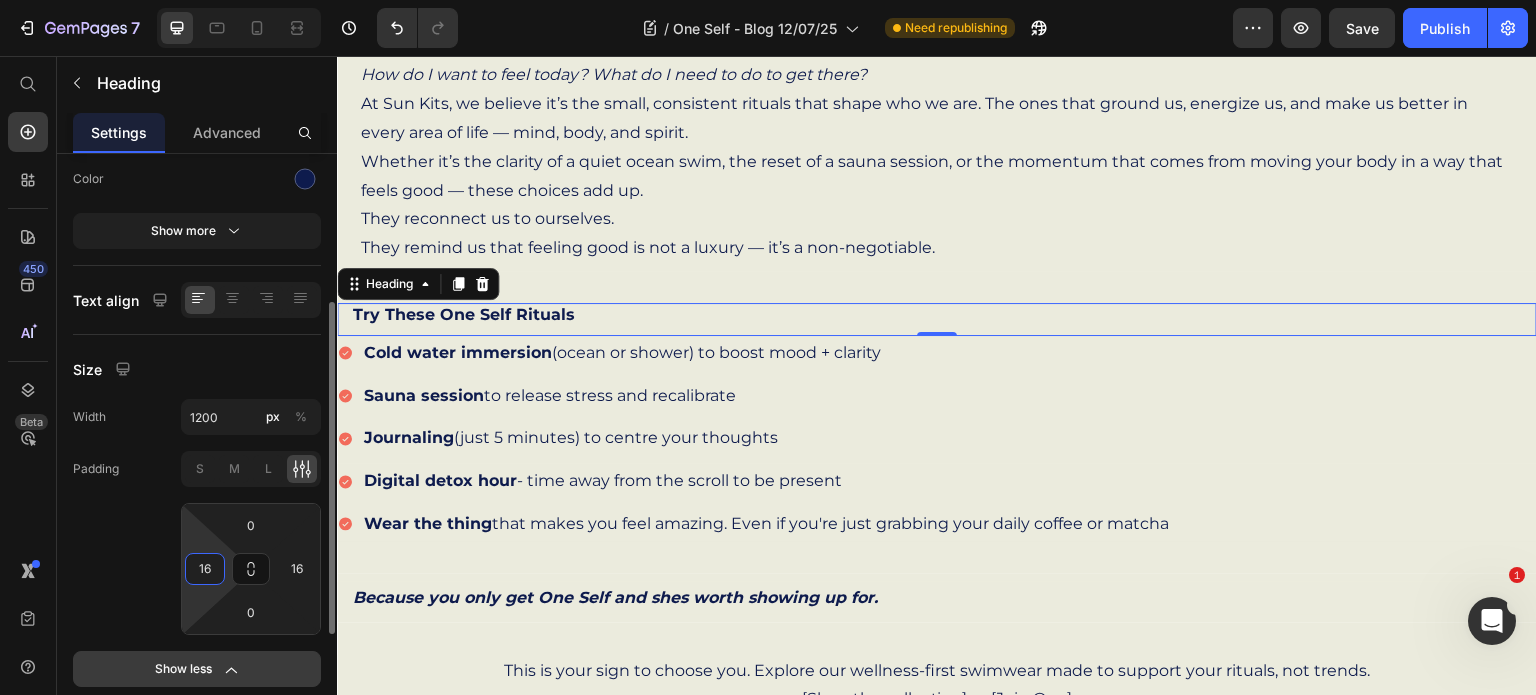 click on "16" at bounding box center (205, 569) 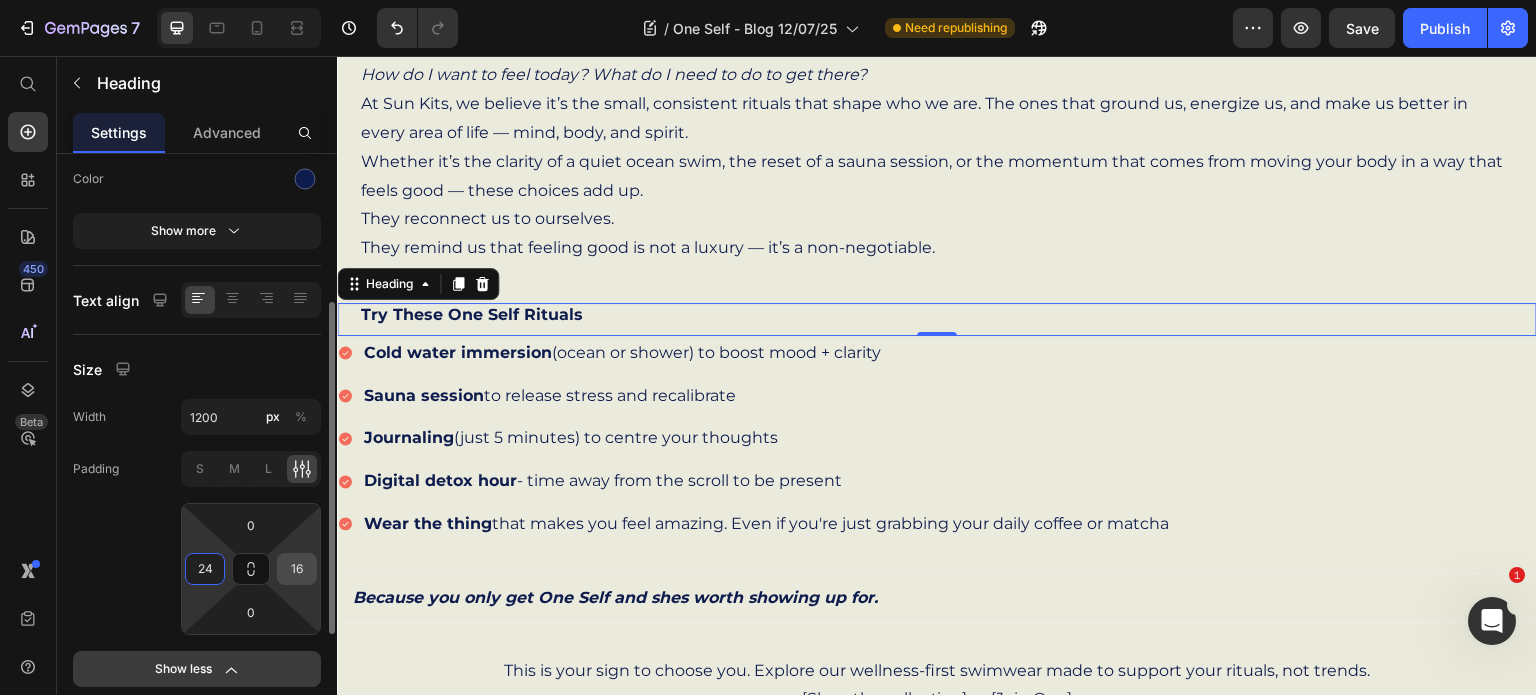 type on "24" 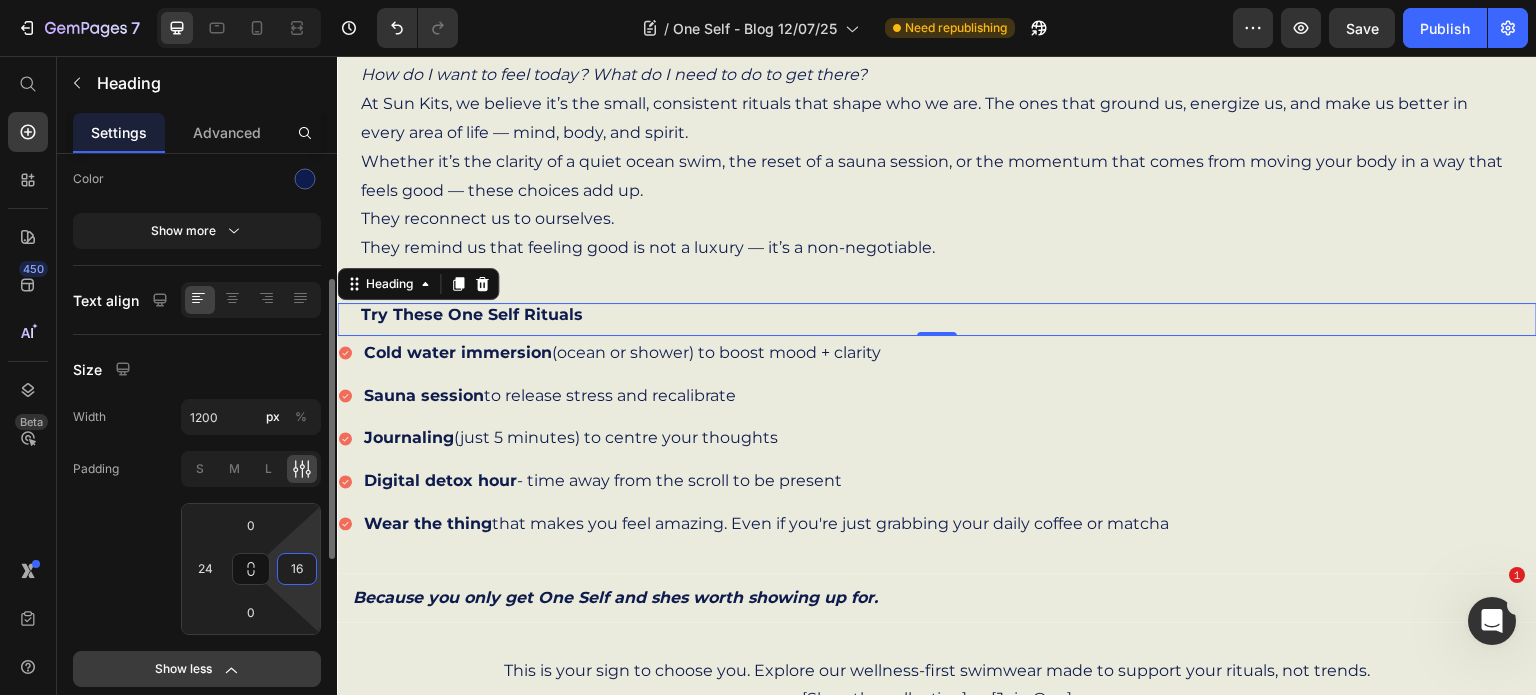 click on "16" at bounding box center [297, 569] 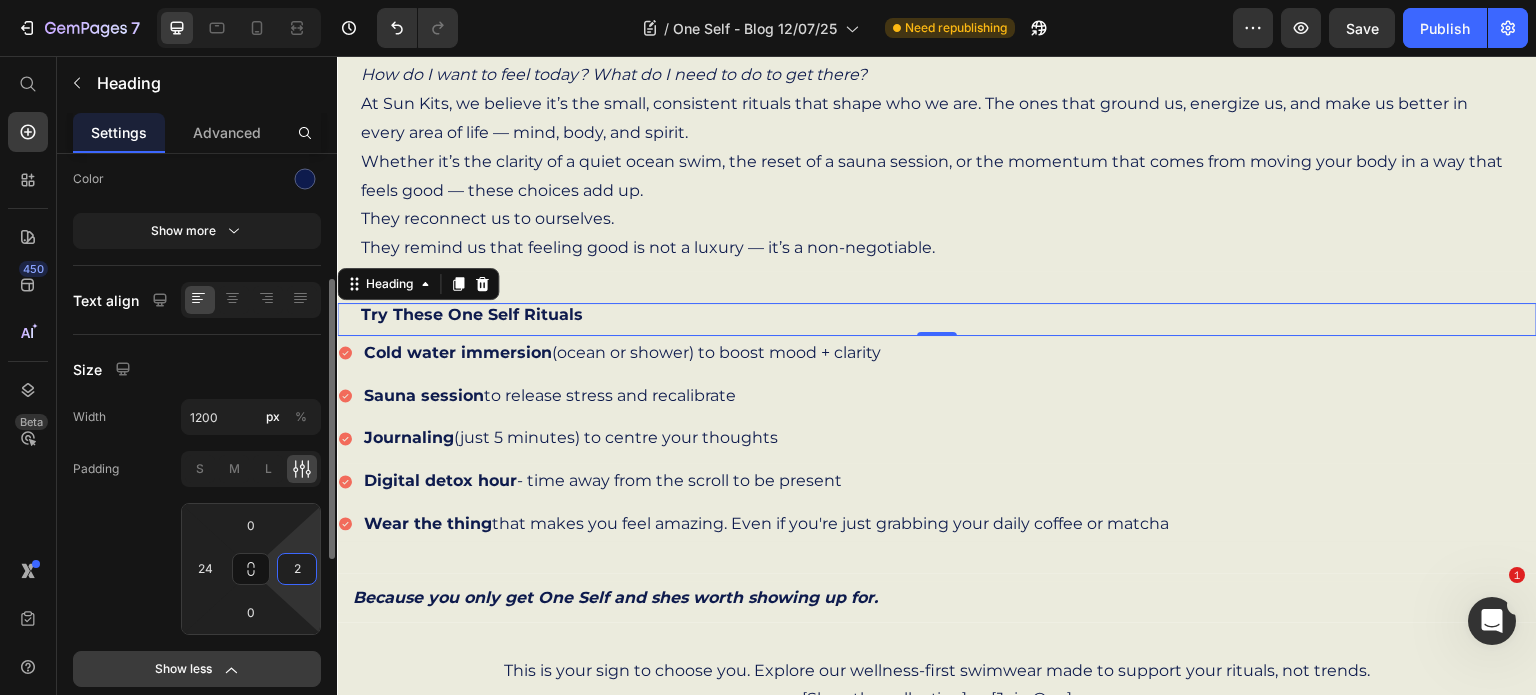 type on "24" 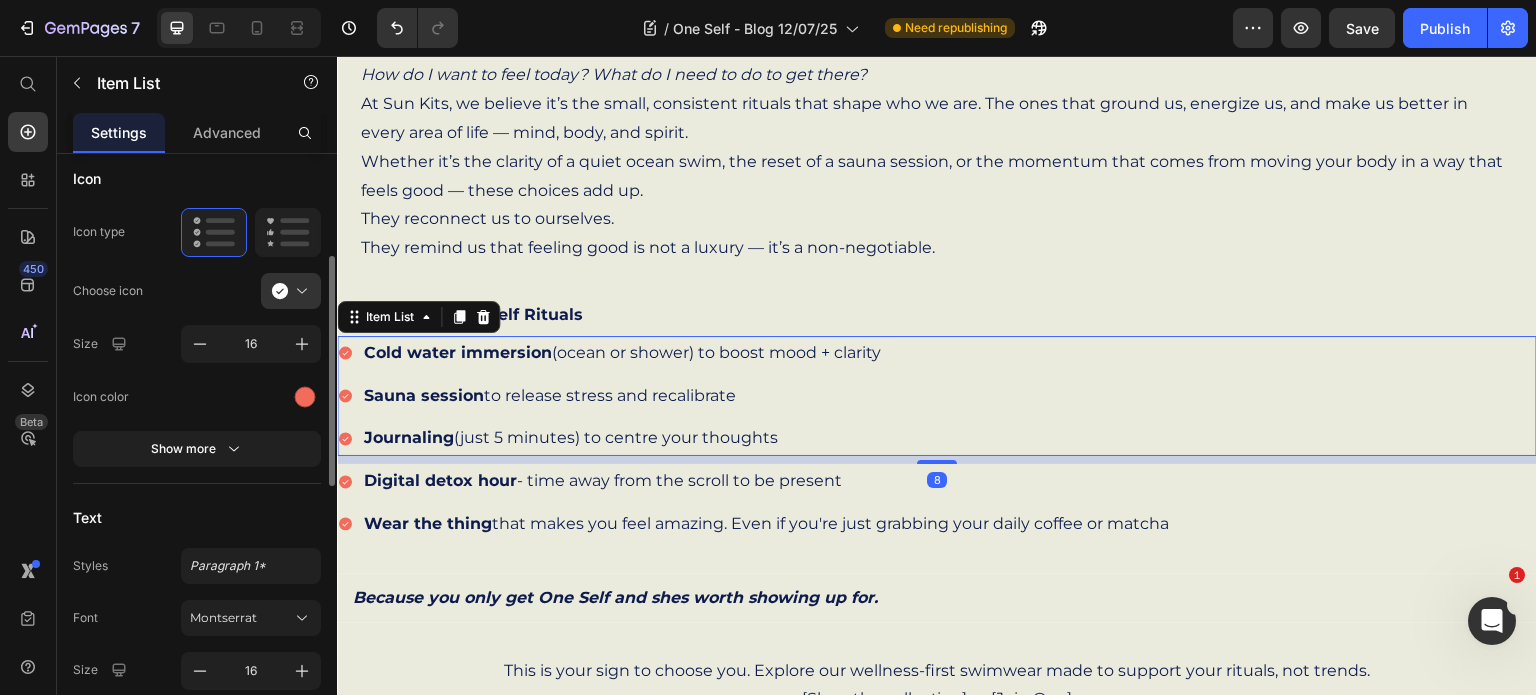 click on "Sauna session  to release stress and recalibrate" at bounding box center [610, 396] 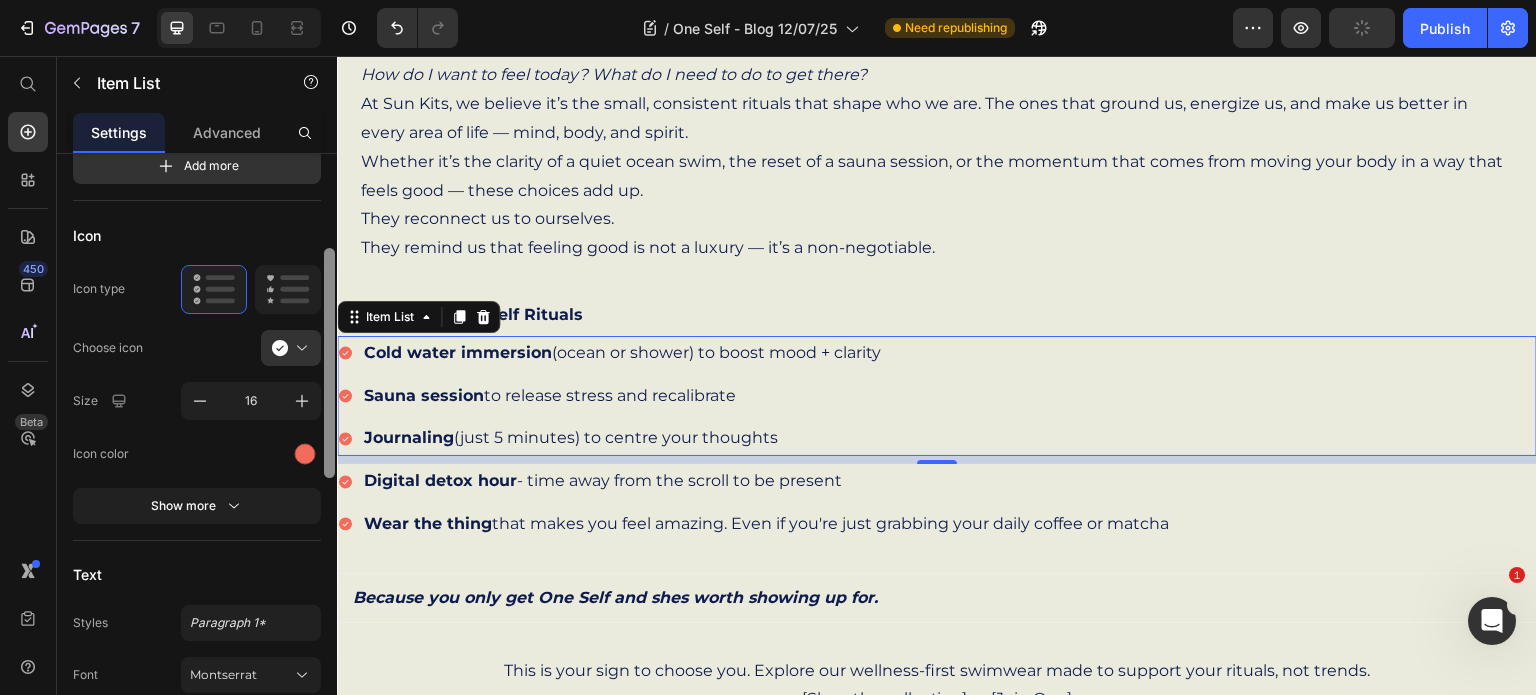 scroll, scrollTop: 223, scrollLeft: 0, axis: vertical 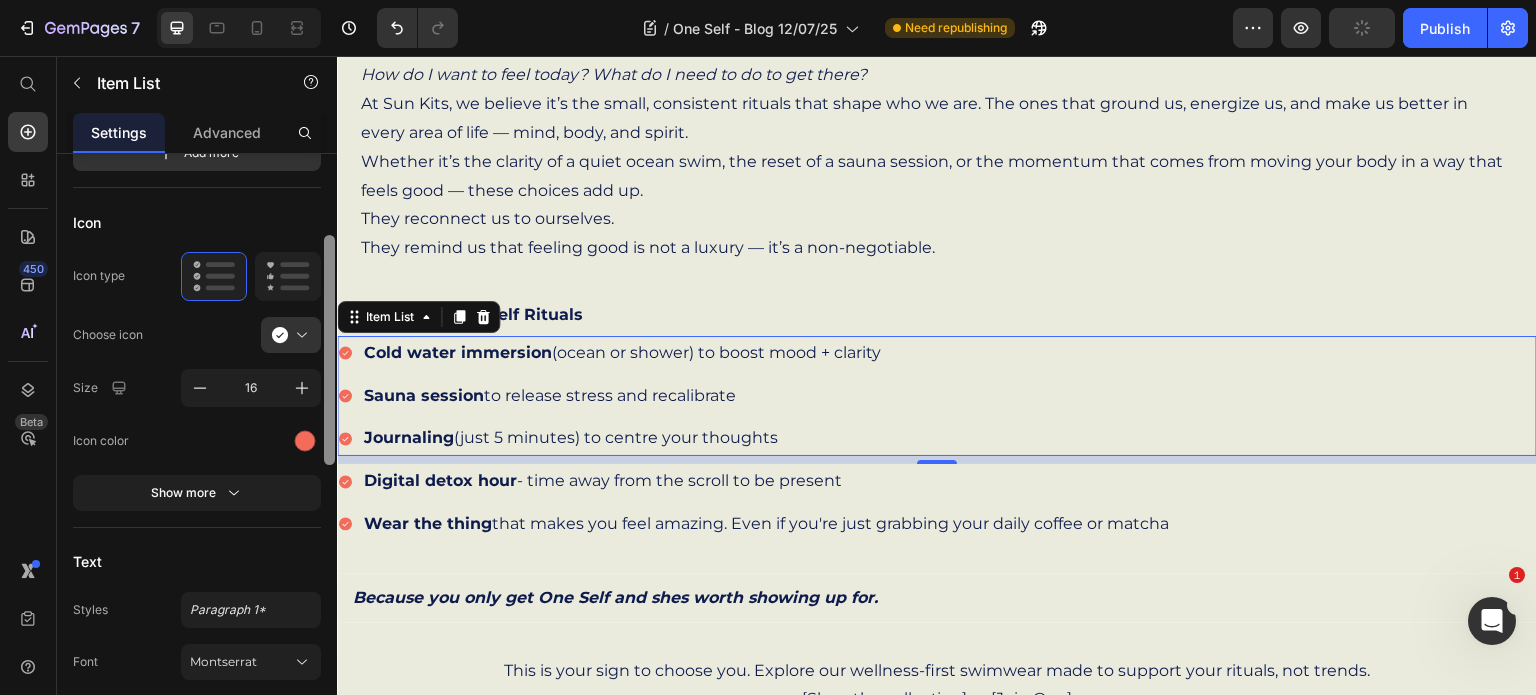 drag, startPoint x: 332, startPoint y: 373, endPoint x: 322, endPoint y: 459, distance: 86.579445 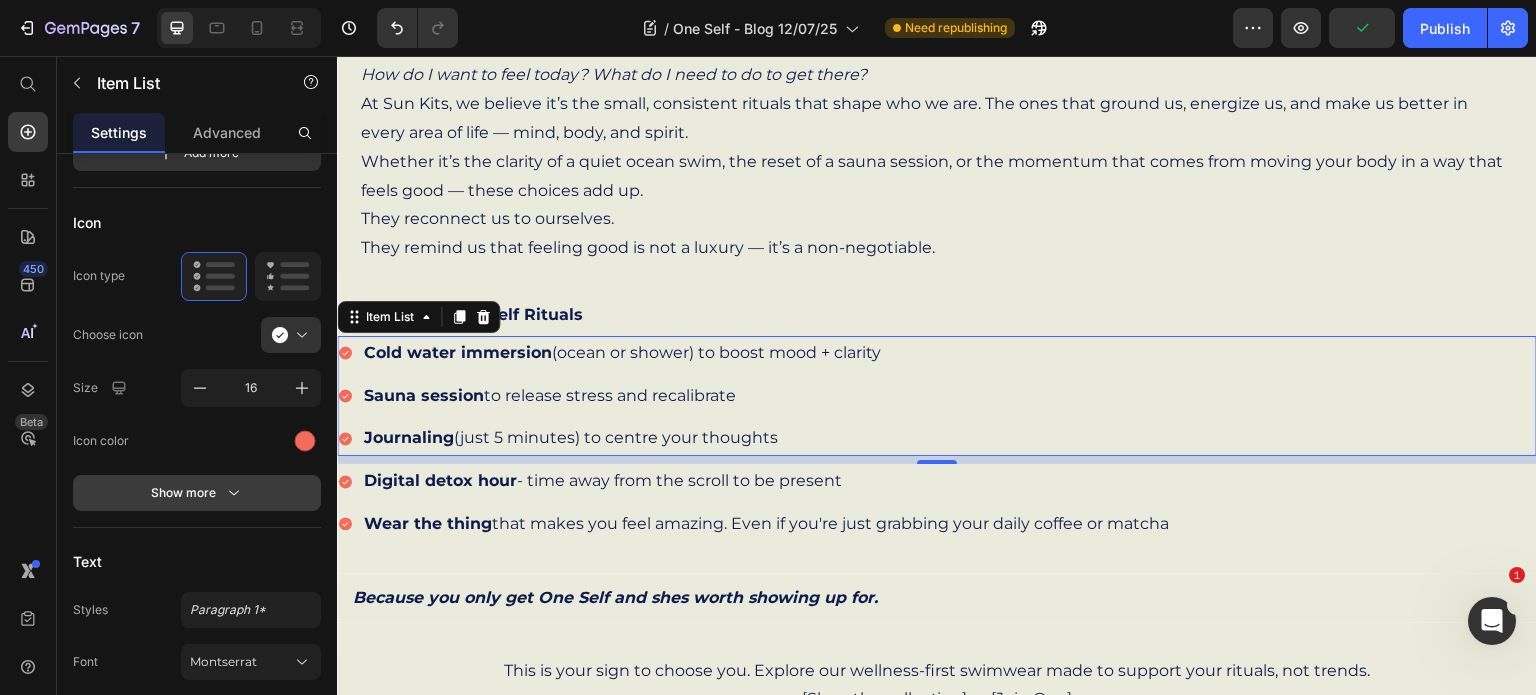 click 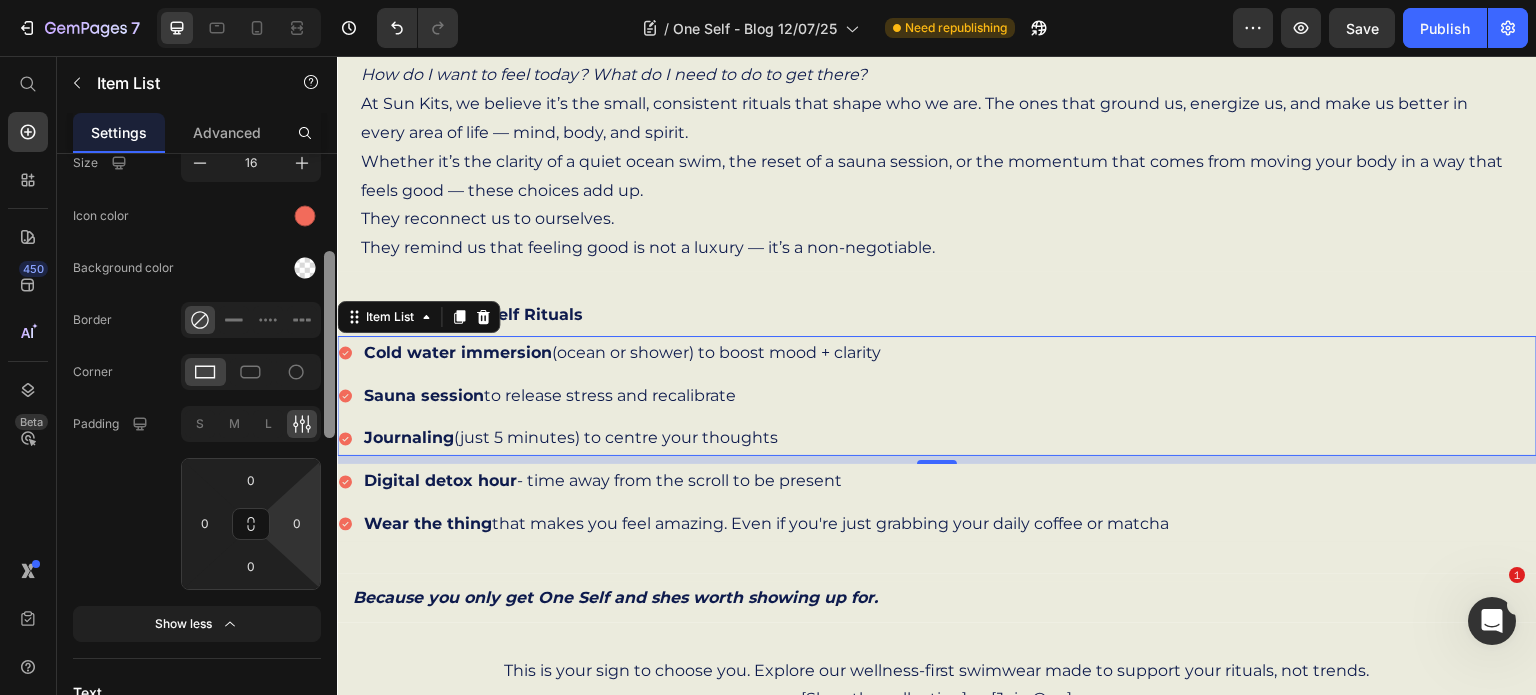 scroll, scrollTop: 469, scrollLeft: 0, axis: vertical 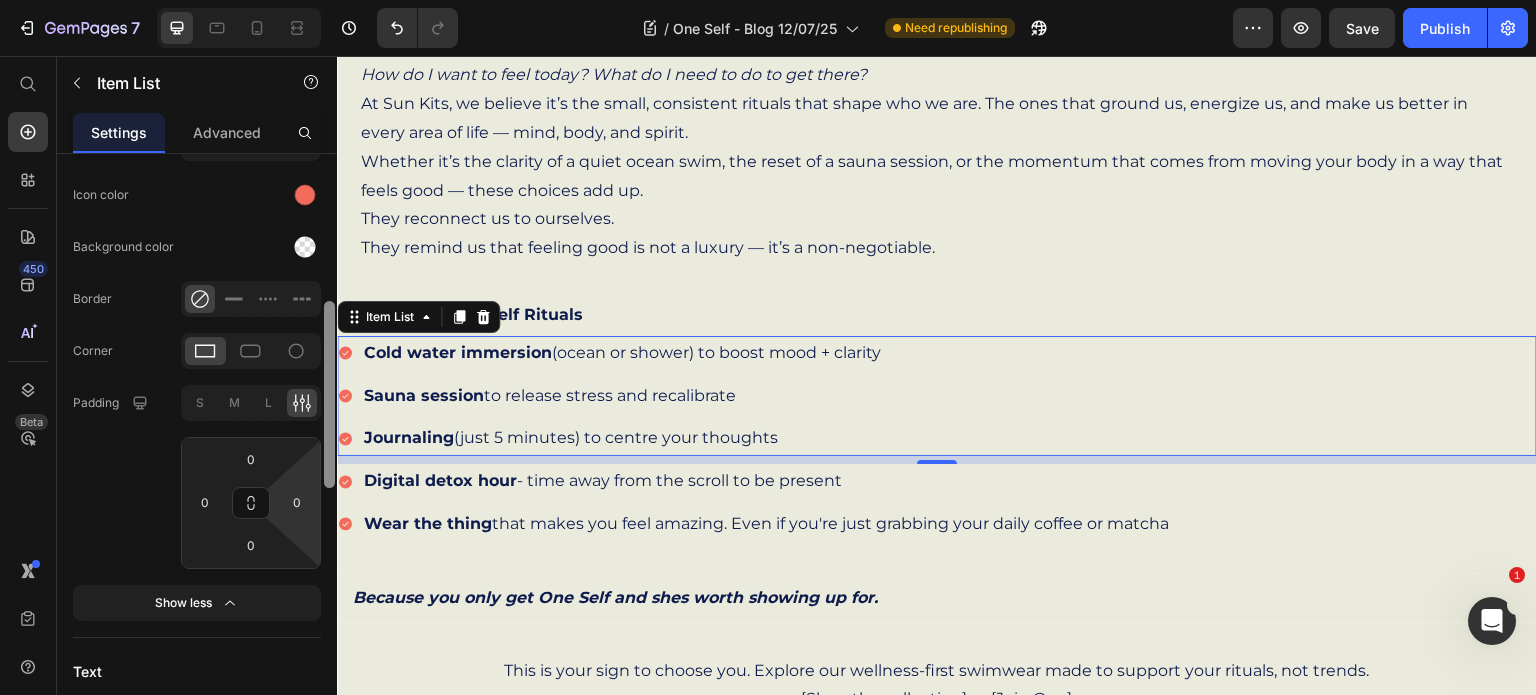 drag, startPoint x: 330, startPoint y: 449, endPoint x: 315, endPoint y: 544, distance: 96.17692 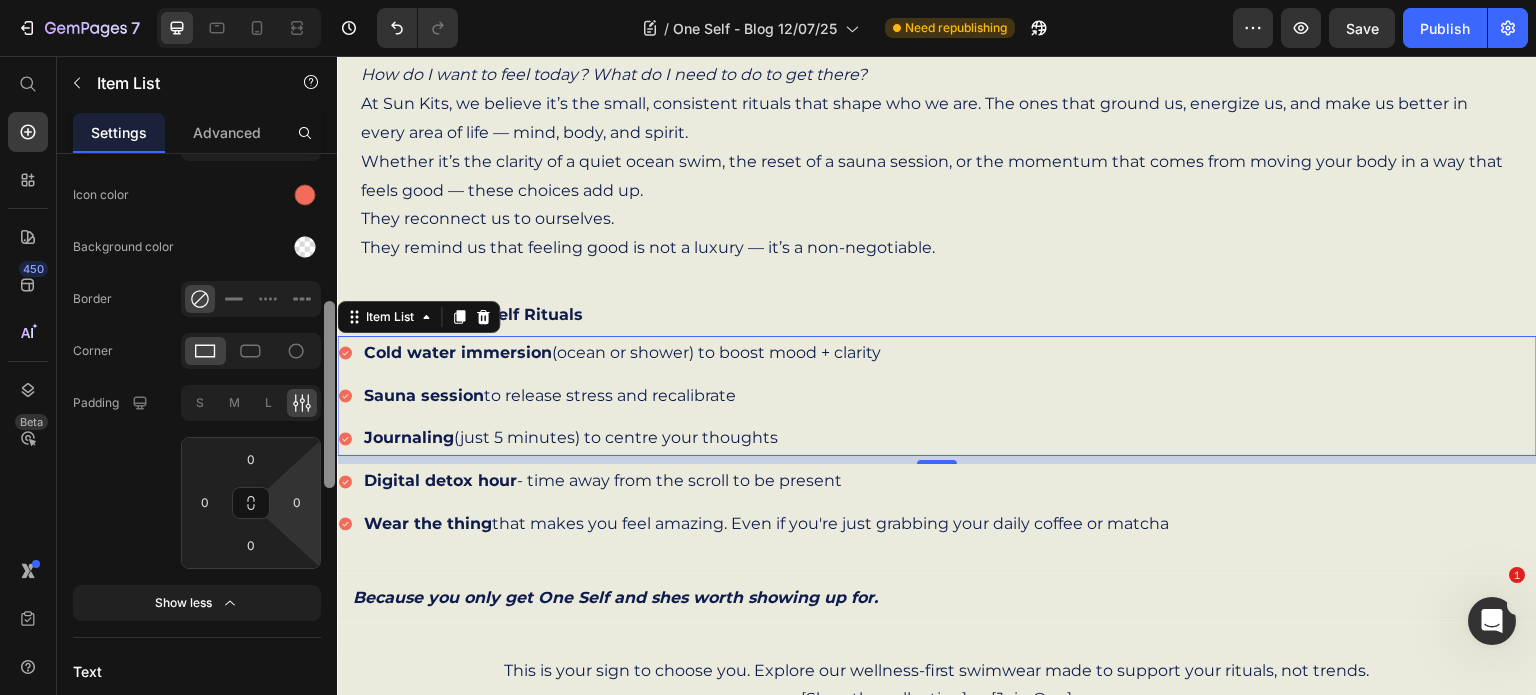 click on "Item management Cold water immersion (ocean or shower) to boost mood + clarity Cold water immersion (ocean or shower) to boost mood + clarity Sauna session to release stress and recalibrate Sauna session to release stress and recalibrate Journaling (just 5 minutes) to centre your thoughts Journaling (just 5 minutes) to centre your thoughts Add more Icon Icon type  Choose icon Size 16 Icon color Background color Border Corner Padding S M L 0 0 0 0 Show less Text Styles Paragraph 1* Font Montserrat Size 16 Color Show more Spacing Item gap 8 px Icon & text 8 px Position Background Color Image Video  Color  Align  Delete element" at bounding box center [197, 453] 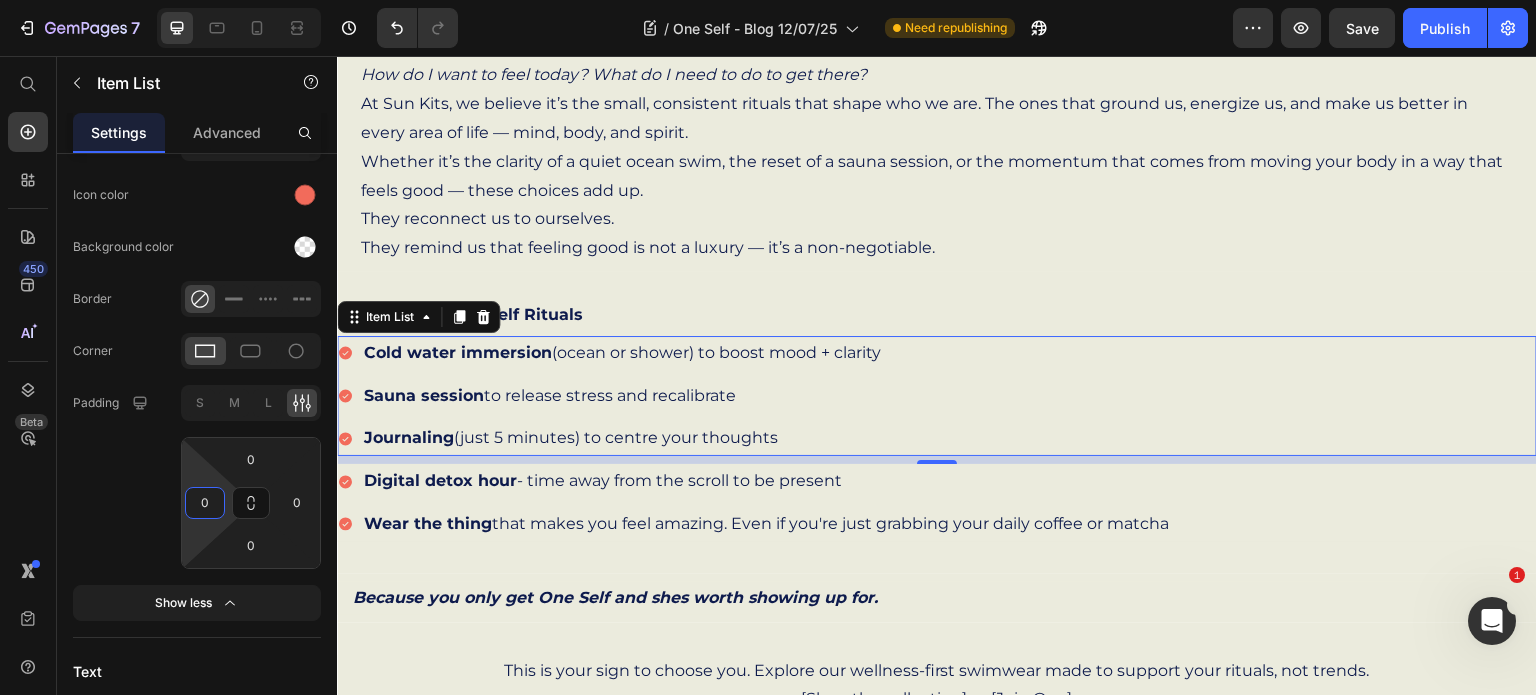 click on "0" at bounding box center [205, 503] 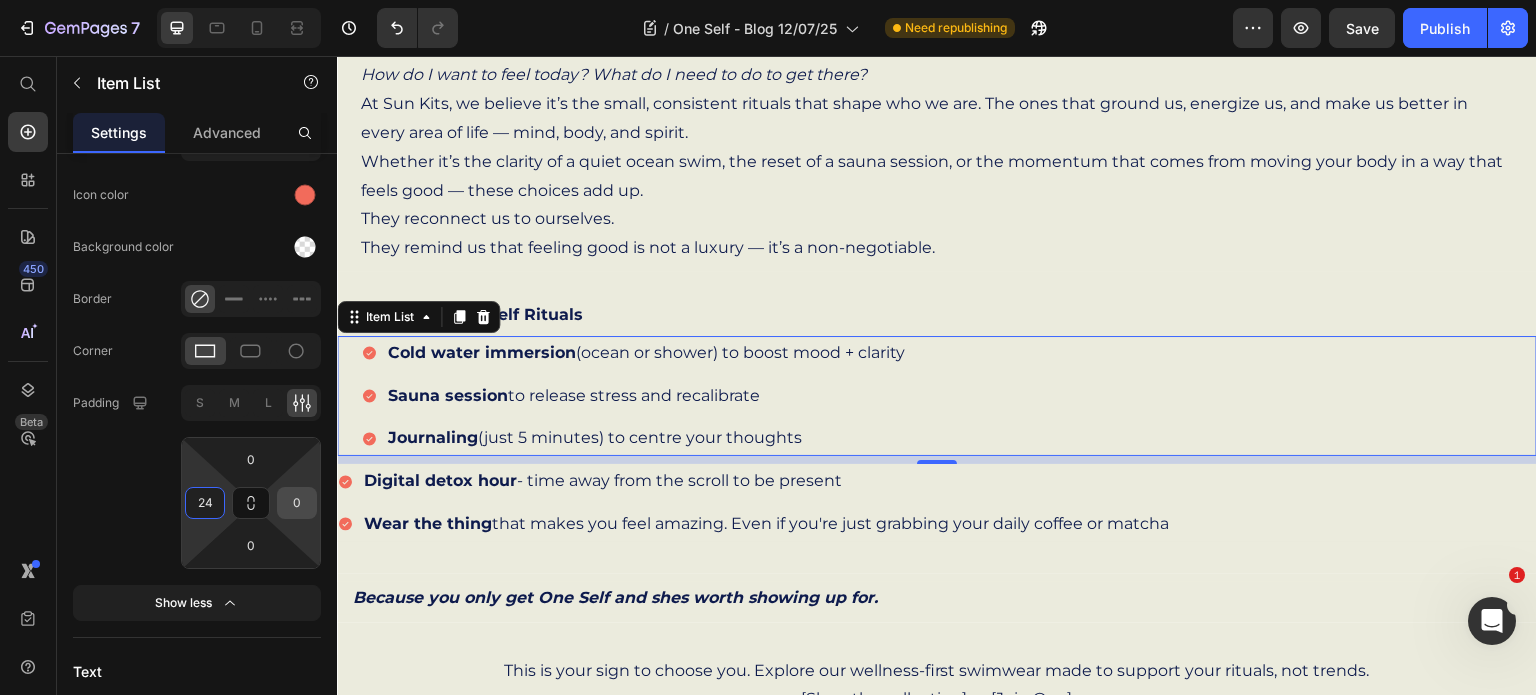 type on "24" 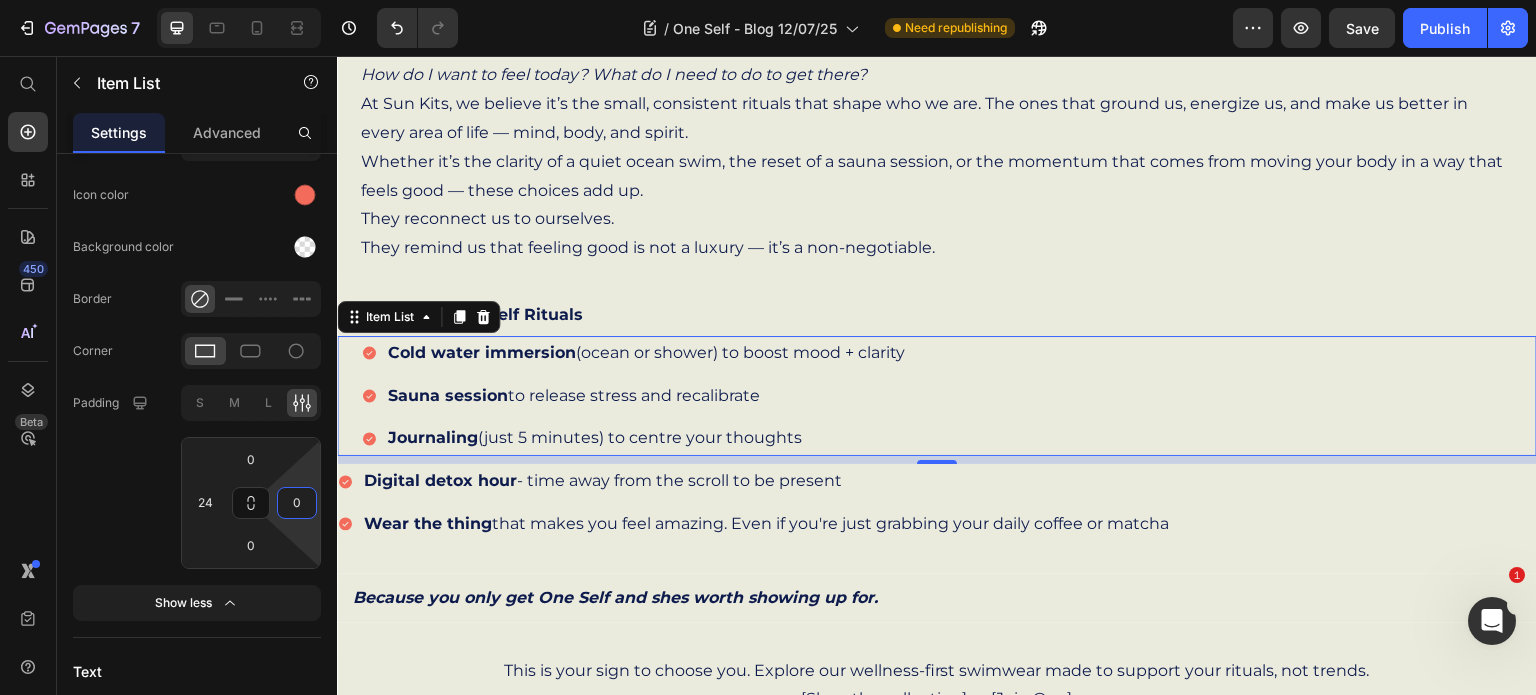 click on "0" at bounding box center [297, 503] 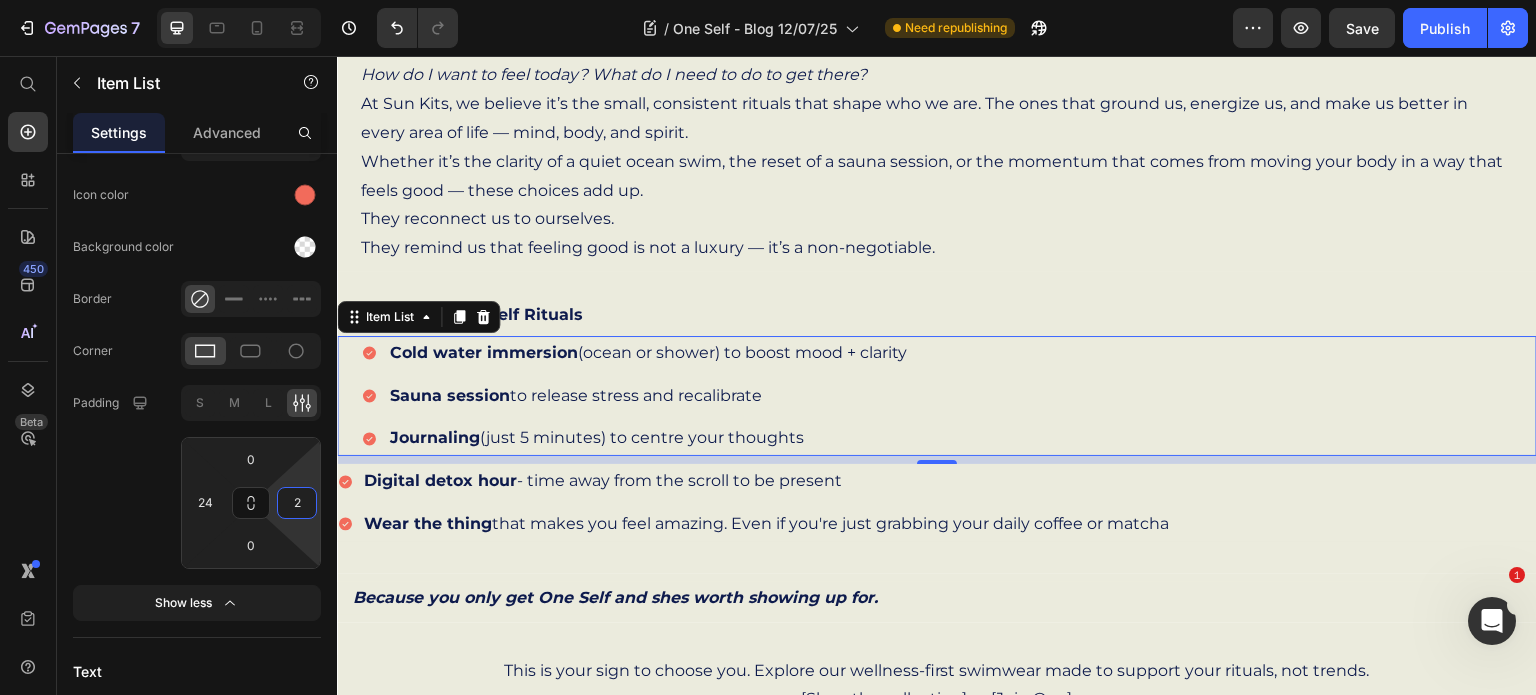 type on "24" 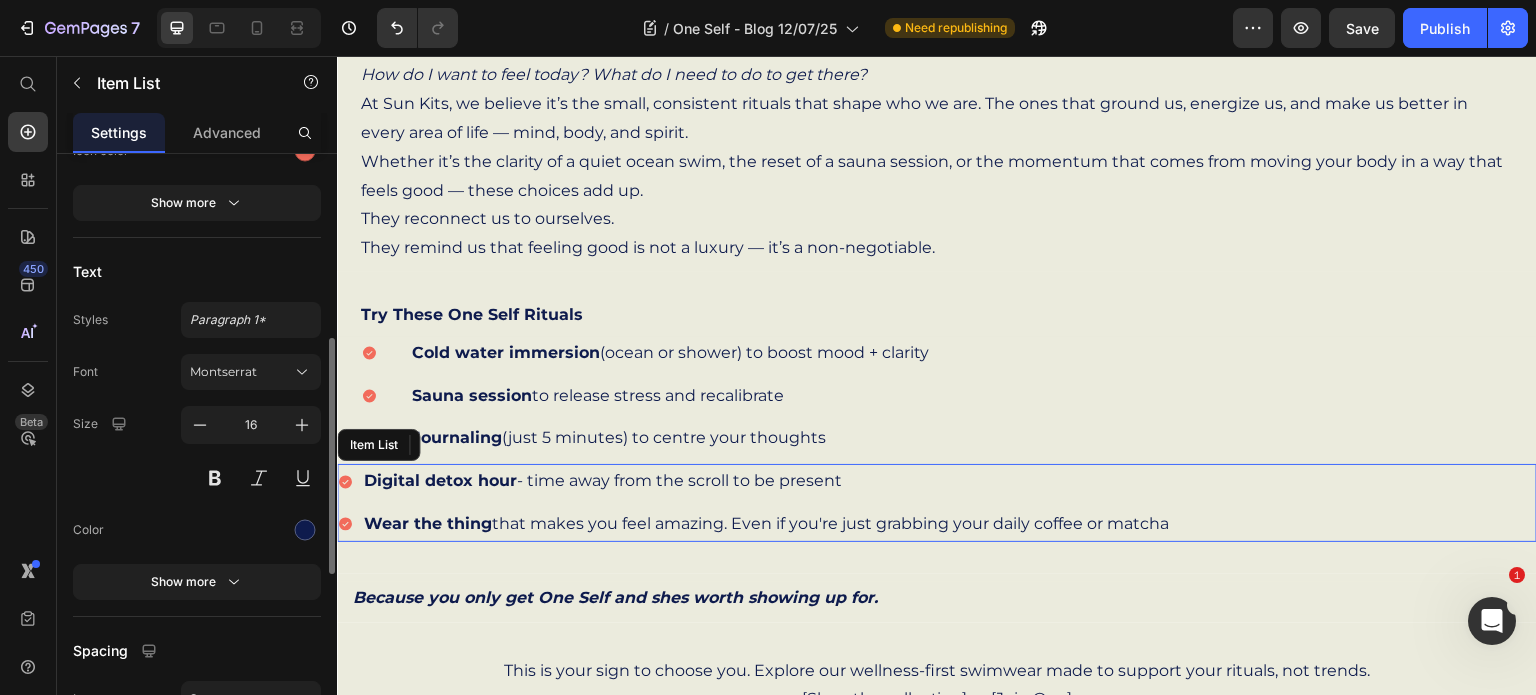 click on "Digital detox hour" at bounding box center (440, 480) 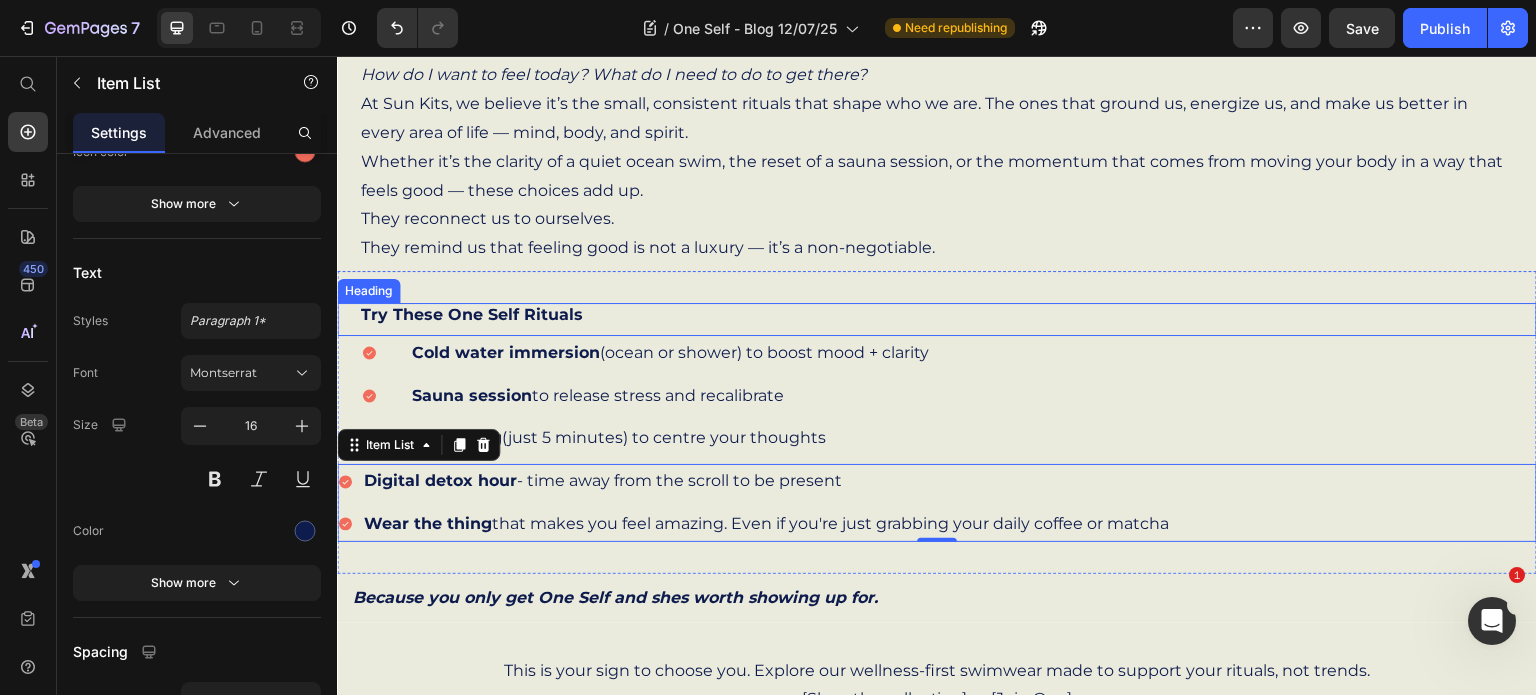 scroll, scrollTop: 0, scrollLeft: 0, axis: both 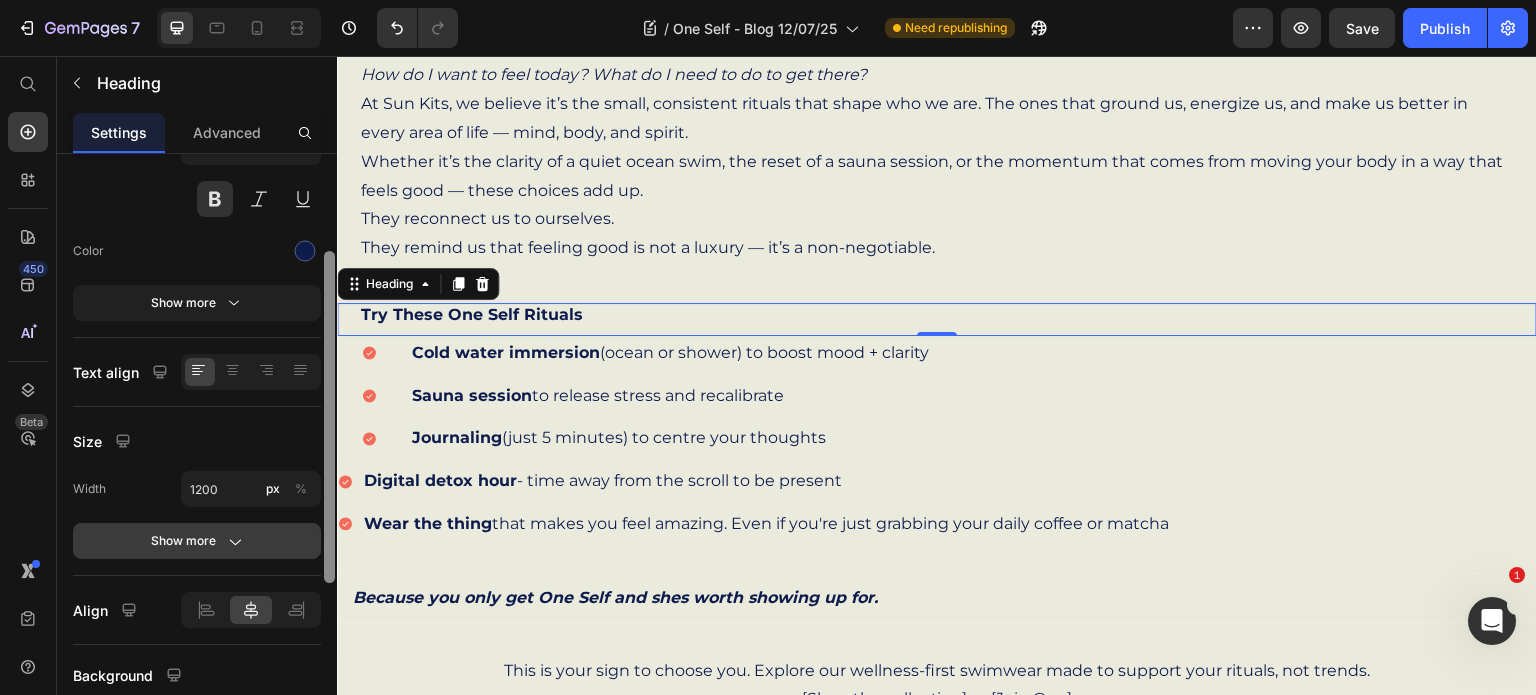 drag, startPoint x: 326, startPoint y: 447, endPoint x: 313, endPoint y: 556, distance: 109.77249 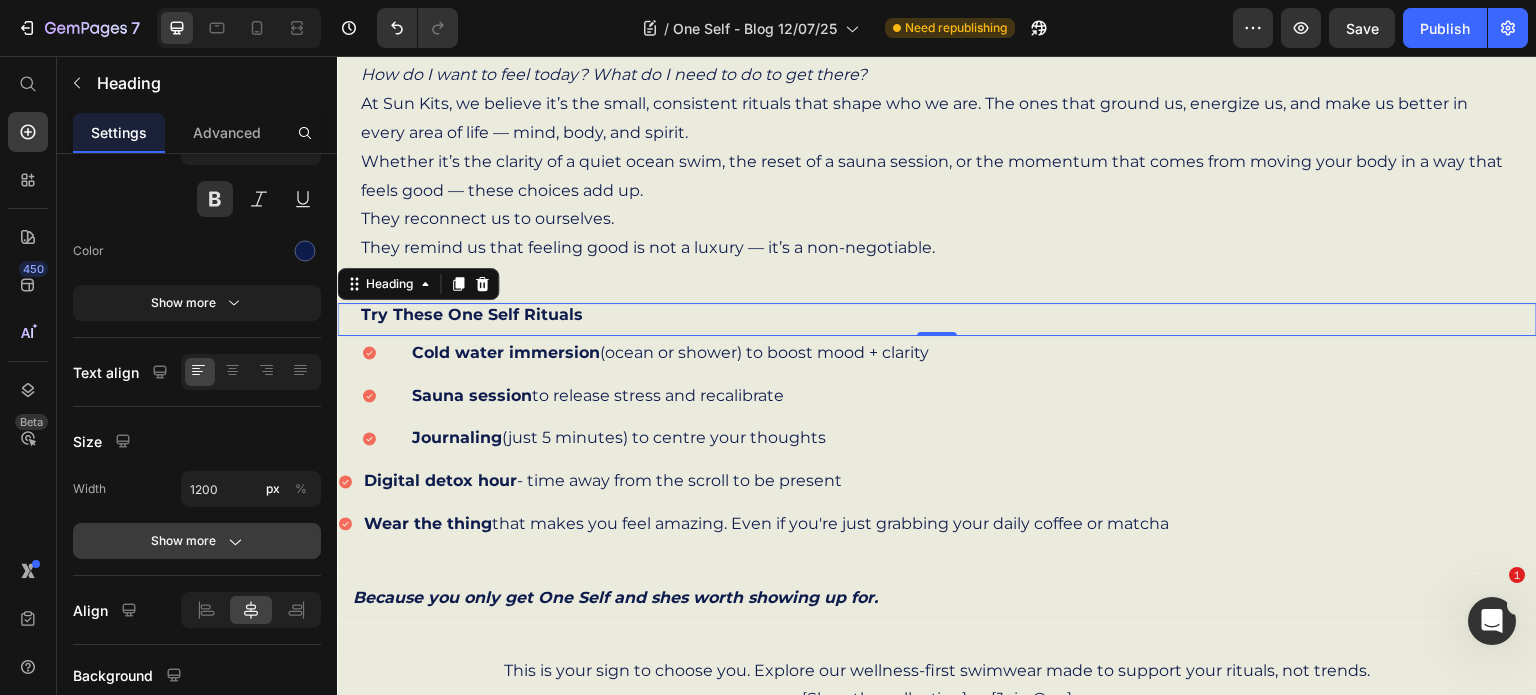 click 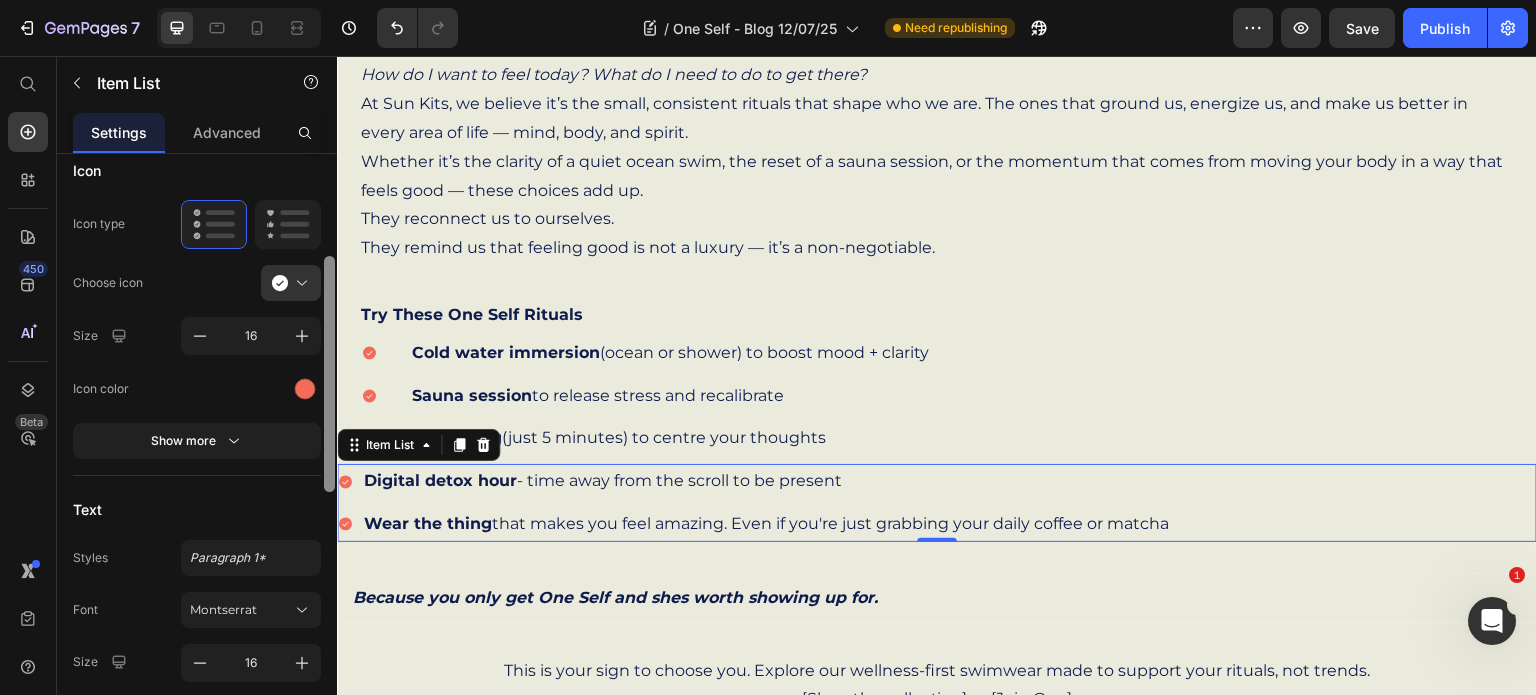 scroll, scrollTop: 241, scrollLeft: 0, axis: vertical 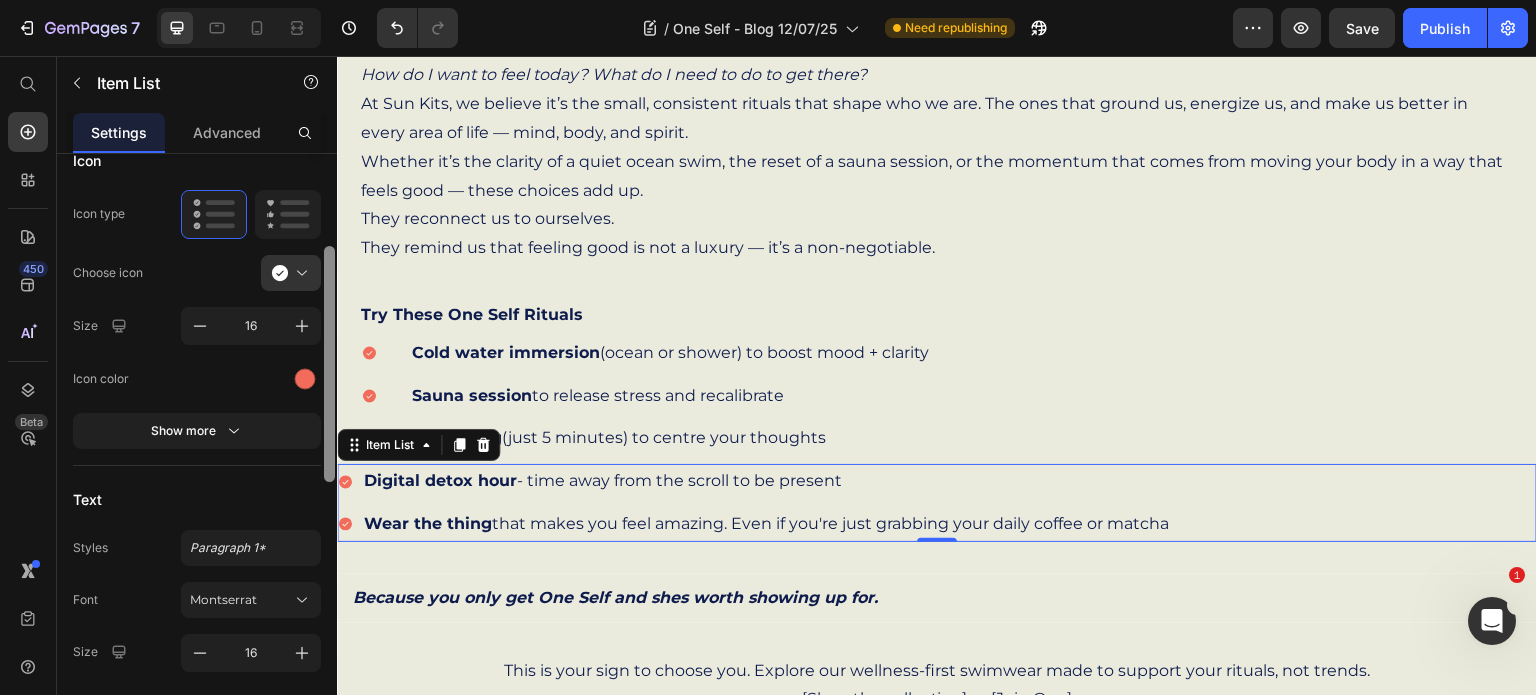 drag, startPoint x: 327, startPoint y: 380, endPoint x: 331, endPoint y: 476, distance: 96.0833 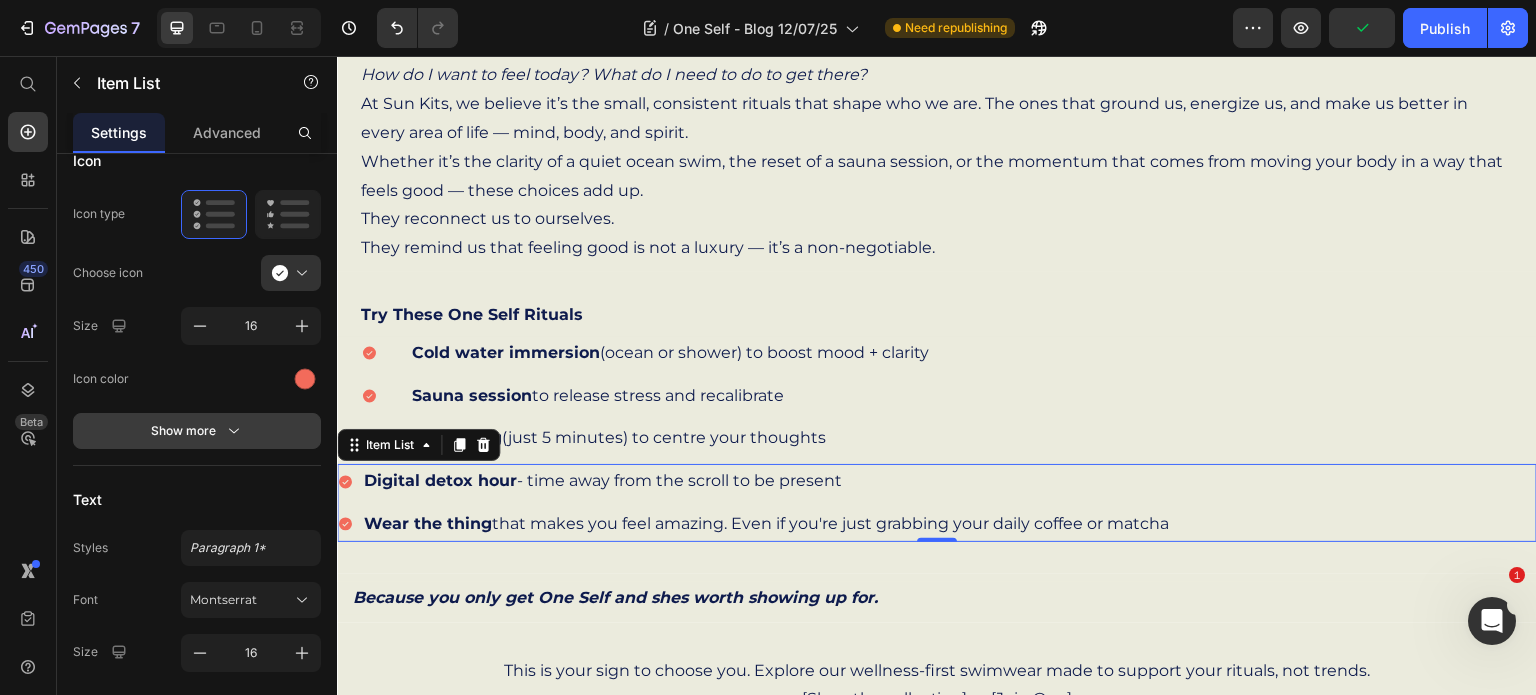 click 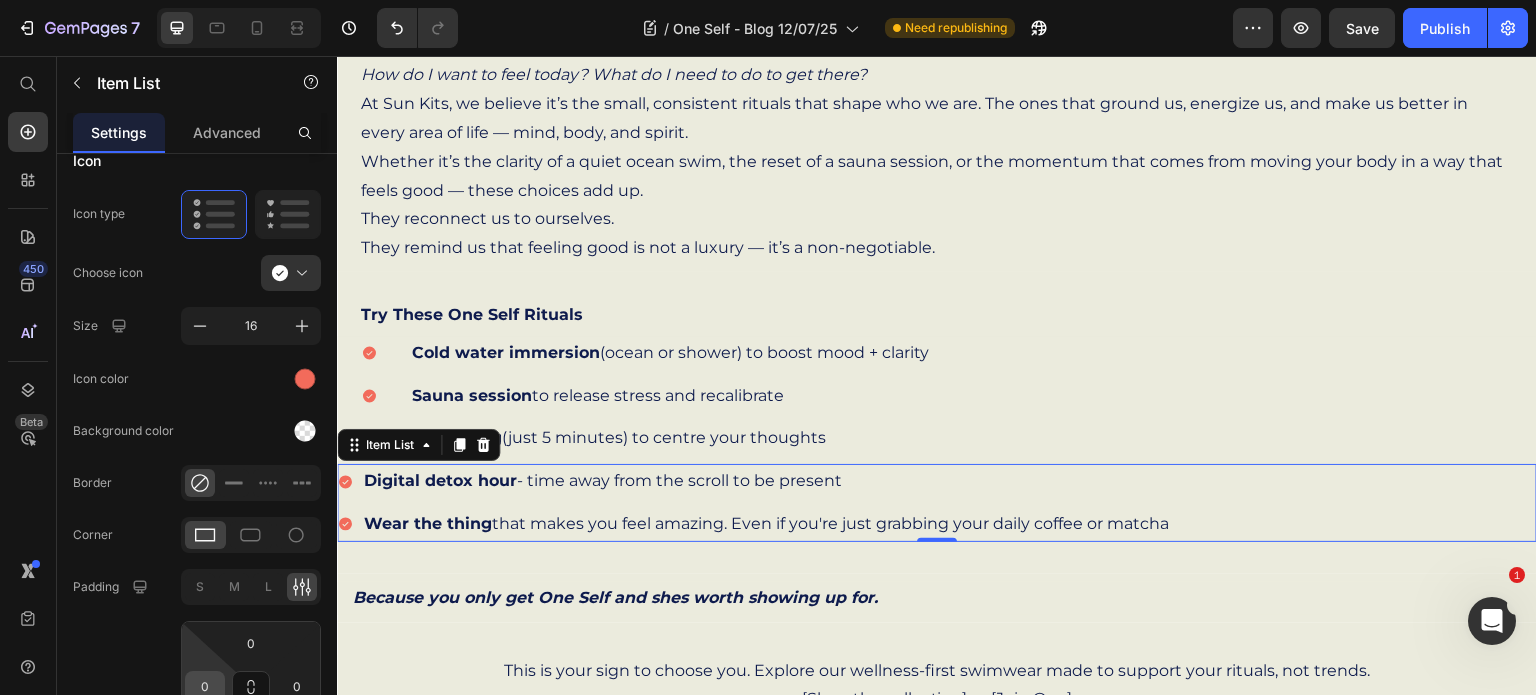 click on "0" at bounding box center [205, 687] 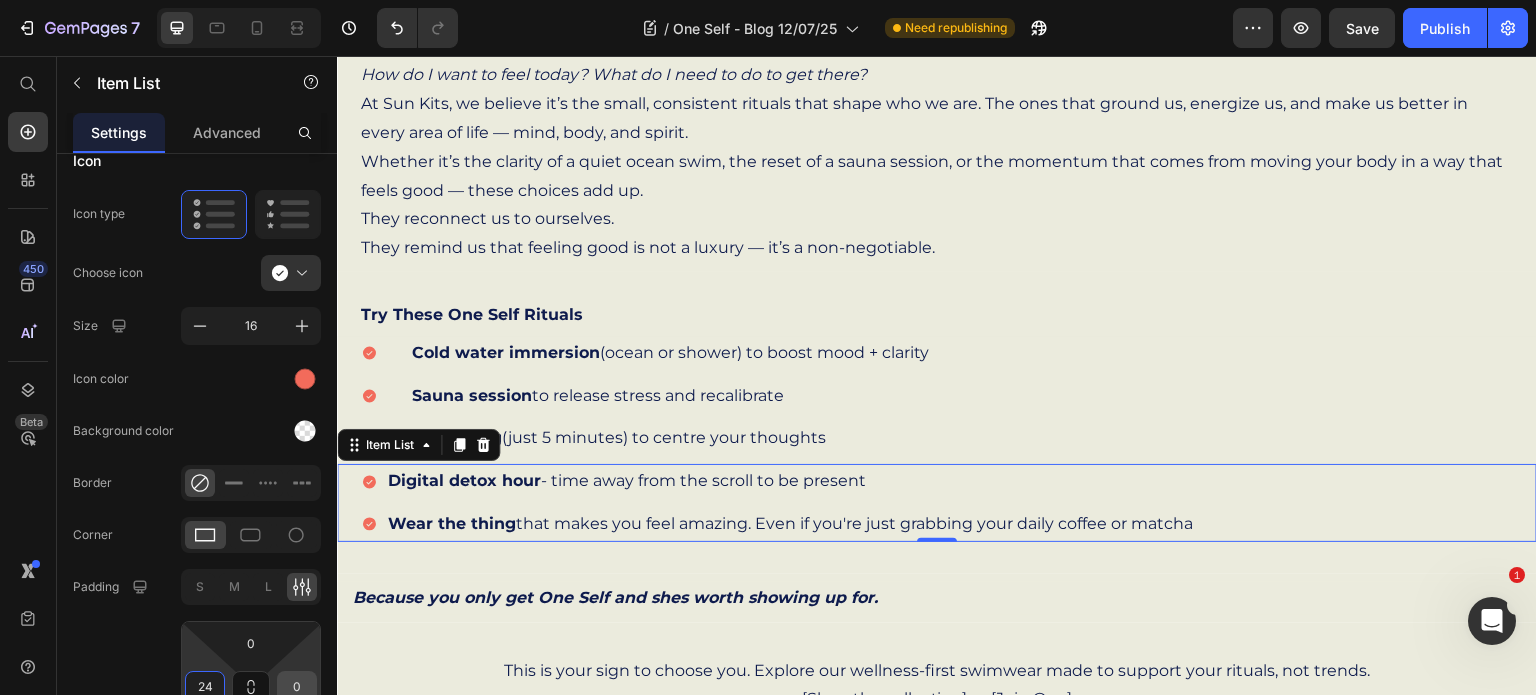type on "24" 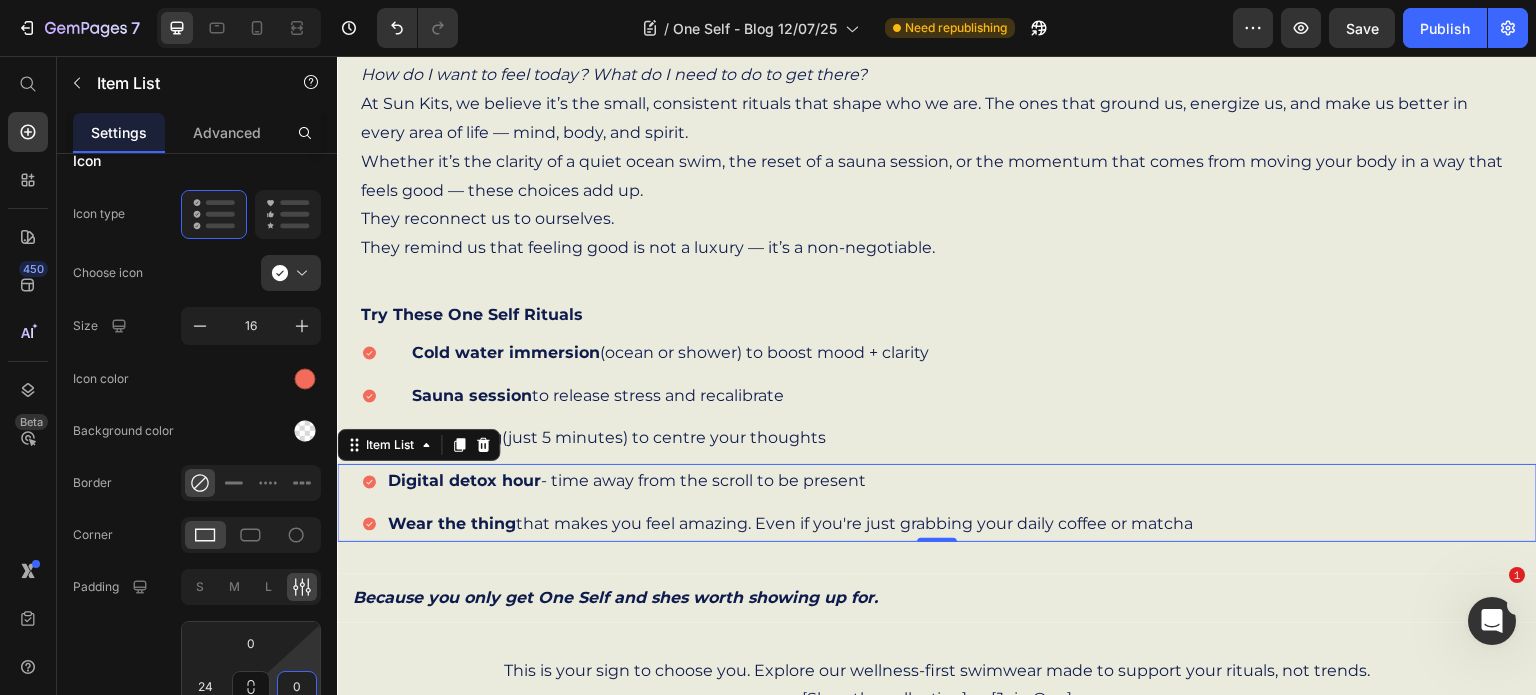 click on "0" at bounding box center (297, 687) 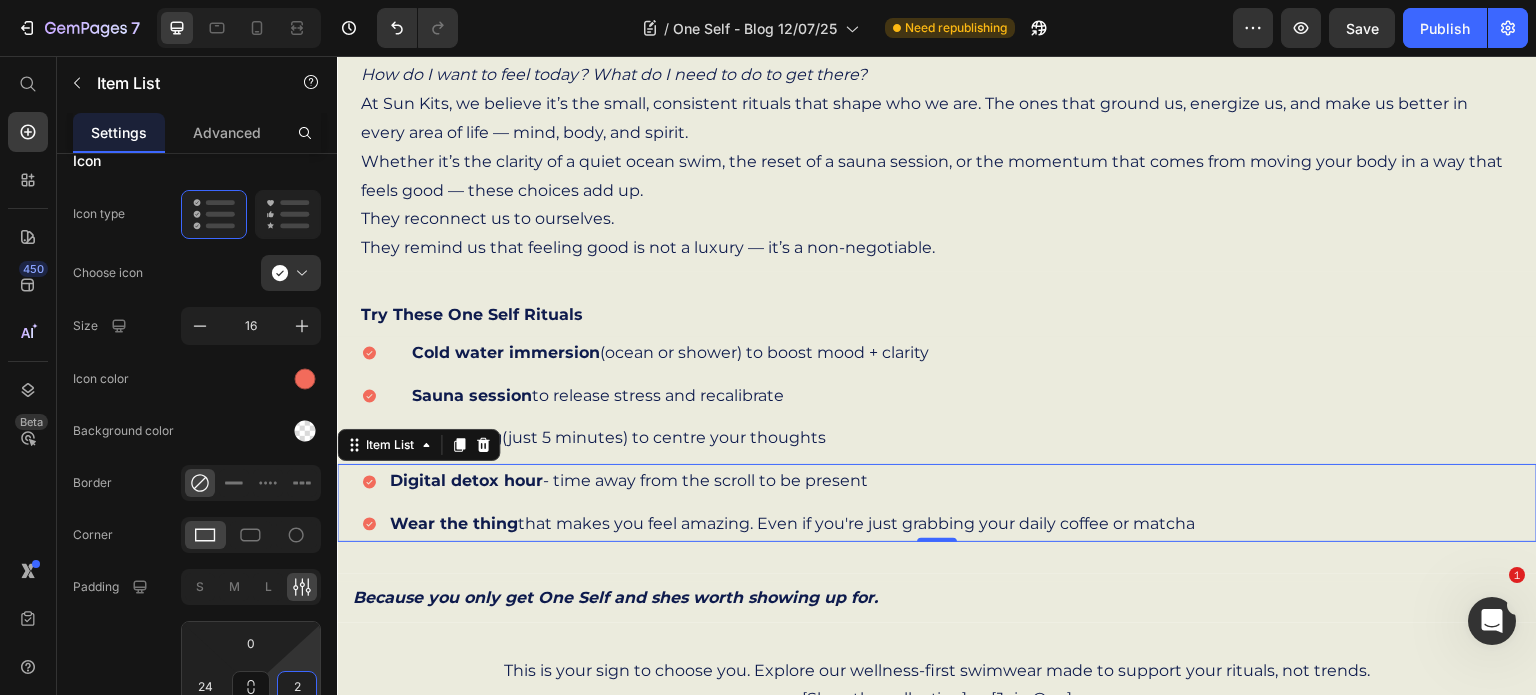 type on "24" 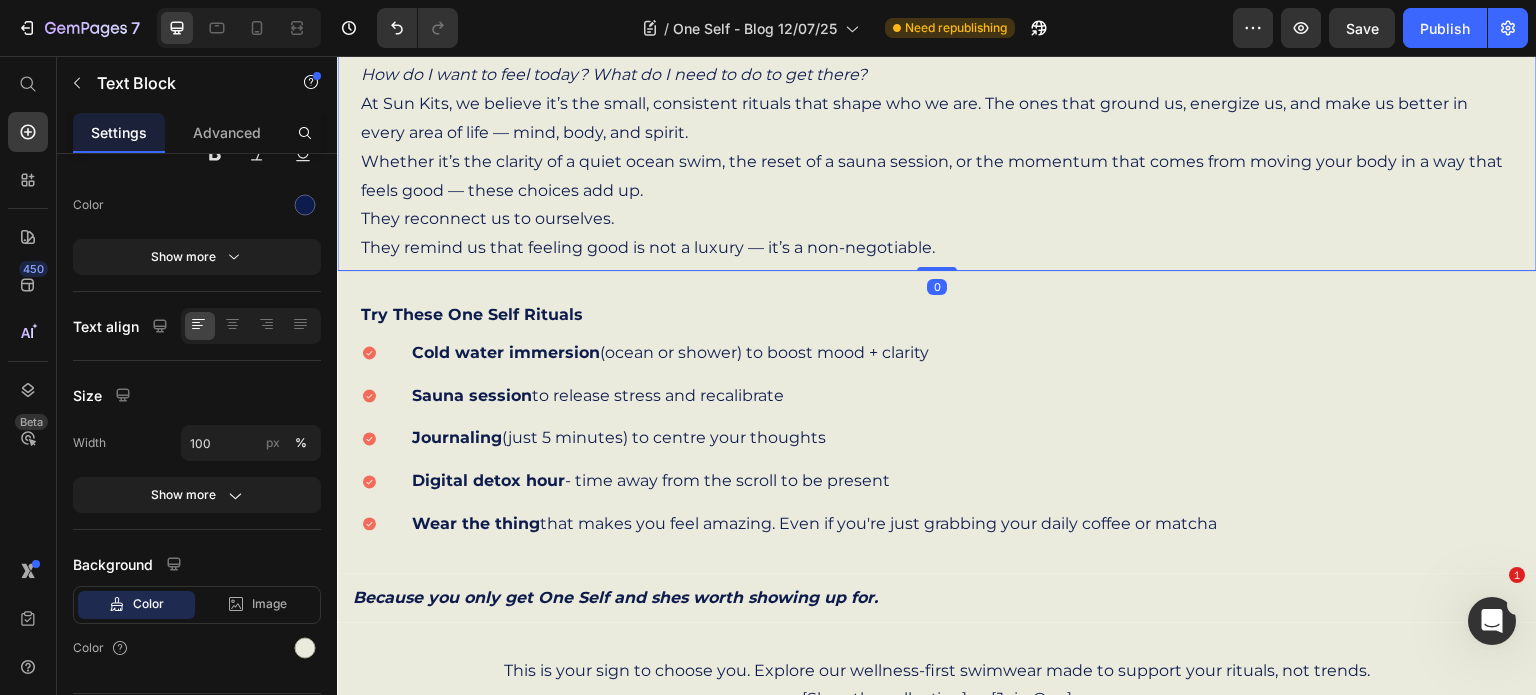 click on "One Self is the decision to choose you. Not one day. Not when you’ve ticked off the to-do list. Not when you’ve hit the goal weight, nailed the morning routine, or finally taken that holiday. It starts now — with the daily check-in: How do I want to feel today? What do I need to do to get there?   At Sun Kits, we believe it’s the small, consistent rituals that shape who we are. The ones that ground us, energize us, and make us better in every area of life — mind, body, and spirit.   Whether it’s the clarity of a quiet ocean swim, the reset of a sauna session, or the momentum that comes from moving your body in a way that feels good — these choices add up. They reconnect us to ourselves. They remind us that feeling good is not a luxury — it’s a non-negotiable." at bounding box center [937, 104] 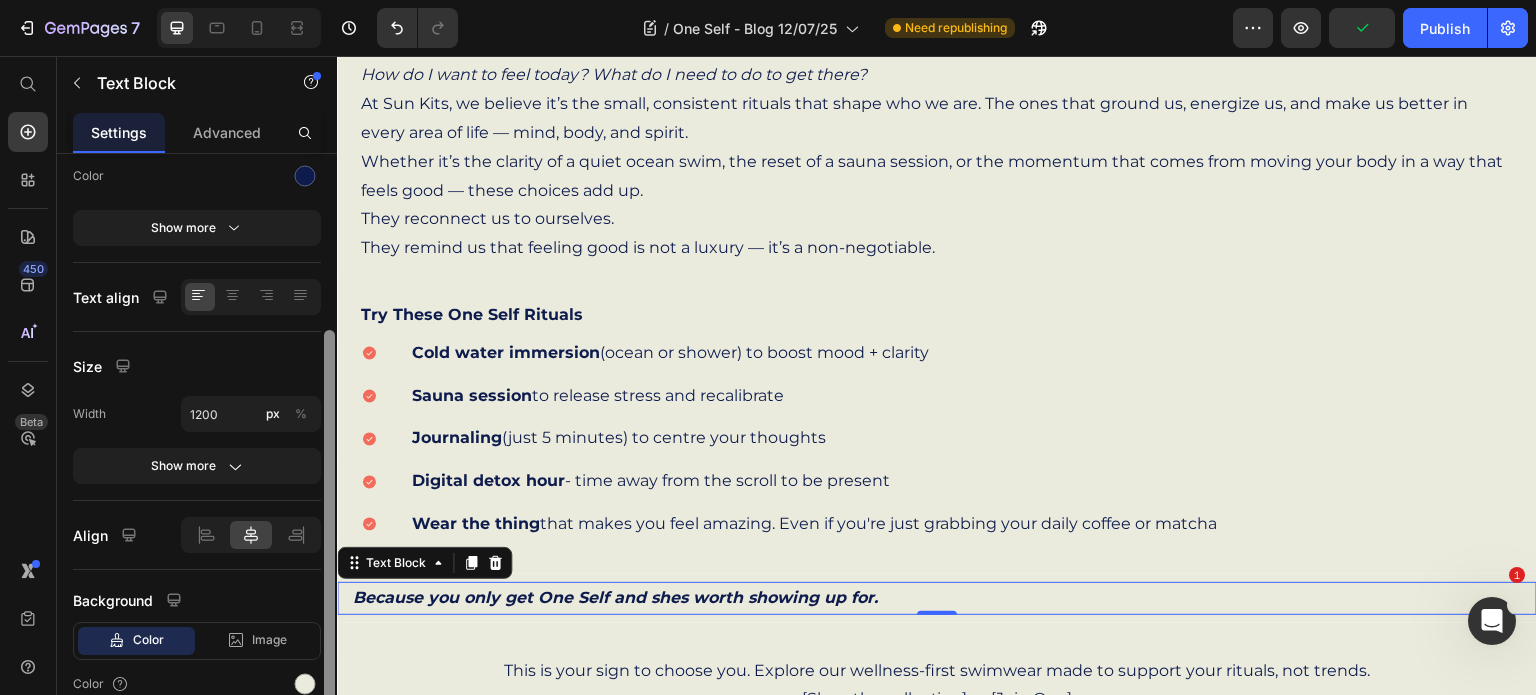scroll, scrollTop: 276, scrollLeft: 0, axis: vertical 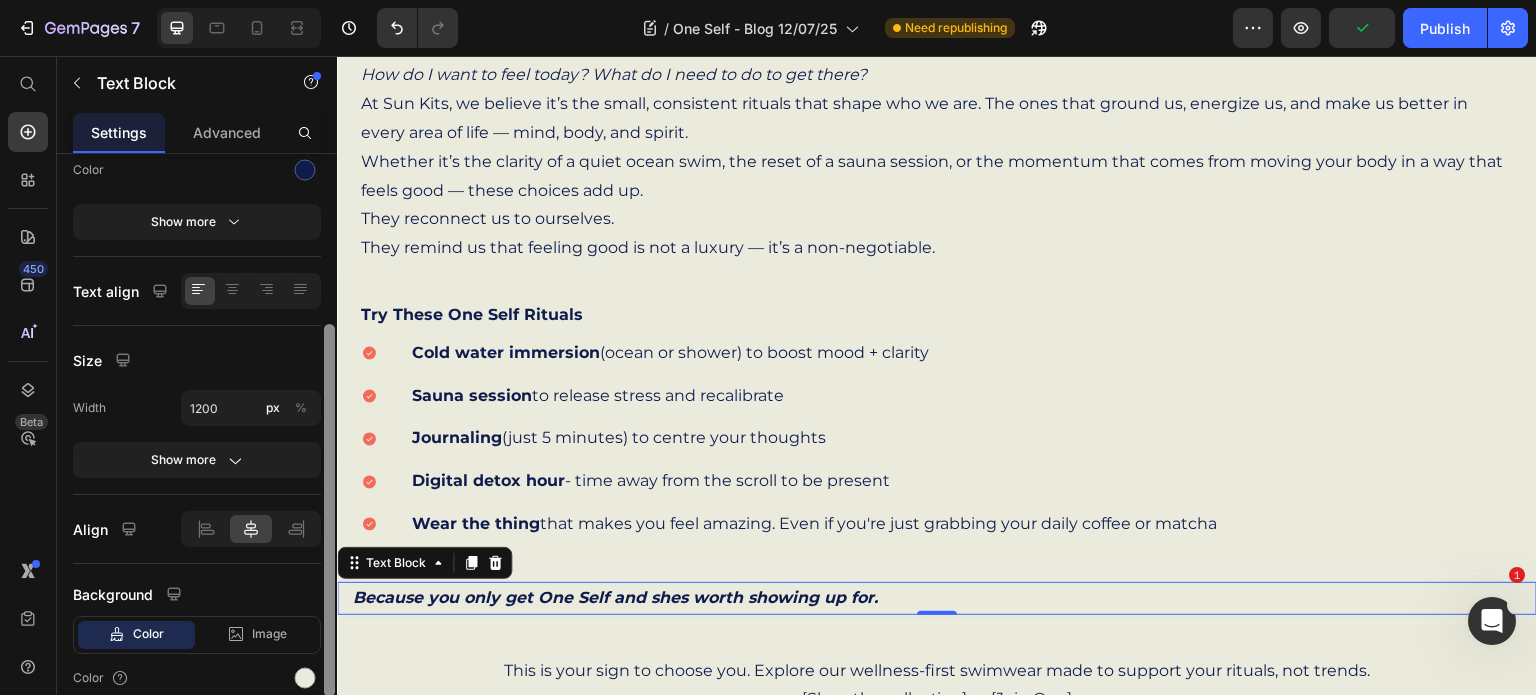 drag, startPoint x: 325, startPoint y: 484, endPoint x: 326, endPoint y: 657, distance: 173.00288 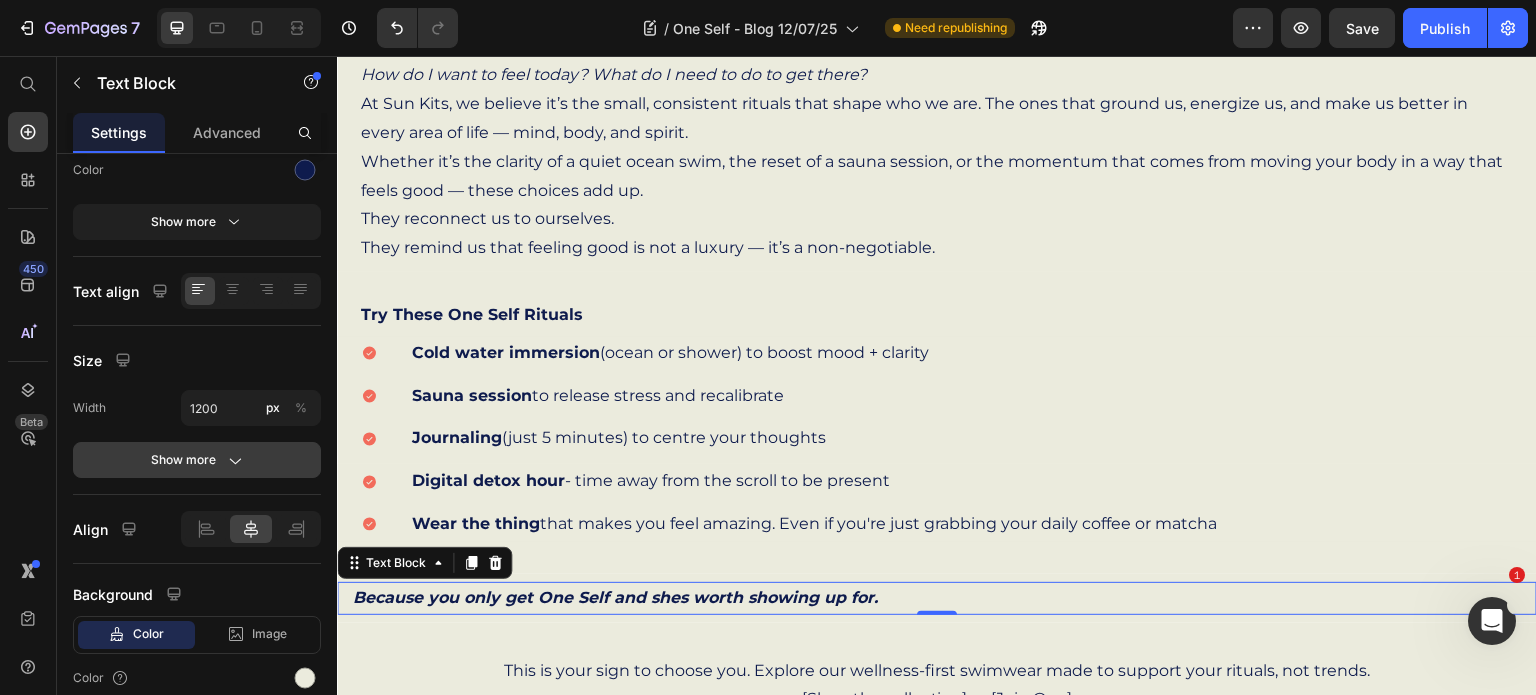click 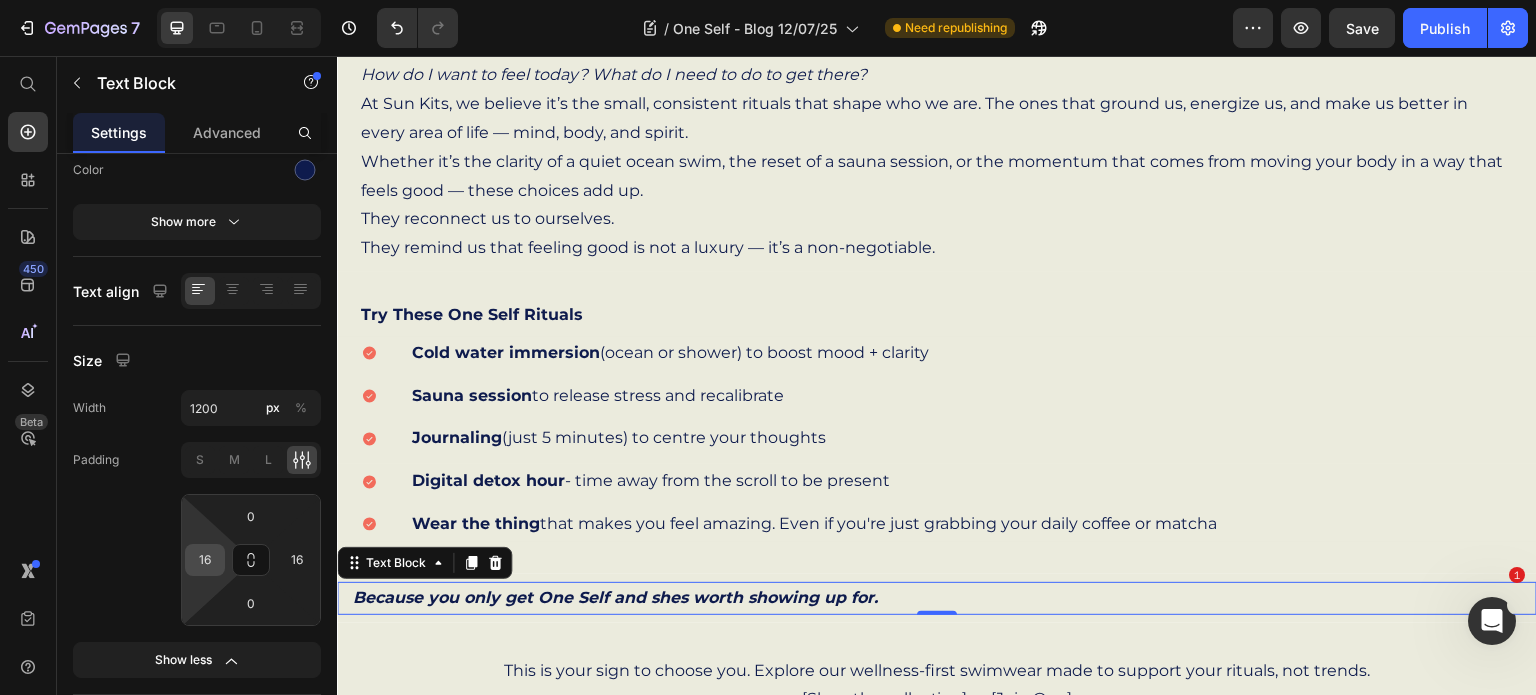 type 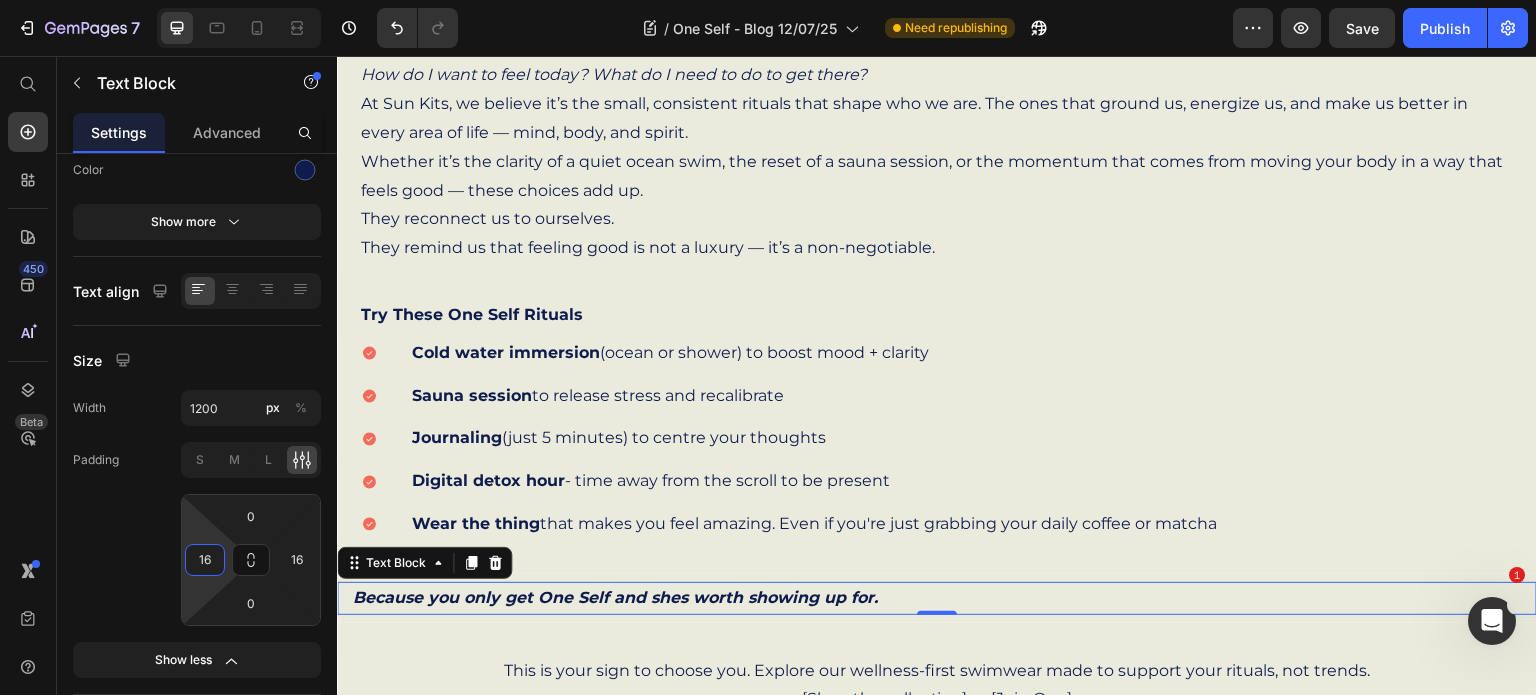 click on "16" at bounding box center [205, 560] 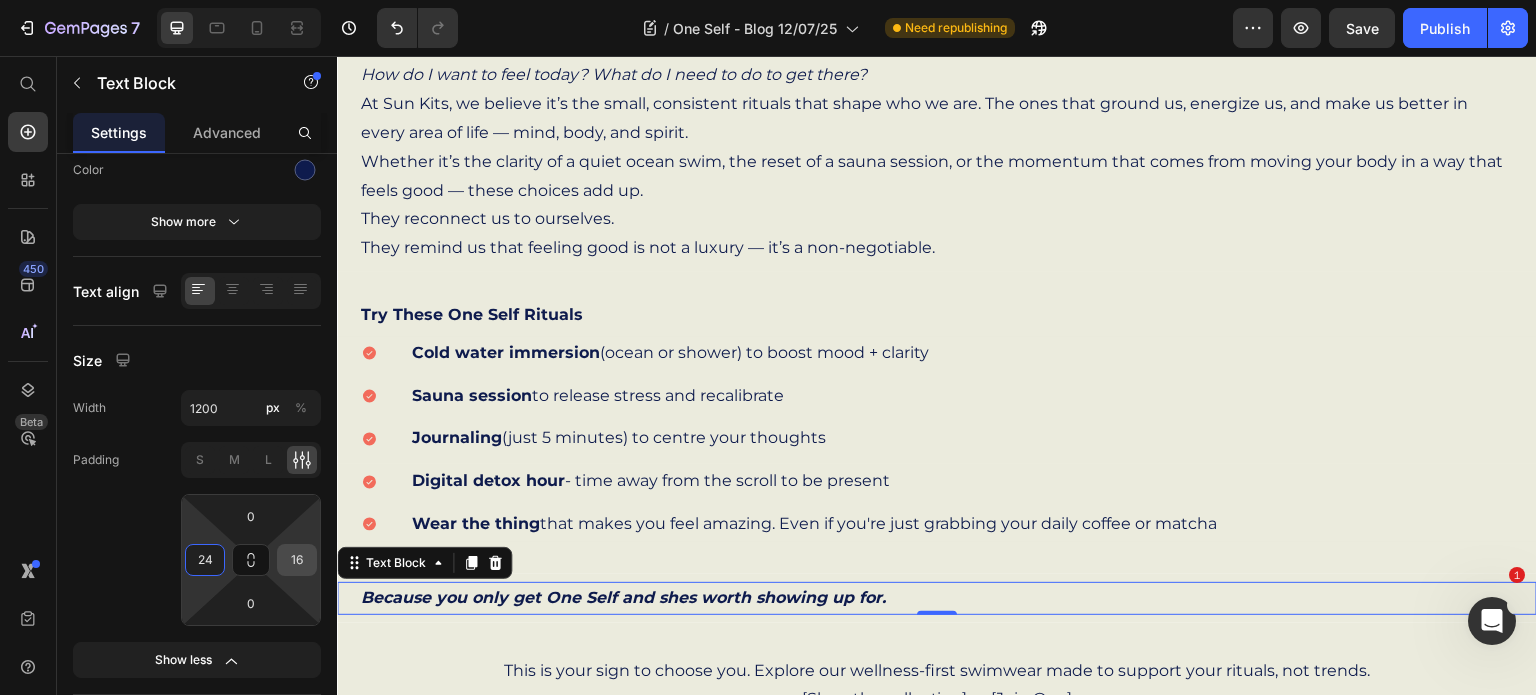 type on "24" 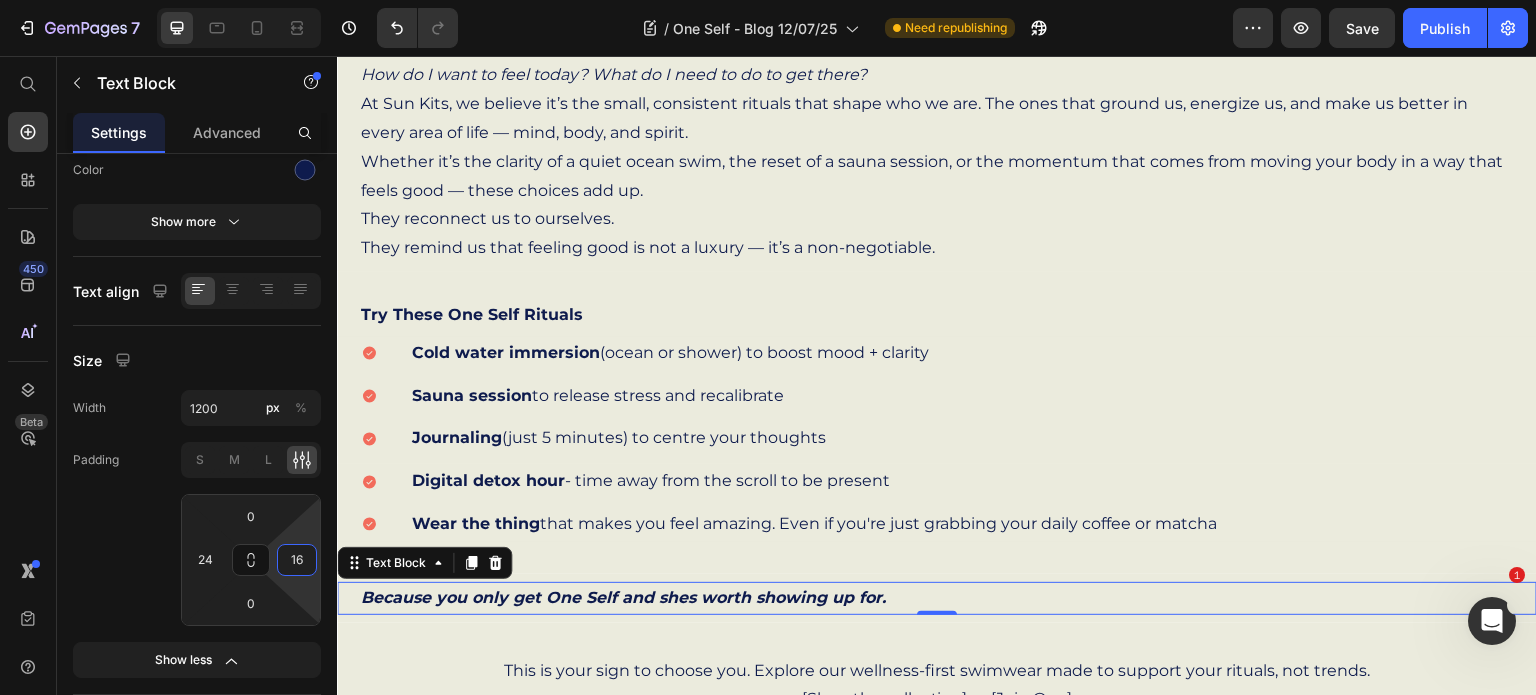 click on "16" at bounding box center (297, 560) 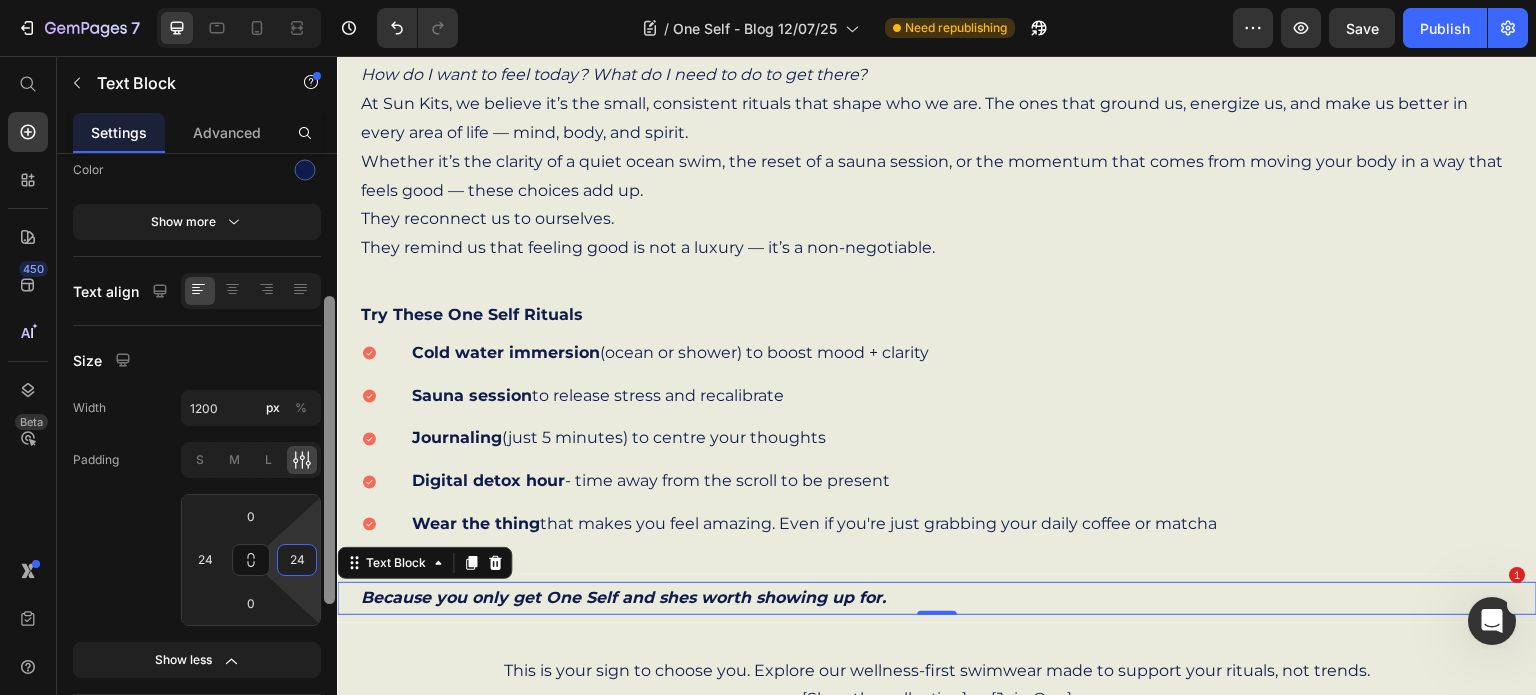 click at bounding box center [329, 450] 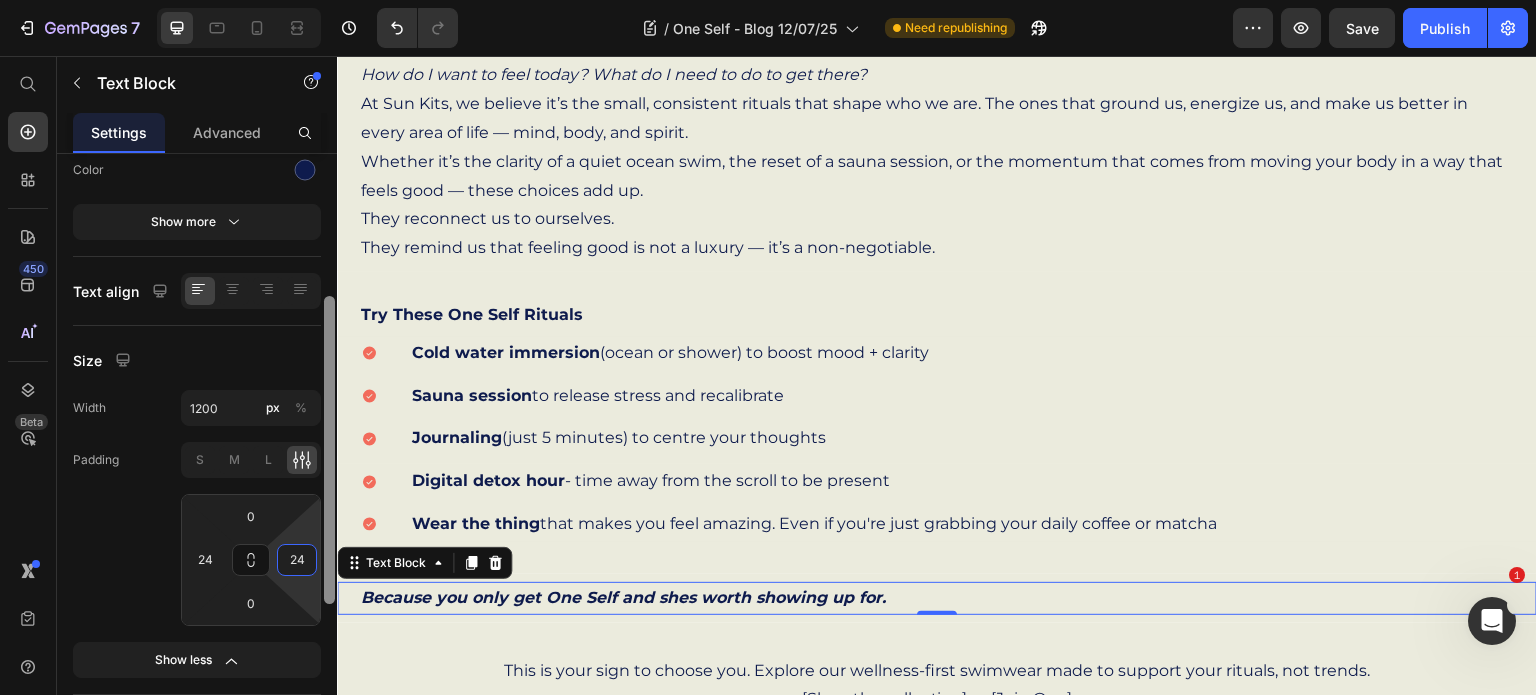 type on "24" 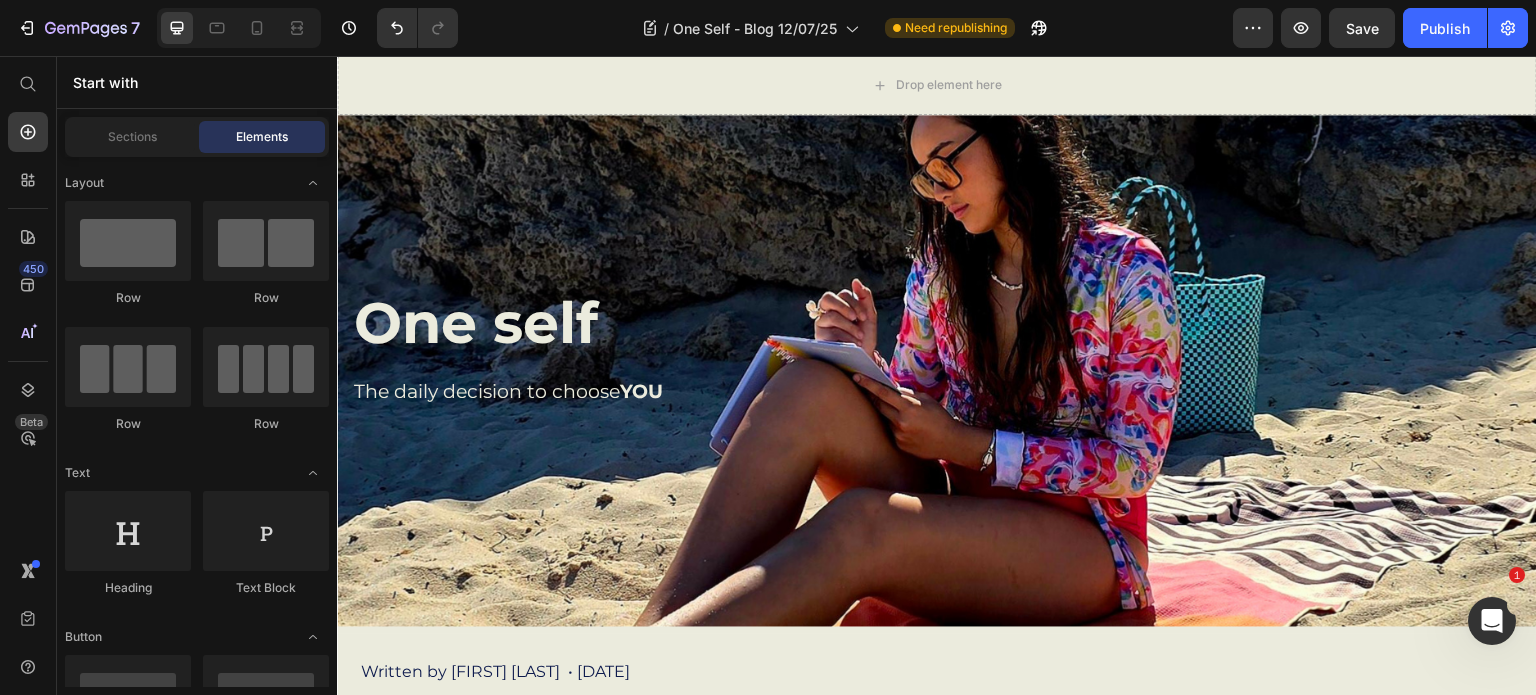 scroll, scrollTop: 0, scrollLeft: 0, axis: both 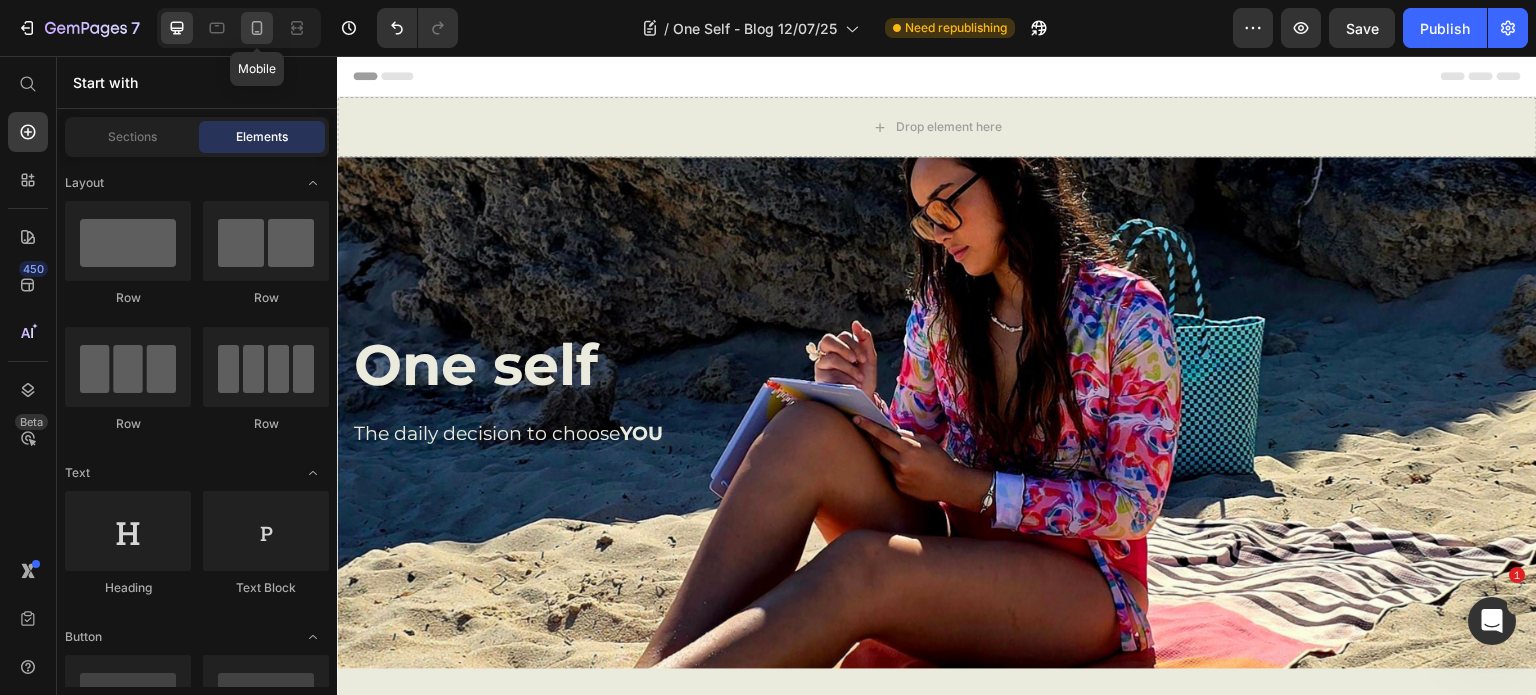 click 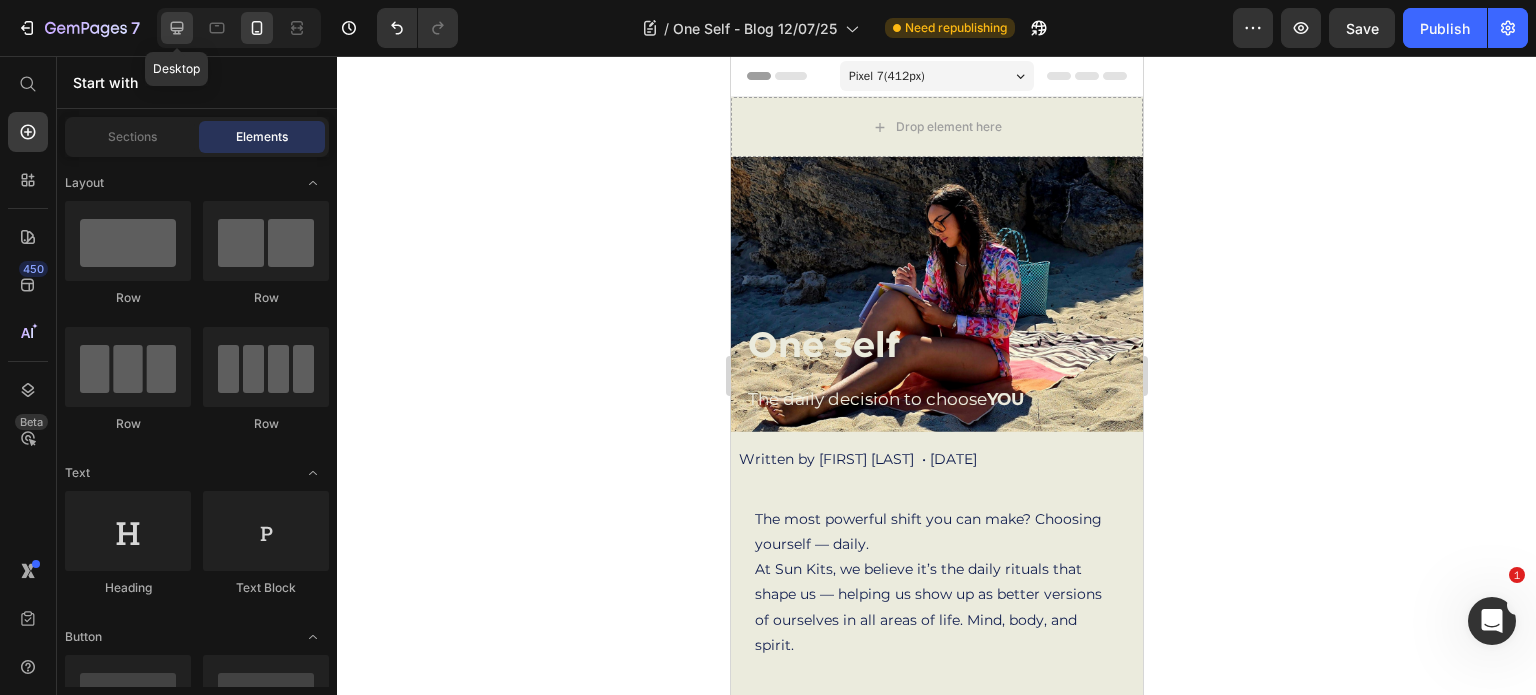 click 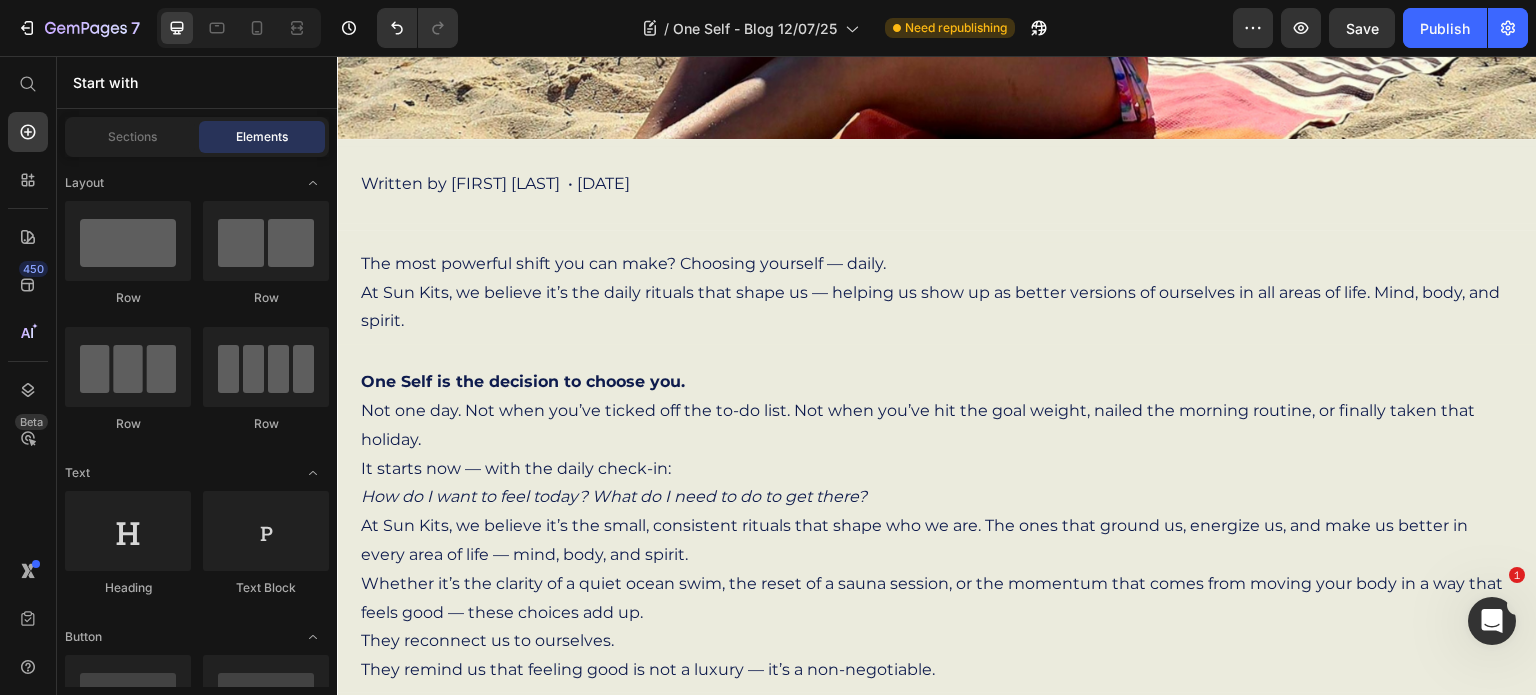 scroll, scrollTop: 524, scrollLeft: 0, axis: vertical 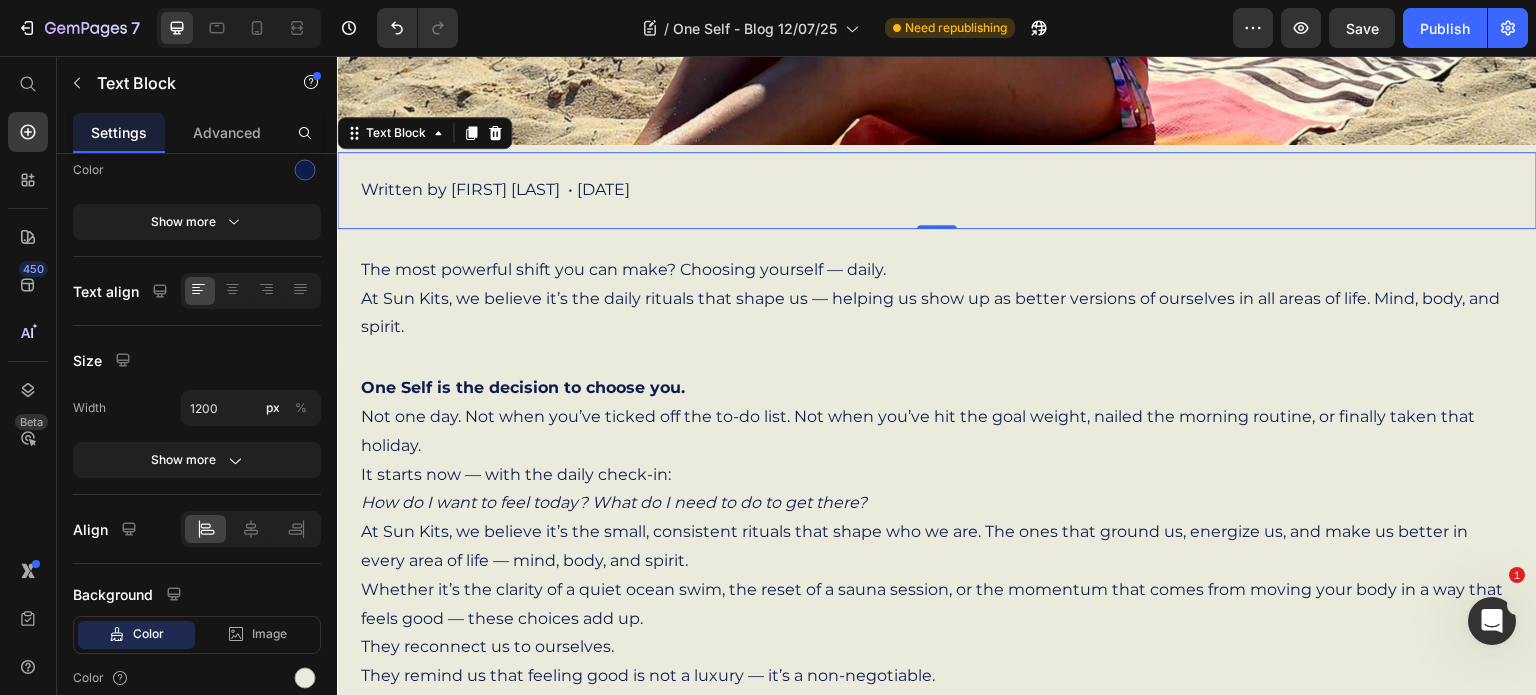 click on "Written by [FIRST] [LAST]  • [DATE]" at bounding box center (937, 190) 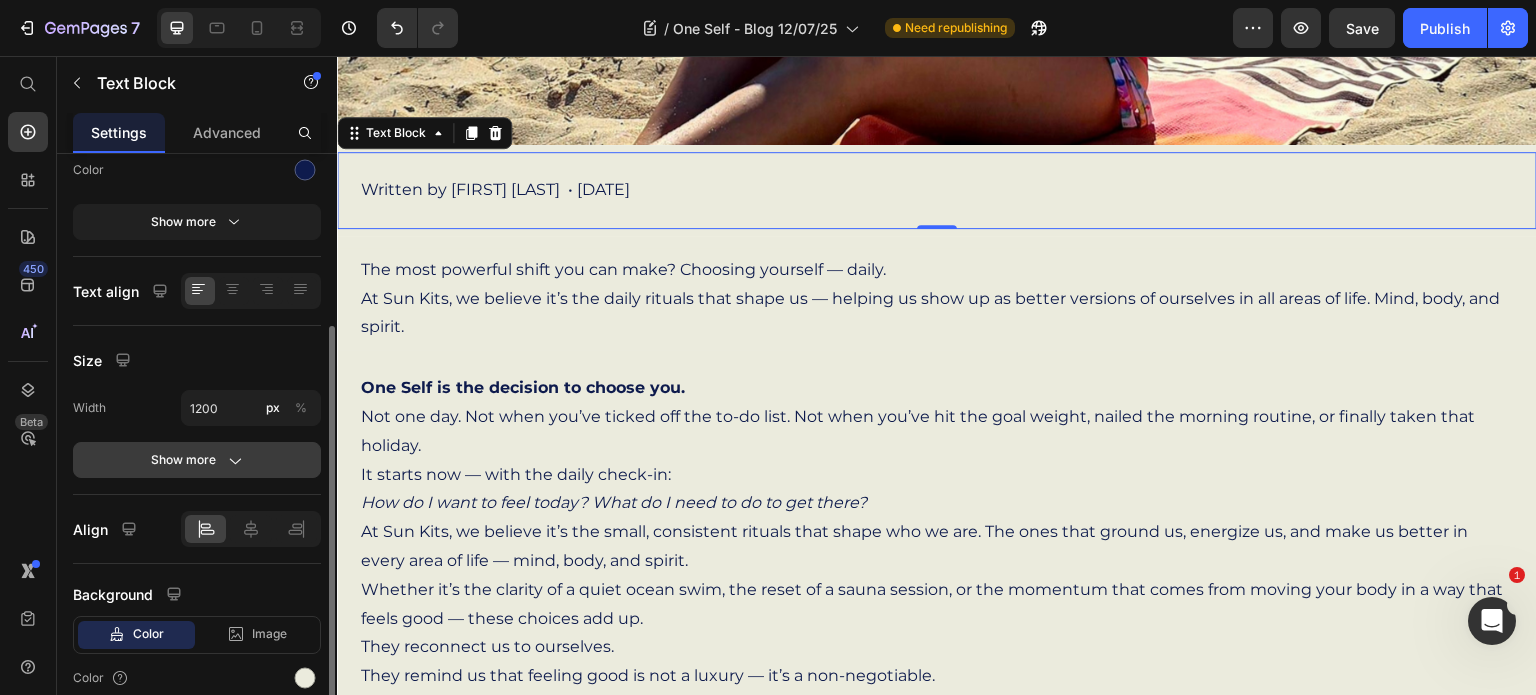 click 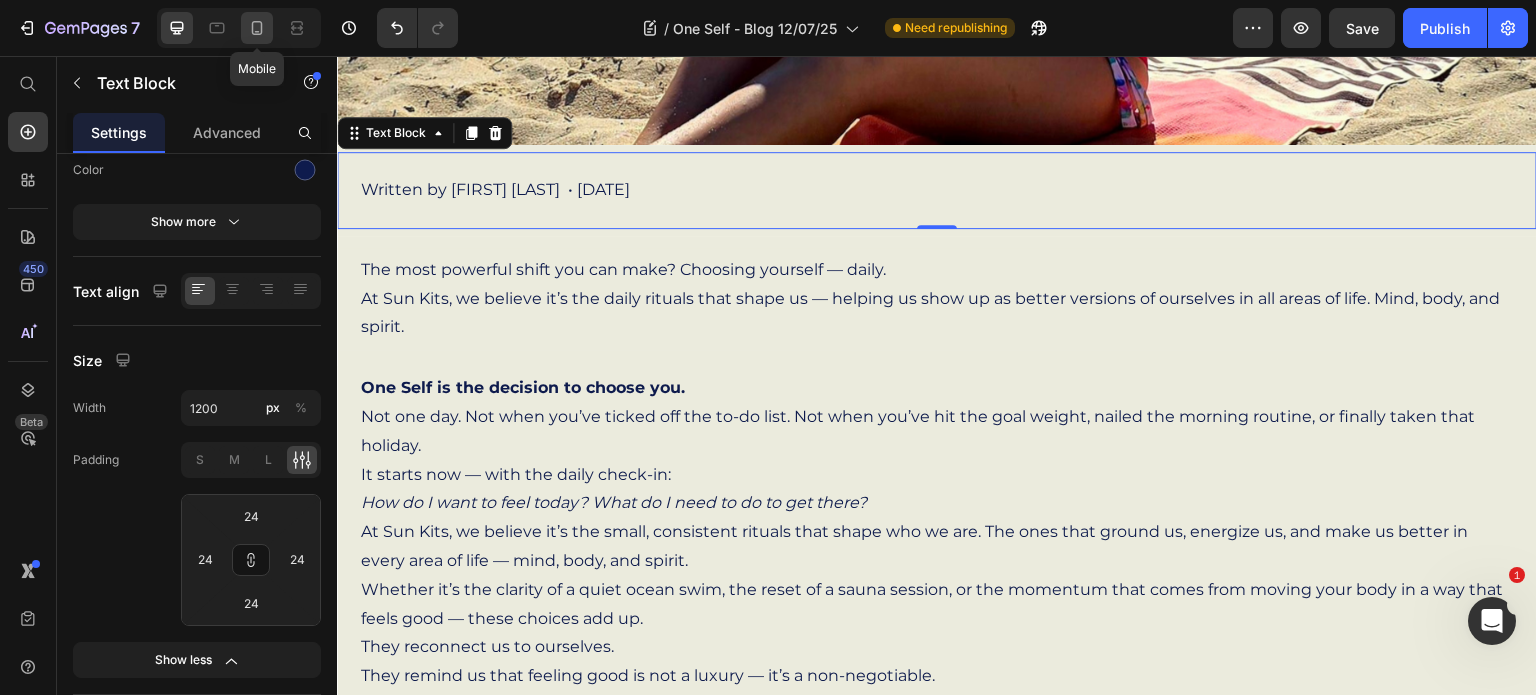 click 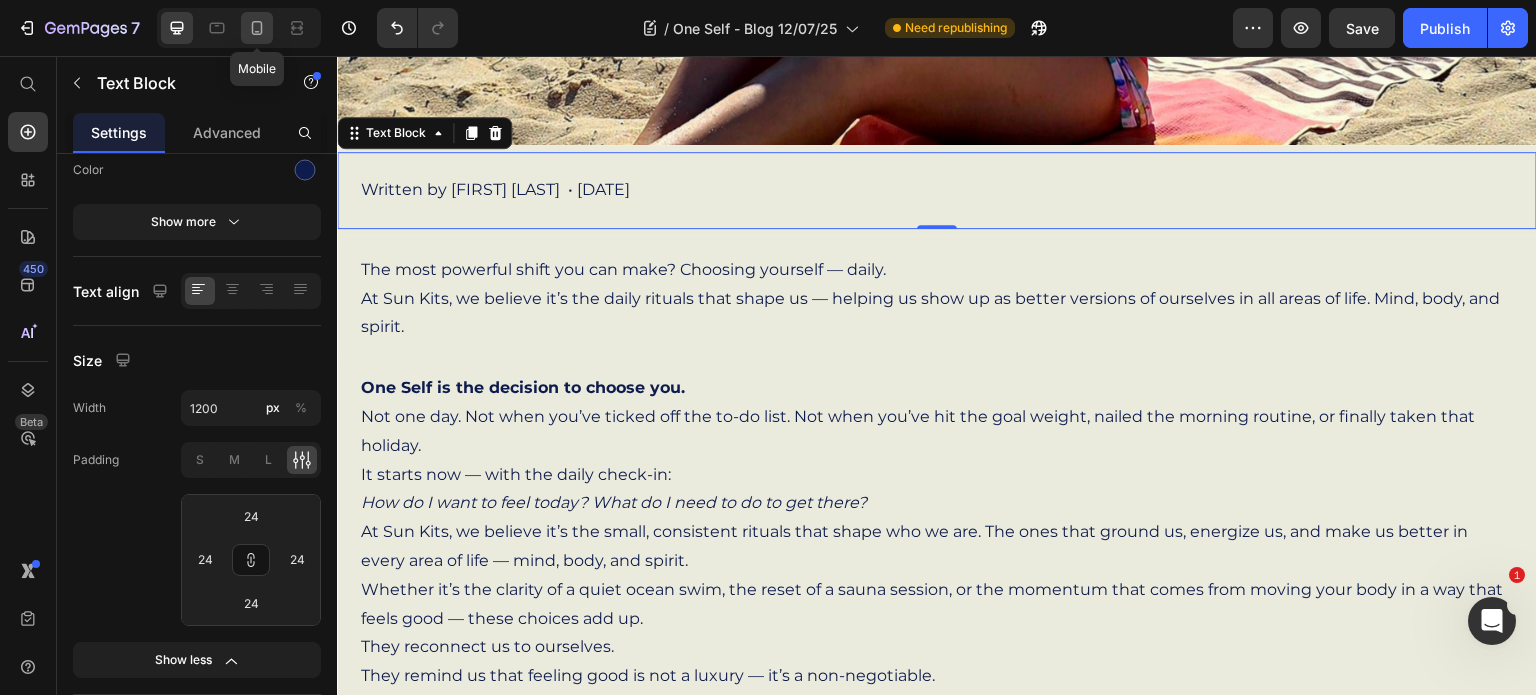type on "14" 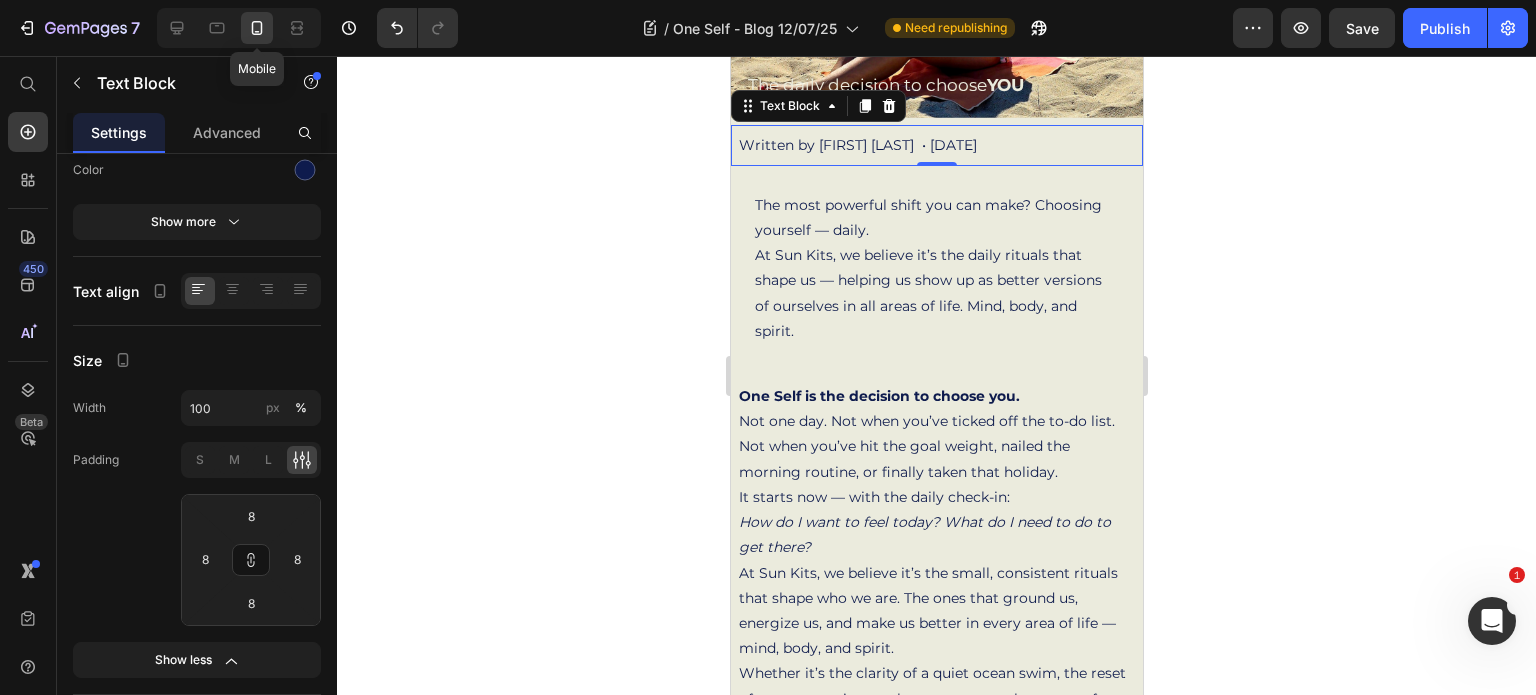 scroll, scrollTop: 302, scrollLeft: 0, axis: vertical 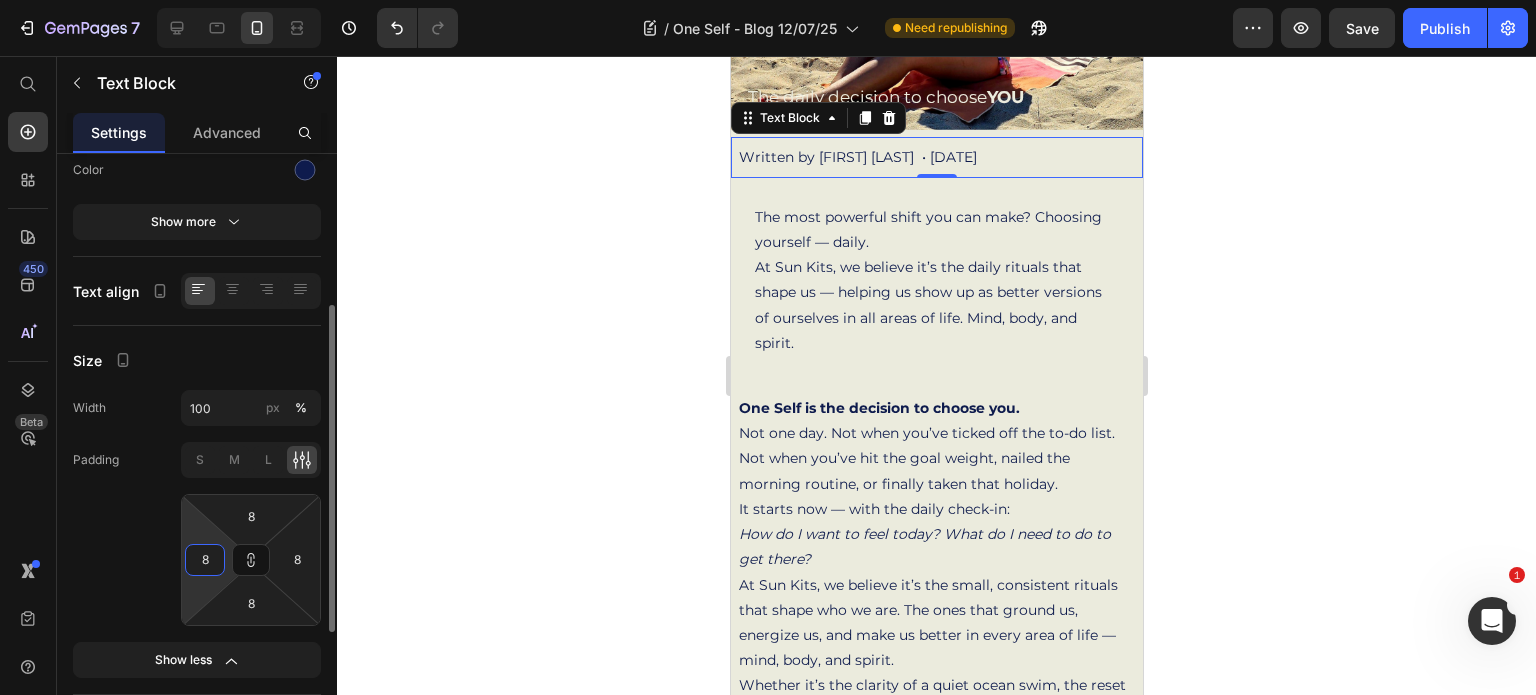 click on "8" at bounding box center (205, 560) 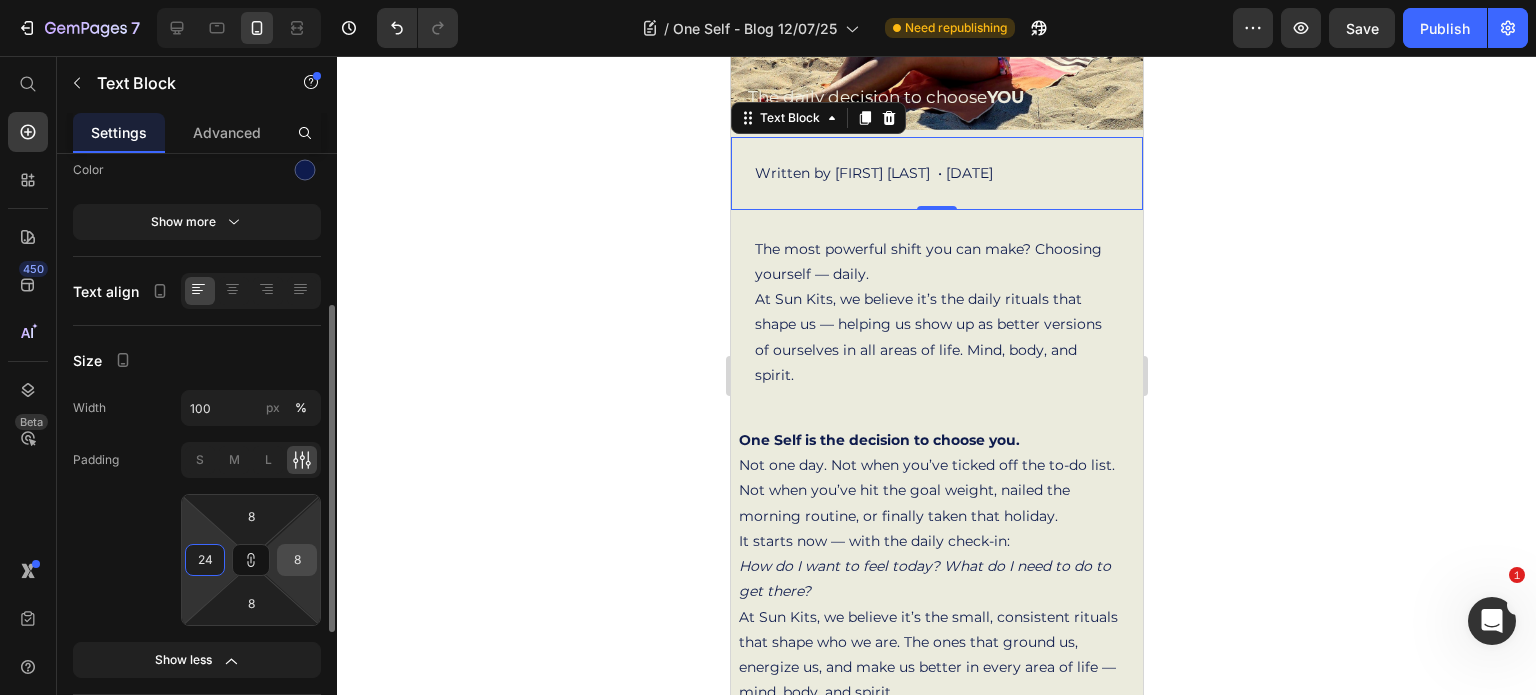 type on "2" 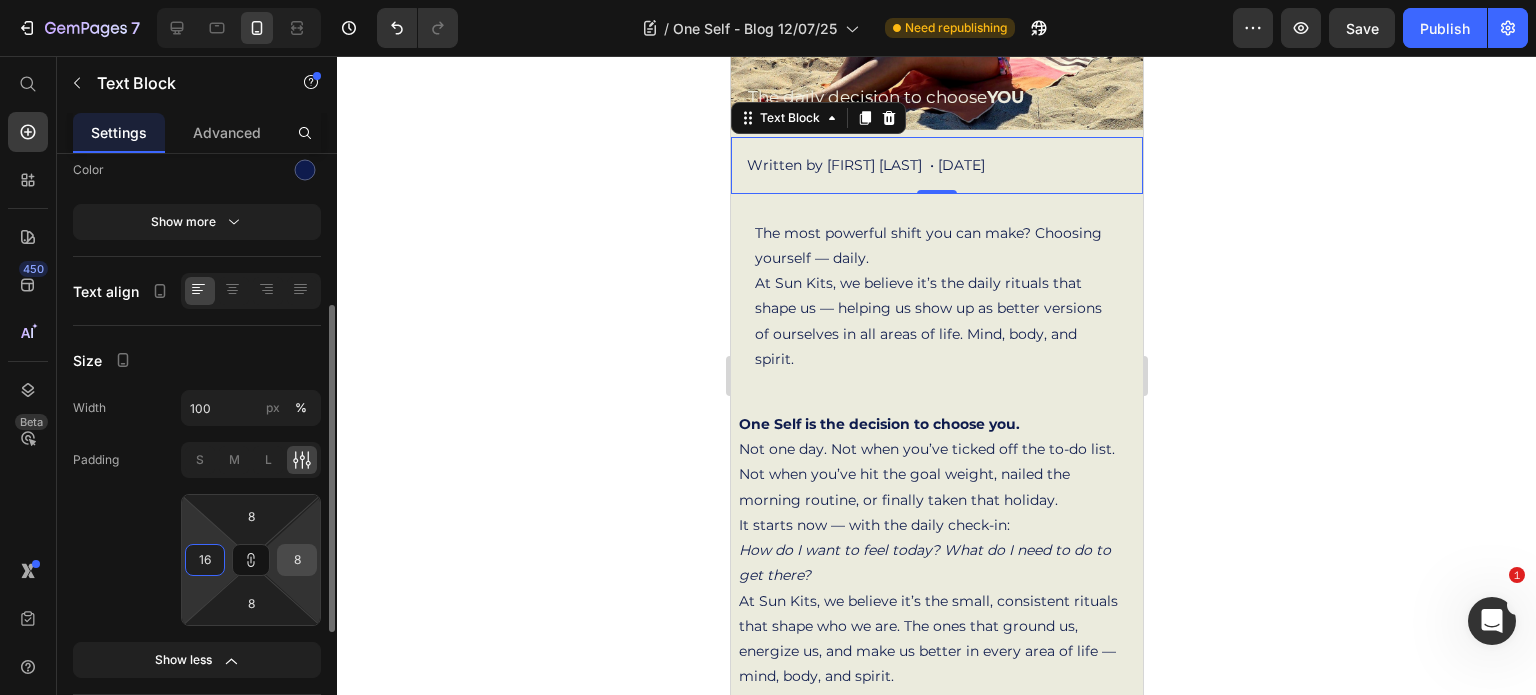 type on "16" 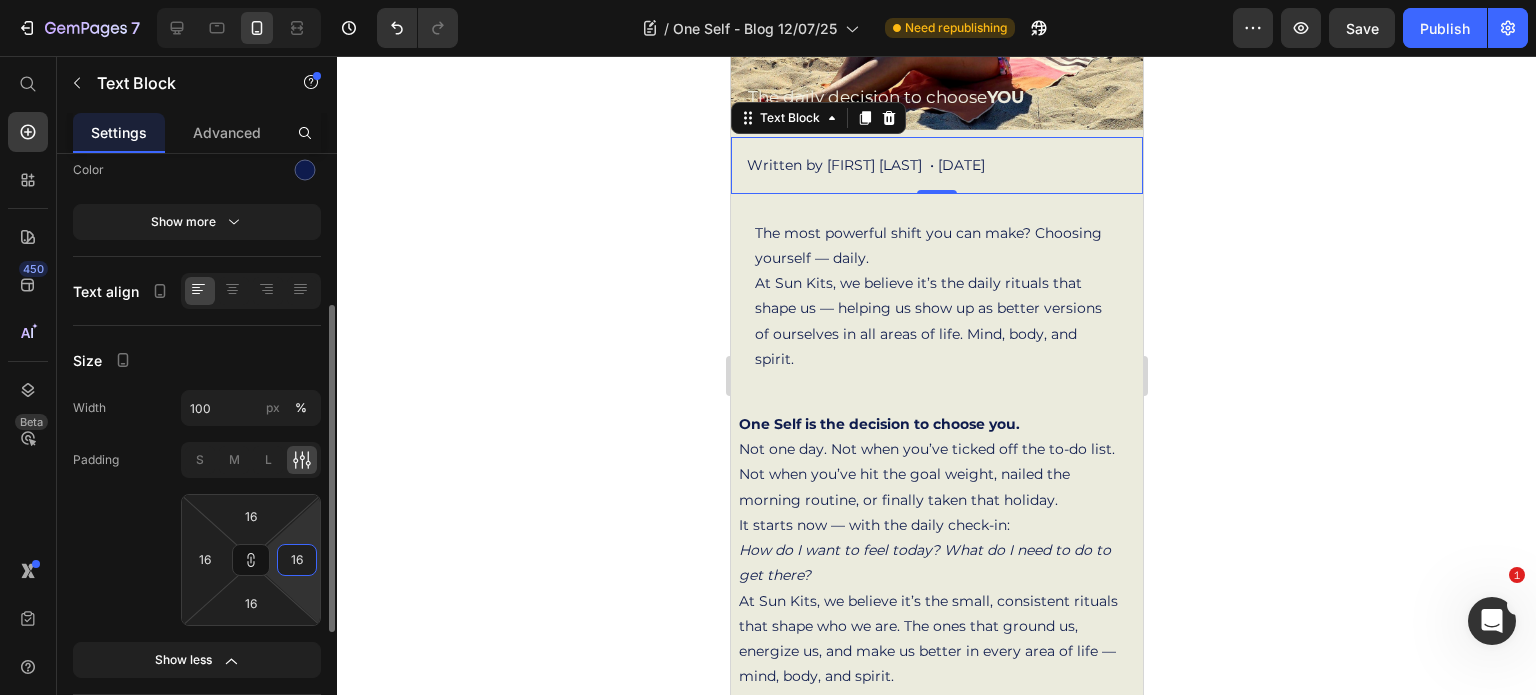 click on "16" at bounding box center (297, 560) 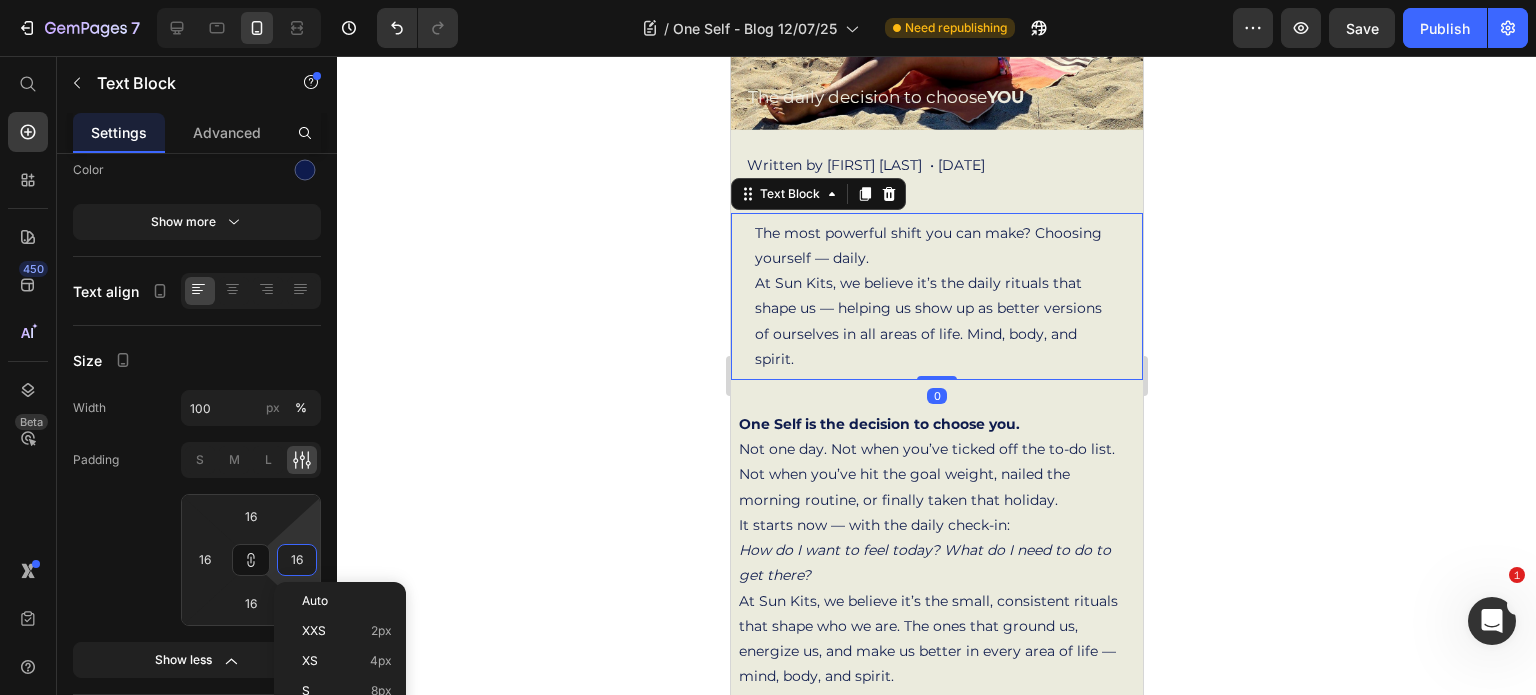 scroll, scrollTop: 276, scrollLeft: 0, axis: vertical 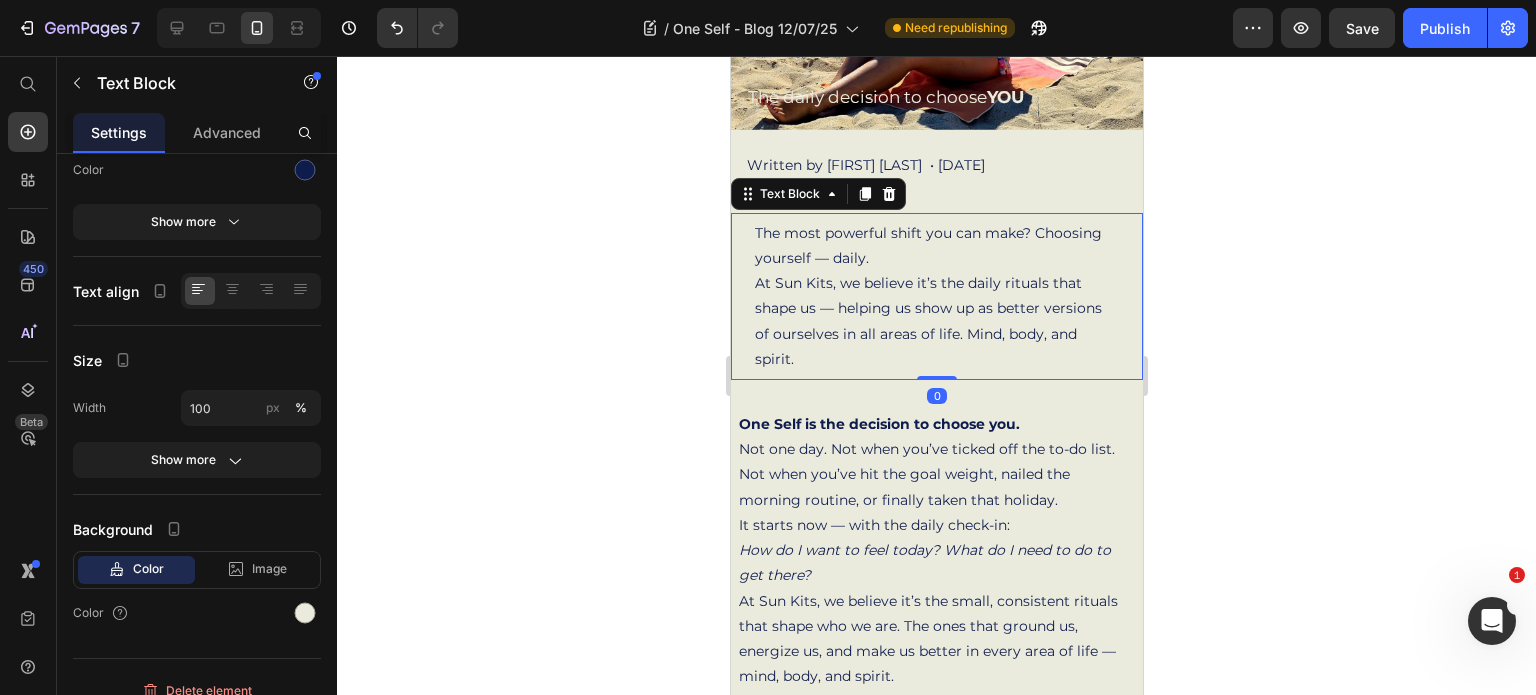 click on "The most powerful shift you can make? Choosing yourself — daily. At Sun Kits, we believe it’s the daily rituals that shape us — helping us show up as better versions of ourselves in all areas of life. Mind, body, and spirit." at bounding box center (936, 296) 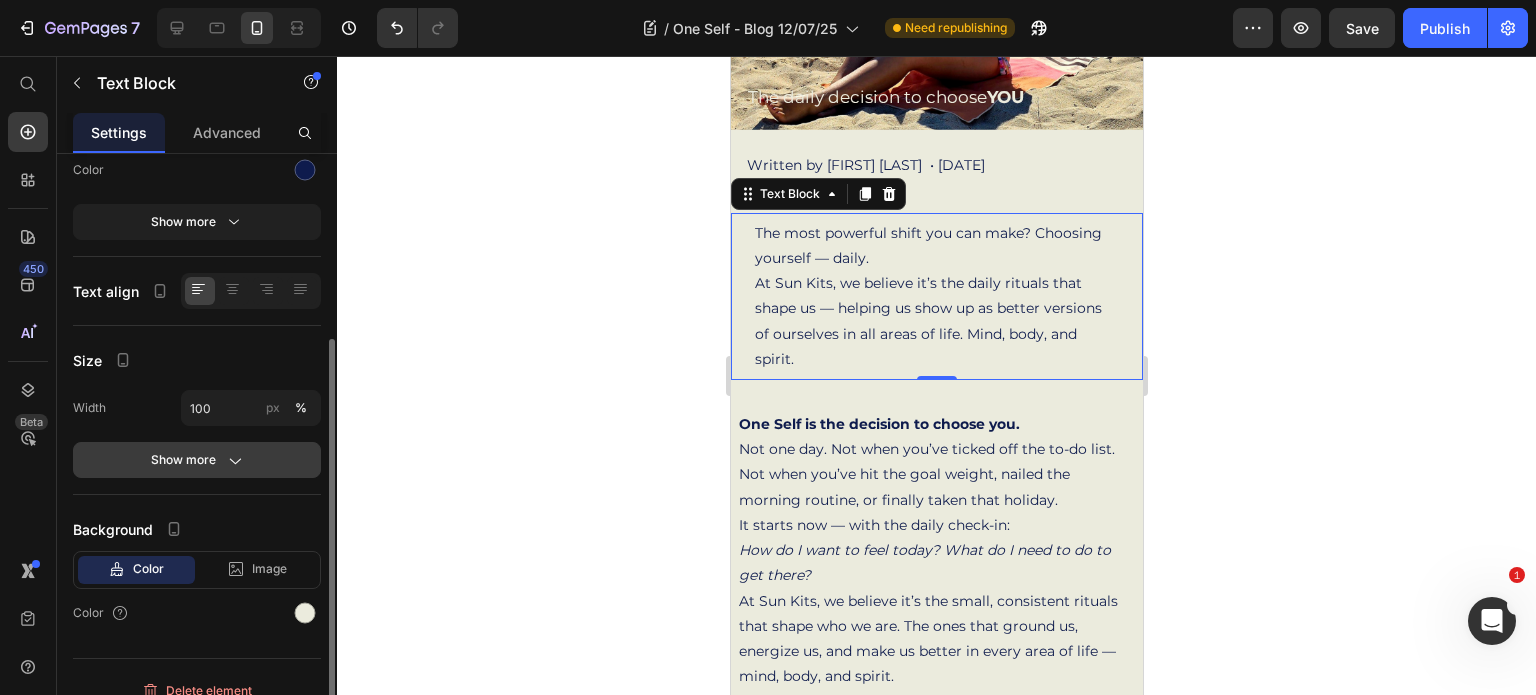 click 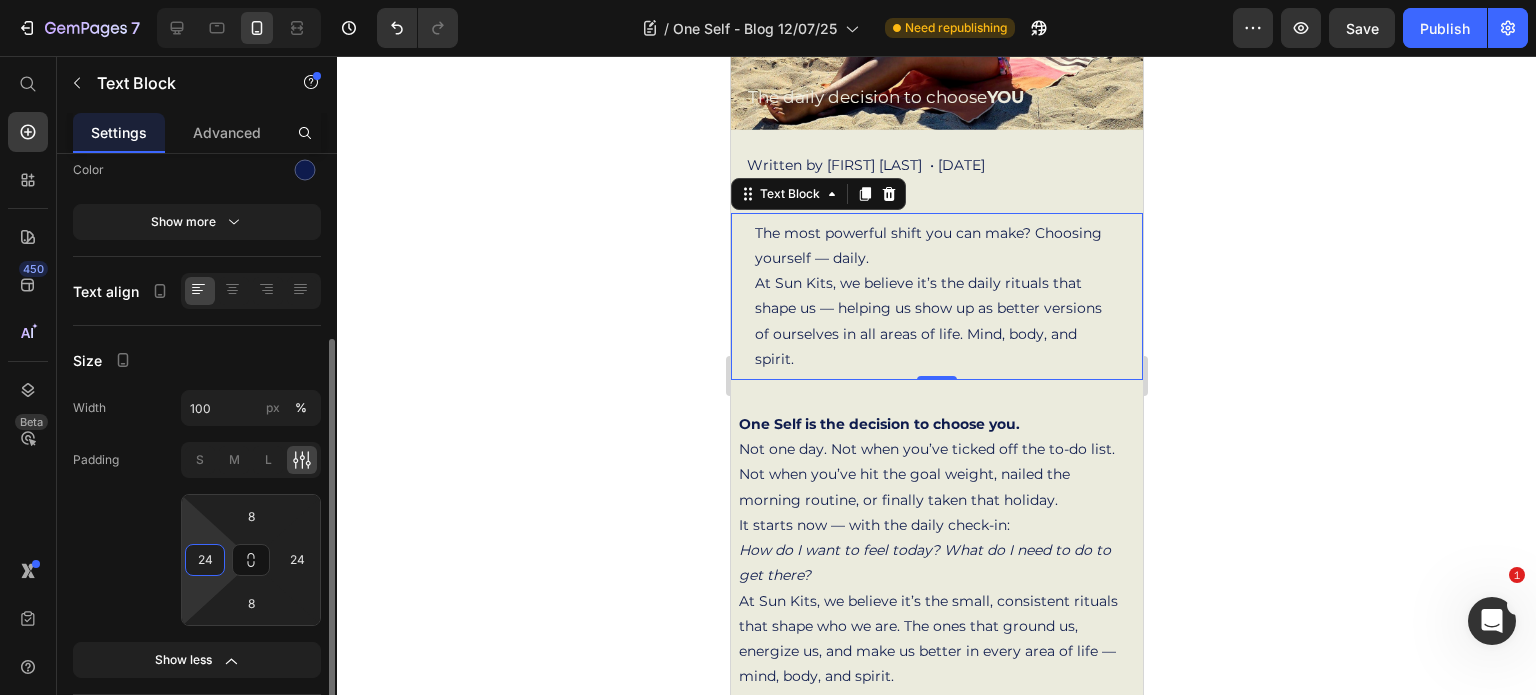 click on "24" at bounding box center [205, 560] 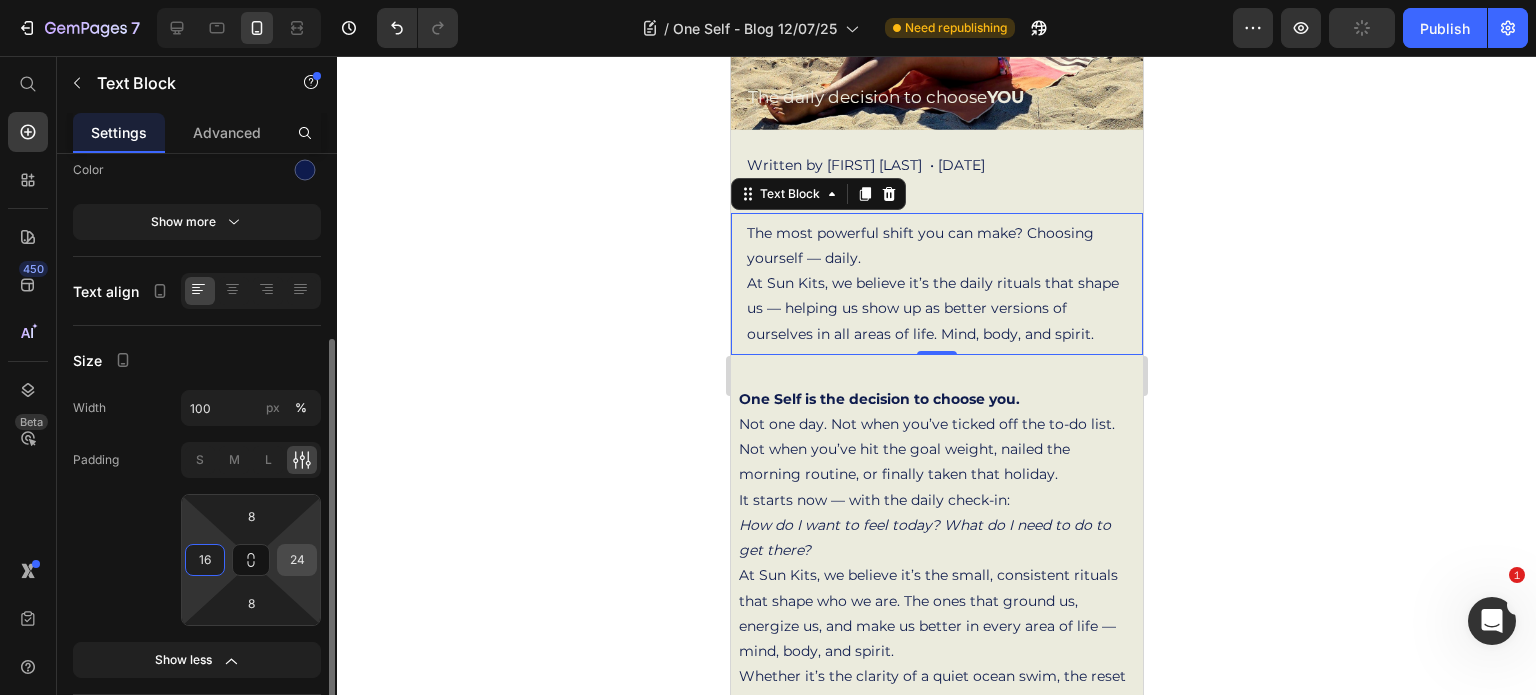 type on "16" 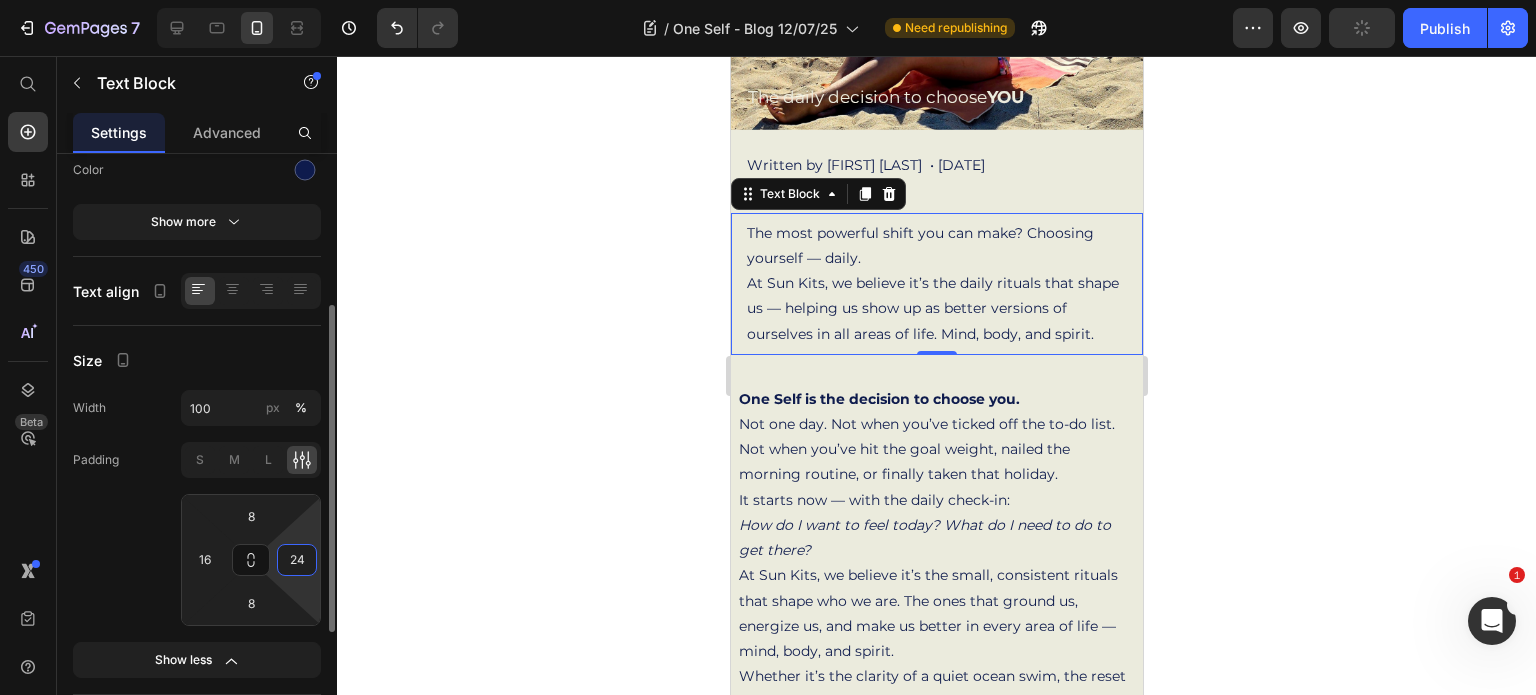 click on "24" at bounding box center (297, 560) 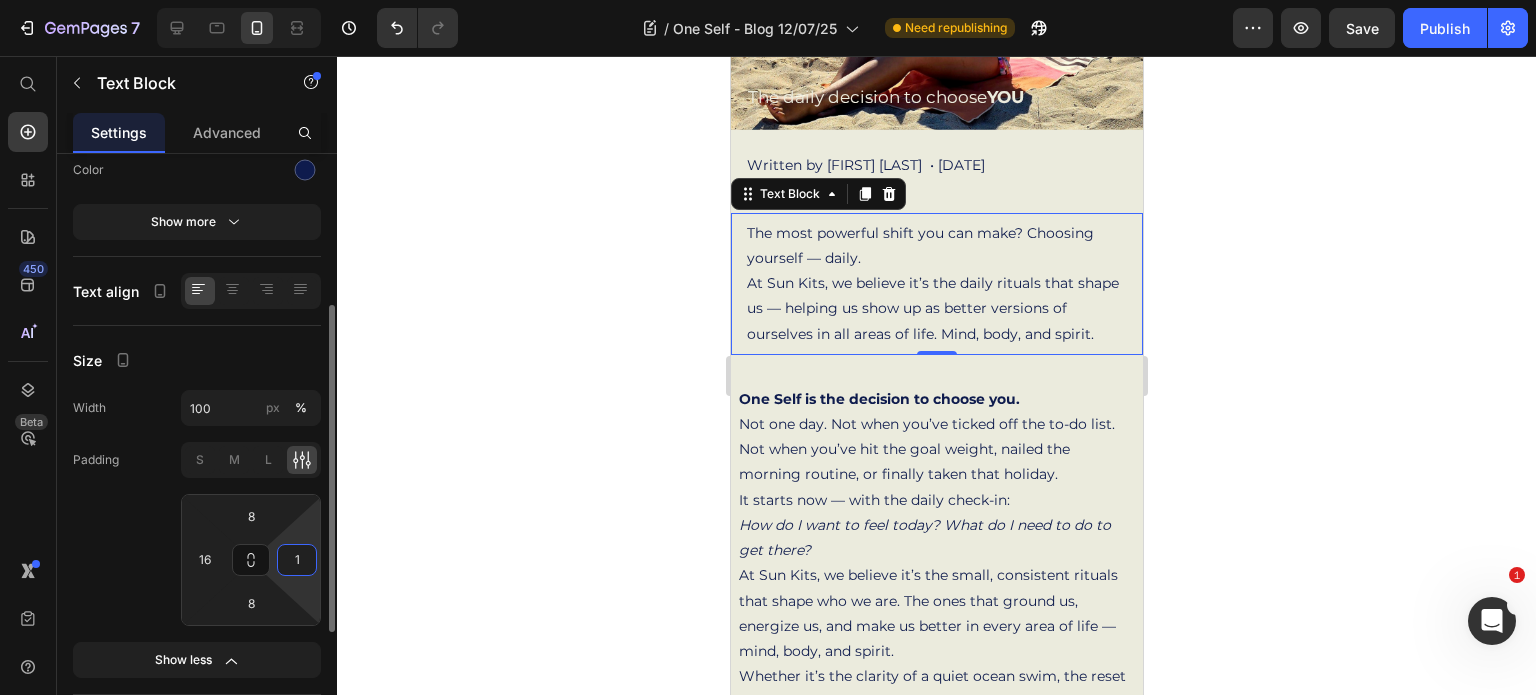 type on "16" 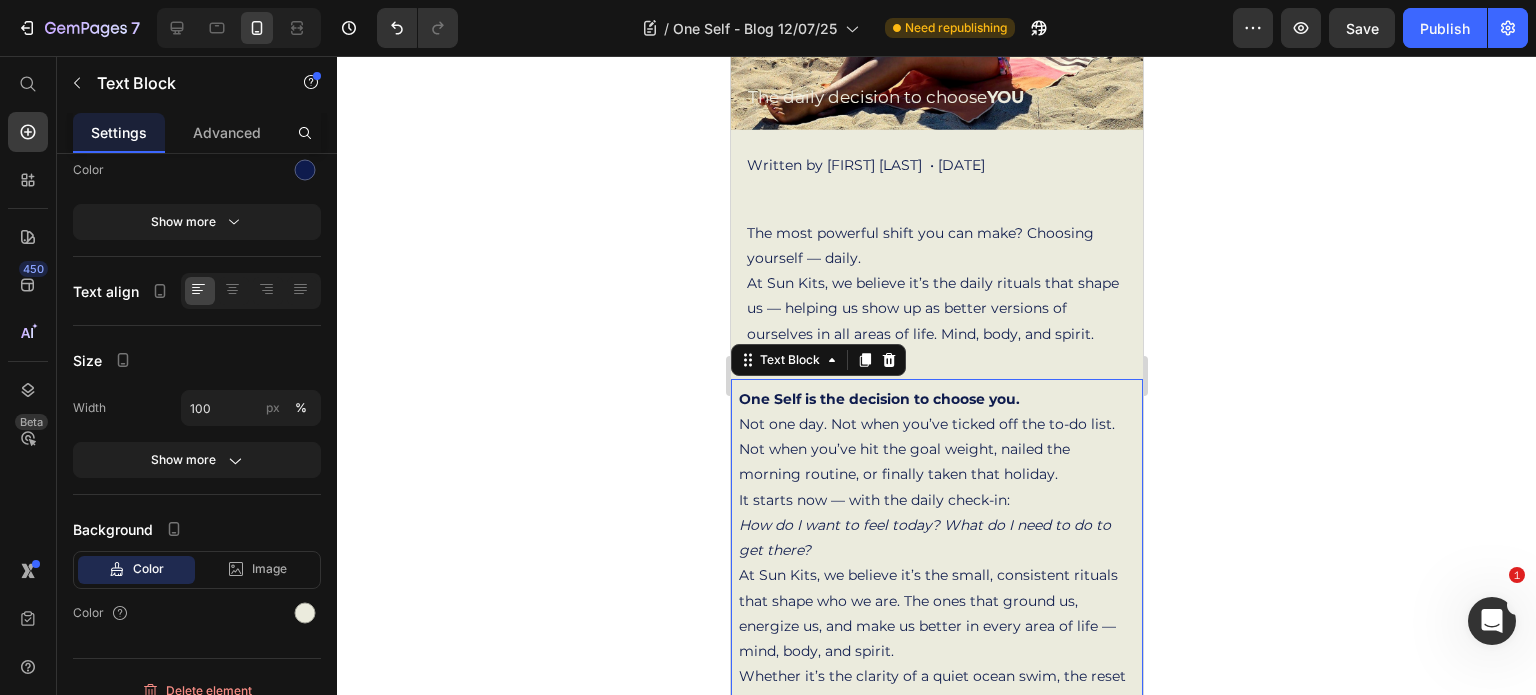 click on "One Self is the decision to choose you." at bounding box center [878, 399] 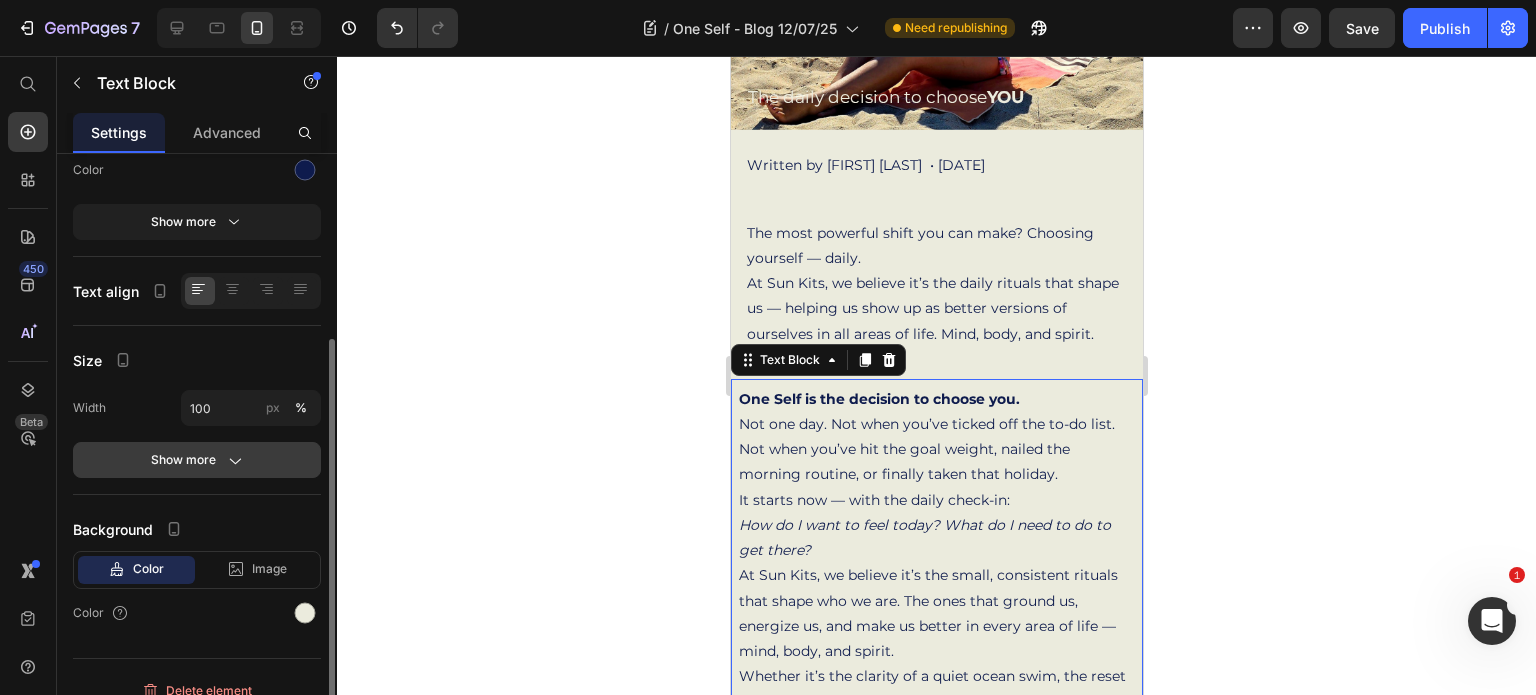 click 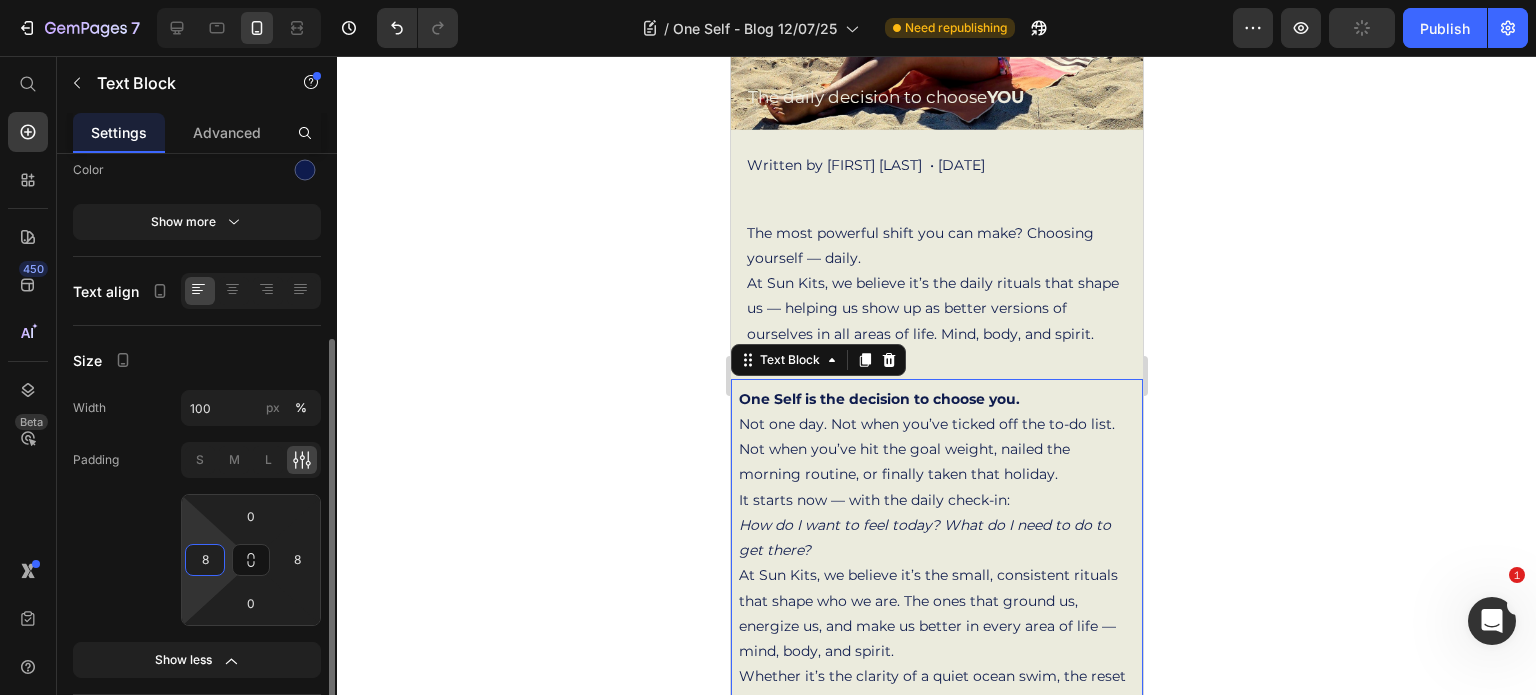 click on "8" at bounding box center (205, 560) 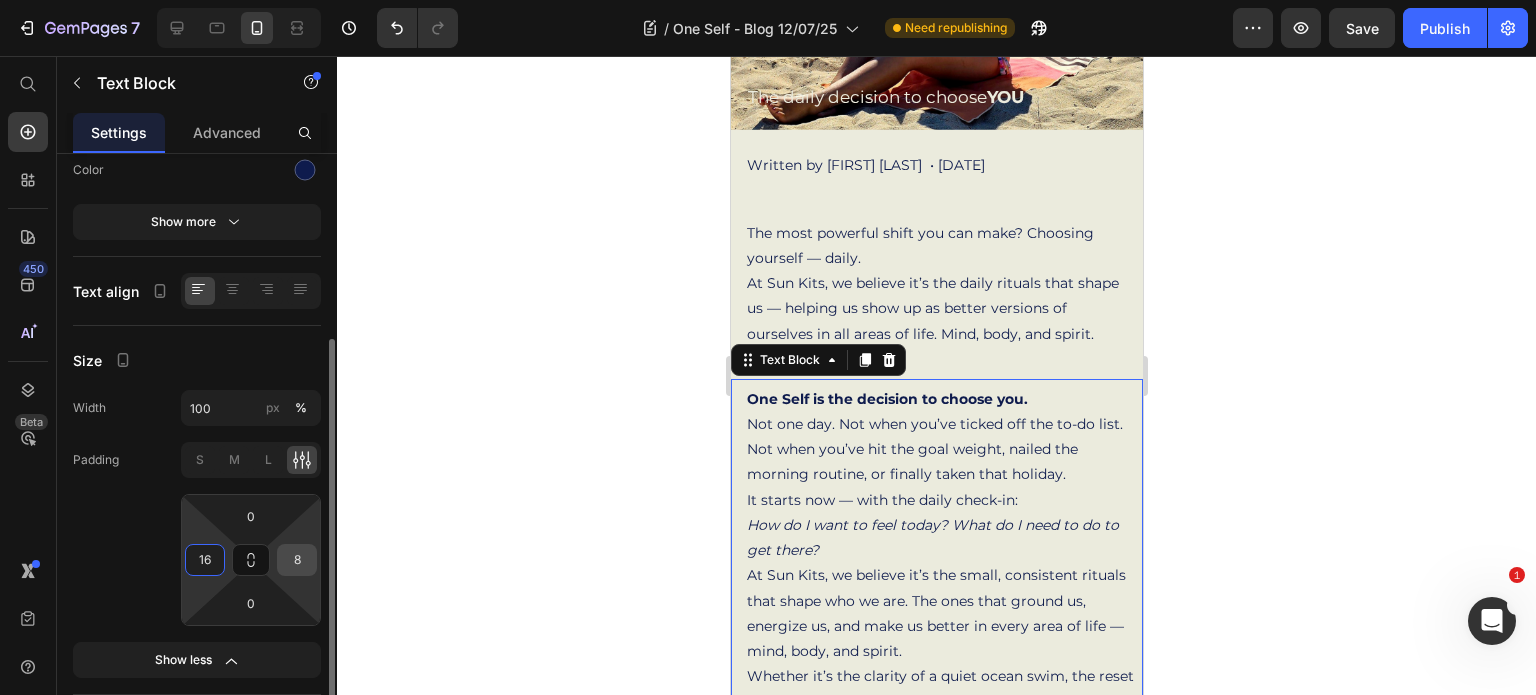 type on "16" 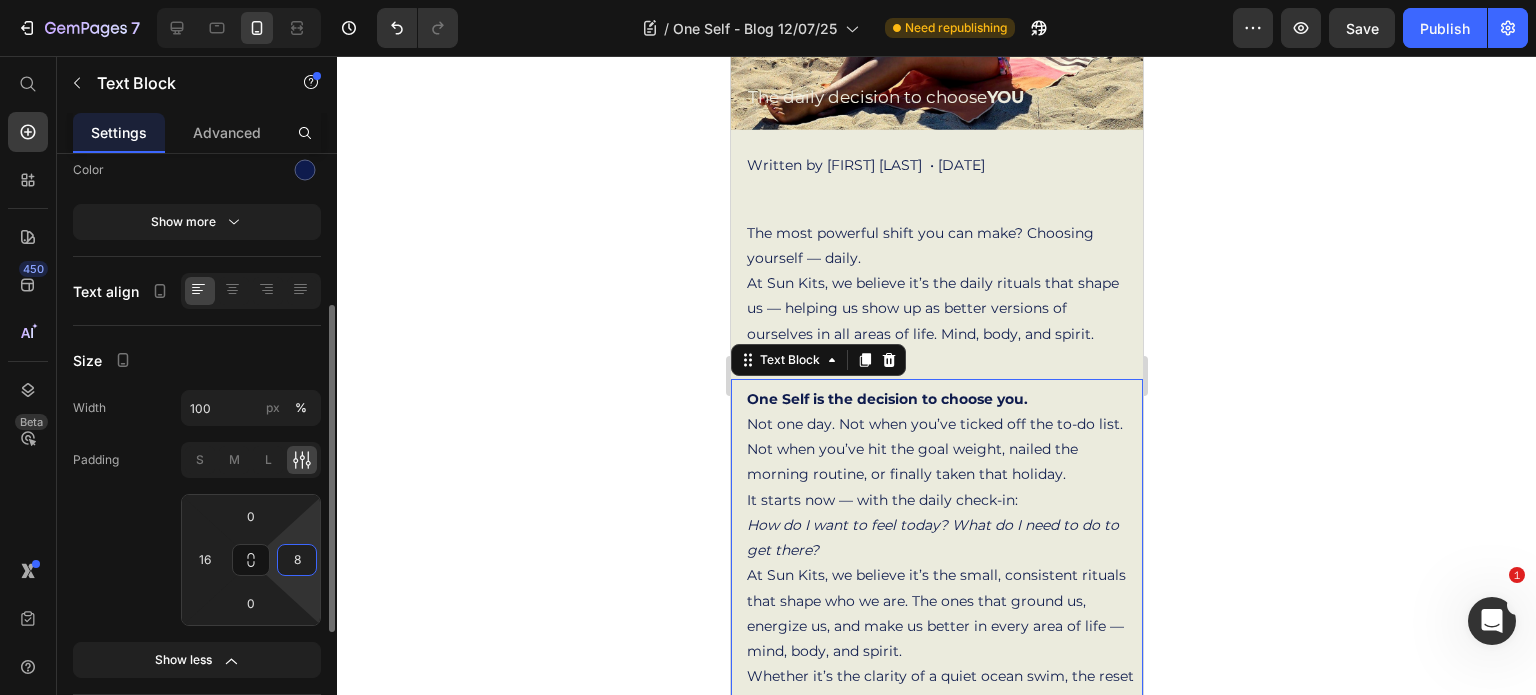 click on "8" at bounding box center (297, 560) 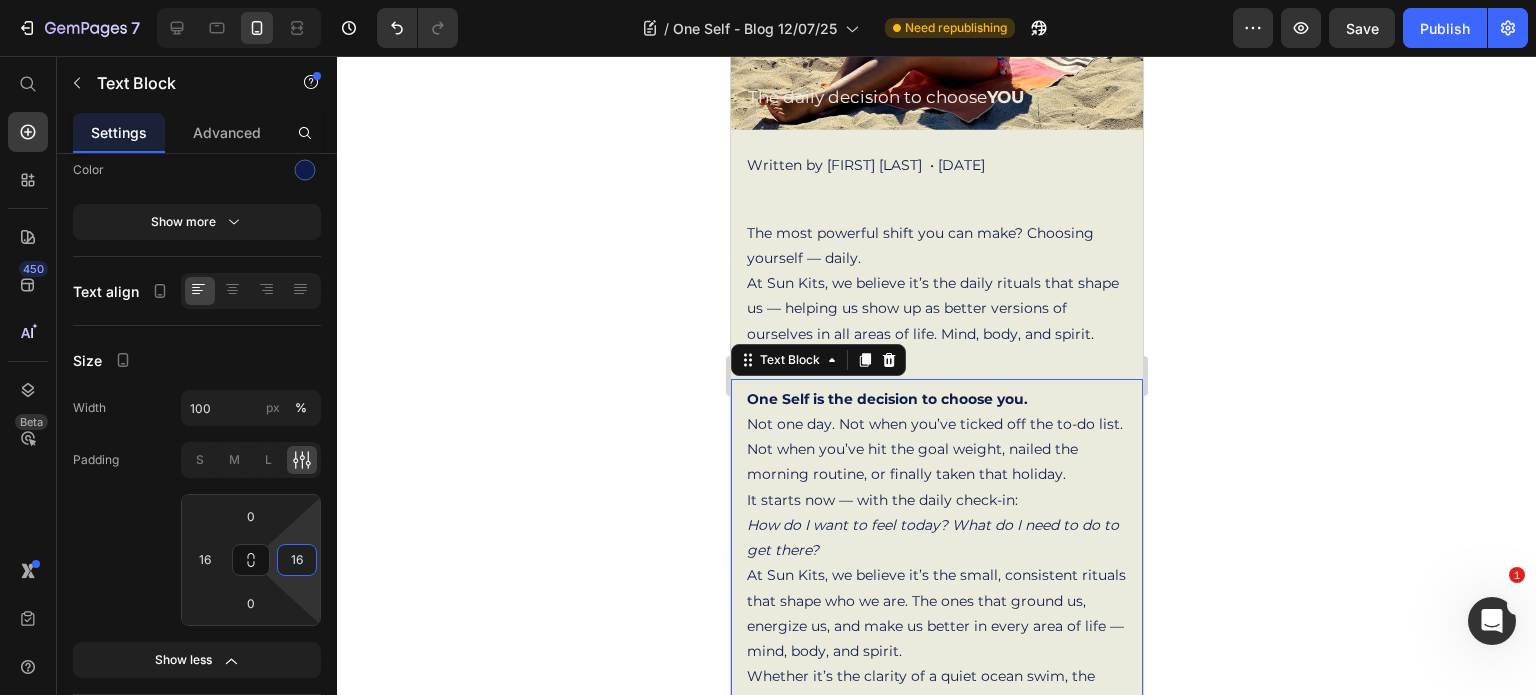 type on "16" 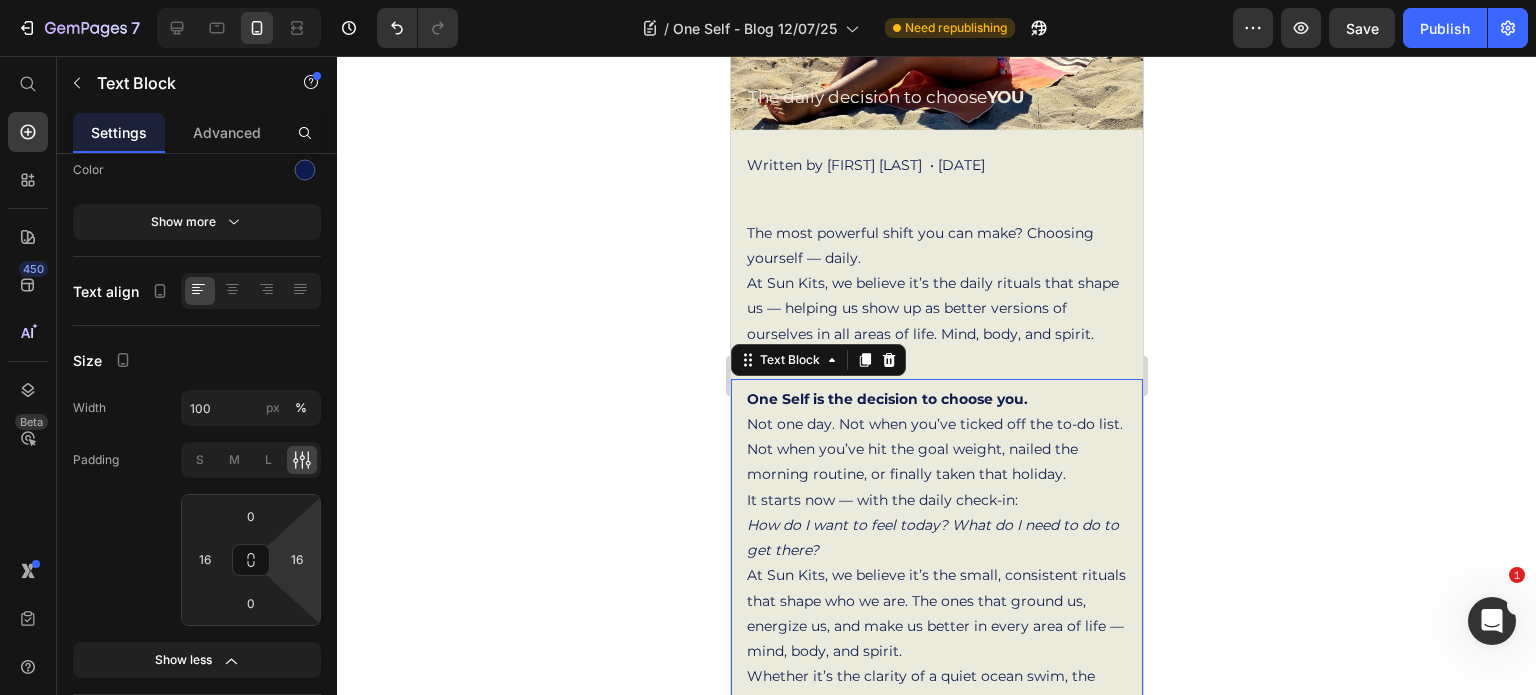 click on "One Self is the decision to choose you. Not one day. Not when you’ve ticked off the to-do list. Not when you’ve hit the goal weight, nailed the morning routine, or finally taken that holiday. It starts now — with the daily check-in: How do I want to feel today? What do I need to do to get there?   At Sun Kits, we believe it’s the small, consistent rituals that shape who we are. The ones that ground us, energize us, and make us better in every area of life — mind, body, and spirit.   Whether it’s the clarity of a quiet ocean swim, the reset of a sauna session, or the momentum that comes from moving your body in a way that feels good — these choices add up. They reconnect us to ourselves. They remind us that feeling good is not a luxury — it’s a non-negotiable." at bounding box center [936, 614] 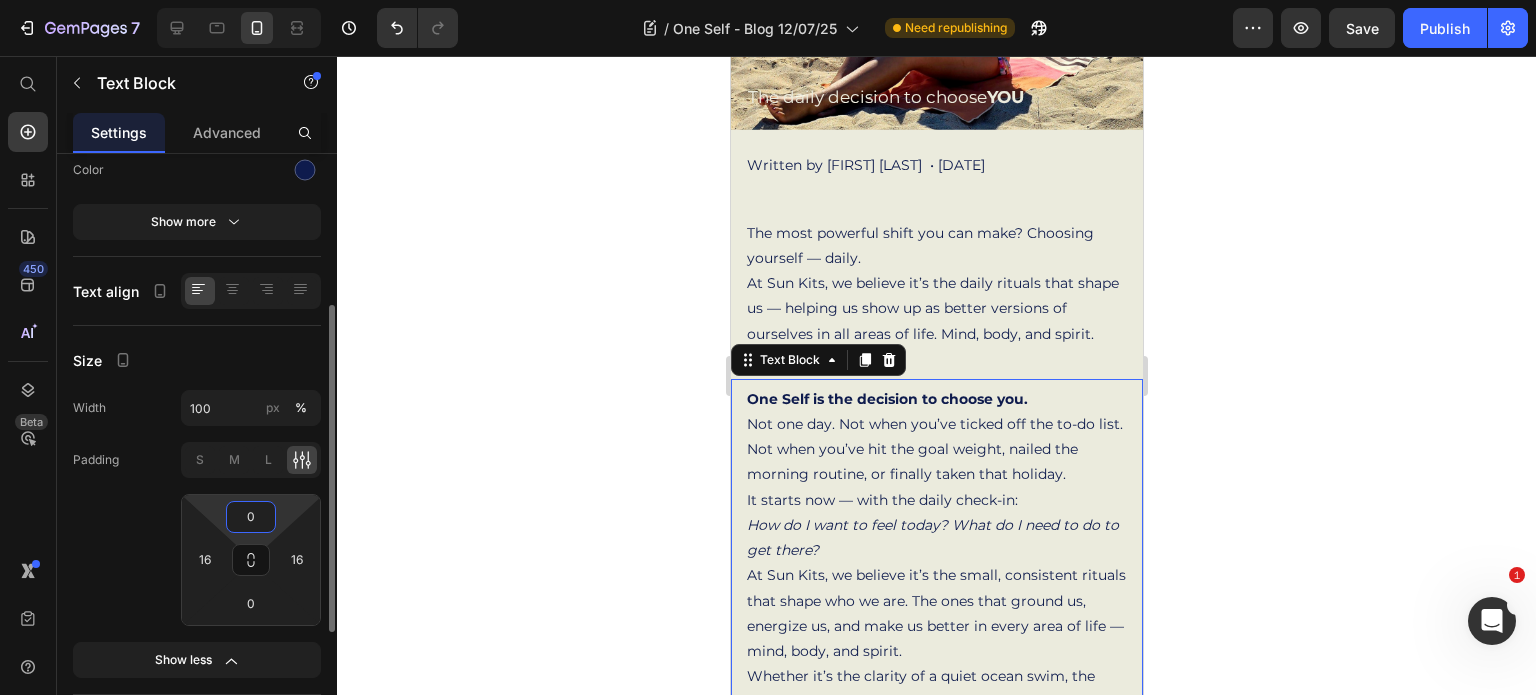 click on "0" at bounding box center [251, 517] 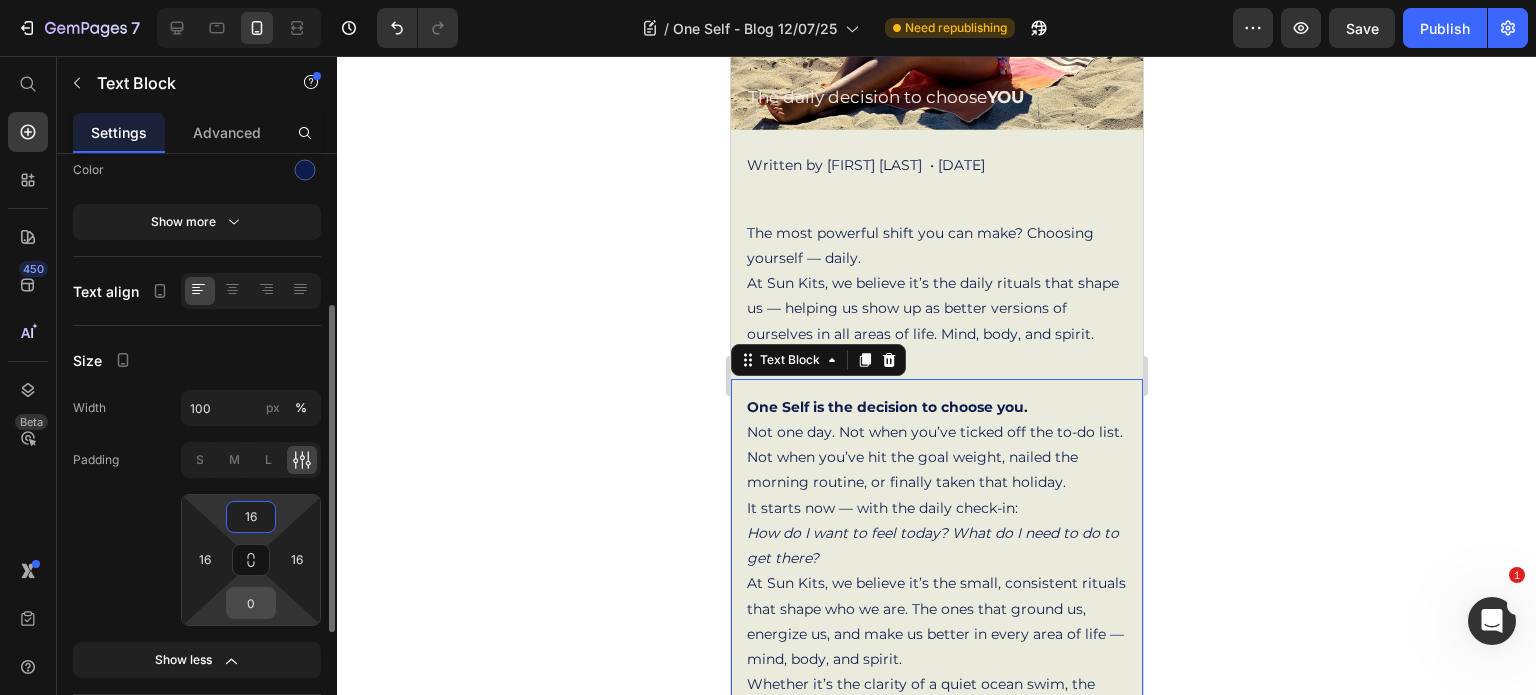 type on "16" 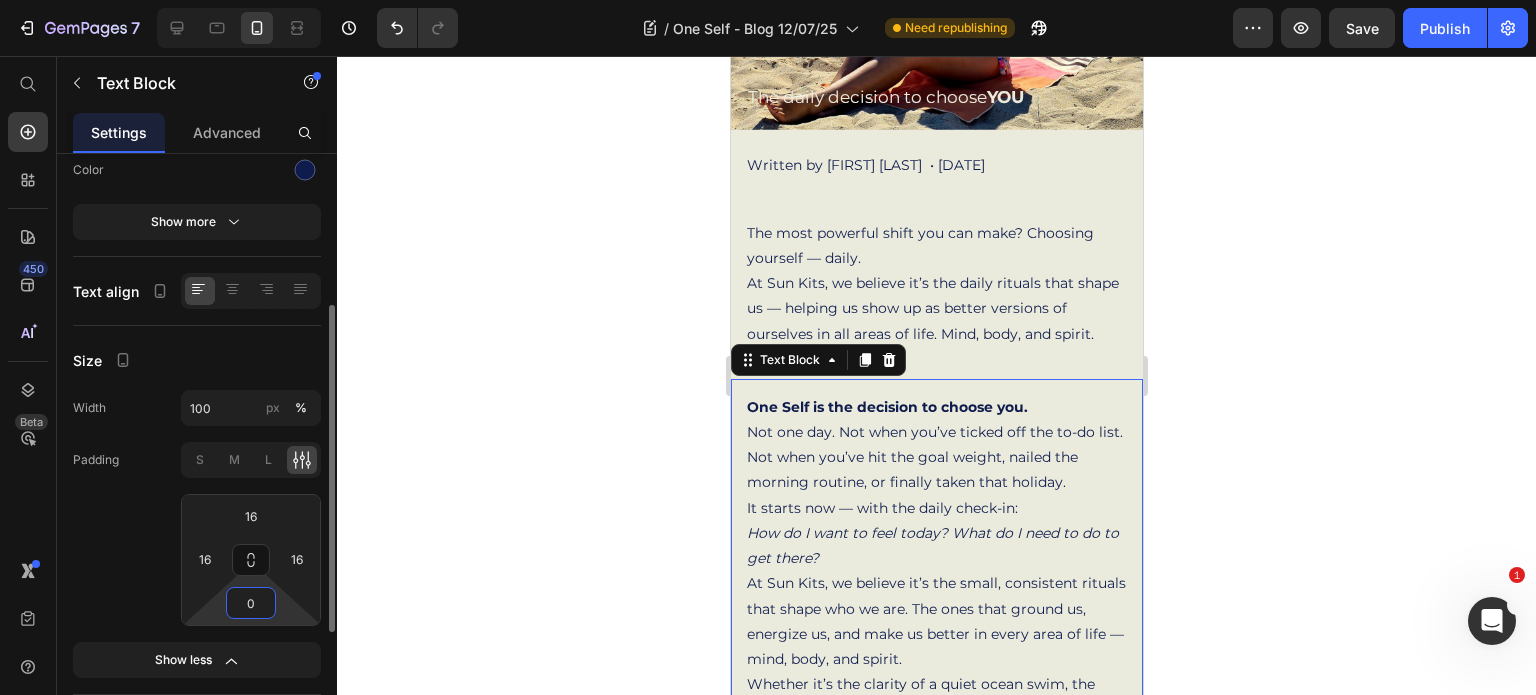 click on "0" at bounding box center (251, 603) 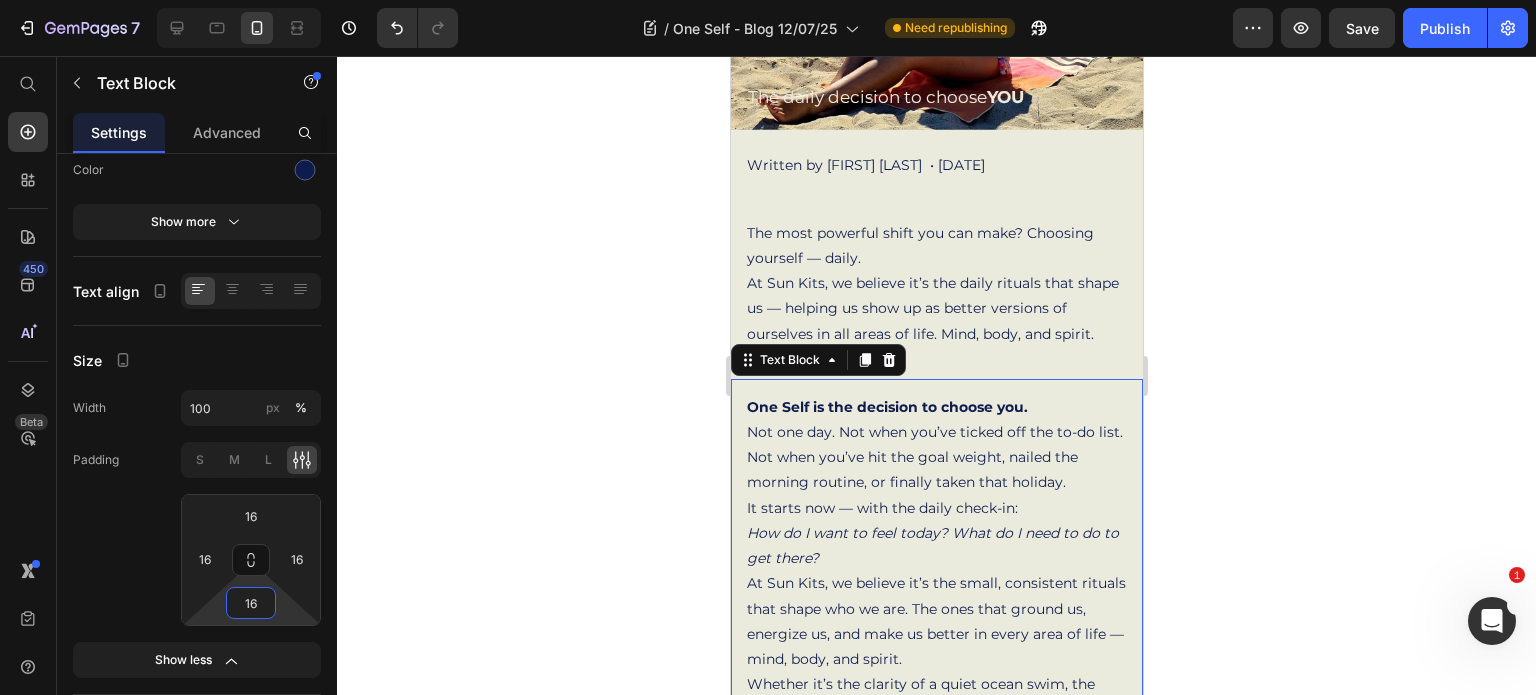type on "16" 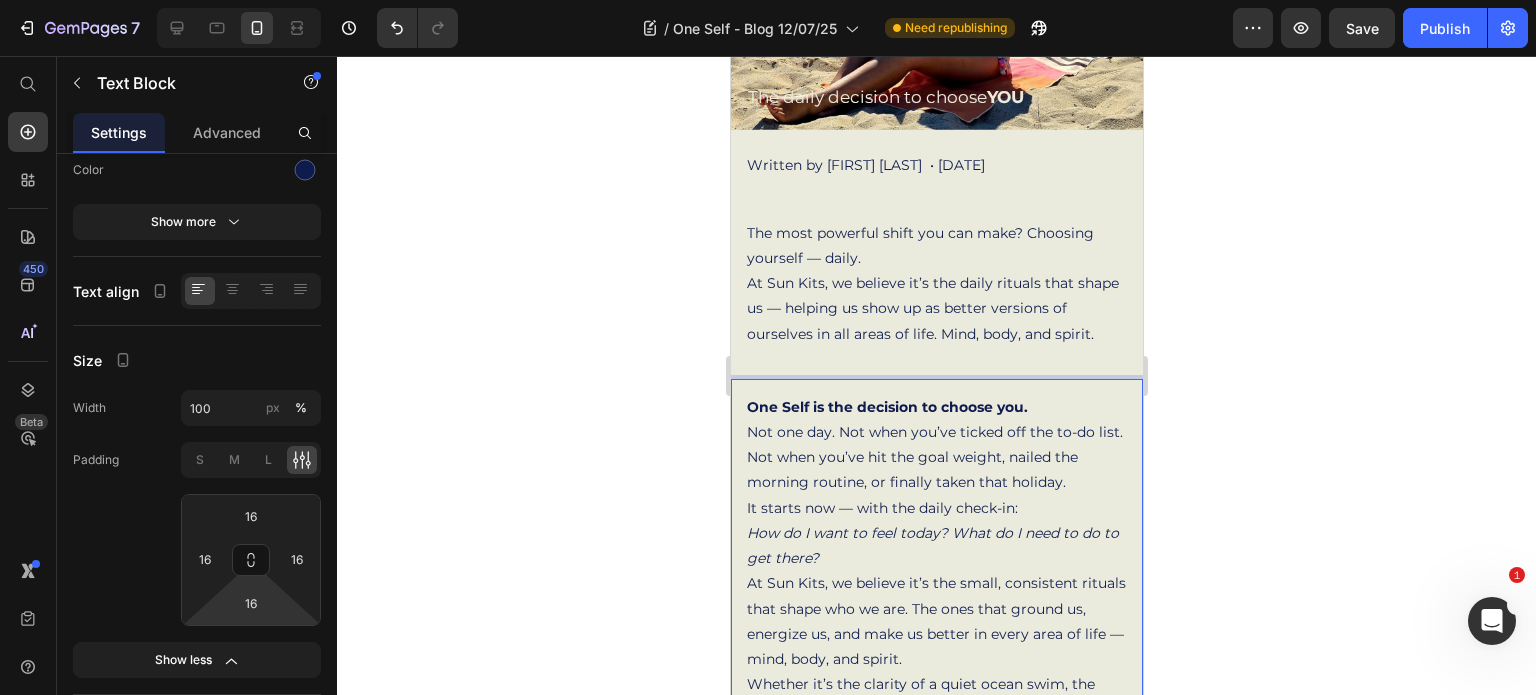 click on "One Self is the decision to choose you. Not one day. Not when you’ve ticked off the to-do list. Not when you’ve hit the goal weight, nailed the morning routine, or finally taken that holiday. It starts now — with the daily check-in: How do I want to feel today? What do I need to do to get there?   At Sun Kits, we believe it’s the small, consistent rituals that shape who we are. The ones that ground us, energize us, and make us better in every area of life — mind, body, and spirit.   Whether it’s the clarity of a quiet ocean swim, the reset of a sauna session, or the momentum that comes from moving your body in a way that feels good — these choices add up. They reconnect us to ourselves. They remind us that feeling good is not a luxury — it’s a non-negotiable." at bounding box center [936, 622] 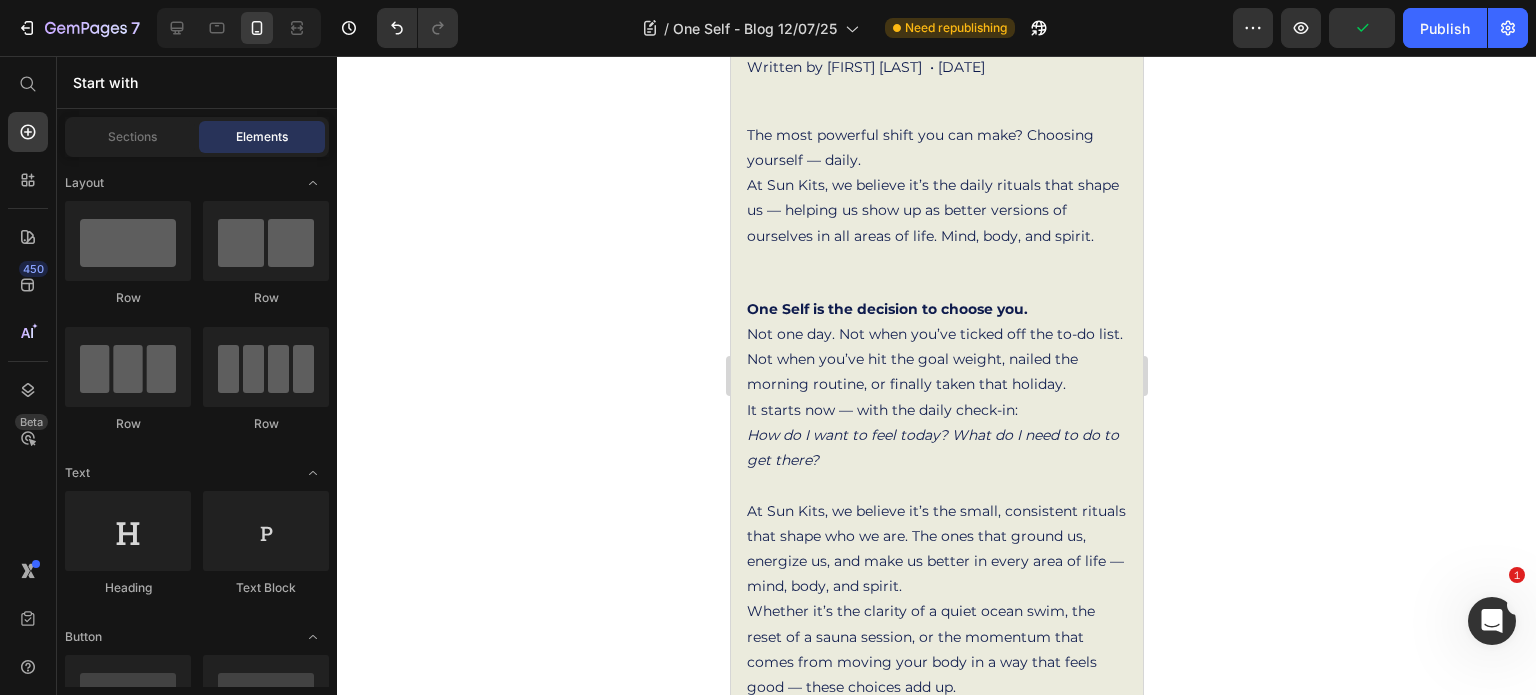 scroll, scrollTop: 406, scrollLeft: 0, axis: vertical 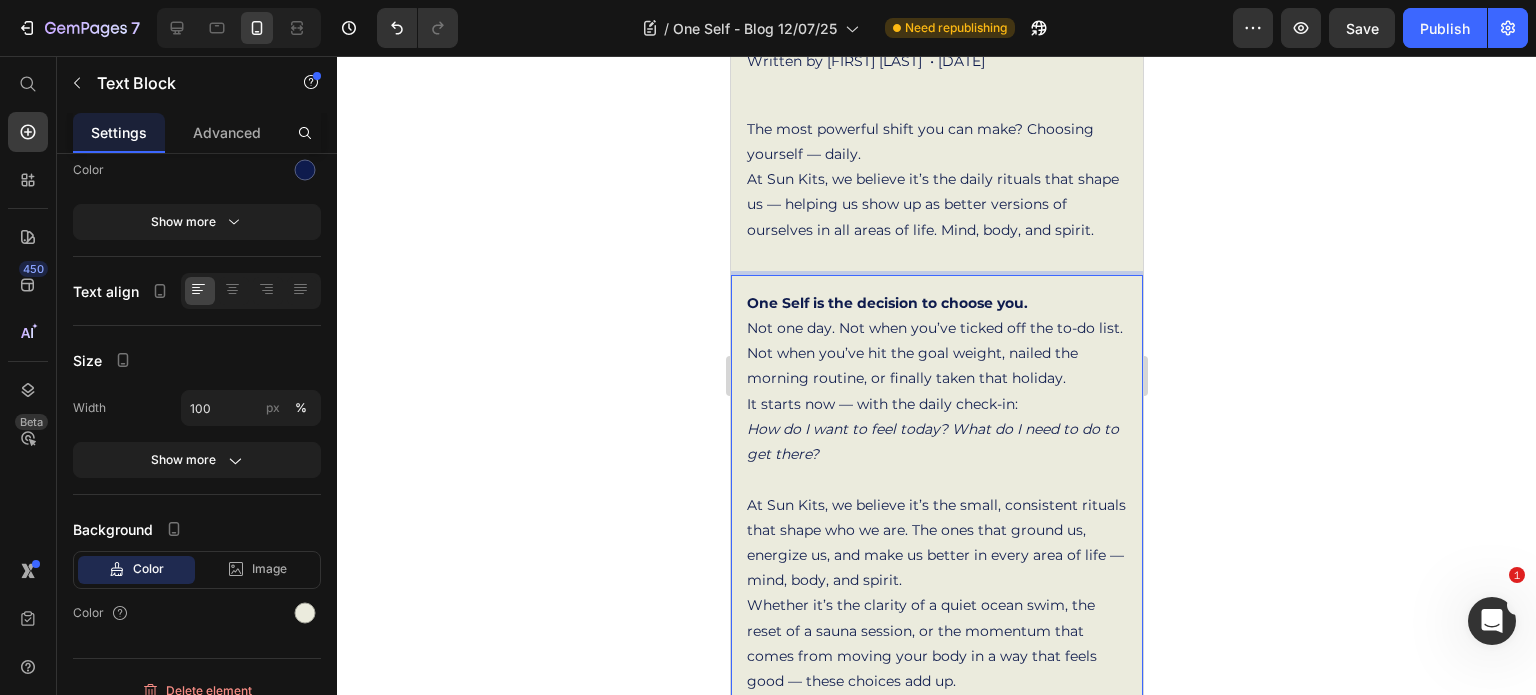 click on "At Sun Kits, we believe it’s the small, consistent rituals that shape who we are. The ones that ground us, energize us, and make us better in every area of life — mind, body, and spirit." at bounding box center [936, 543] 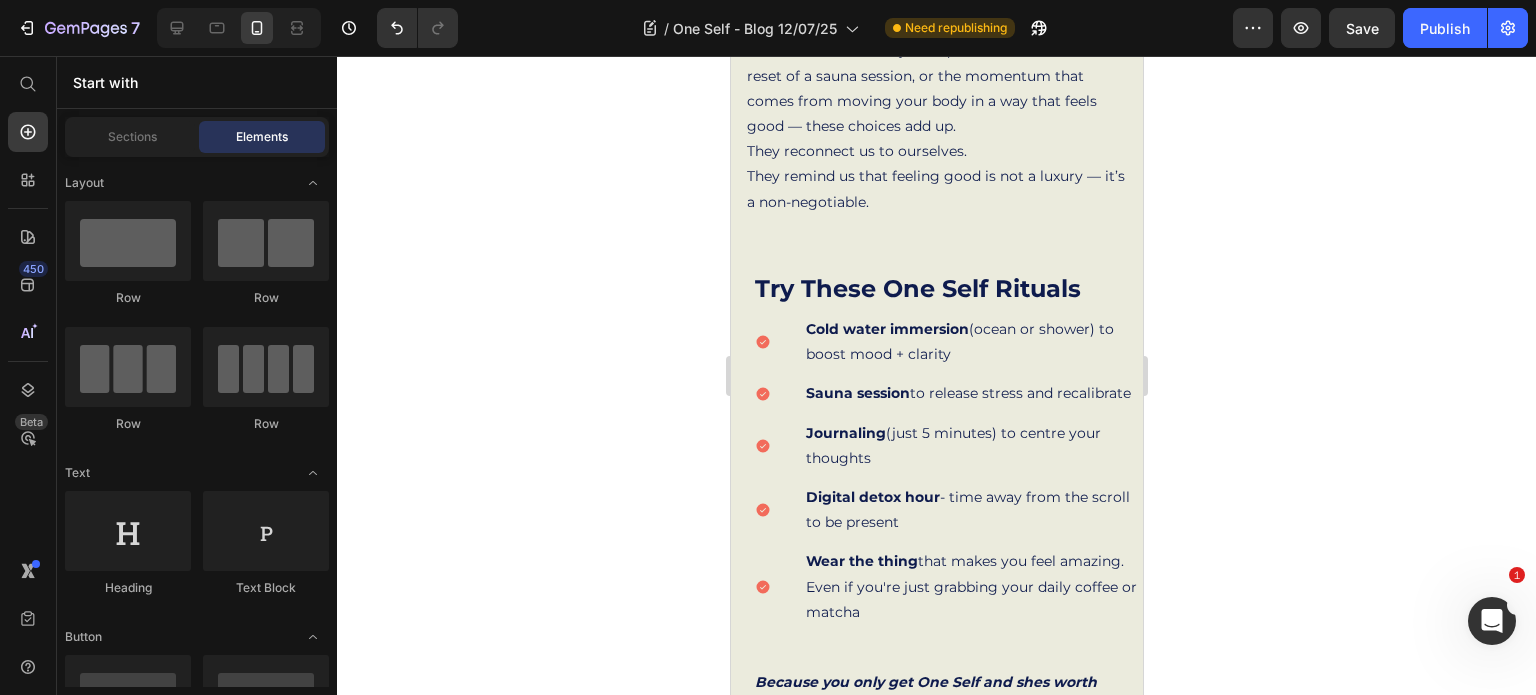 scroll, scrollTop: 992, scrollLeft: 0, axis: vertical 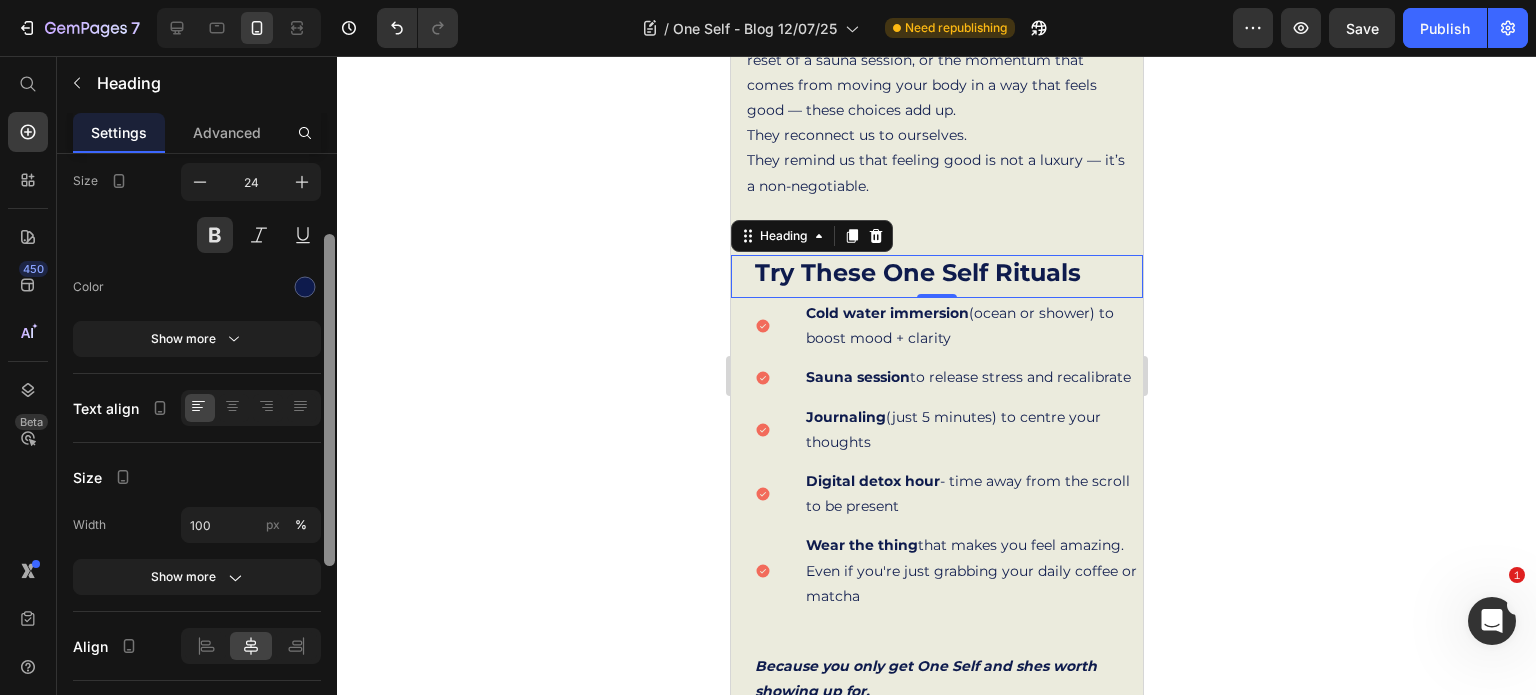 drag, startPoint x: 325, startPoint y: 467, endPoint x: 322, endPoint y: 557, distance: 90.04999 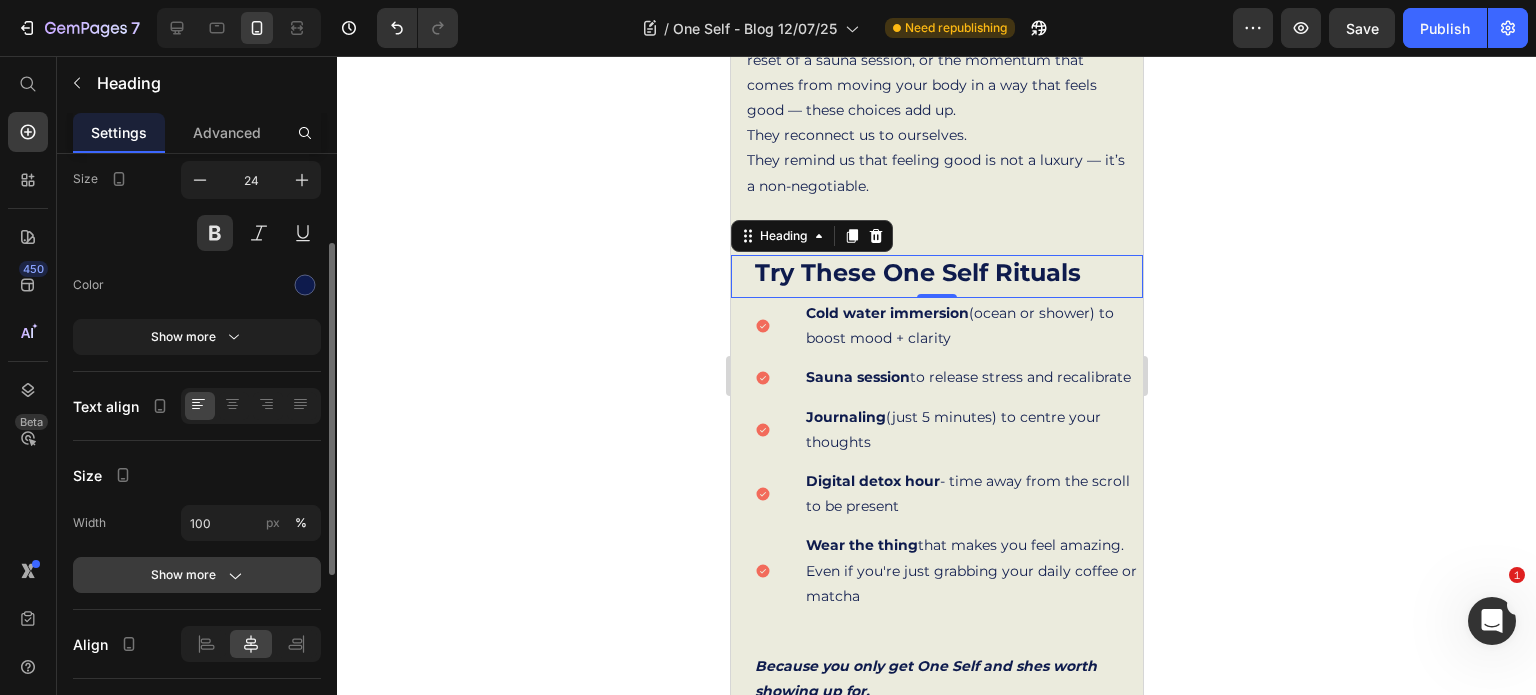 click 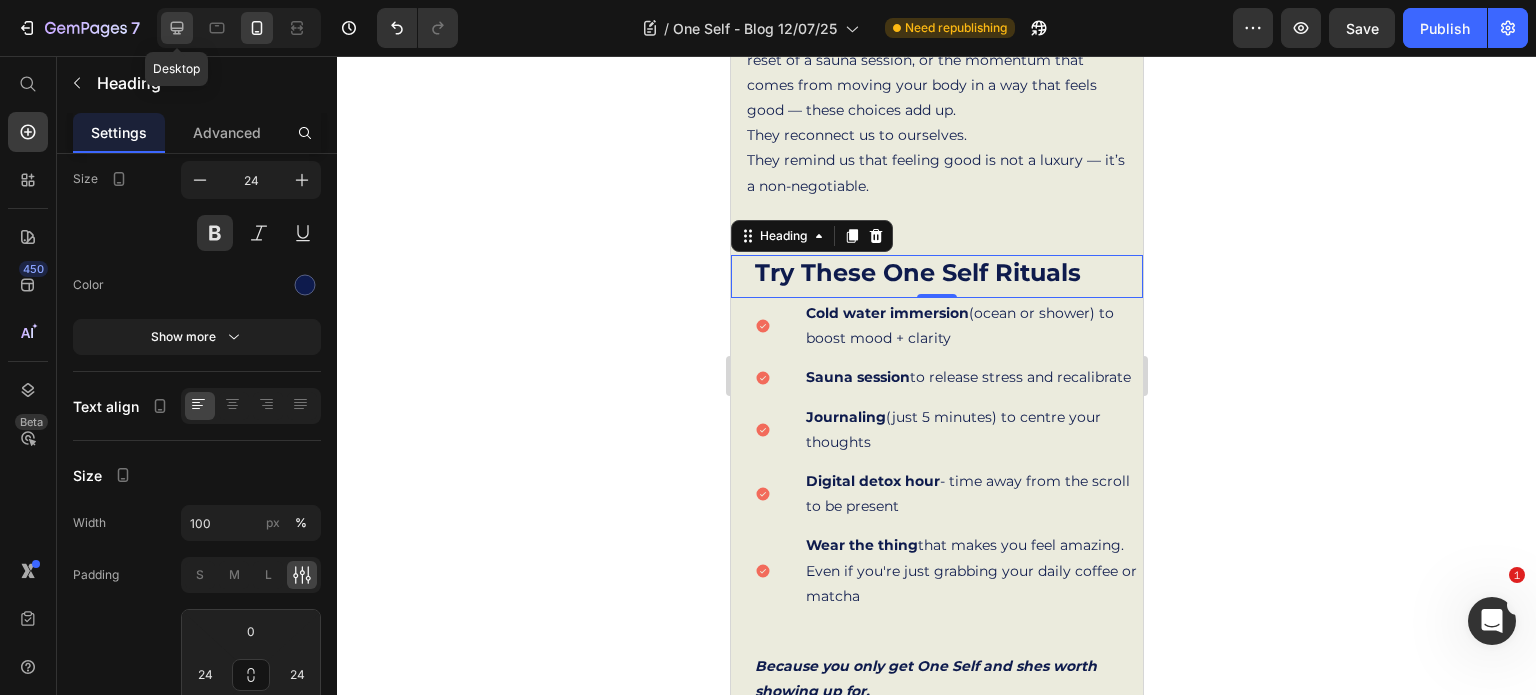 click 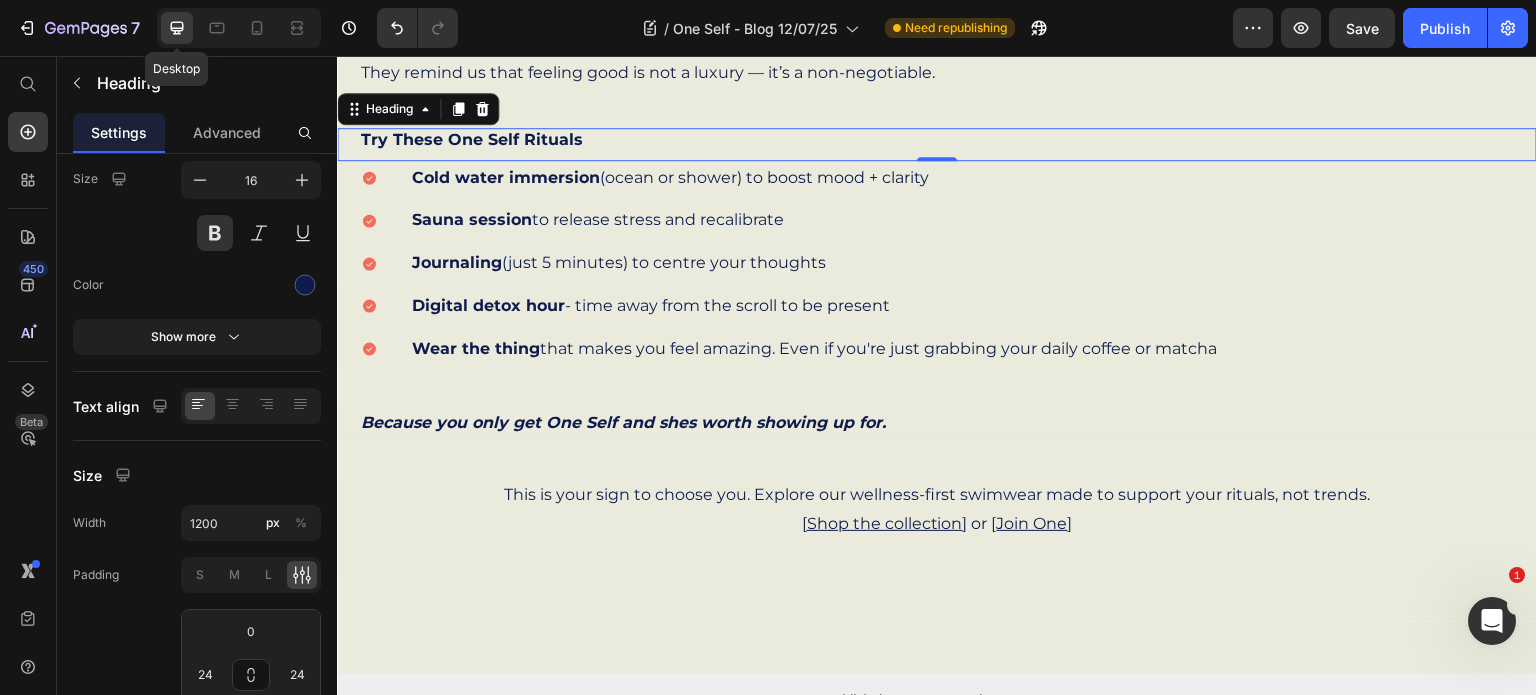 scroll, scrollTop: 1185, scrollLeft: 0, axis: vertical 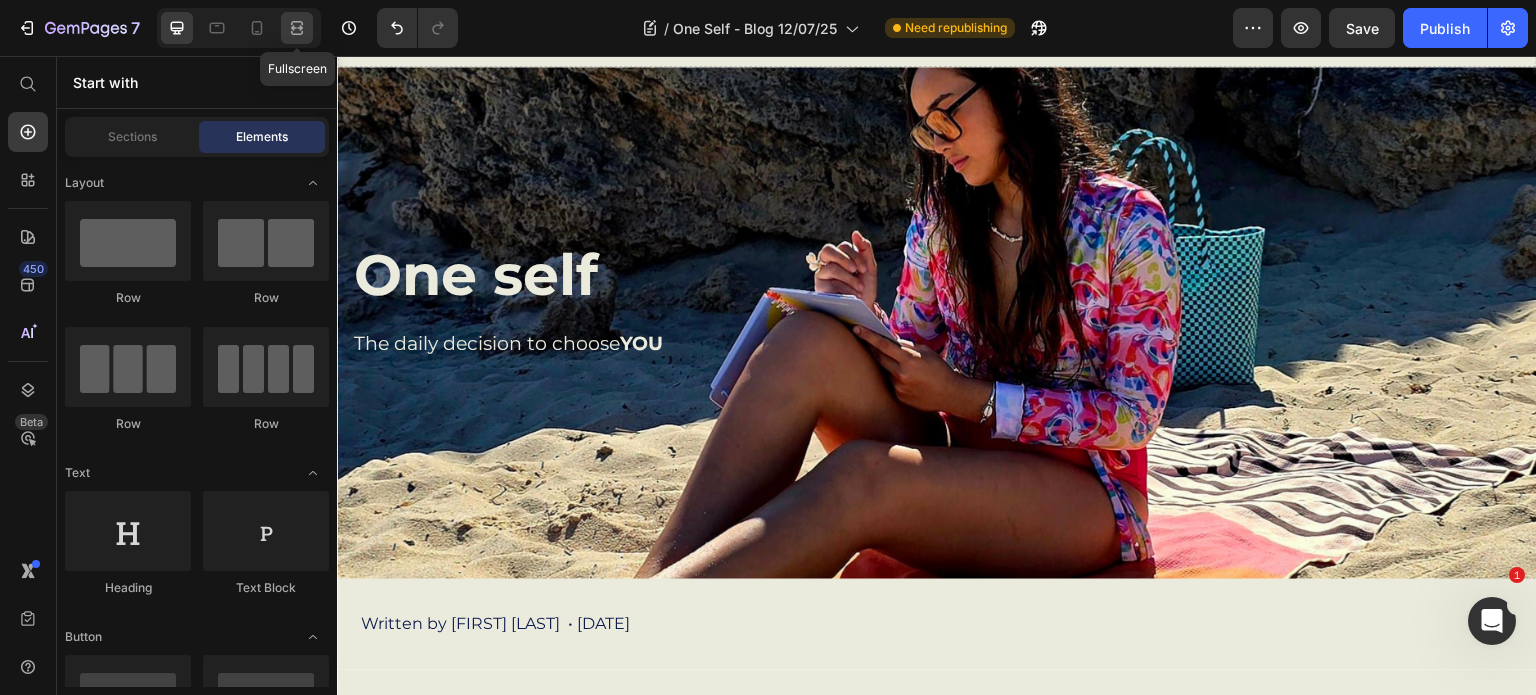 click 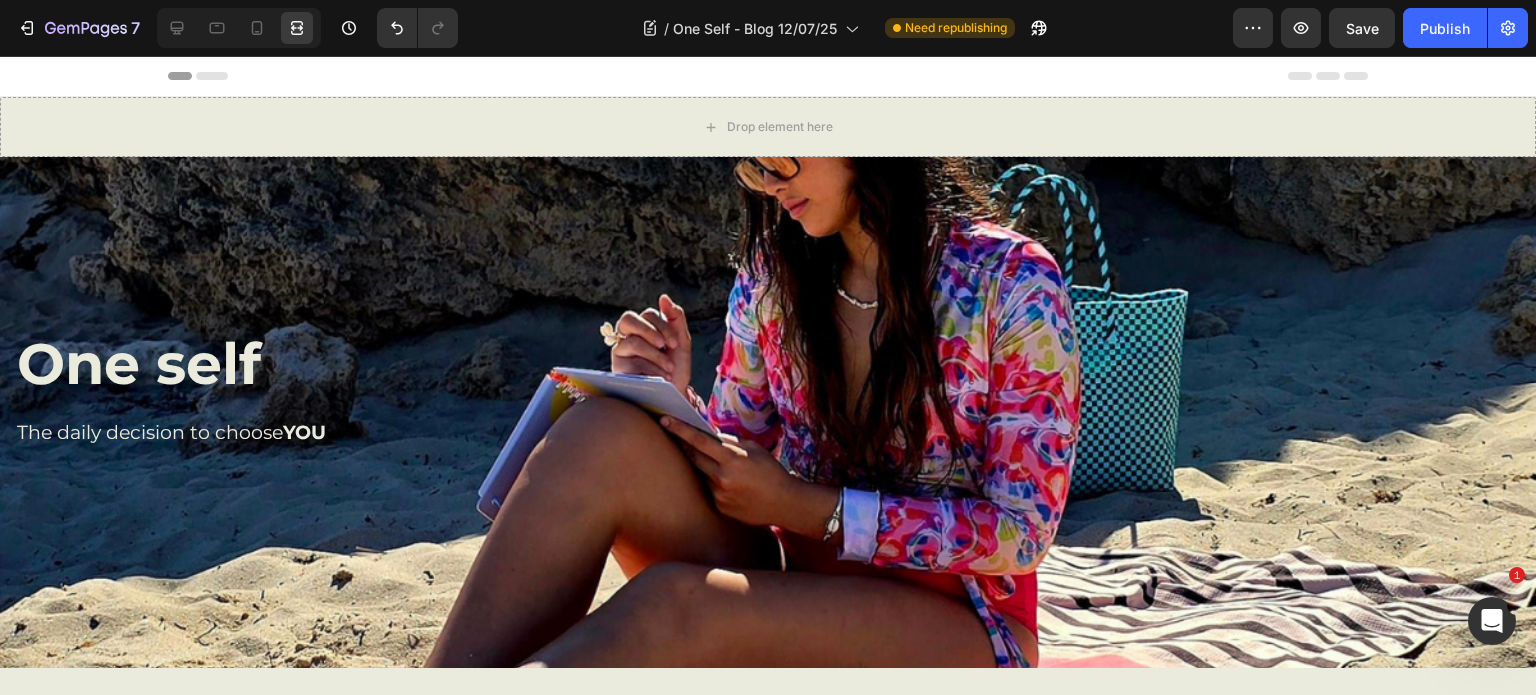 scroll, scrollTop: 0, scrollLeft: 0, axis: both 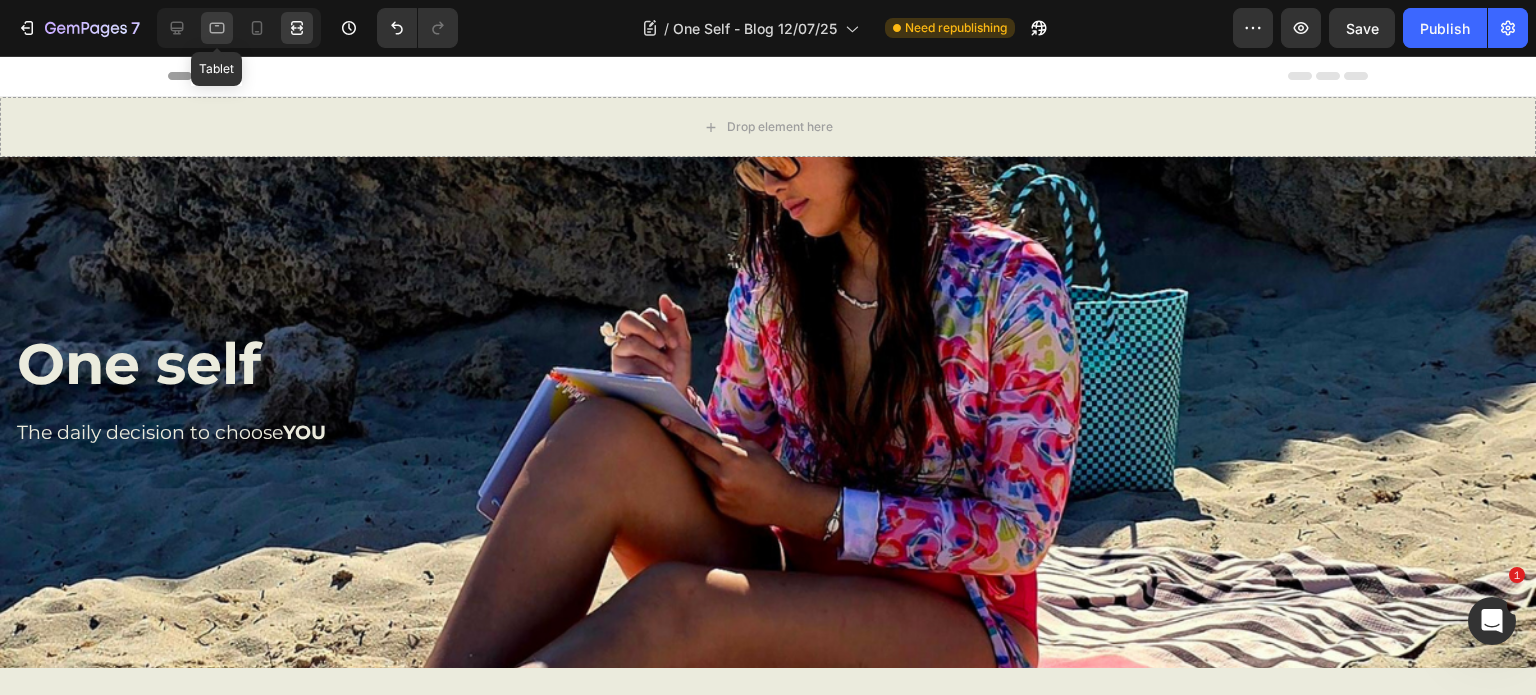 click 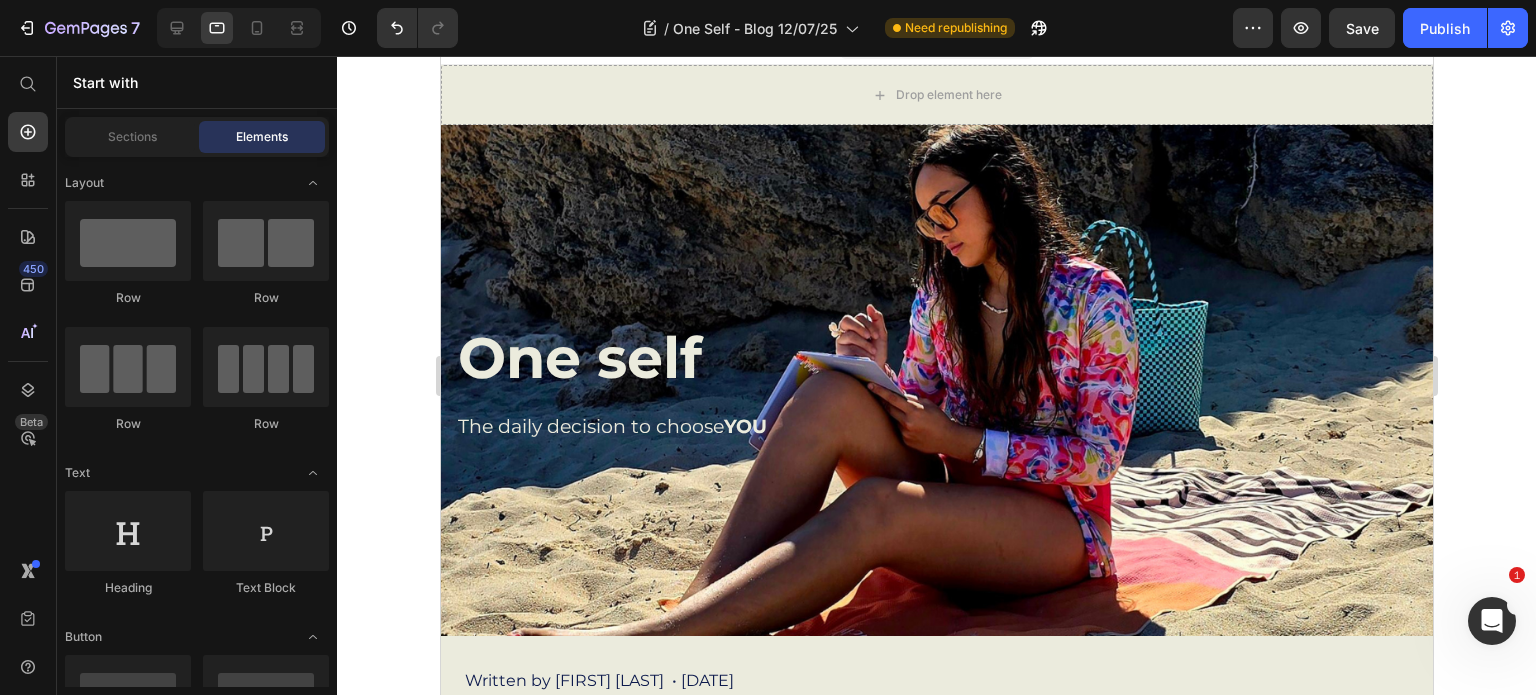scroll, scrollTop: 0, scrollLeft: 0, axis: both 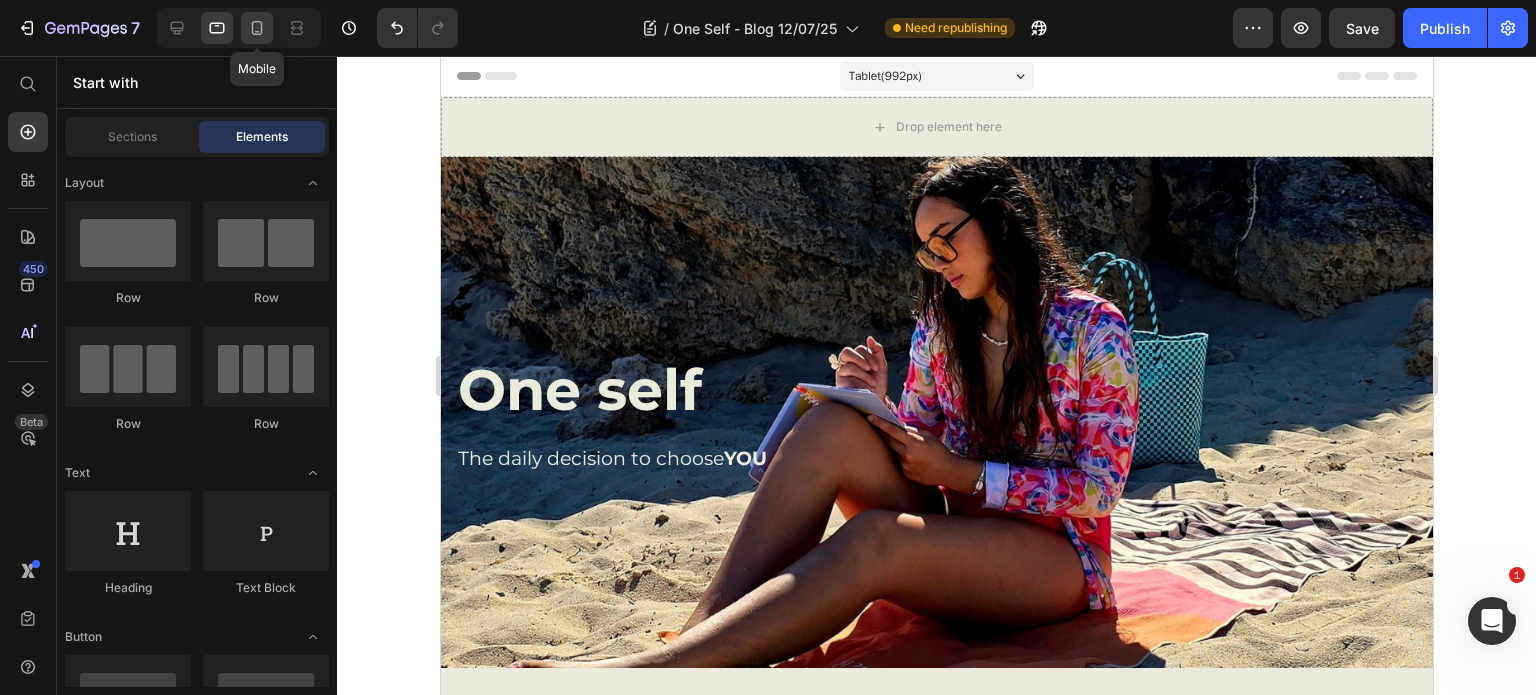 click 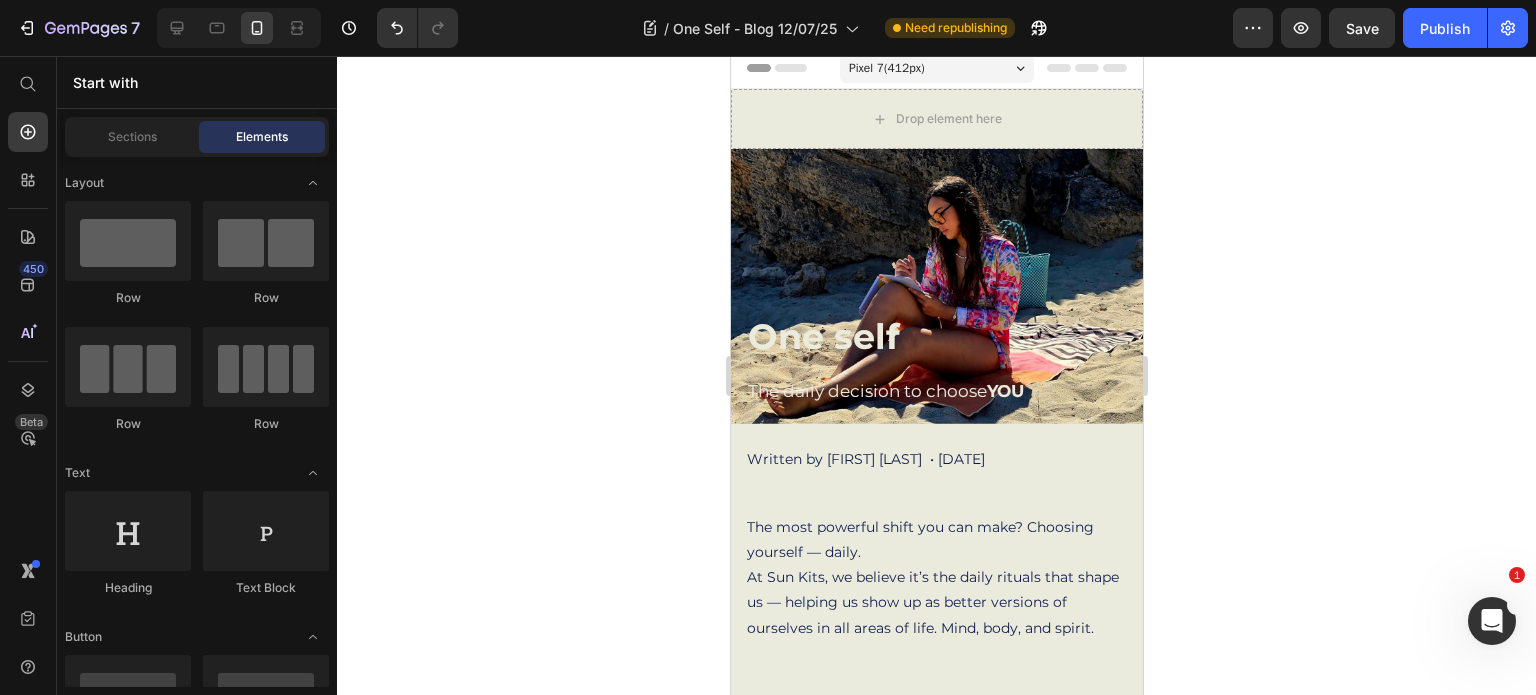 scroll, scrollTop: 0, scrollLeft: 0, axis: both 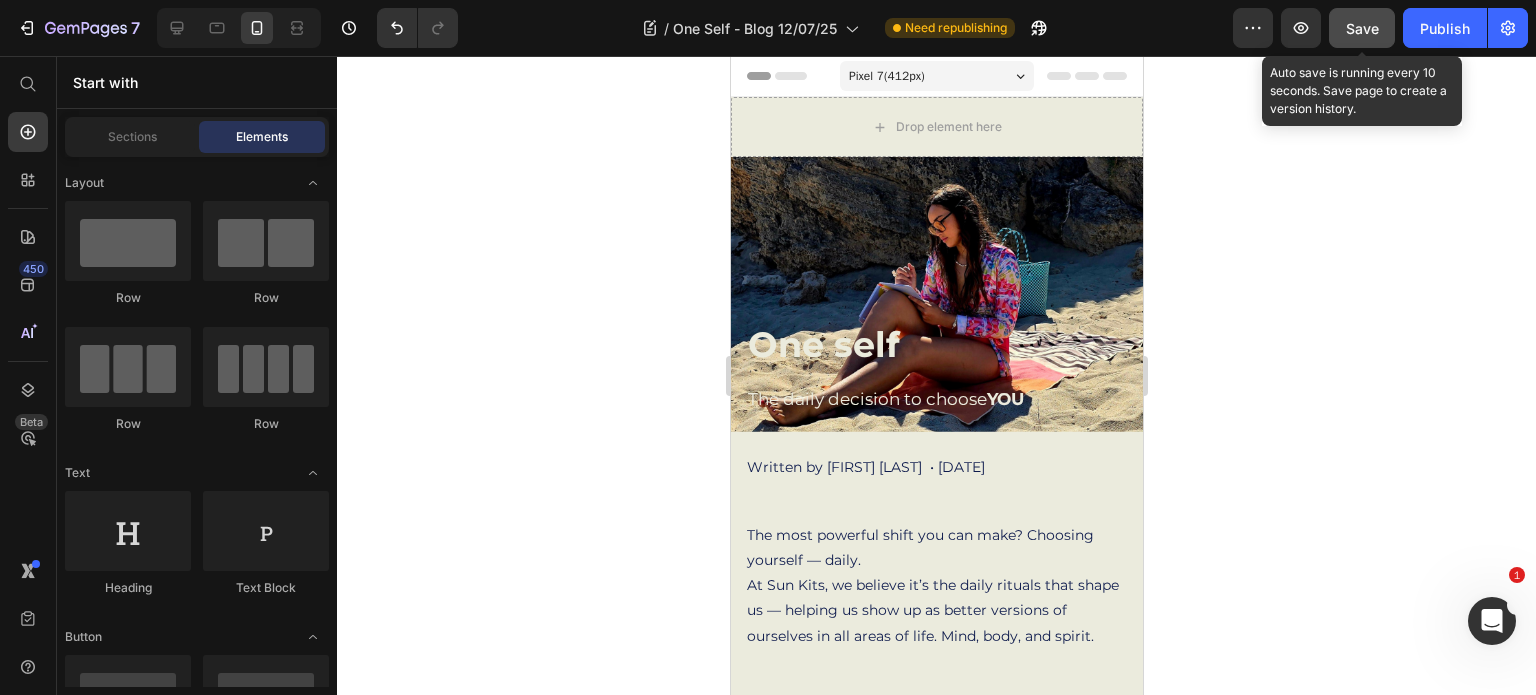 click on "Save" at bounding box center (1362, 28) 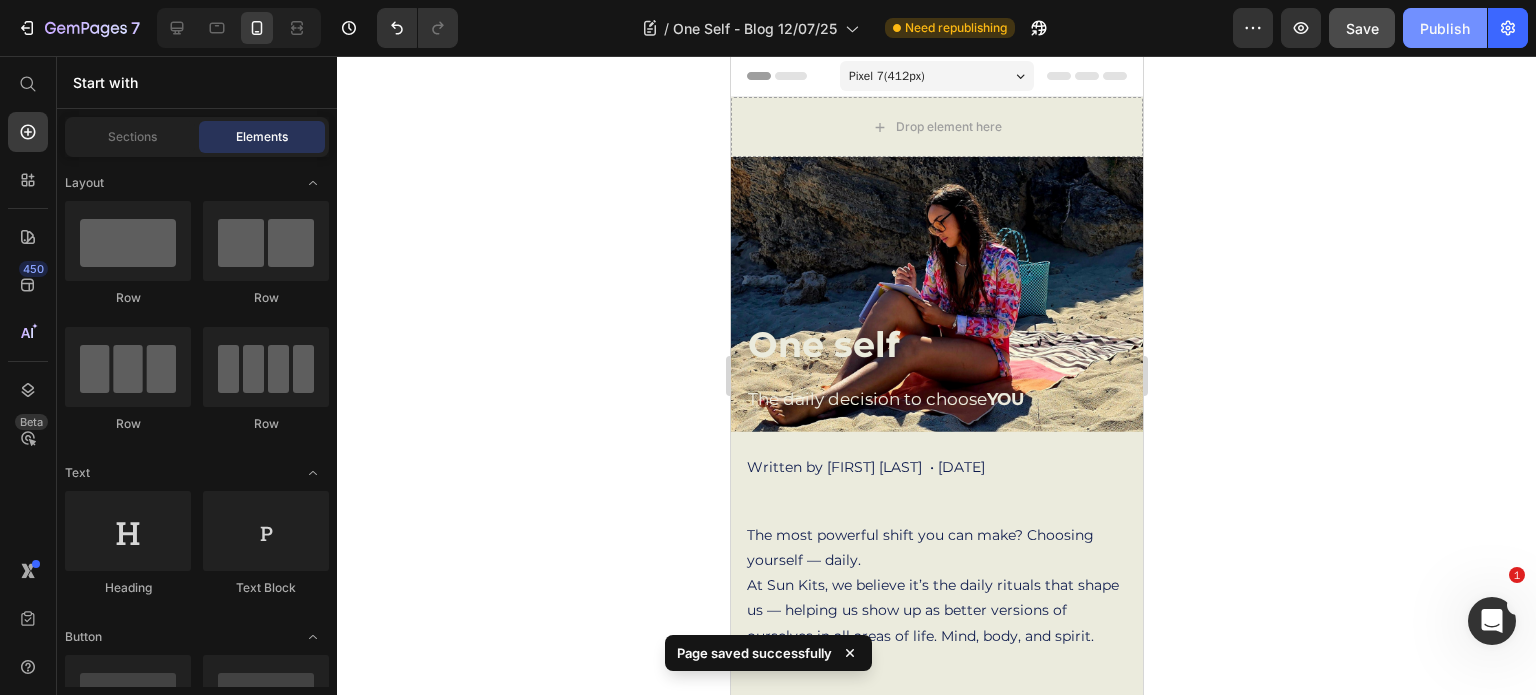 click on "Publish" at bounding box center (1445, 28) 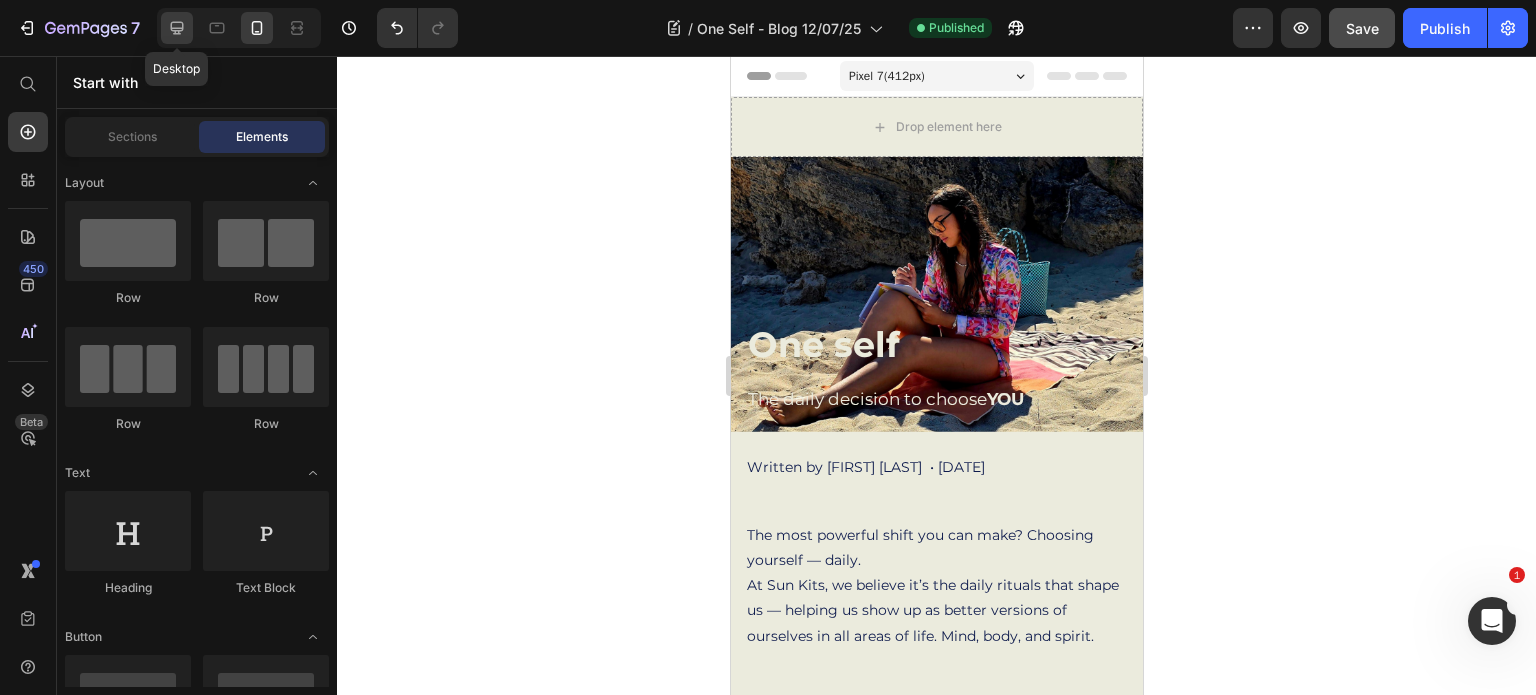 click 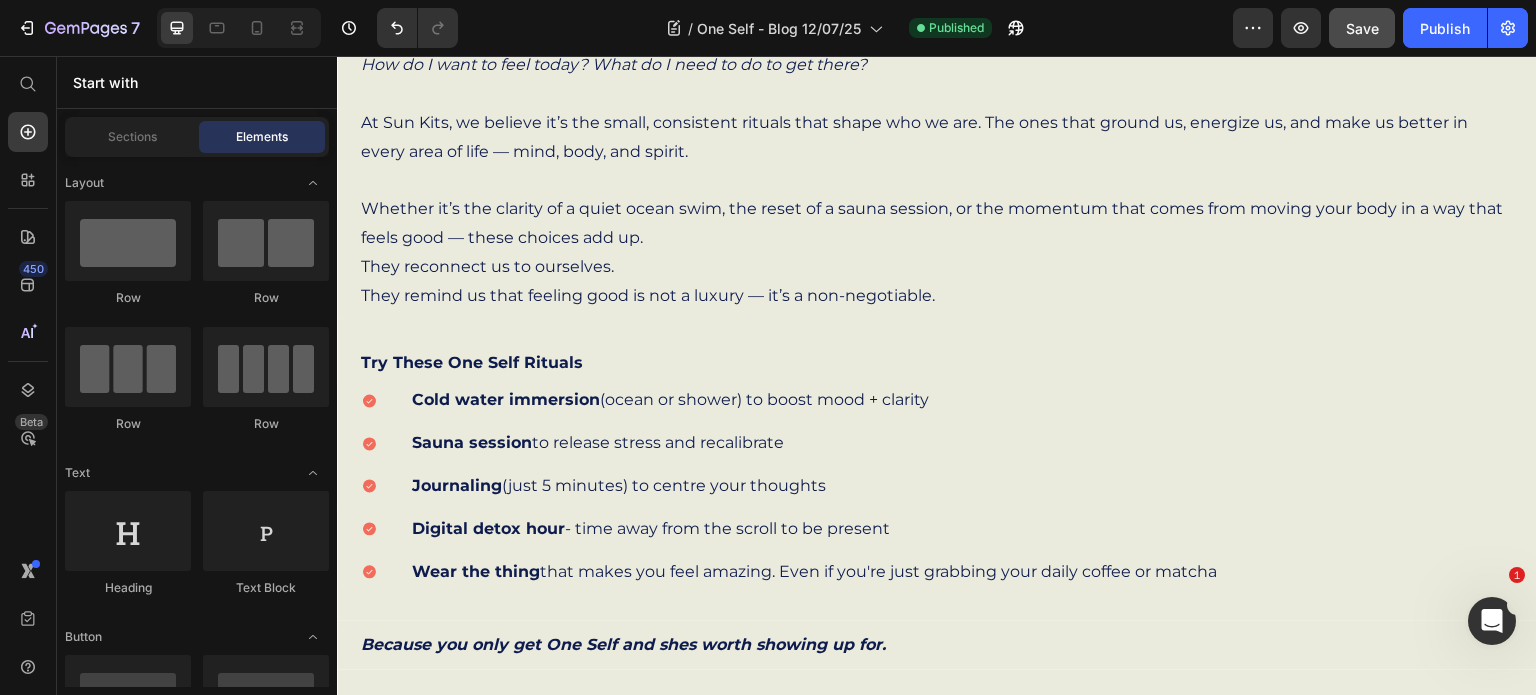 scroll, scrollTop: 945, scrollLeft: 0, axis: vertical 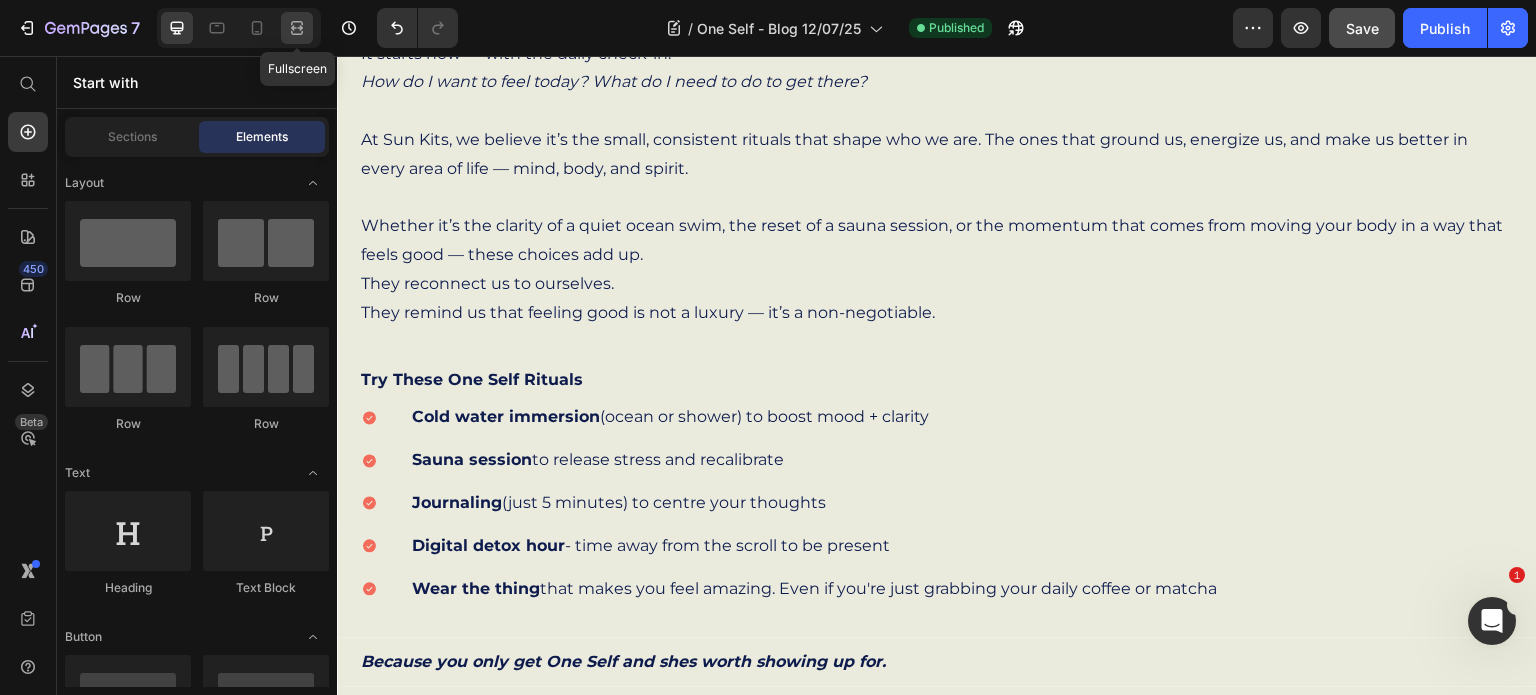 click 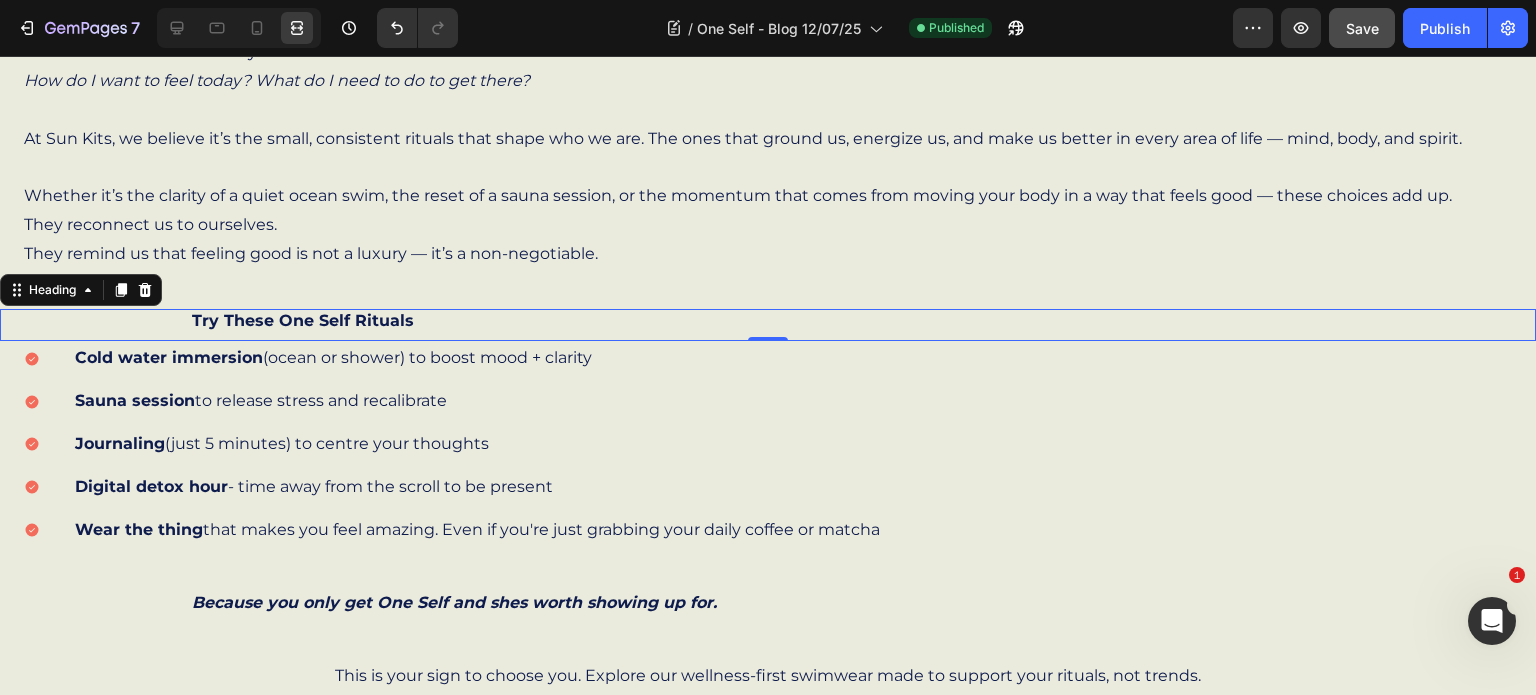 click on "Try These One Self Rituals" at bounding box center (768, 321) 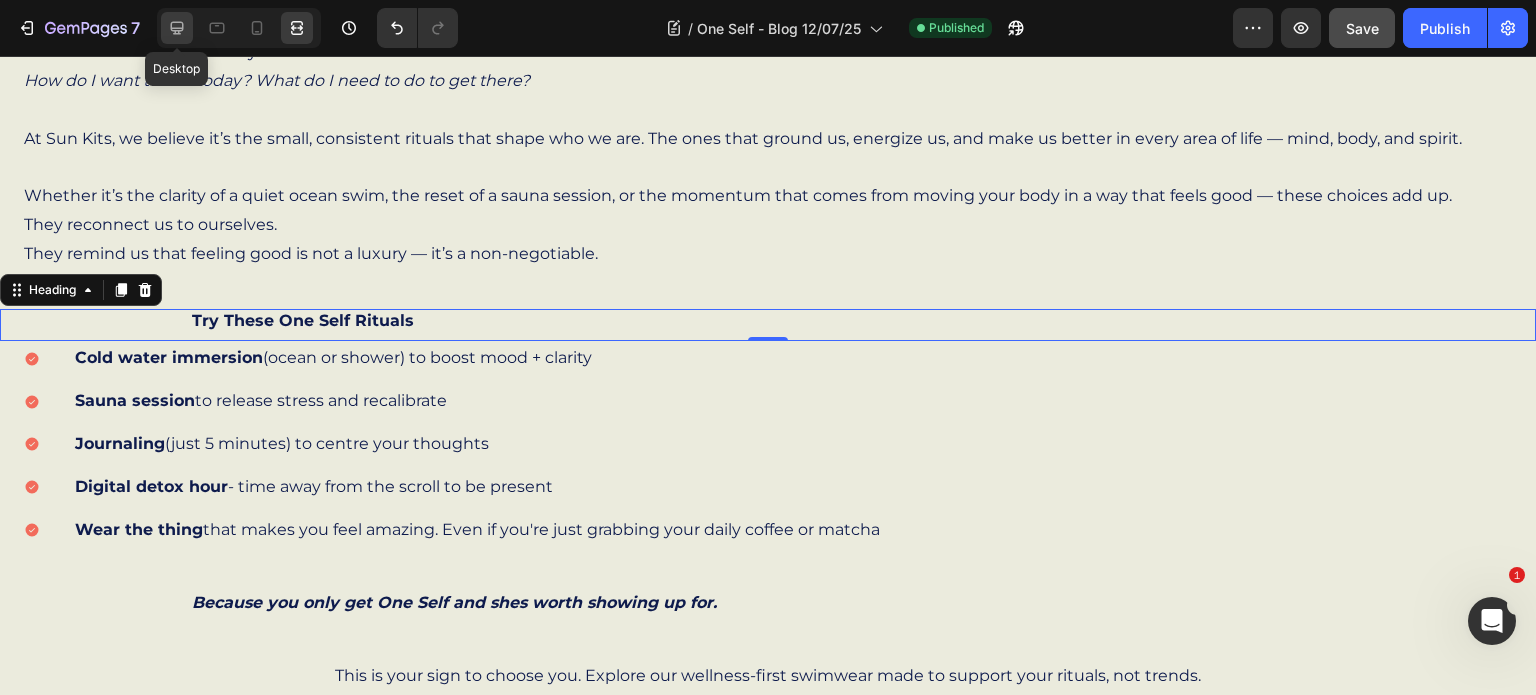 click 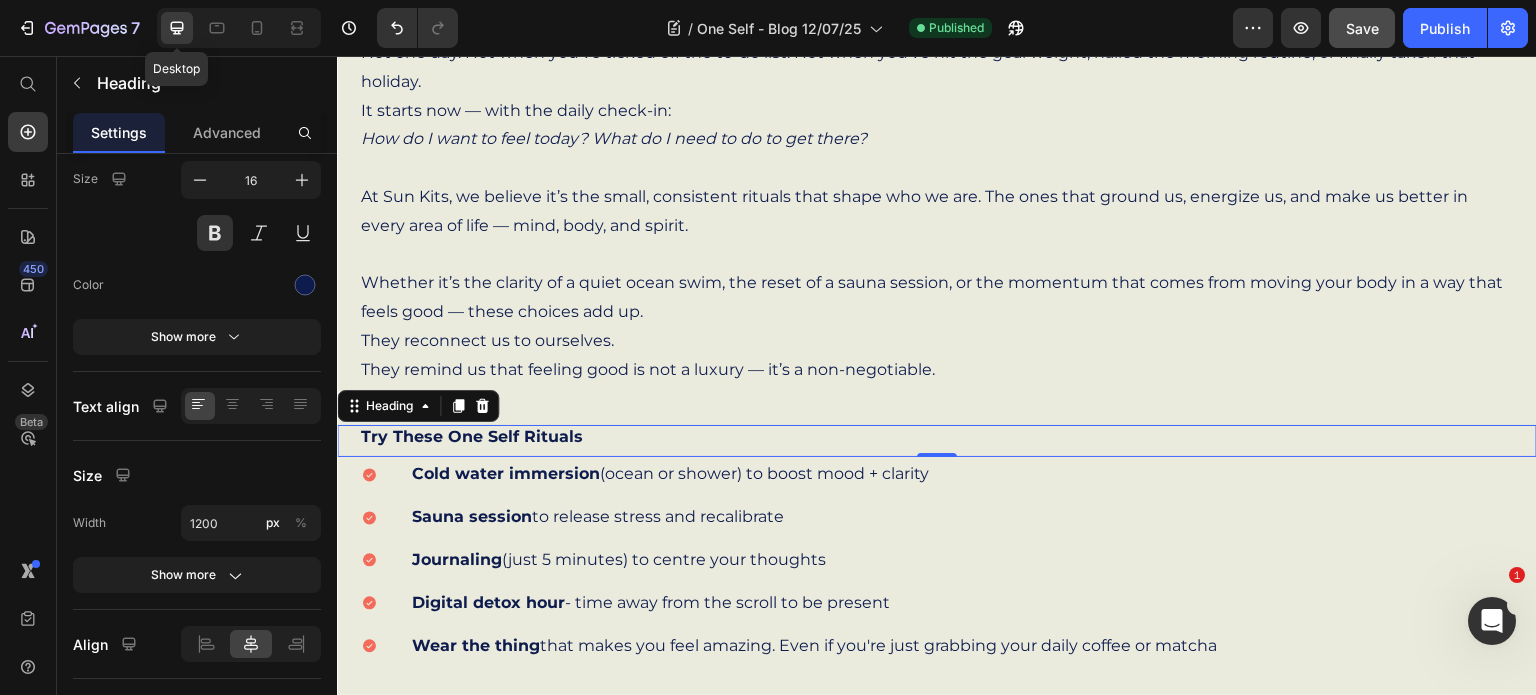 scroll, scrollTop: 945, scrollLeft: 0, axis: vertical 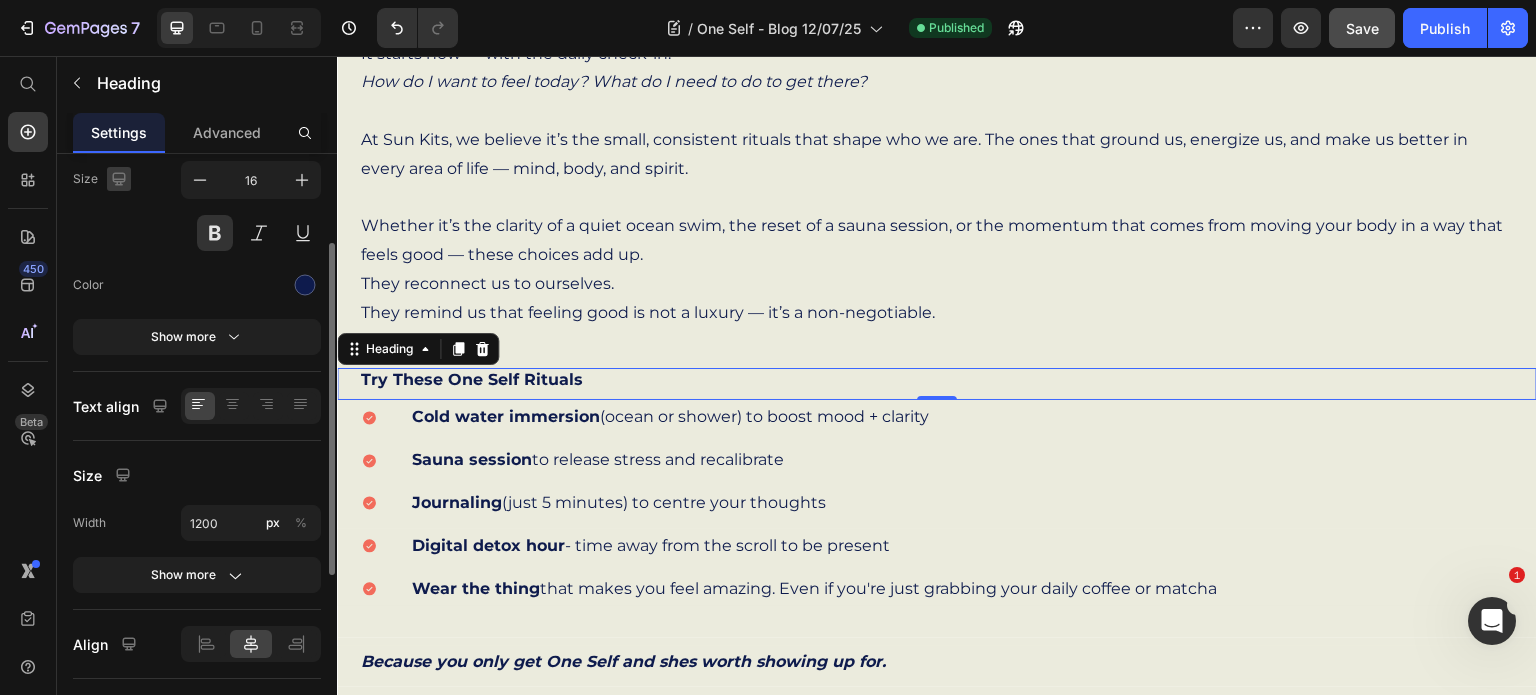 click 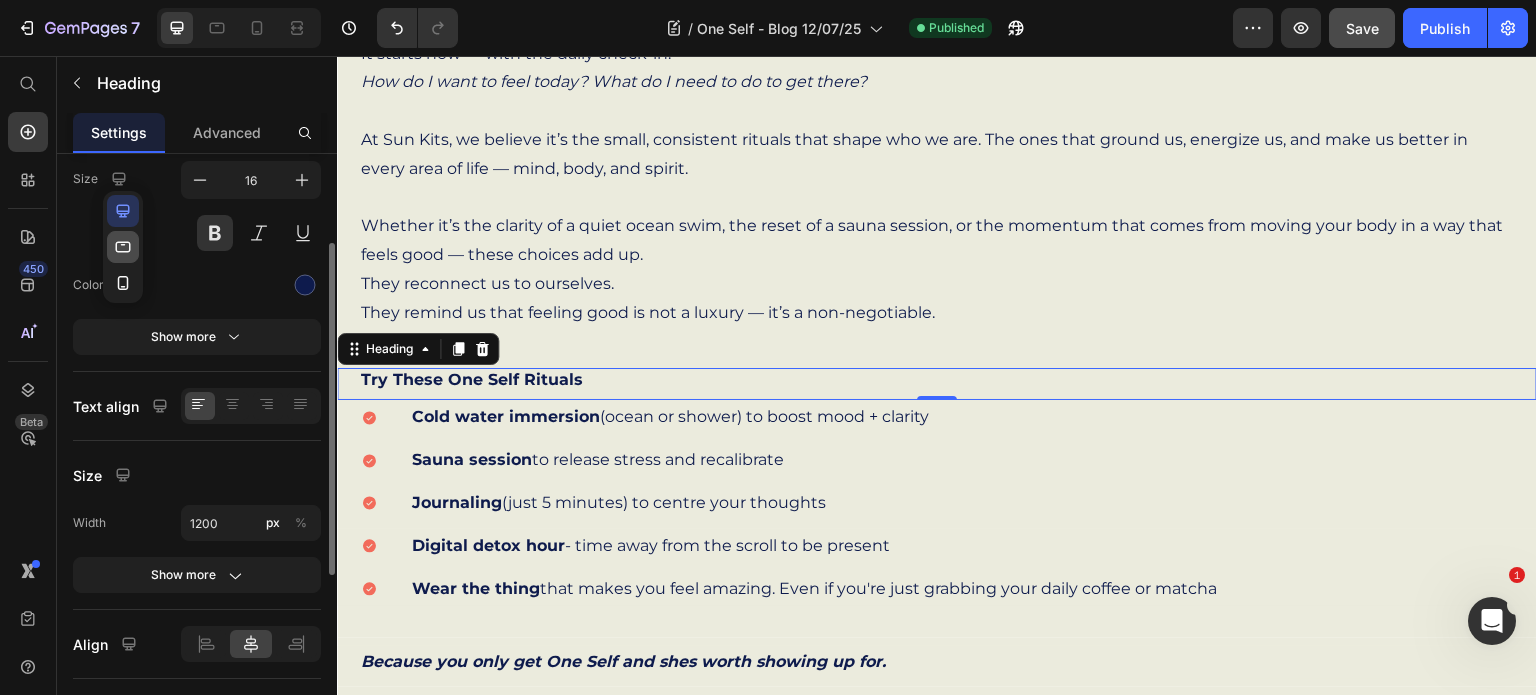 click 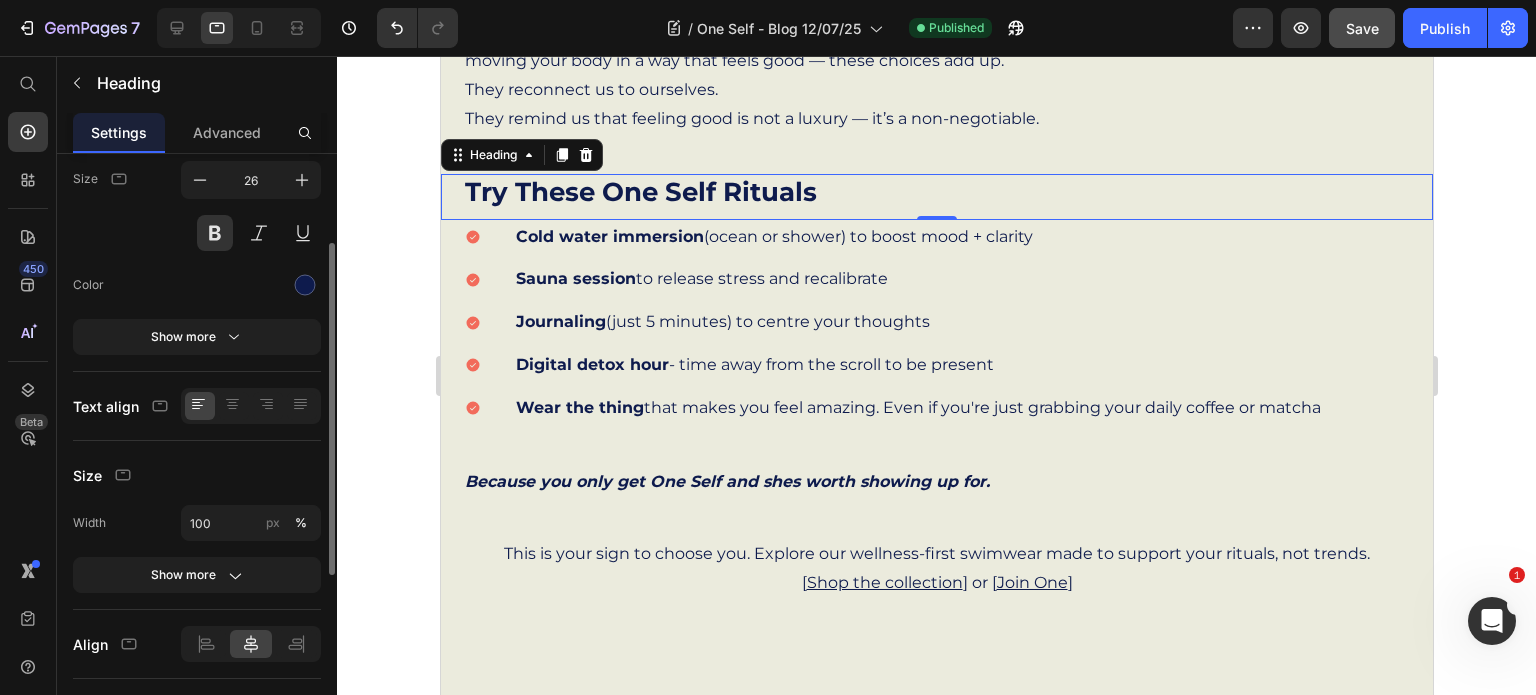 scroll, scrollTop: 1185, scrollLeft: 0, axis: vertical 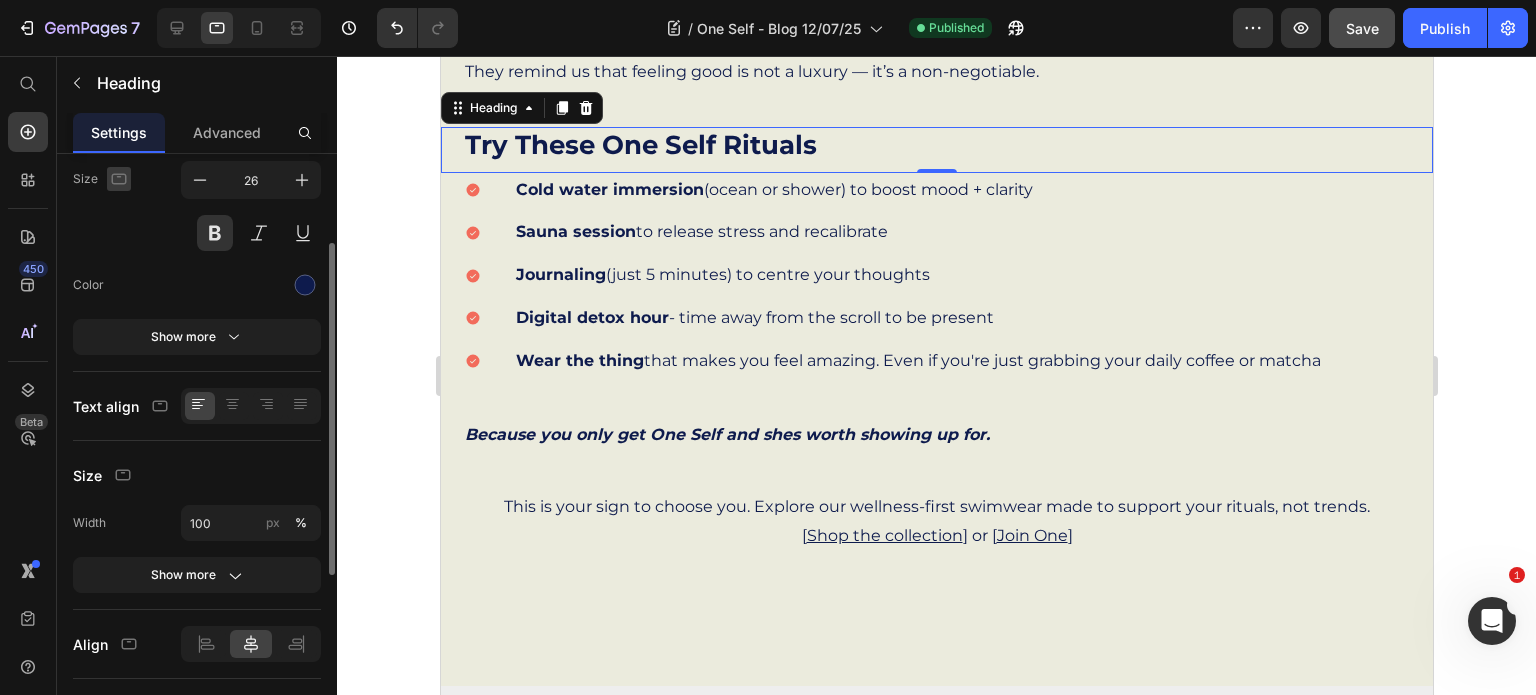 click 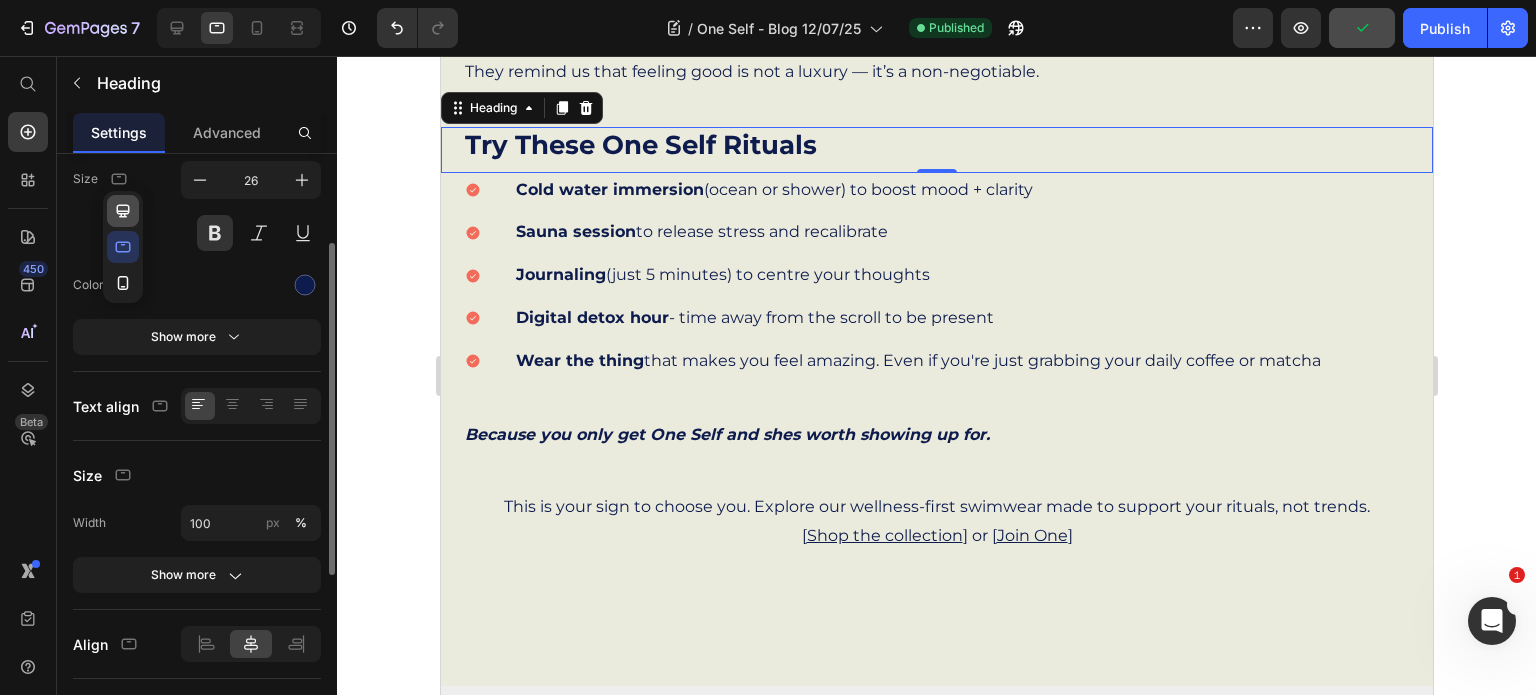 click 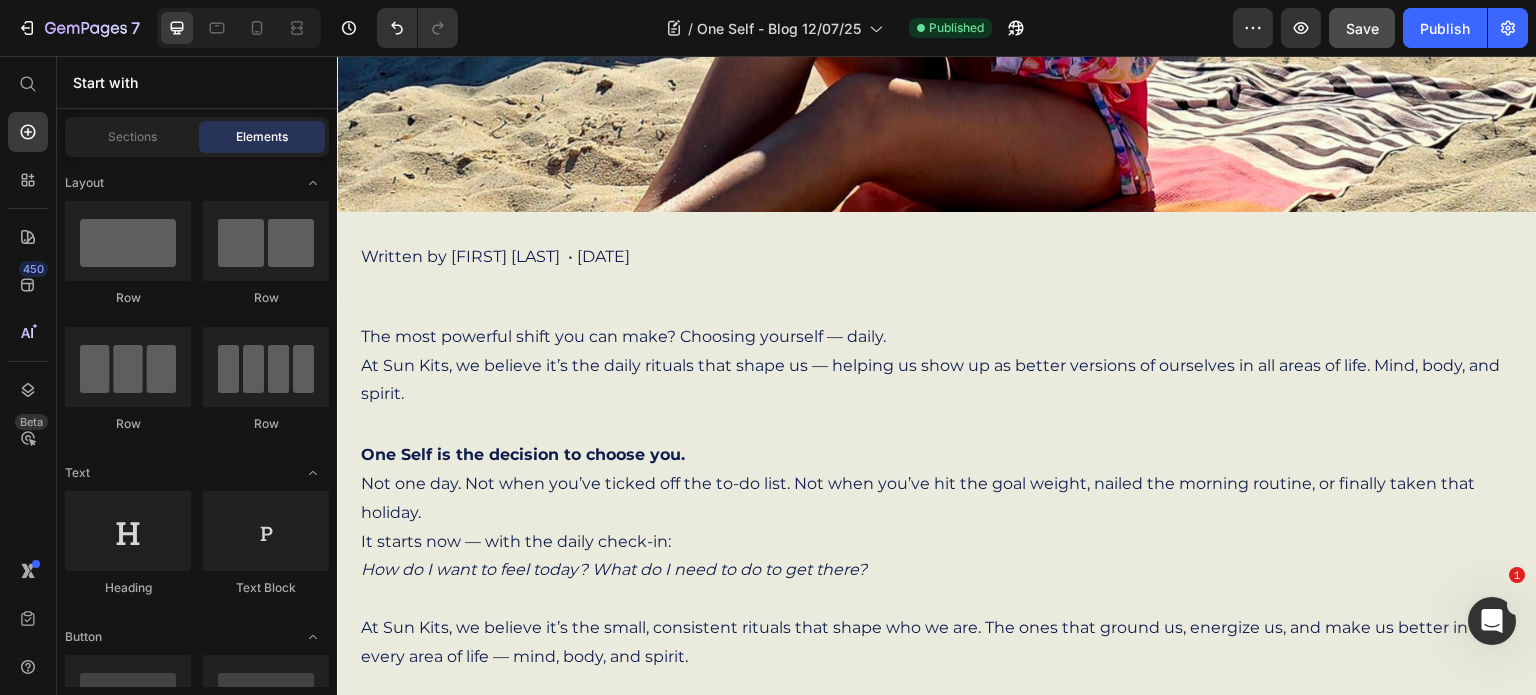 scroll, scrollTop: 464, scrollLeft: 0, axis: vertical 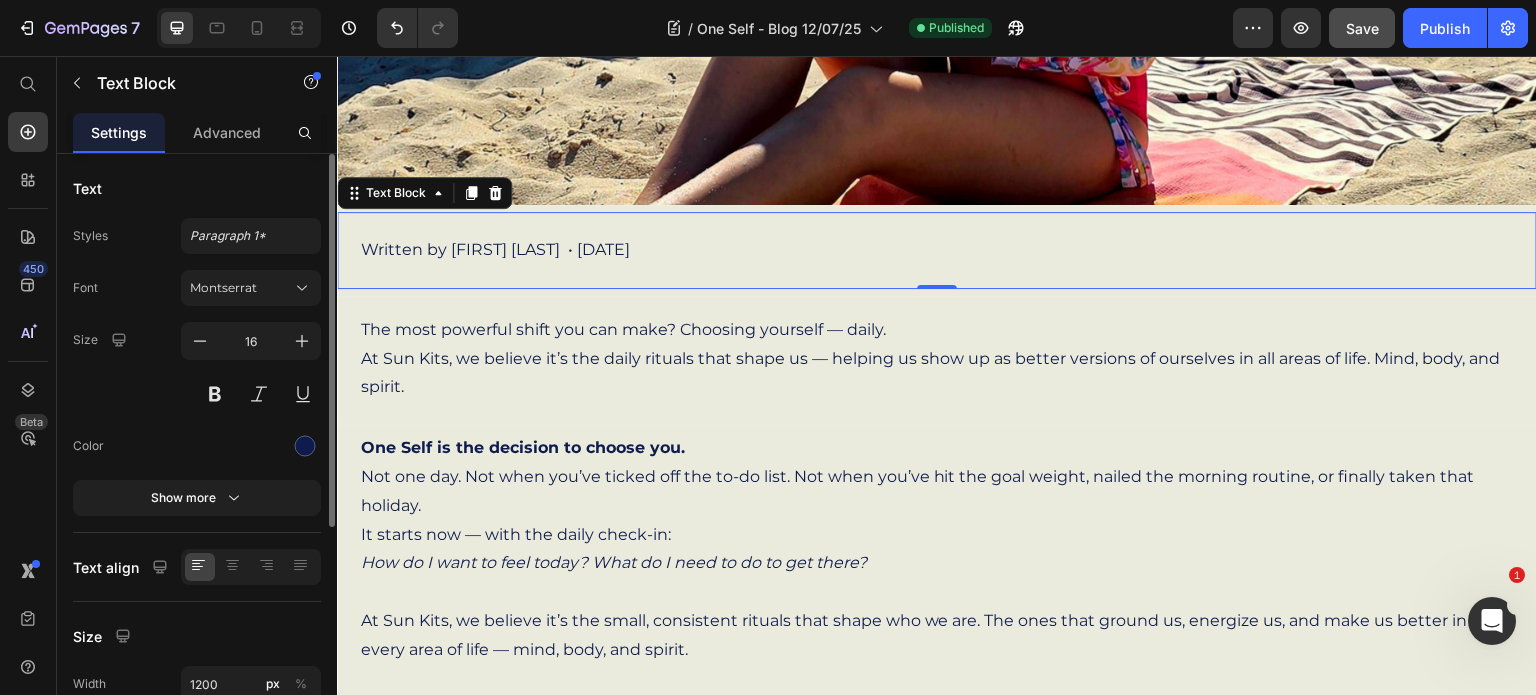 click on "Written by [FIRST] [LAST]  • [DATE]" at bounding box center (937, 250) 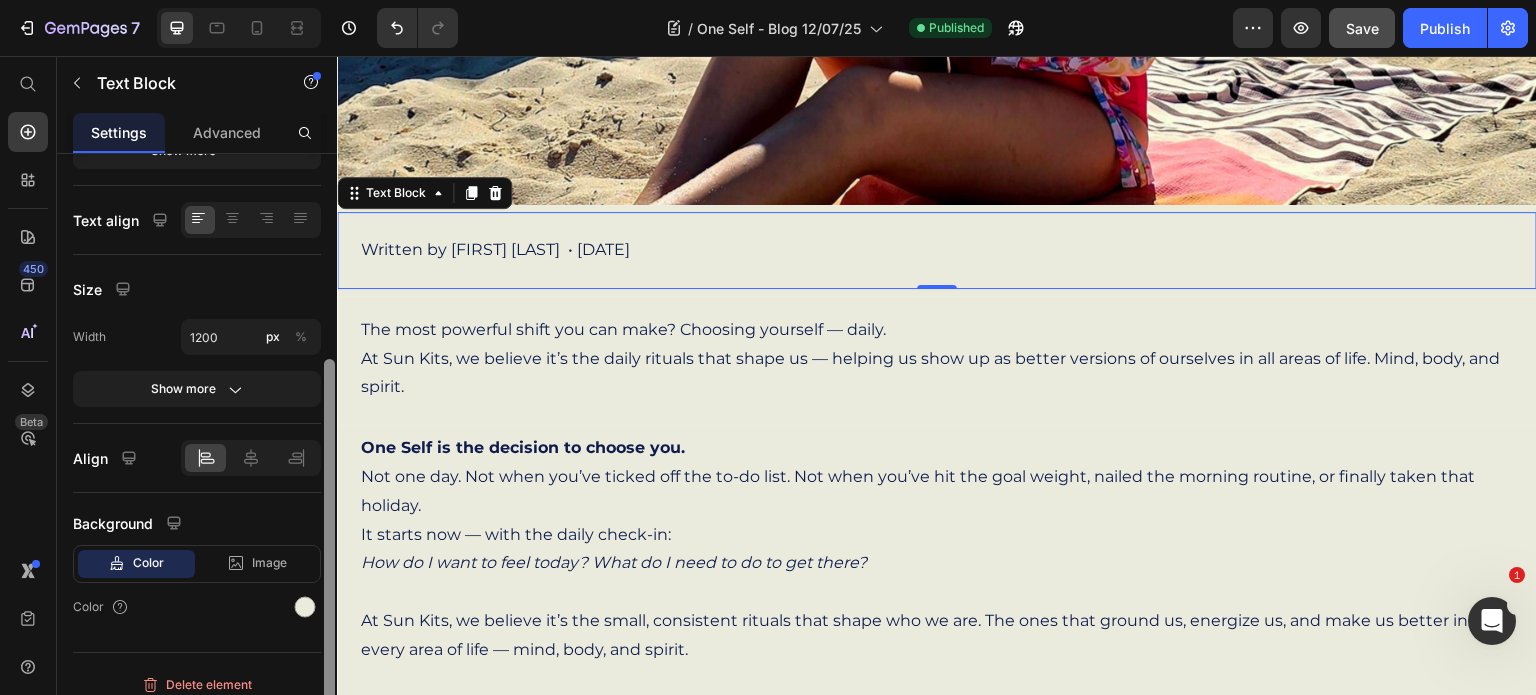 scroll, scrollTop: 352, scrollLeft: 0, axis: vertical 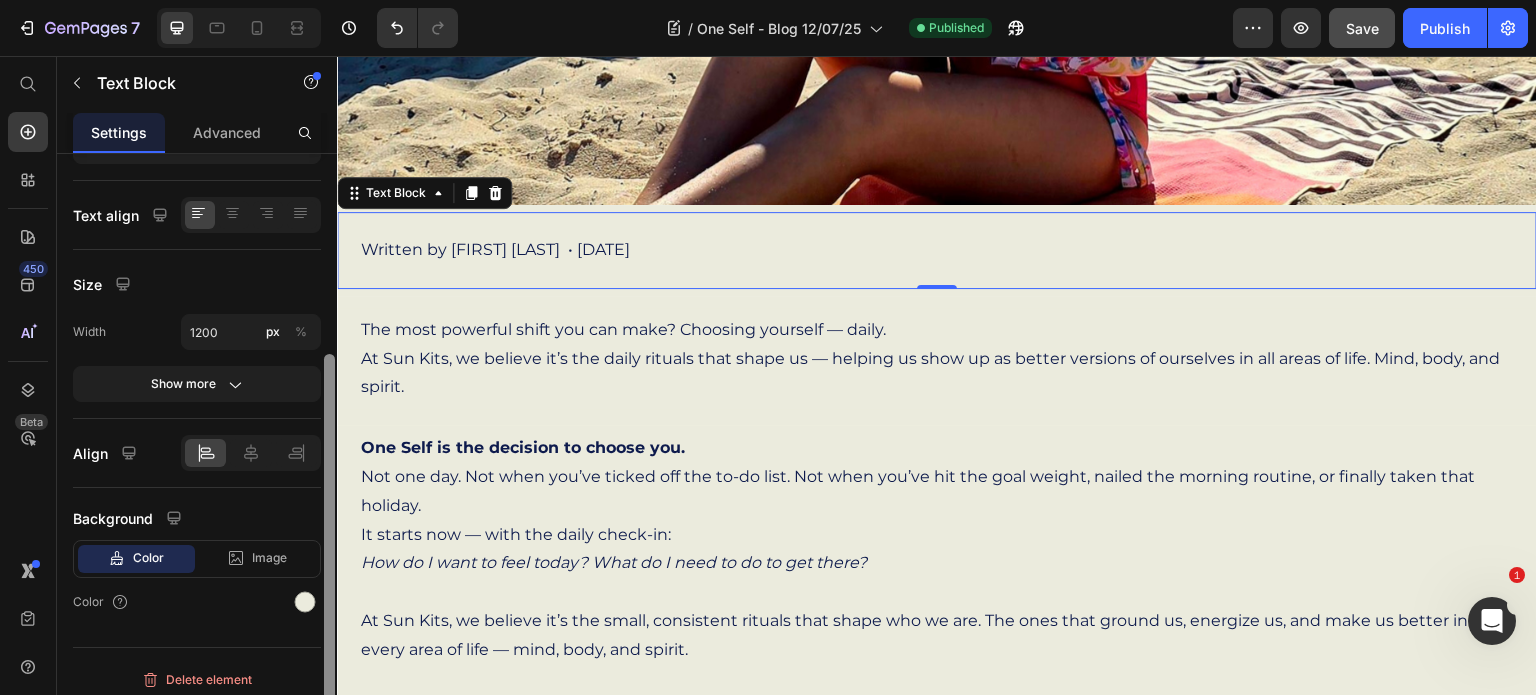 drag, startPoint x: 331, startPoint y: 265, endPoint x: 317, endPoint y: 485, distance: 220.445 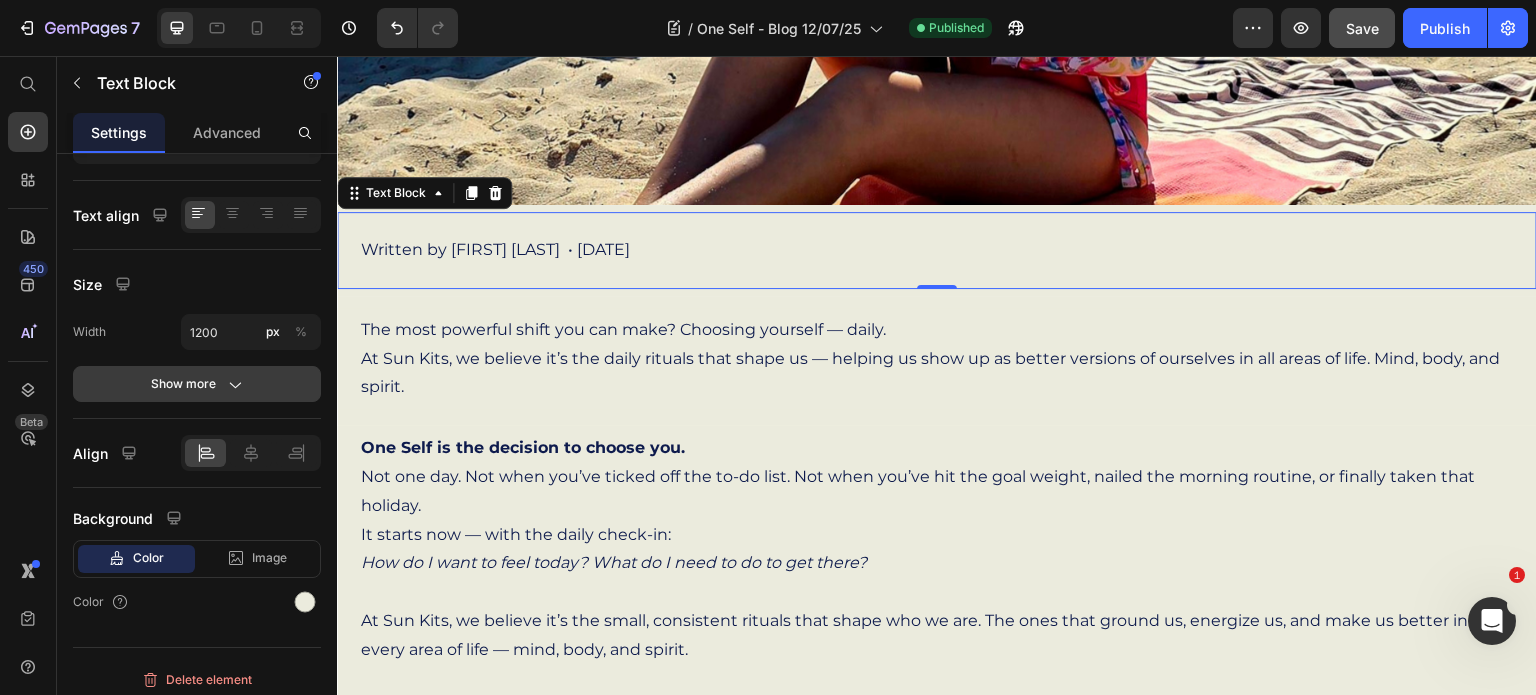 click 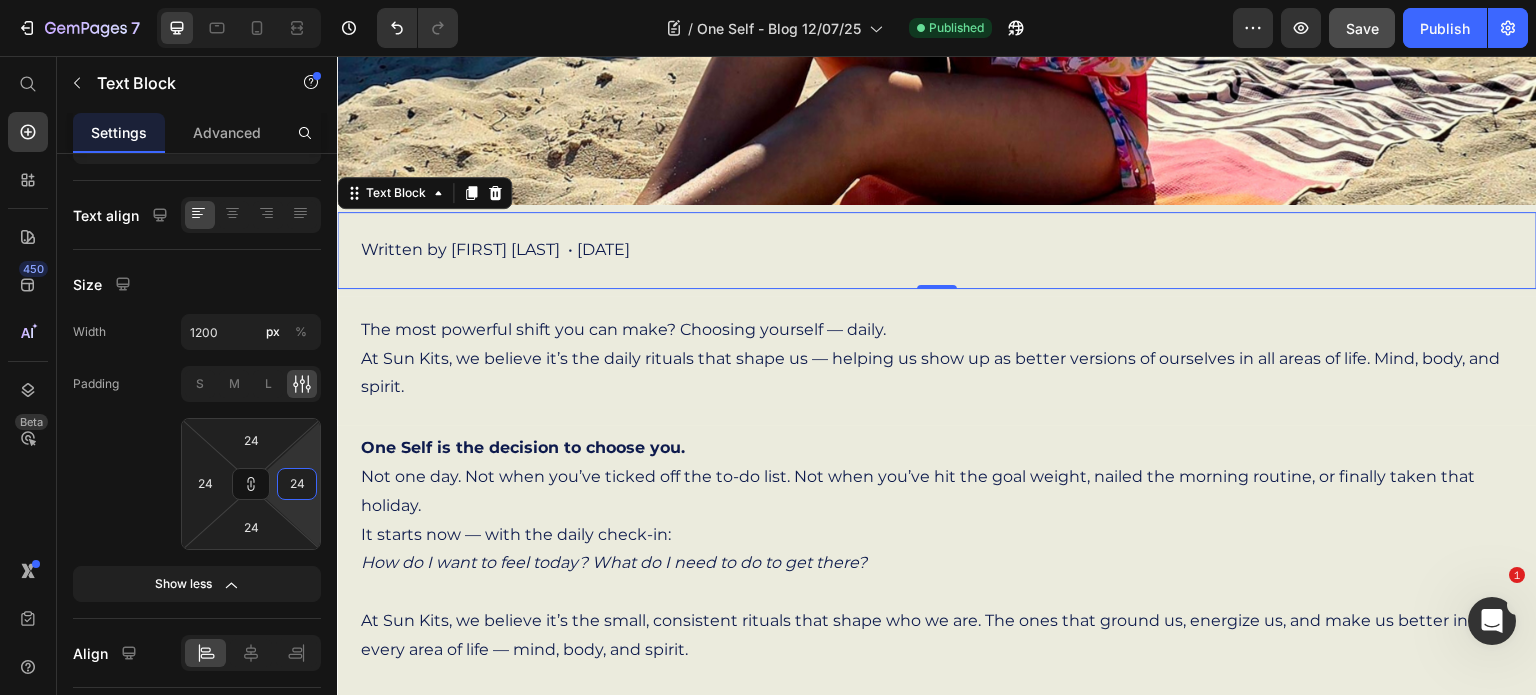 click on "24" at bounding box center [297, 484] 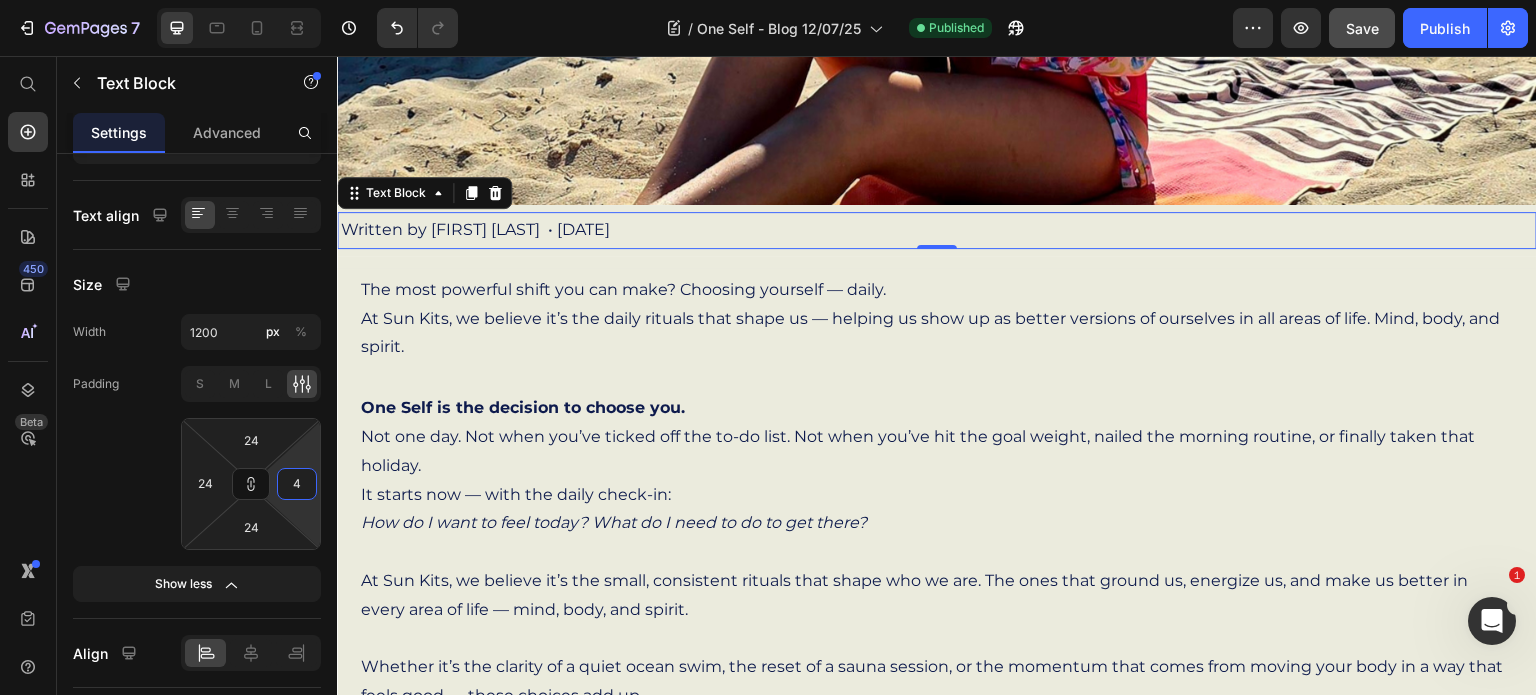type on "48" 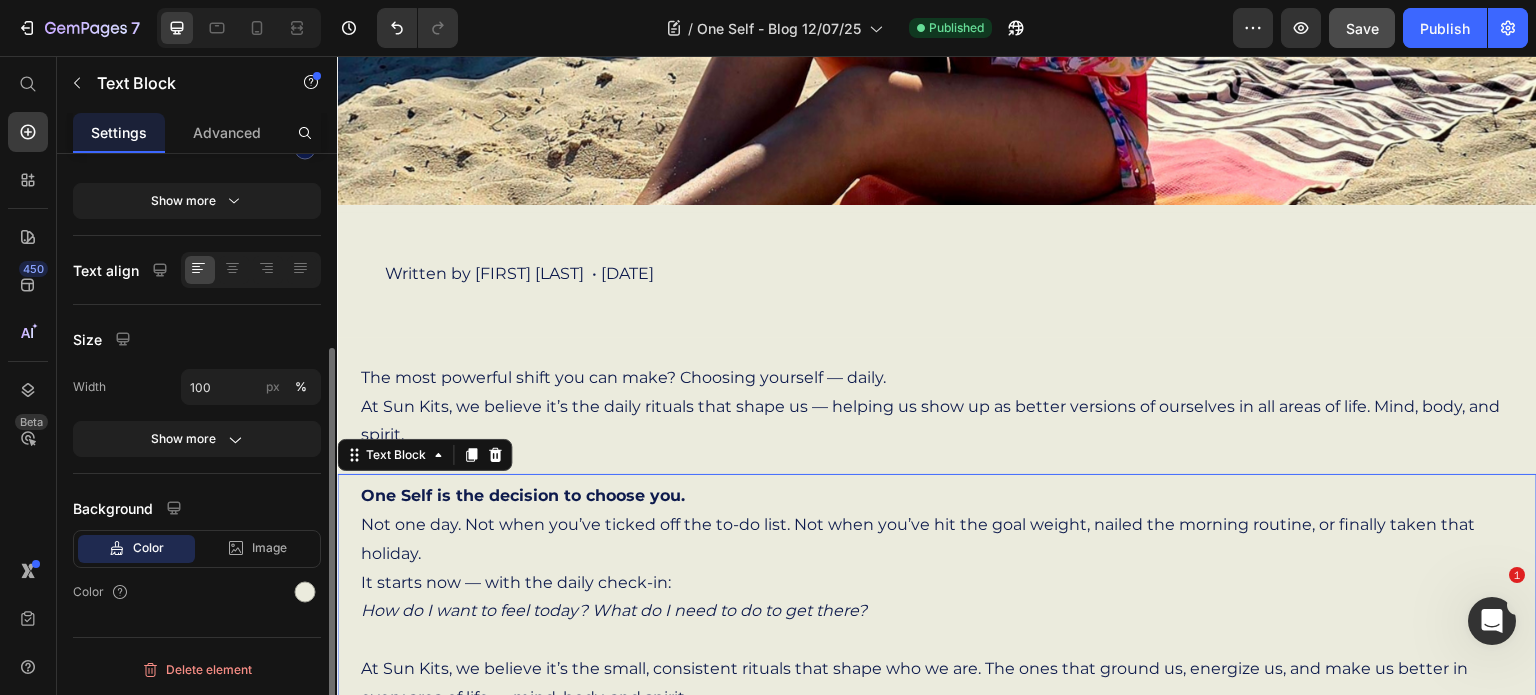 scroll, scrollTop: 294, scrollLeft: 0, axis: vertical 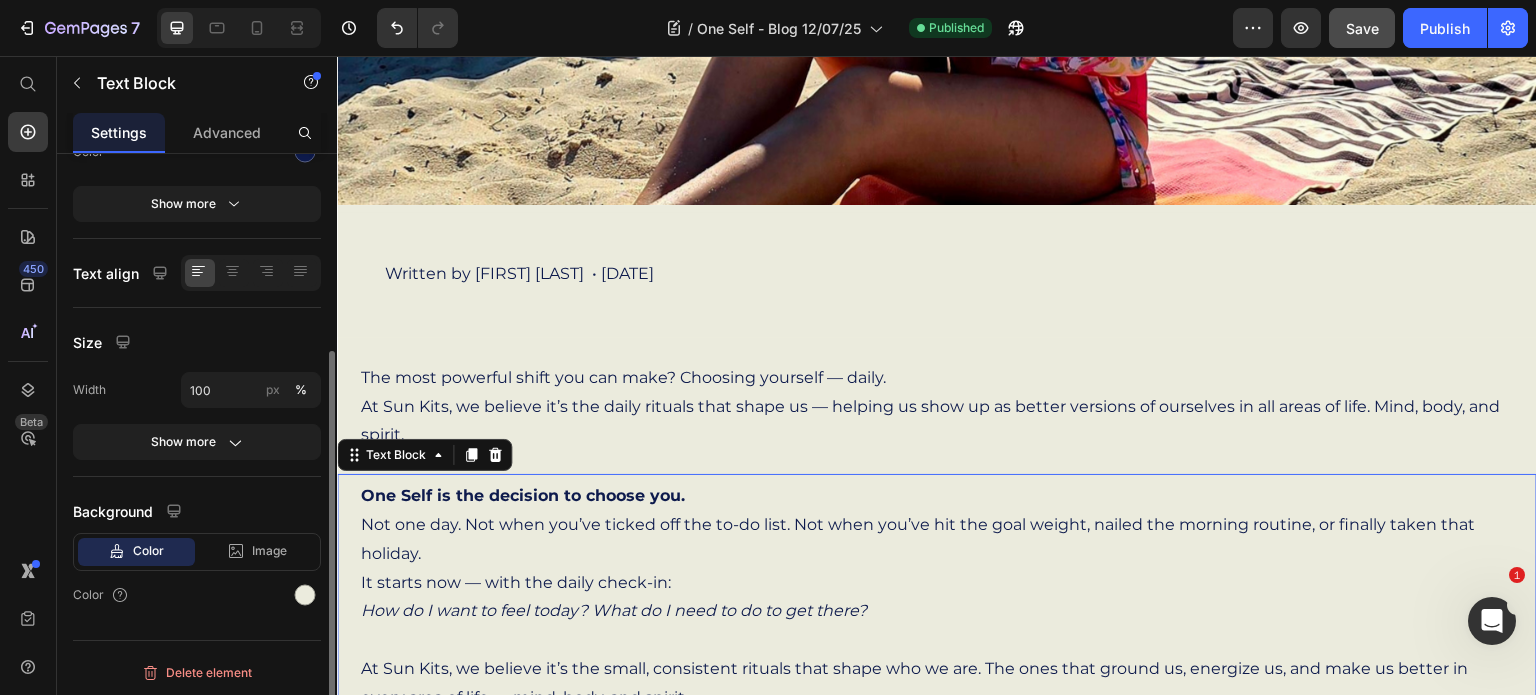 click on "Not one day. Not when you’ve ticked off the to-do list. Not when you’ve hit the goal weight, nailed the morning routine, or finally taken that holiday." at bounding box center (937, 540) 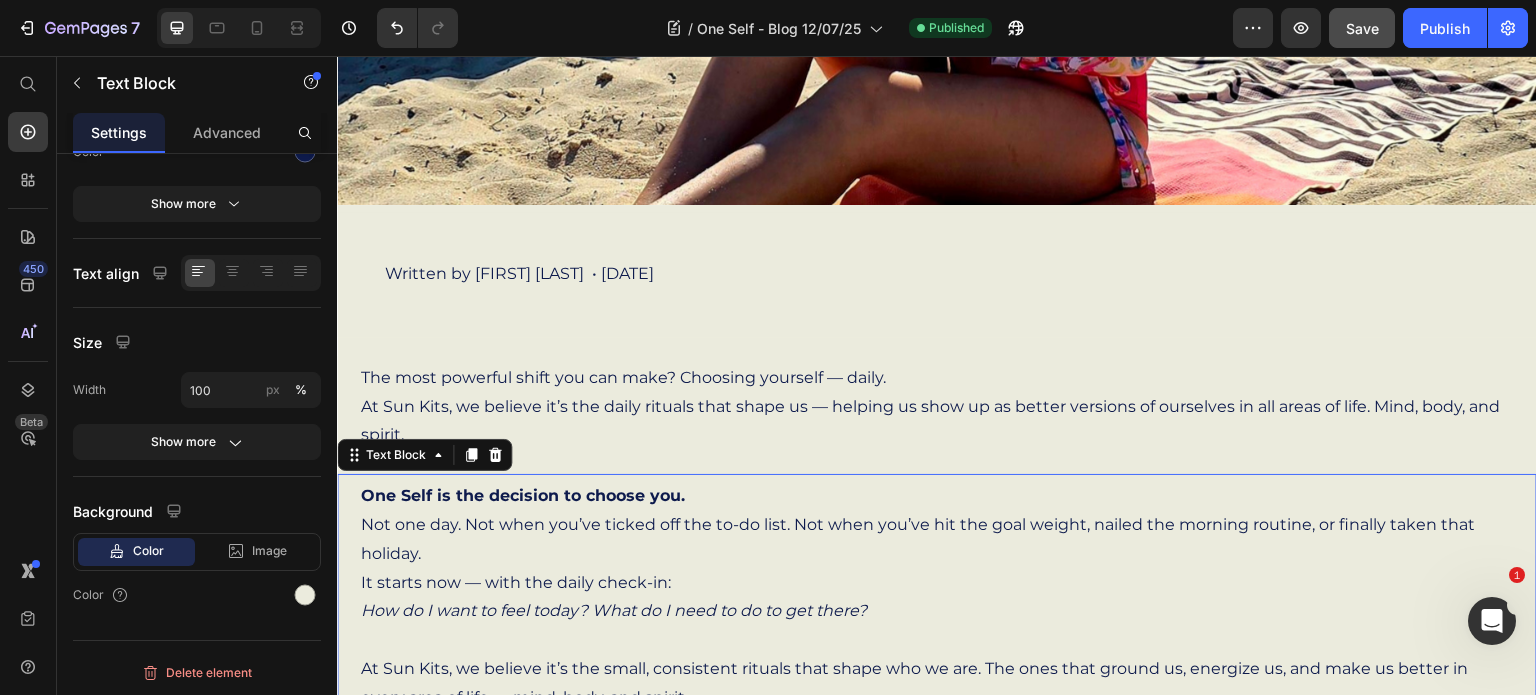 click on "One Self is the decision to choose you." at bounding box center [523, 495] 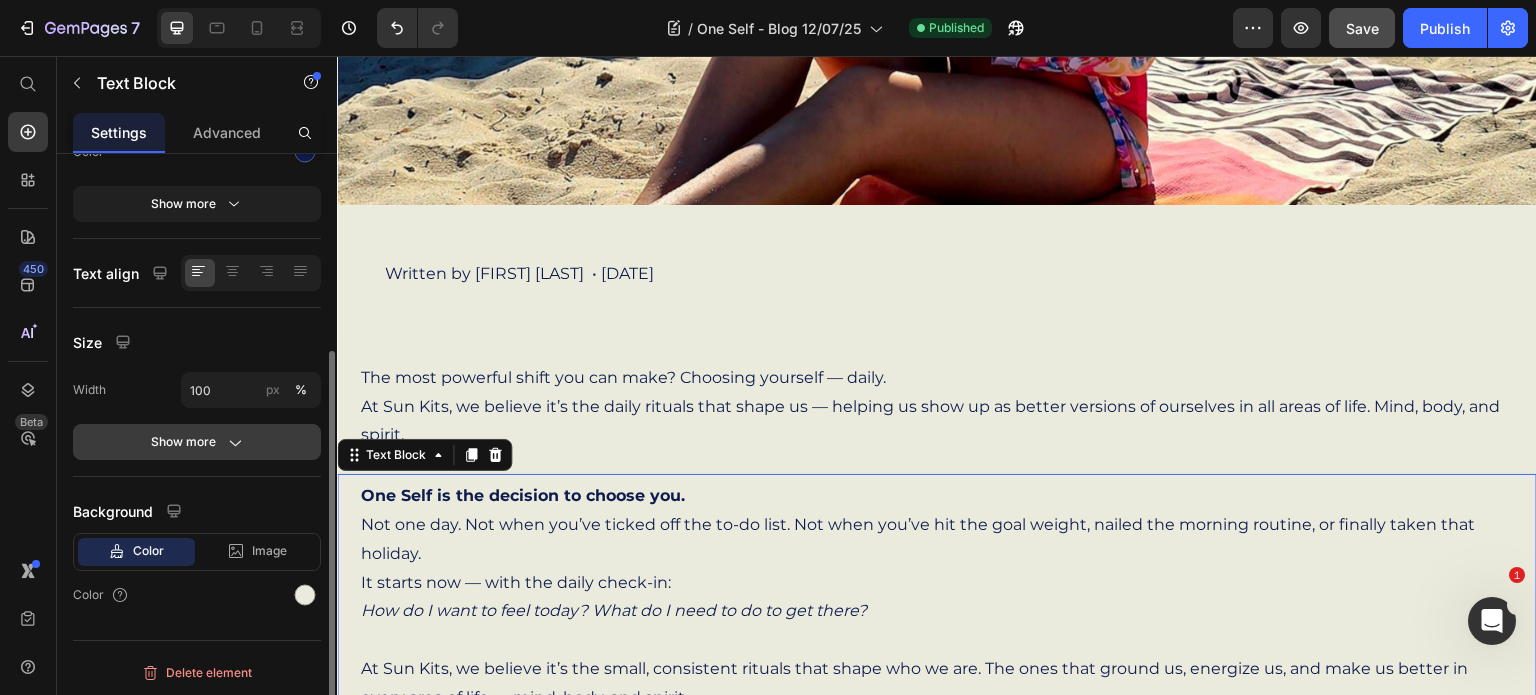 click 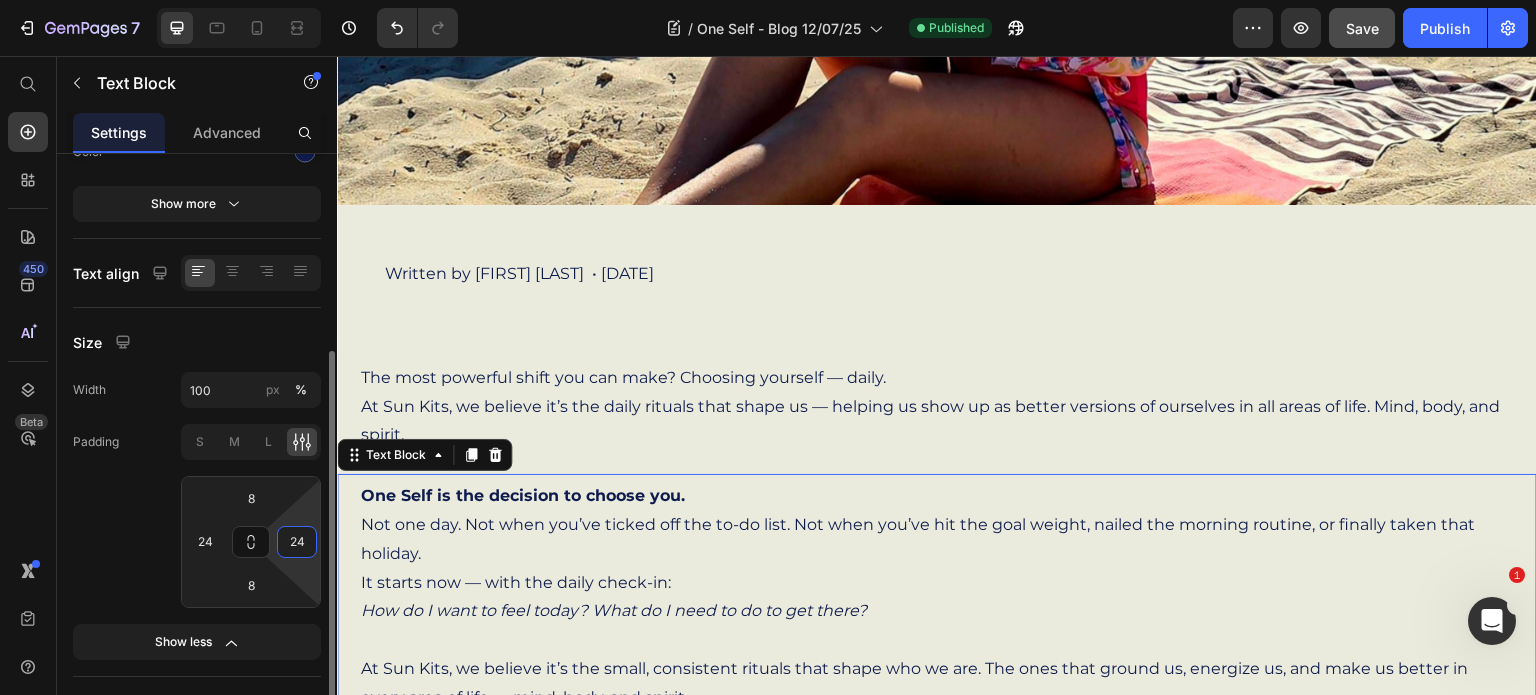 click on "24" at bounding box center [297, 542] 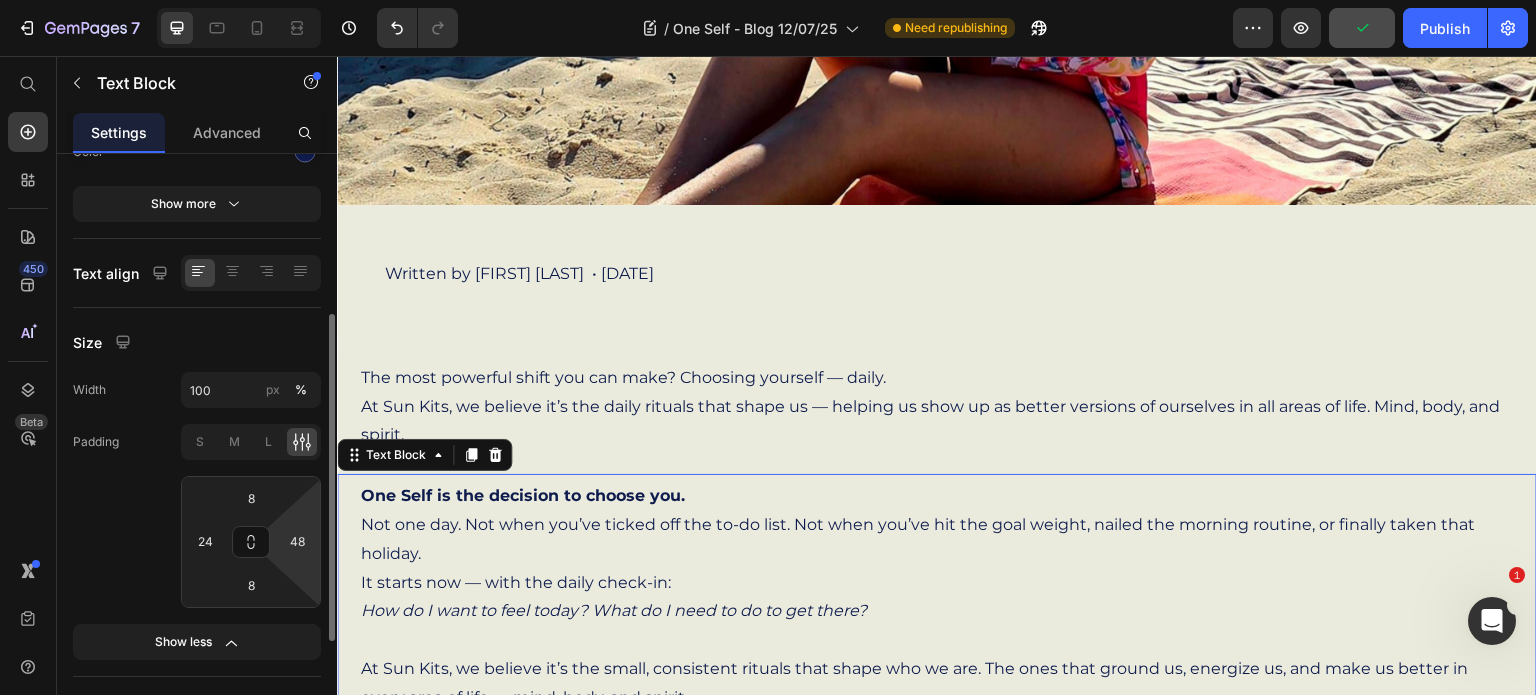 click on "7  Version history  /  One Self - Blog [DATE] Need republishing Preview  Publish  450 Beta Start with Sections Elements Hero Section Product Detail Brands Trusted Badges Guarantee Product Breakdown How to use Testimonials Compare Bundle FAQs Social Proof Brand Story Product List Collection Blog List Contact Sticky Add to Cart Custom Footer Browse Library 450 Layout
Row
Row
Row
Row Text
Heading
Text Block Button
Button
Button
Sticky Back to top Media
Image Image" at bounding box center [768, 0] 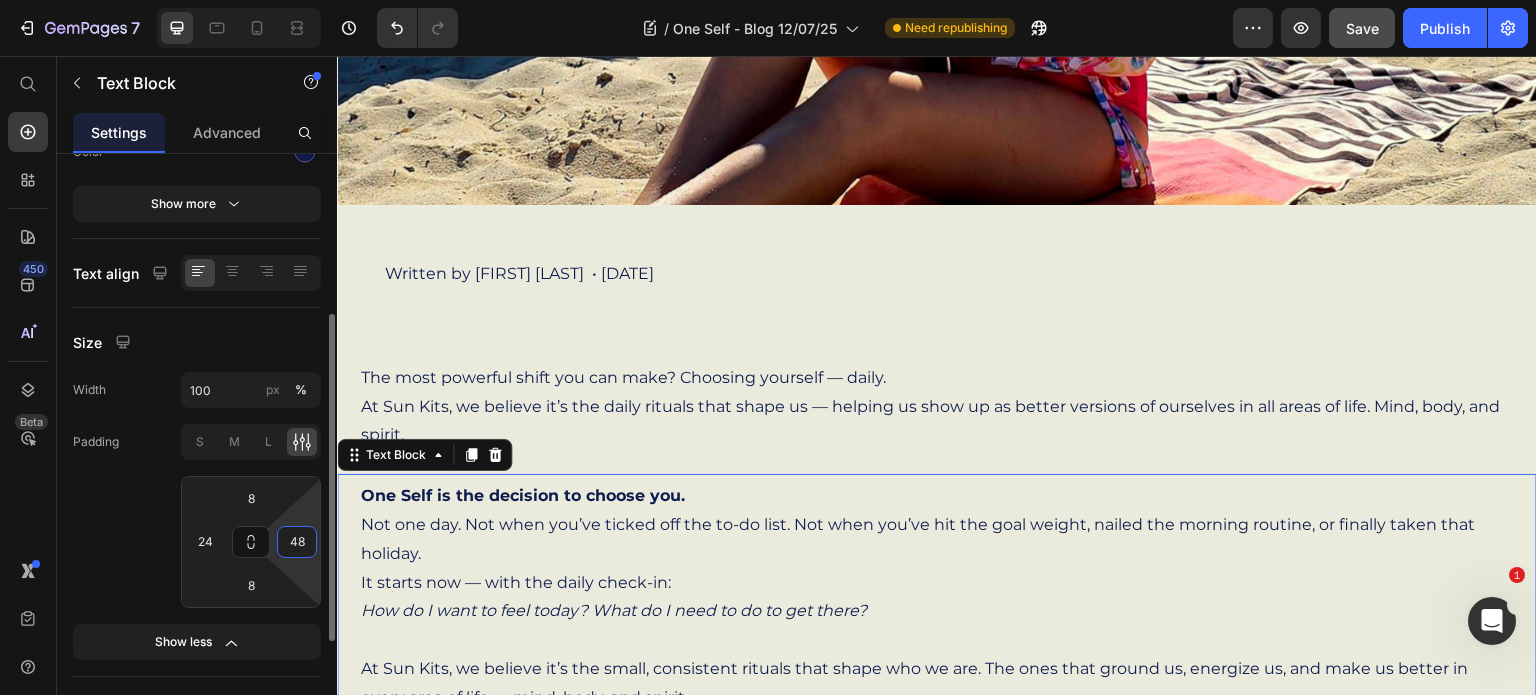 click on "48" at bounding box center [297, 542] 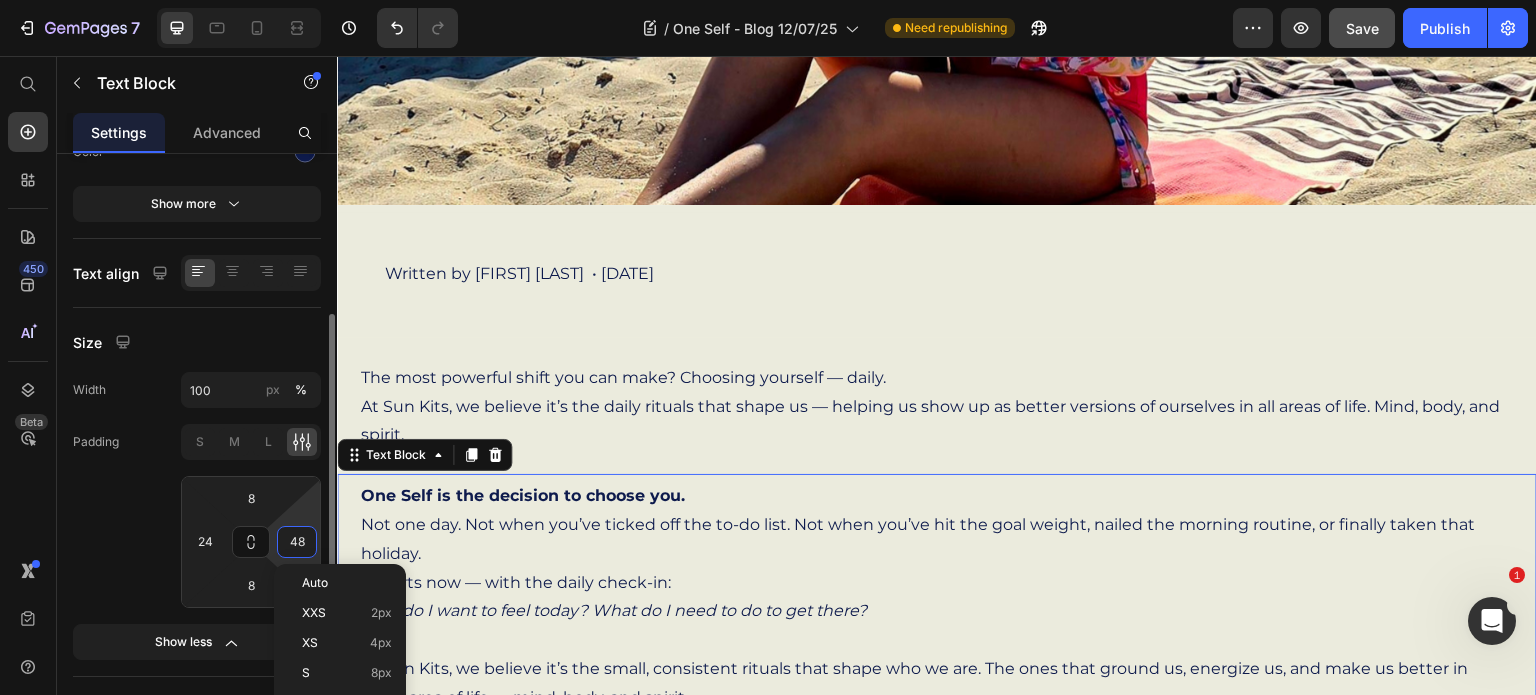 type on "4" 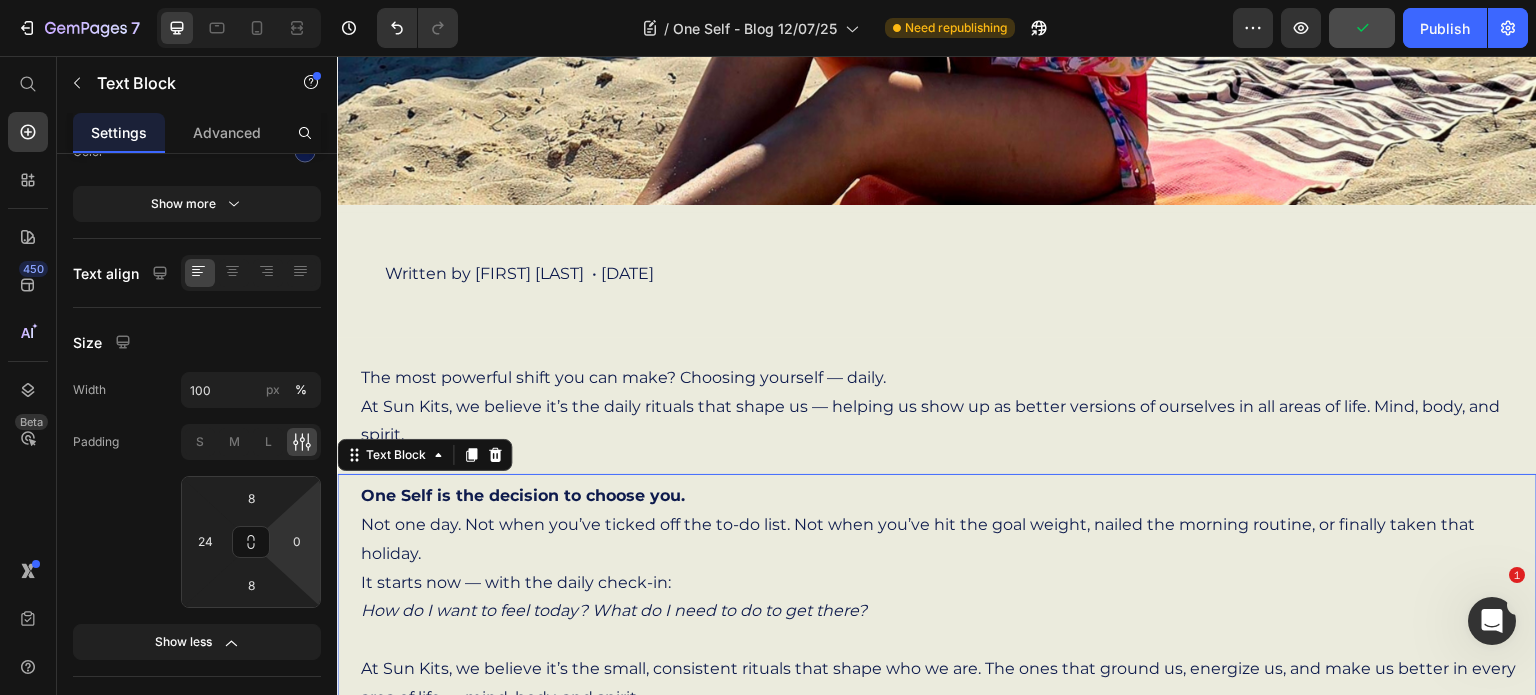 click on "One Self is the decision to choose you. Not one day. Not when you’ve ticked off the to-do list. Not when you’ve hit the goal weight, nailed the morning routine, or finally taken that holiday. It starts now — with the daily check-in: How do I want to feel today? What do I need to do to get there?   At Sun Kits, we believe it’s the small, consistent rituals that shape who we are. The ones that ground us, energize us, and make us better in every area of life — mind, body, and spirit.   Whether it’s the clarity of a quiet ocean swim, the reset of a sauna session, or the momentum that comes from moving your body in a way that feels good — these choices add up. They reconnect us to ourselves. They remind us that feeling good is not a luxury — it’s a non-negotiable." at bounding box center (937, 669) 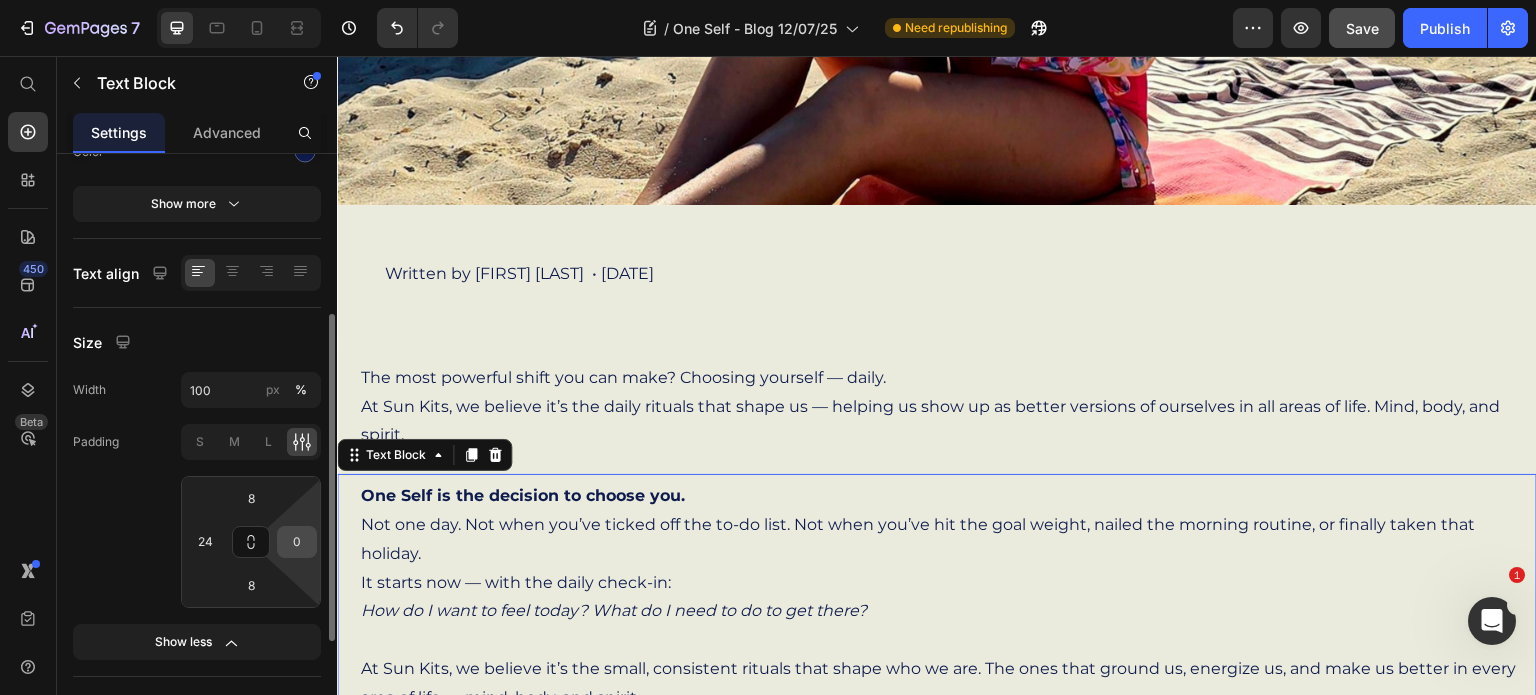 click on "0" at bounding box center (297, 542) 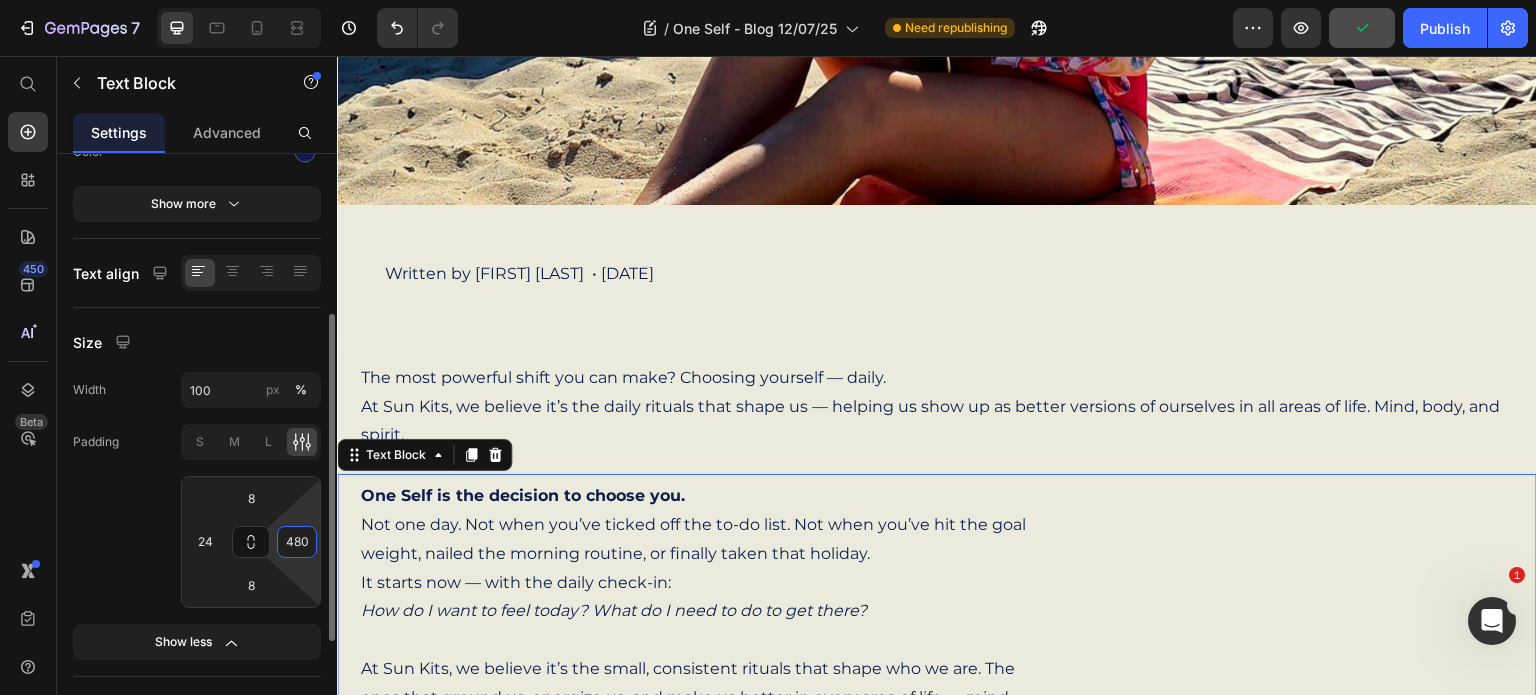 click on "480" at bounding box center [297, 542] 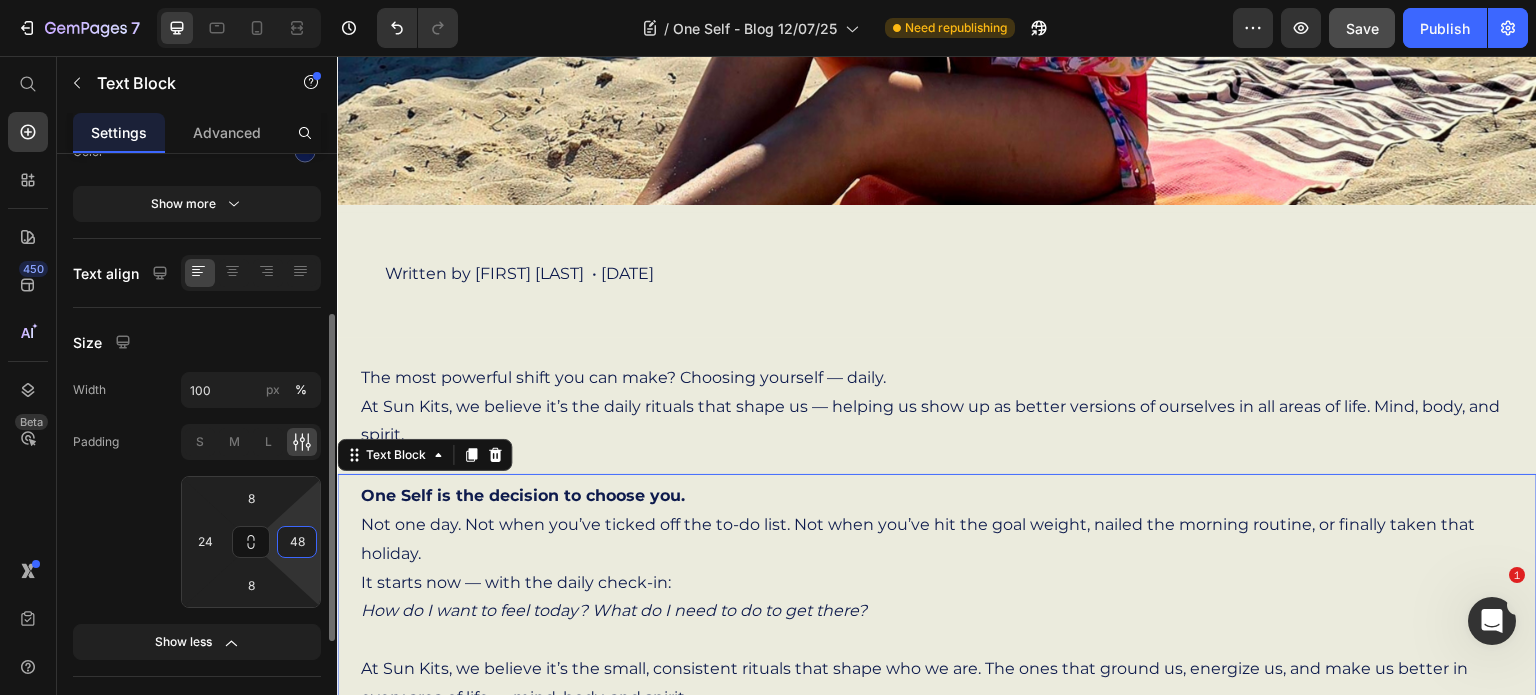 type on "4" 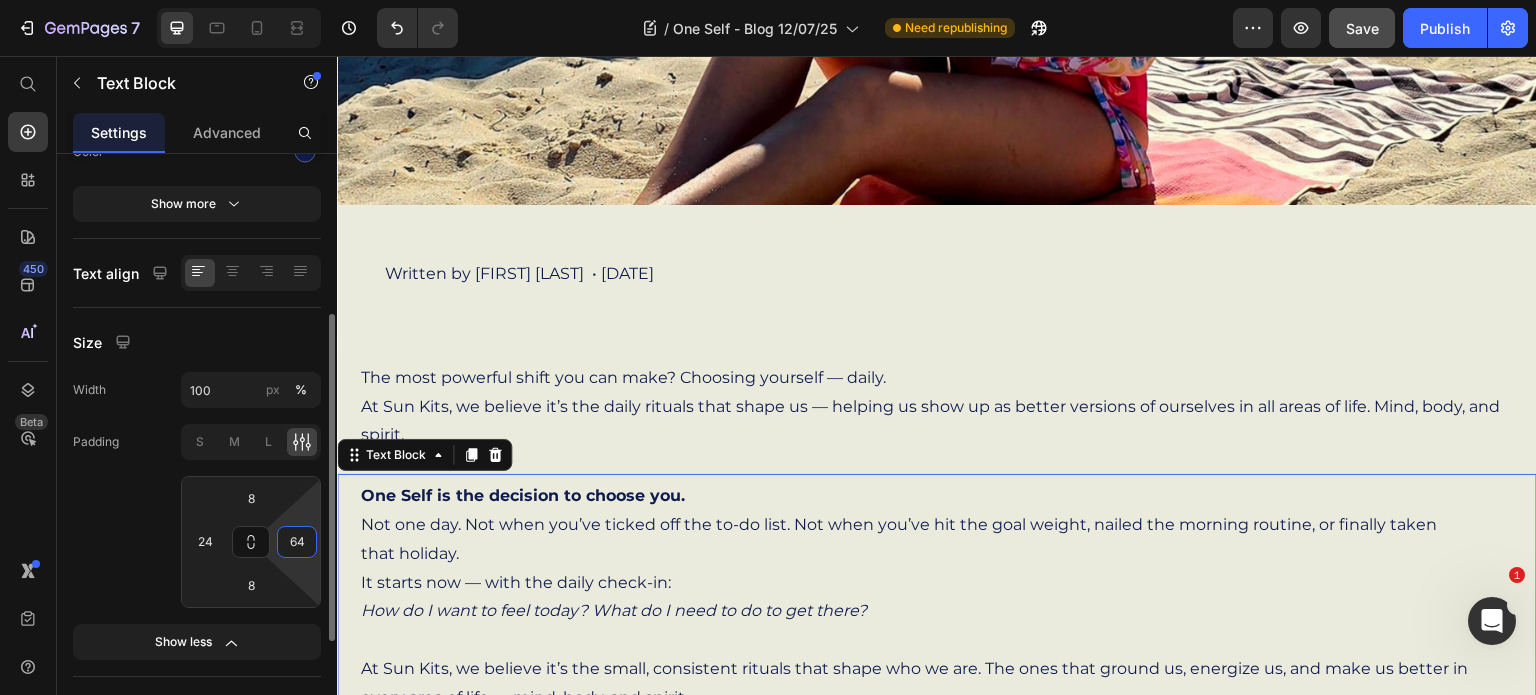 type on "644" 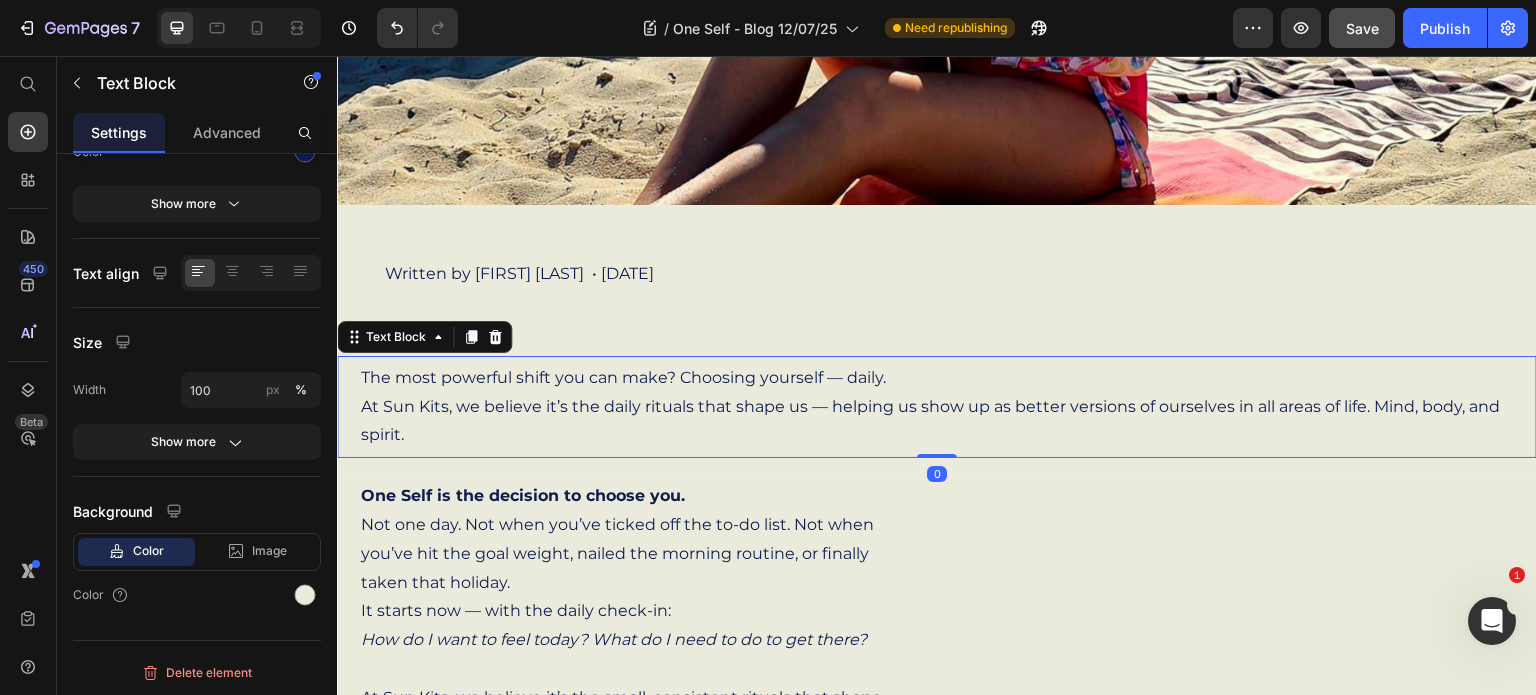 click on "The most powerful shift you can make? Choosing yourself — daily. At Sun Kits, we believe it’s the daily rituals that shape us — helping us show up as better versions of ourselves in all areas of life. Mind, body, and spirit." at bounding box center [937, 407] 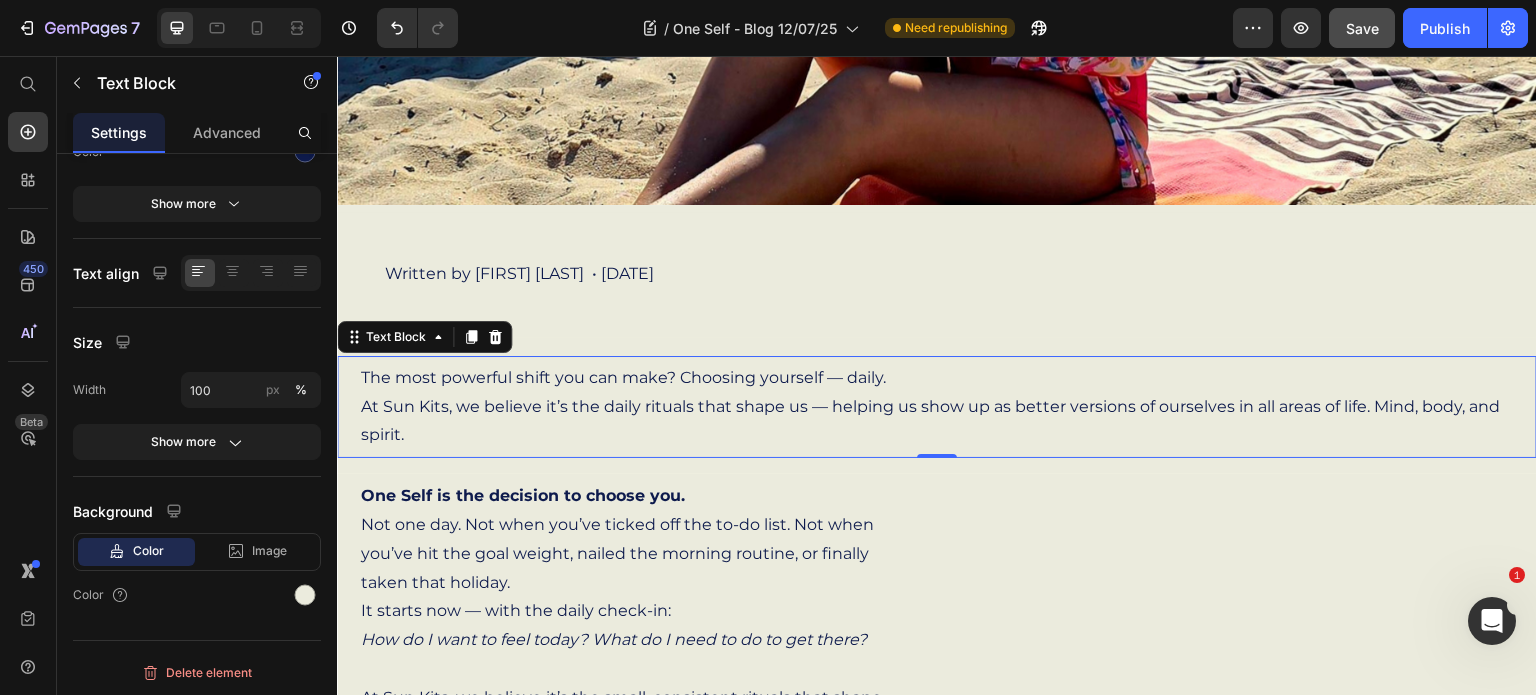 click on "The most powerful shift you can make? Choosing yourself — daily. At Sun Kits, we believe it’s the daily rituals that shape us — helping us show up as better versions of ourselves in all areas of life. Mind, body, and spirit." at bounding box center [937, 407] 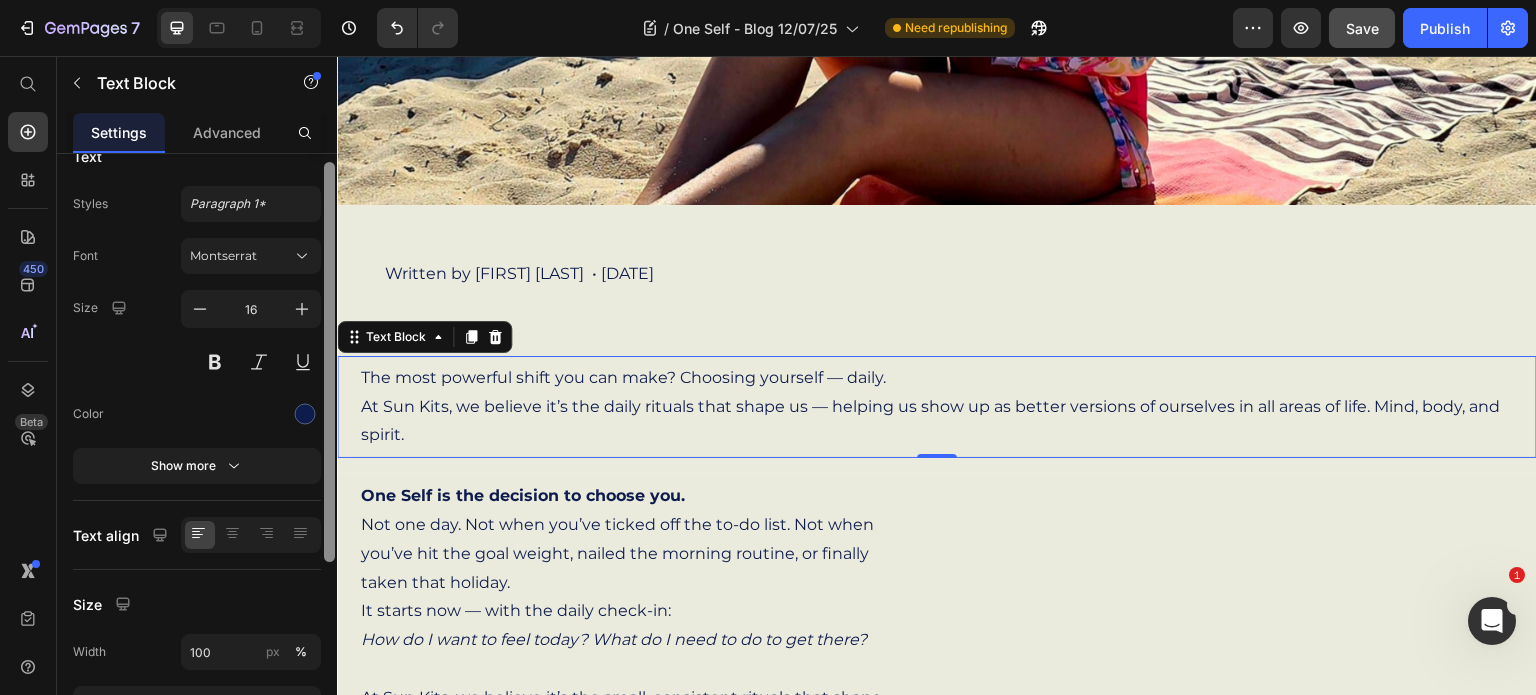 scroll, scrollTop: 0, scrollLeft: 0, axis: both 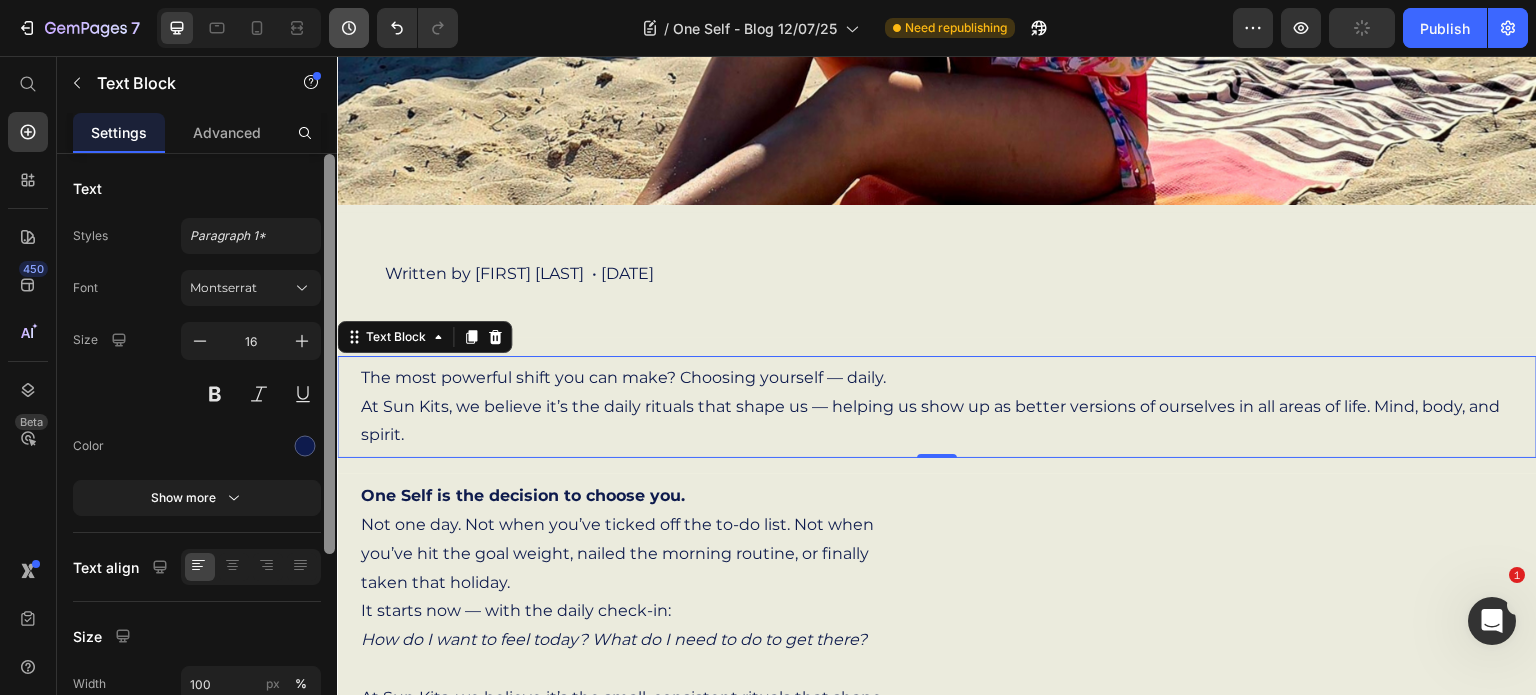 drag, startPoint x: 334, startPoint y: 364, endPoint x: 346, endPoint y: 46, distance: 318.22635 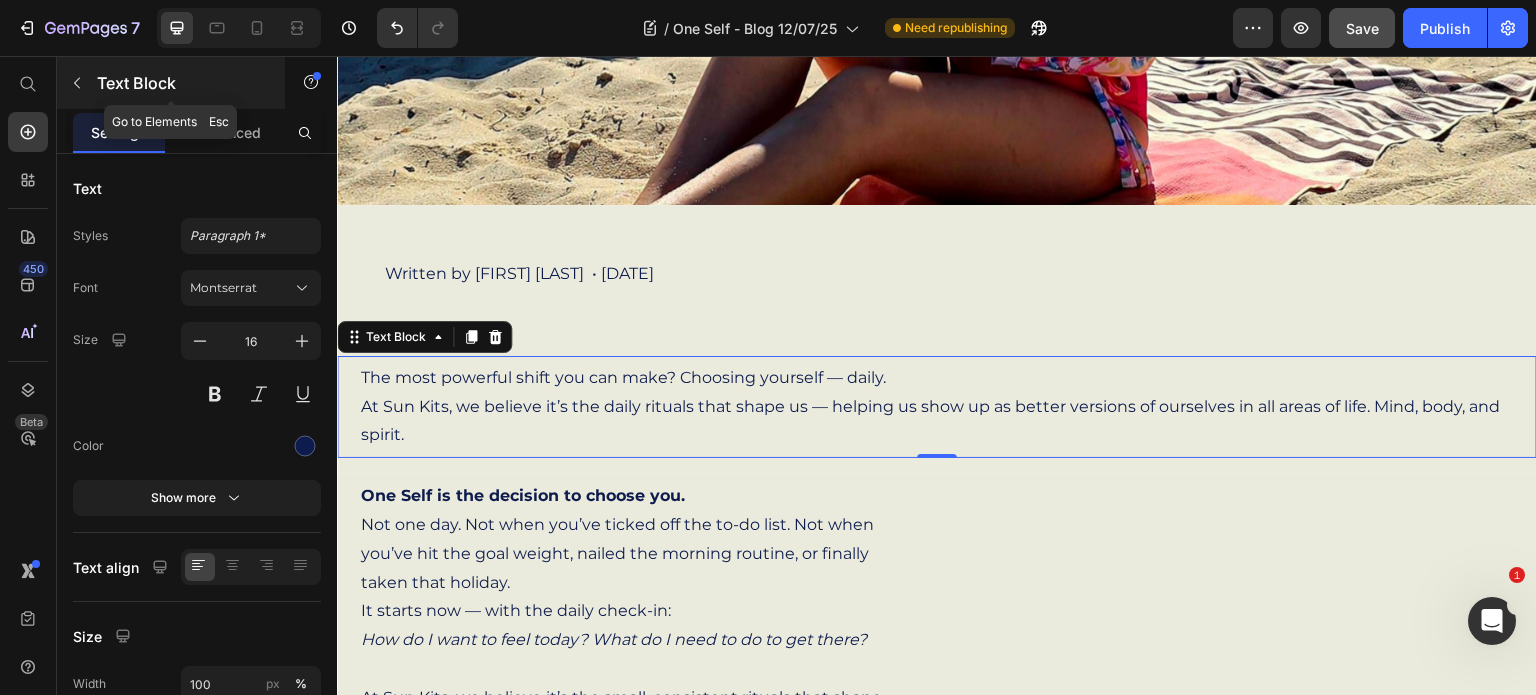 click 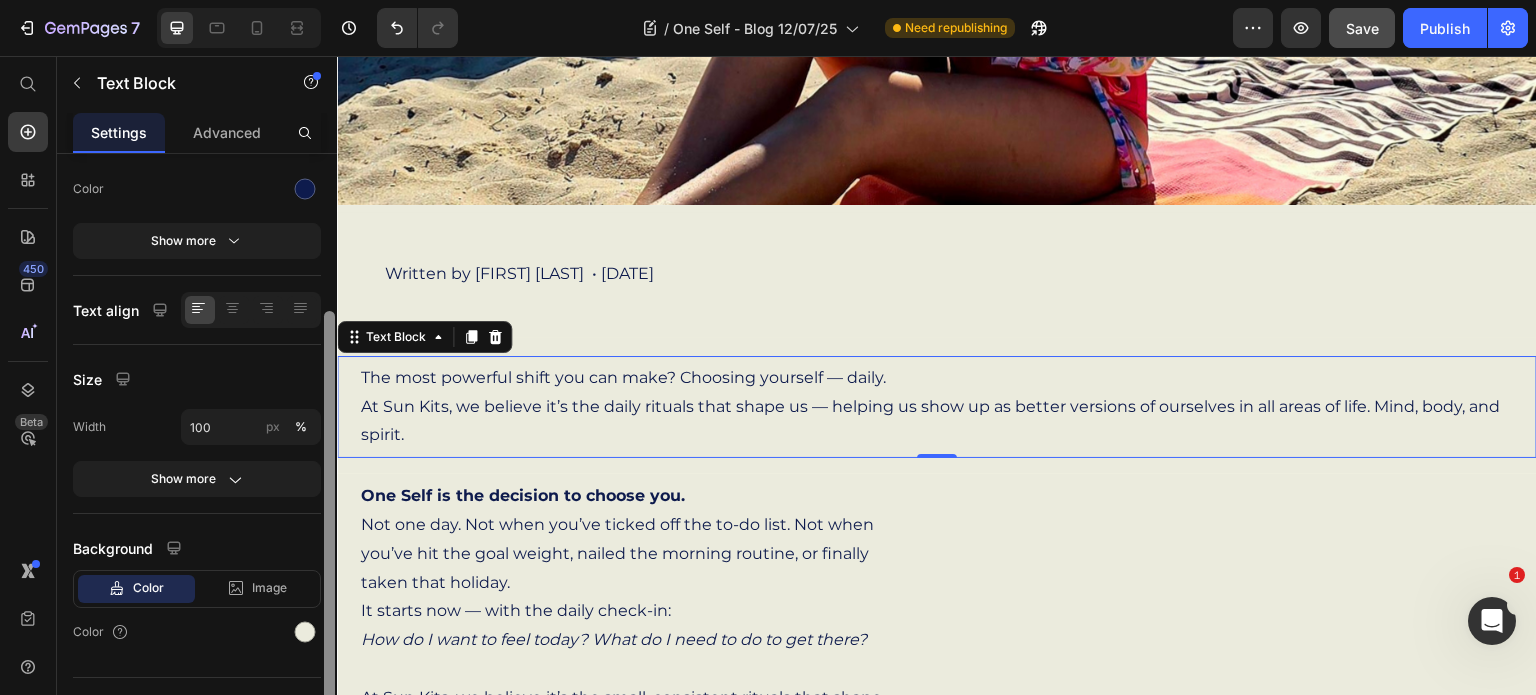 scroll, scrollTop: 294, scrollLeft: 0, axis: vertical 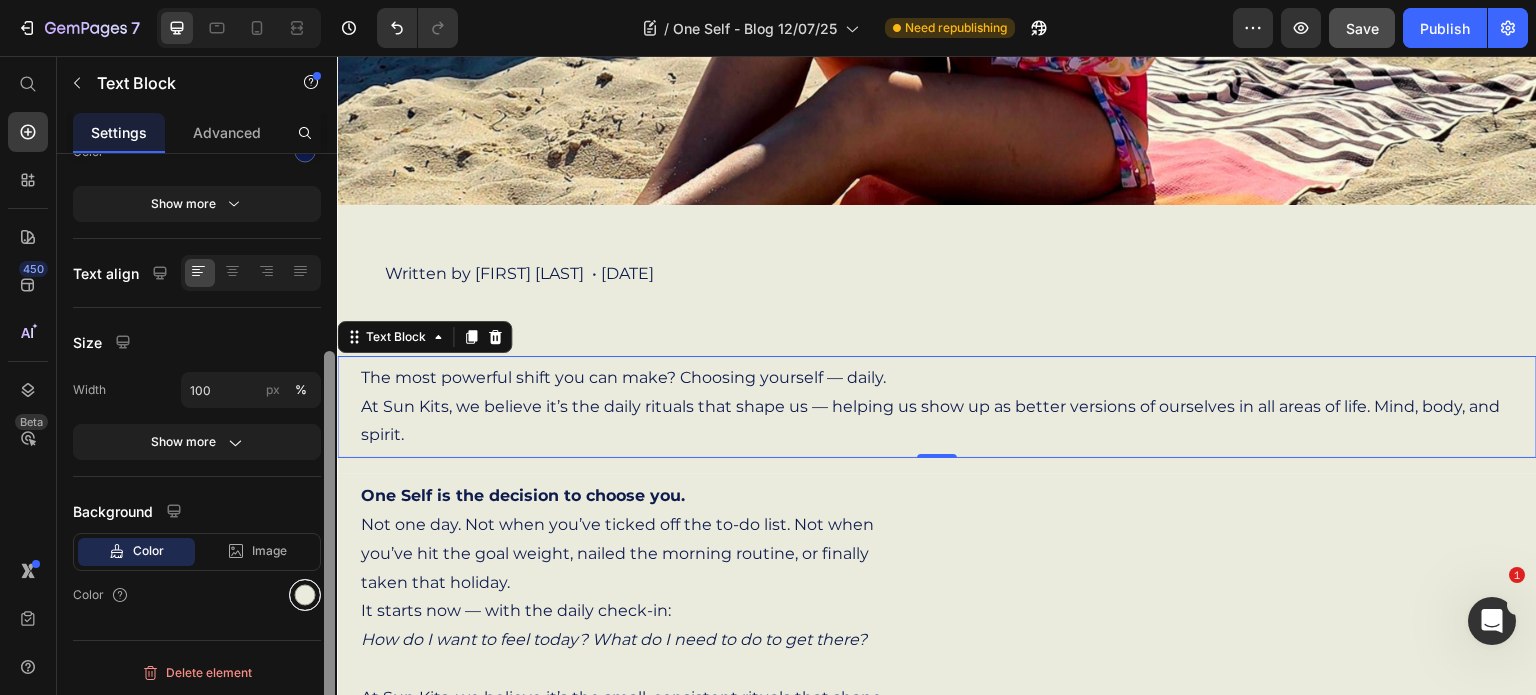 drag, startPoint x: 331, startPoint y: 362, endPoint x: 303, endPoint y: 587, distance: 226.73553 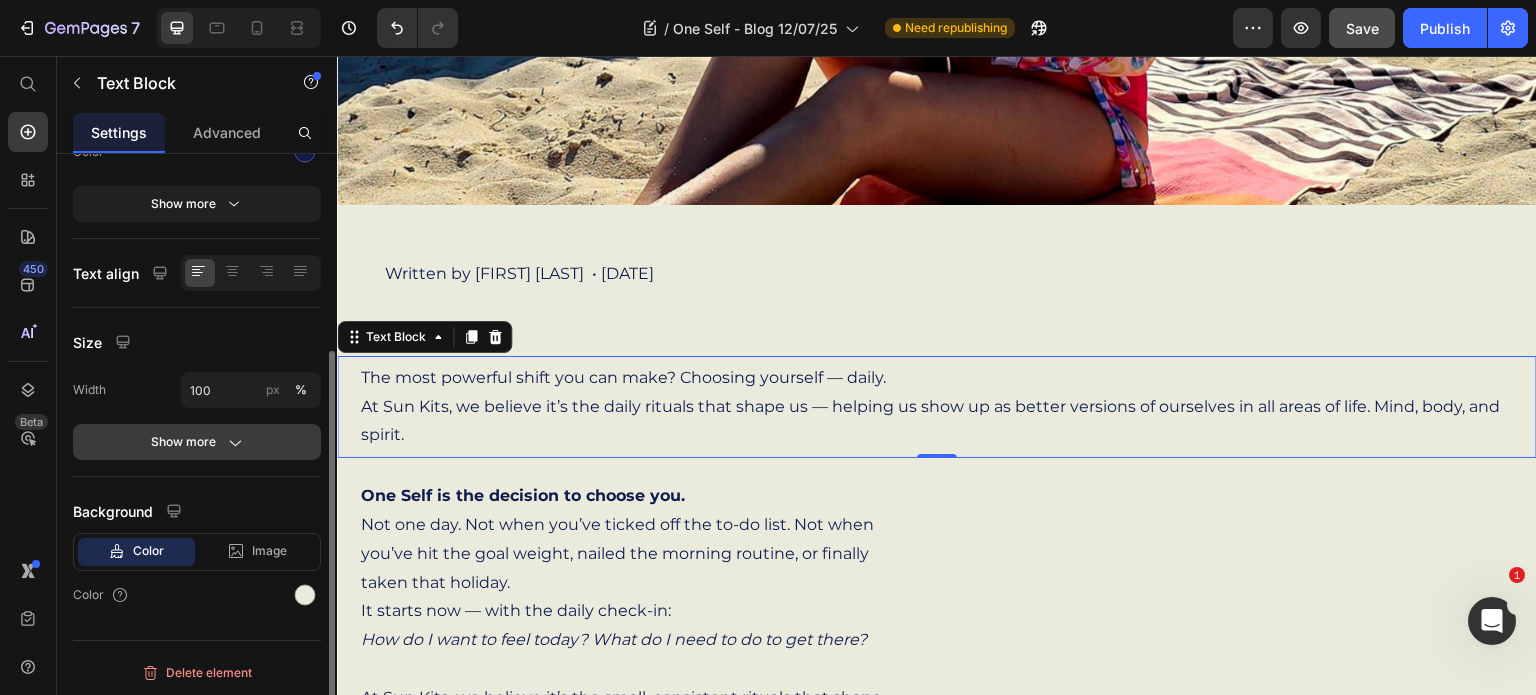 click 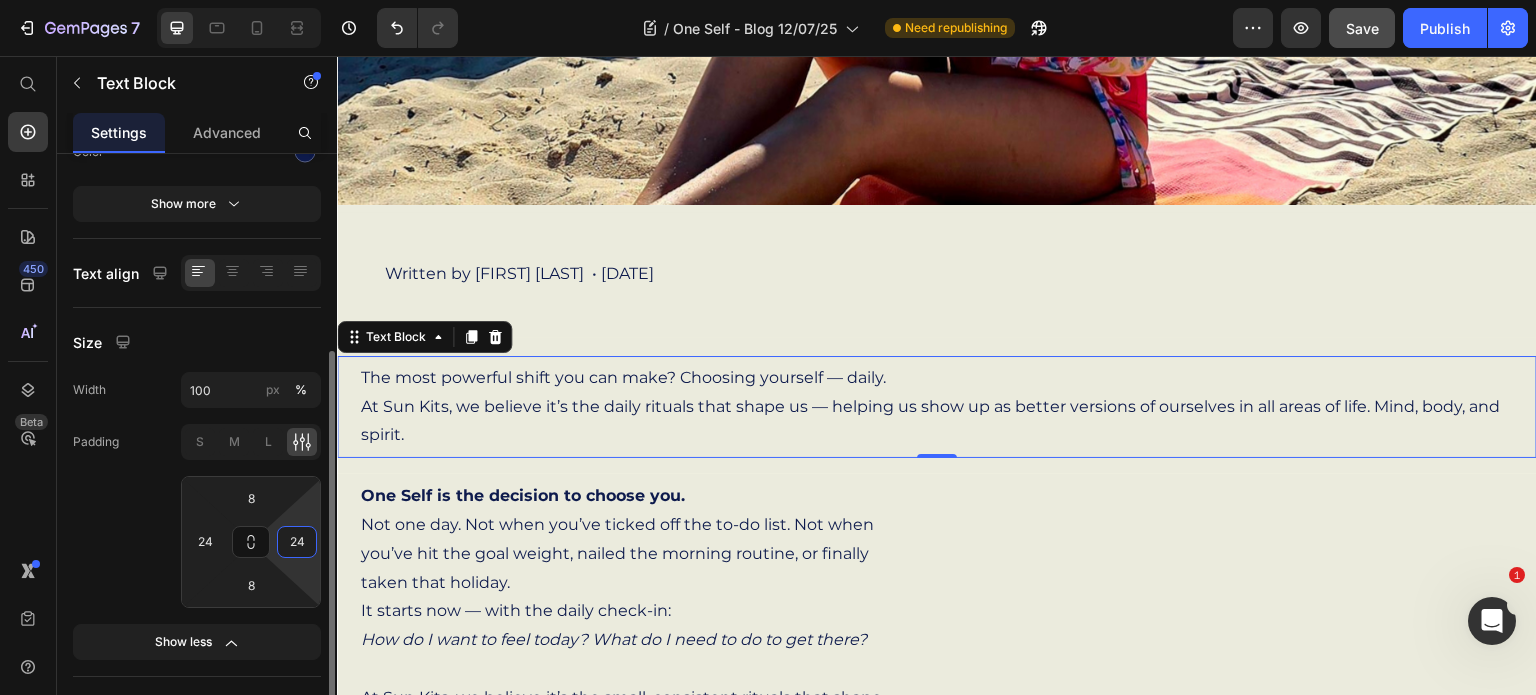 click on "24" at bounding box center [297, 542] 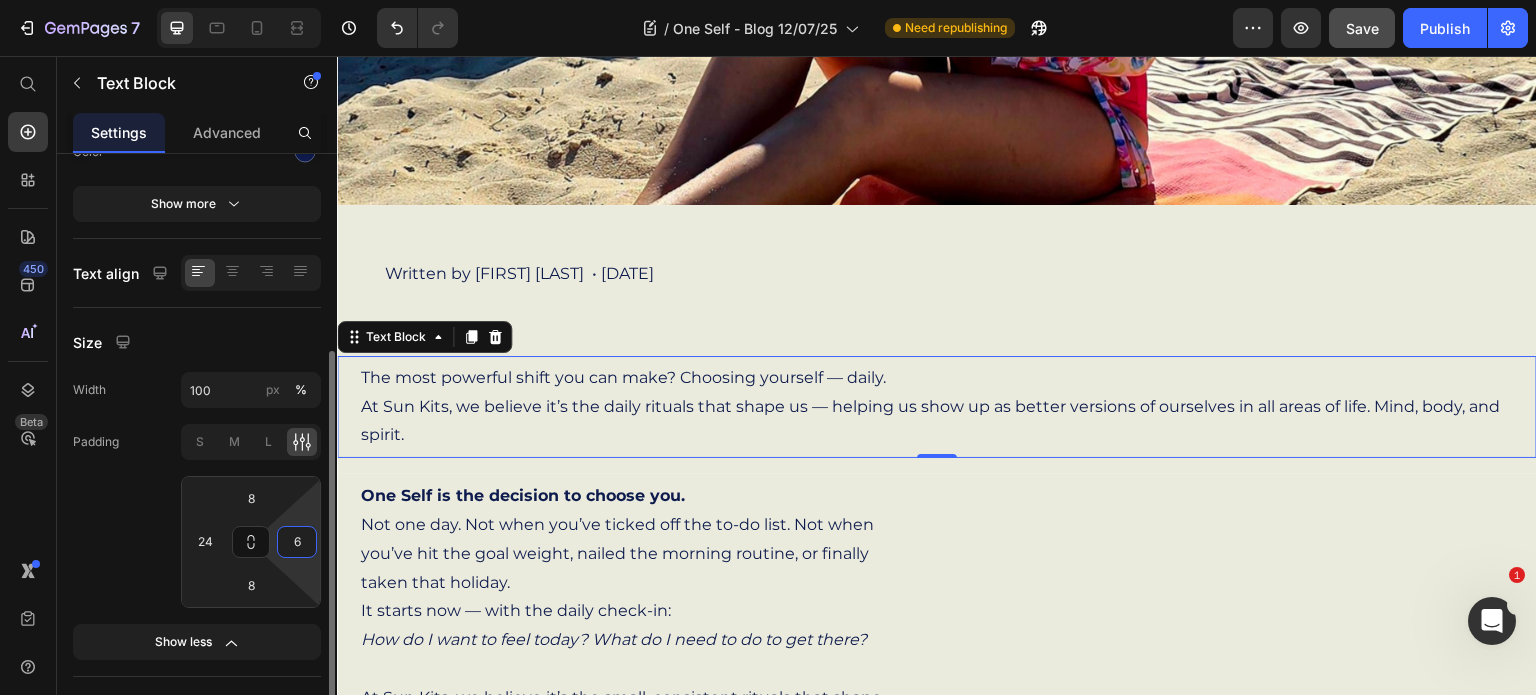 type on "64" 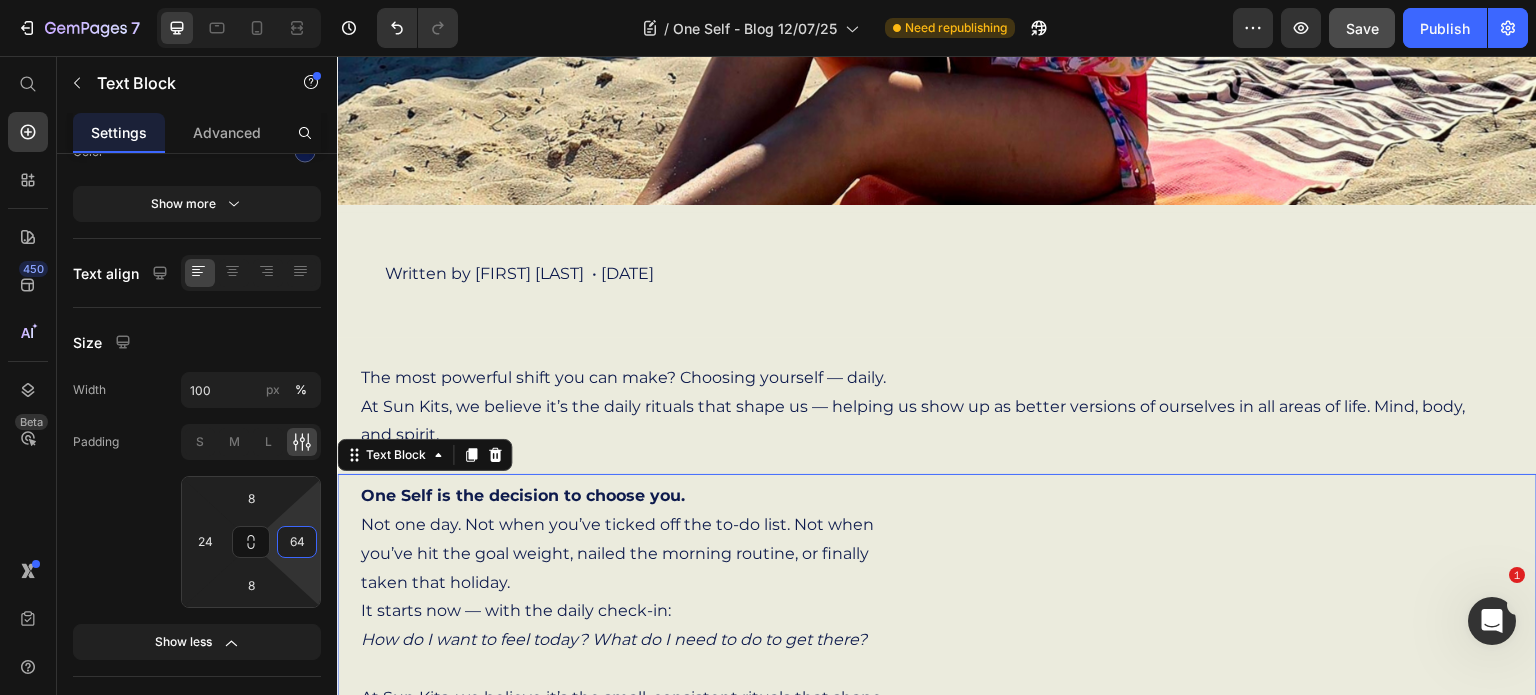 click on "Not one day. Not when you’ve ticked off the to-do list. Not when you’ve hit the goal weight, nailed the morning routine, or finally taken that holiday." at bounding box center (627, 554) 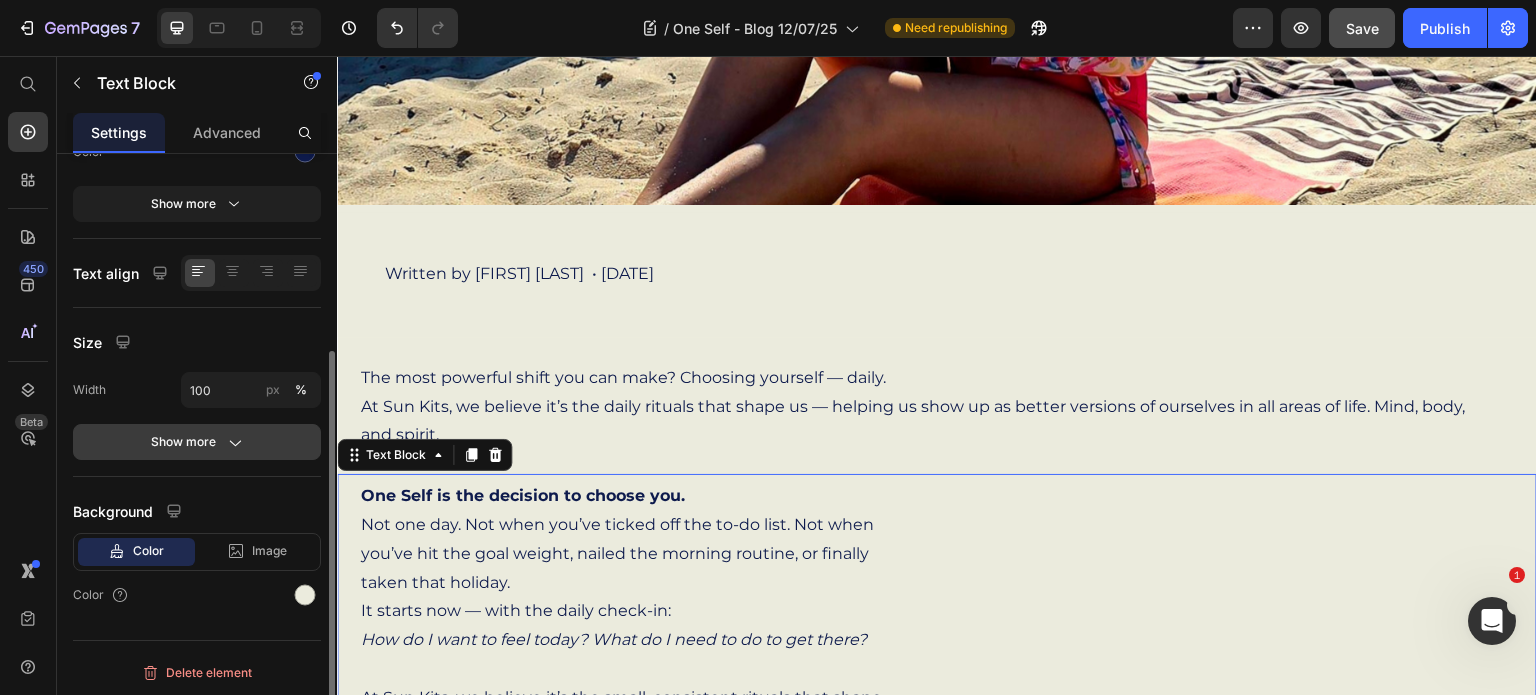 click on "Show more" at bounding box center (197, 442) 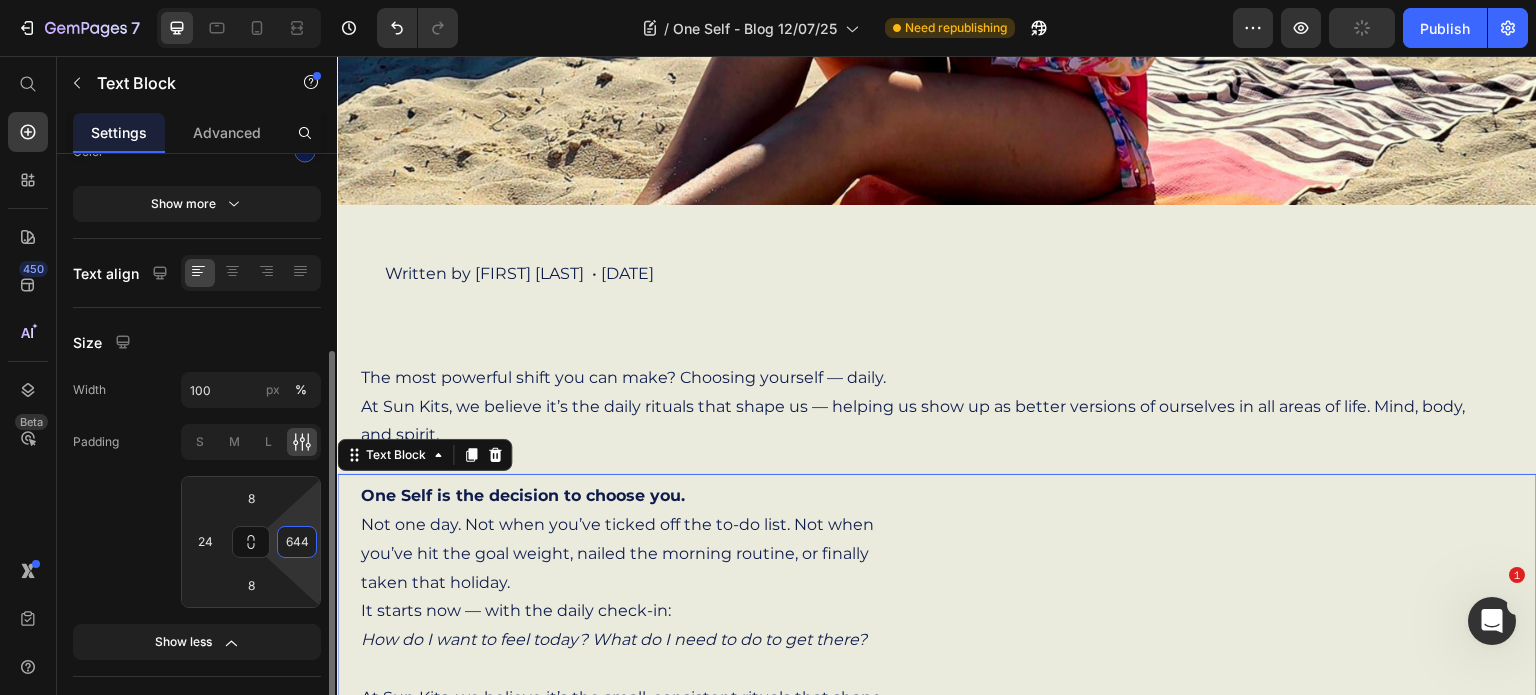 click on "644" at bounding box center [297, 542] 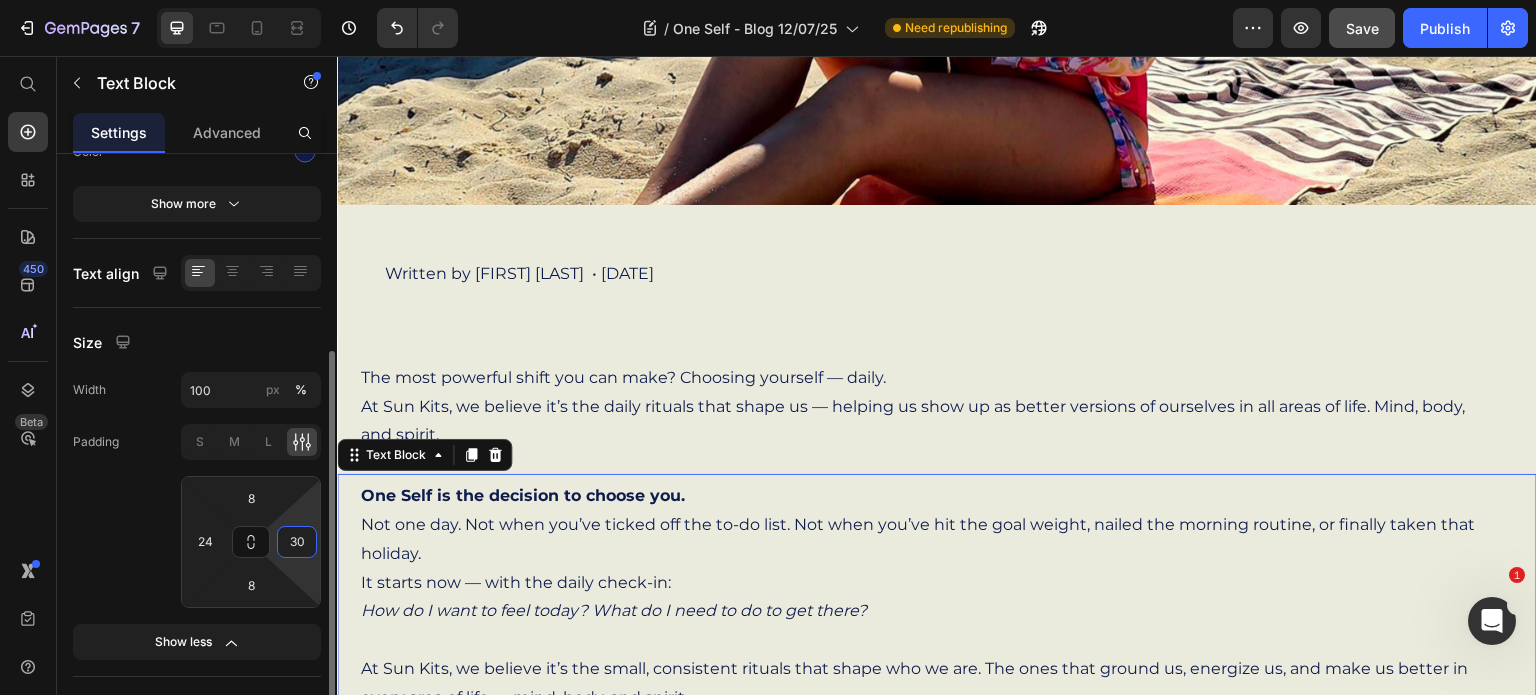 type on "3" 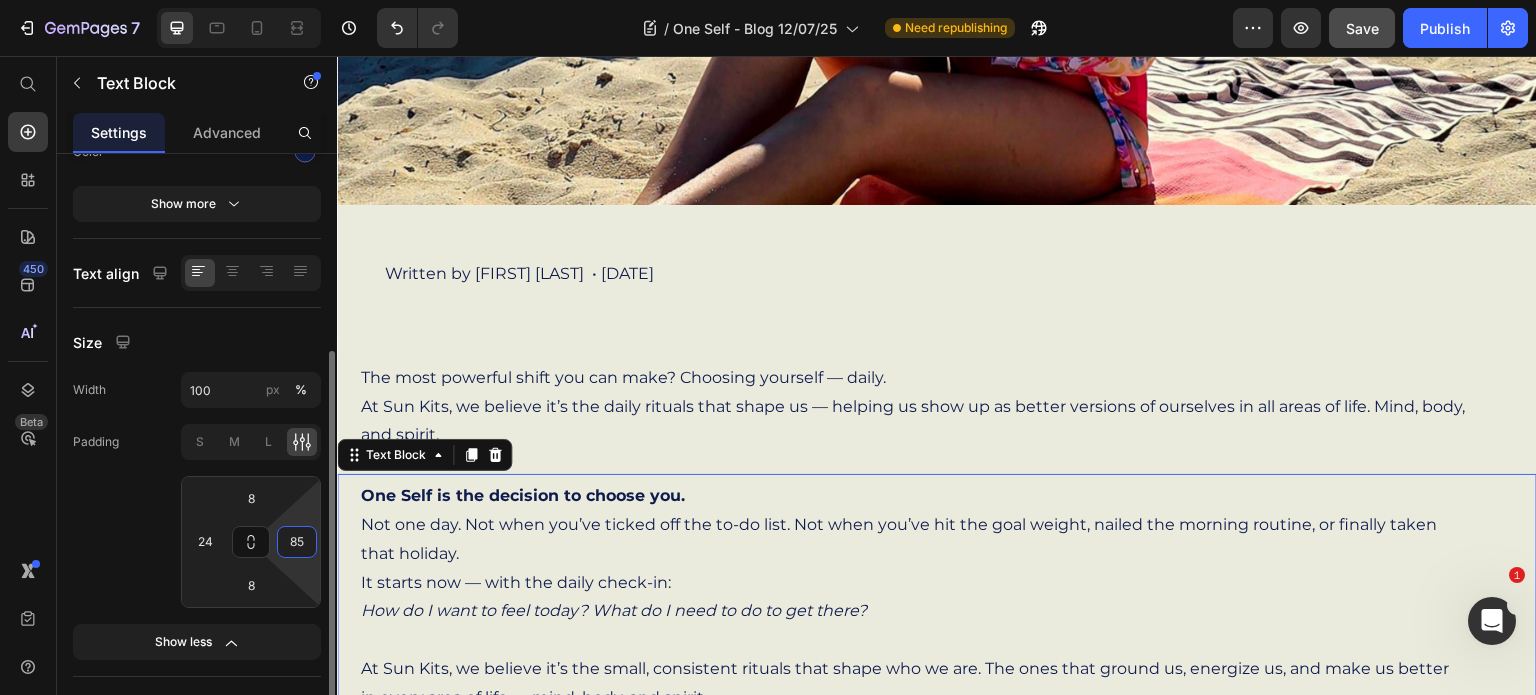 type on "8" 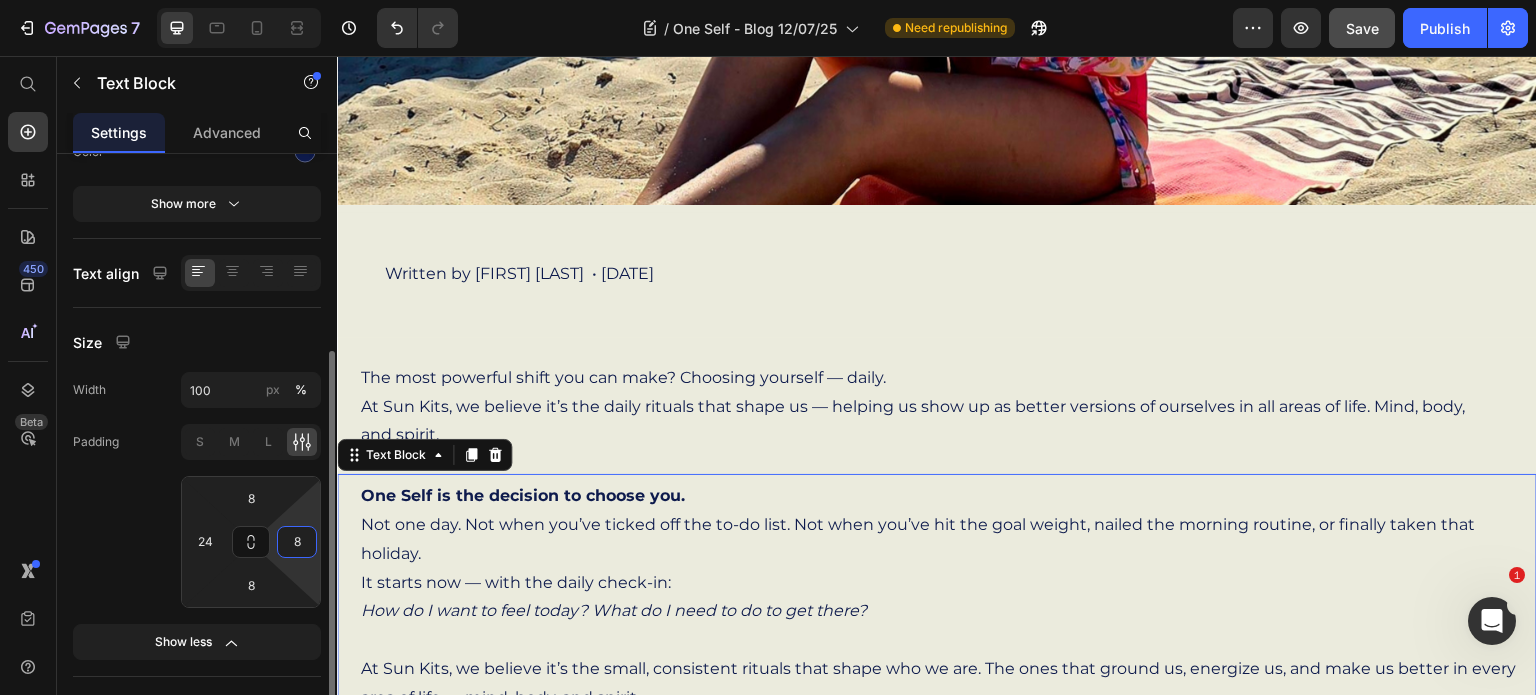 type 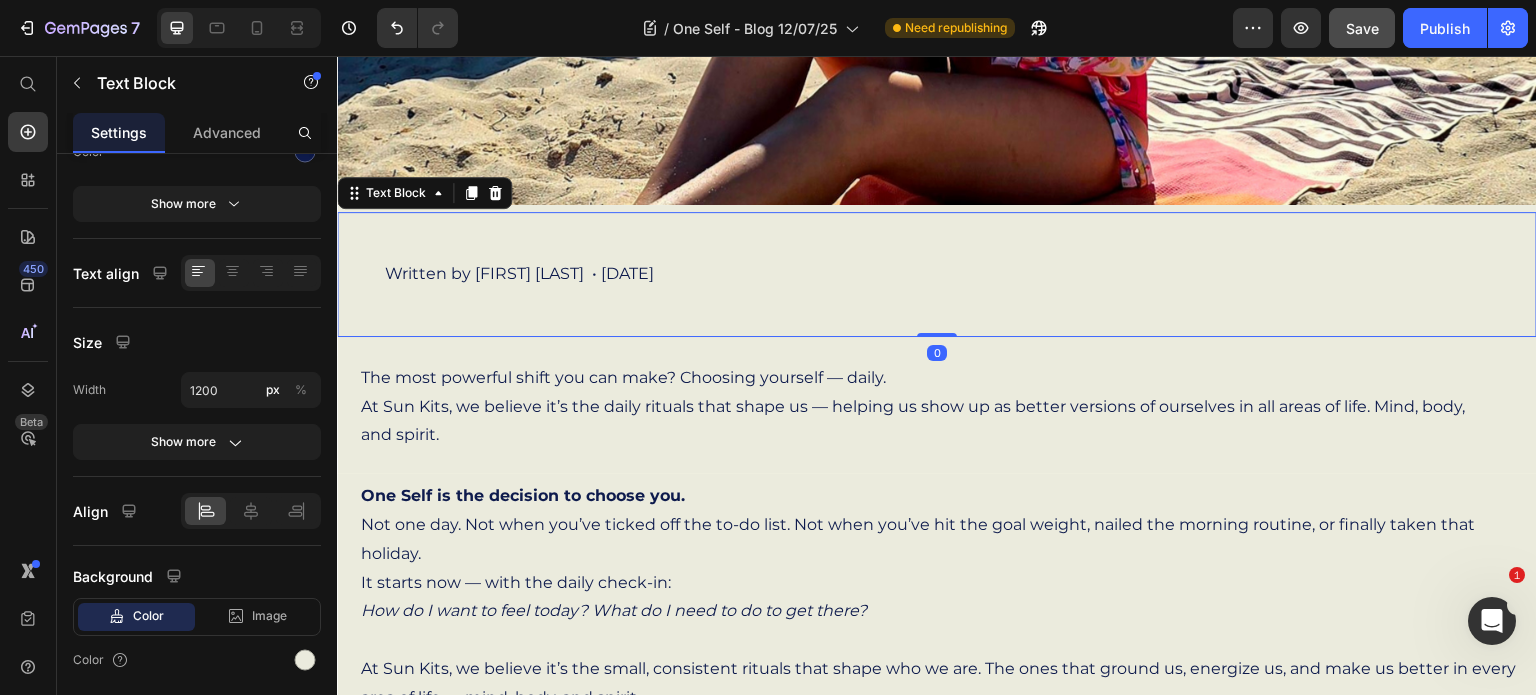 click on "Written by [FIRST] [LAST]  • [DATE]" at bounding box center (937, 274) 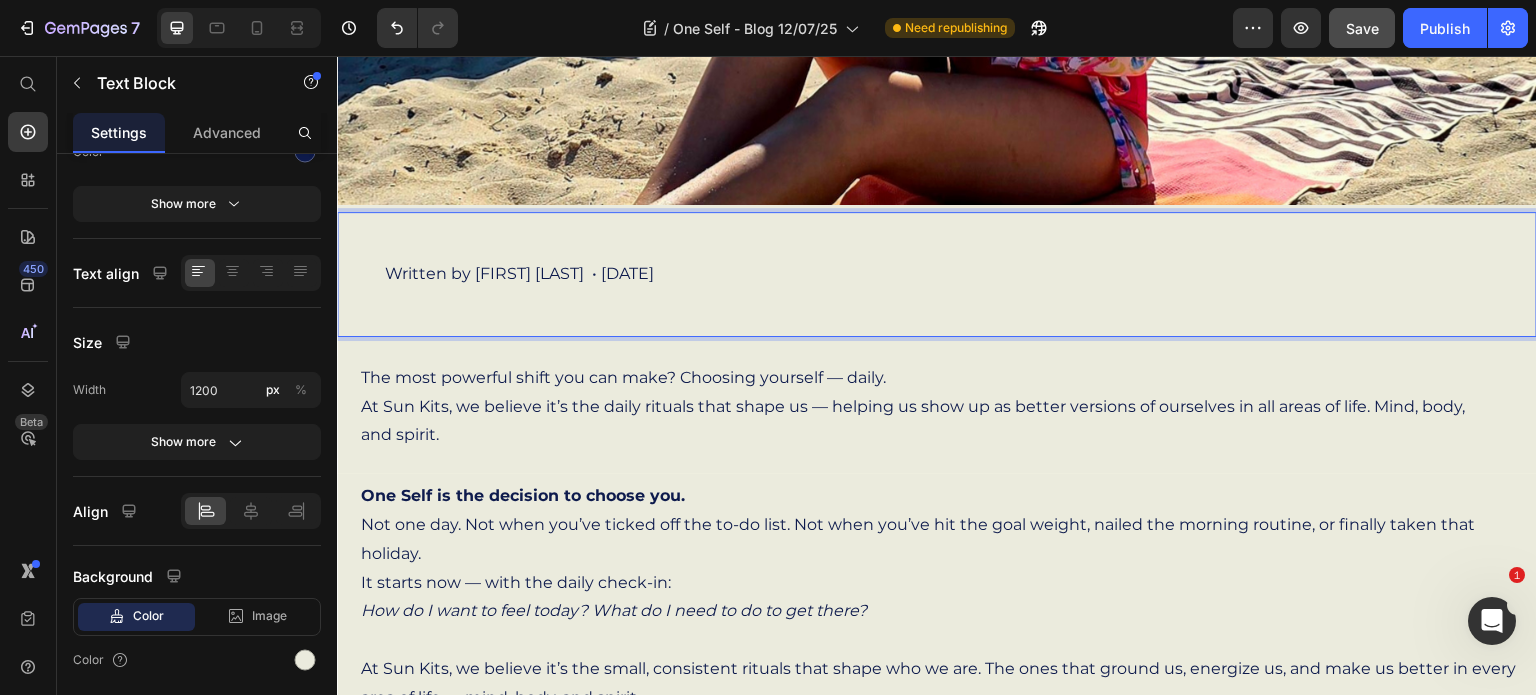 click on "Written by [FIRST] [LAST]  • [DATE]" at bounding box center [937, 274] 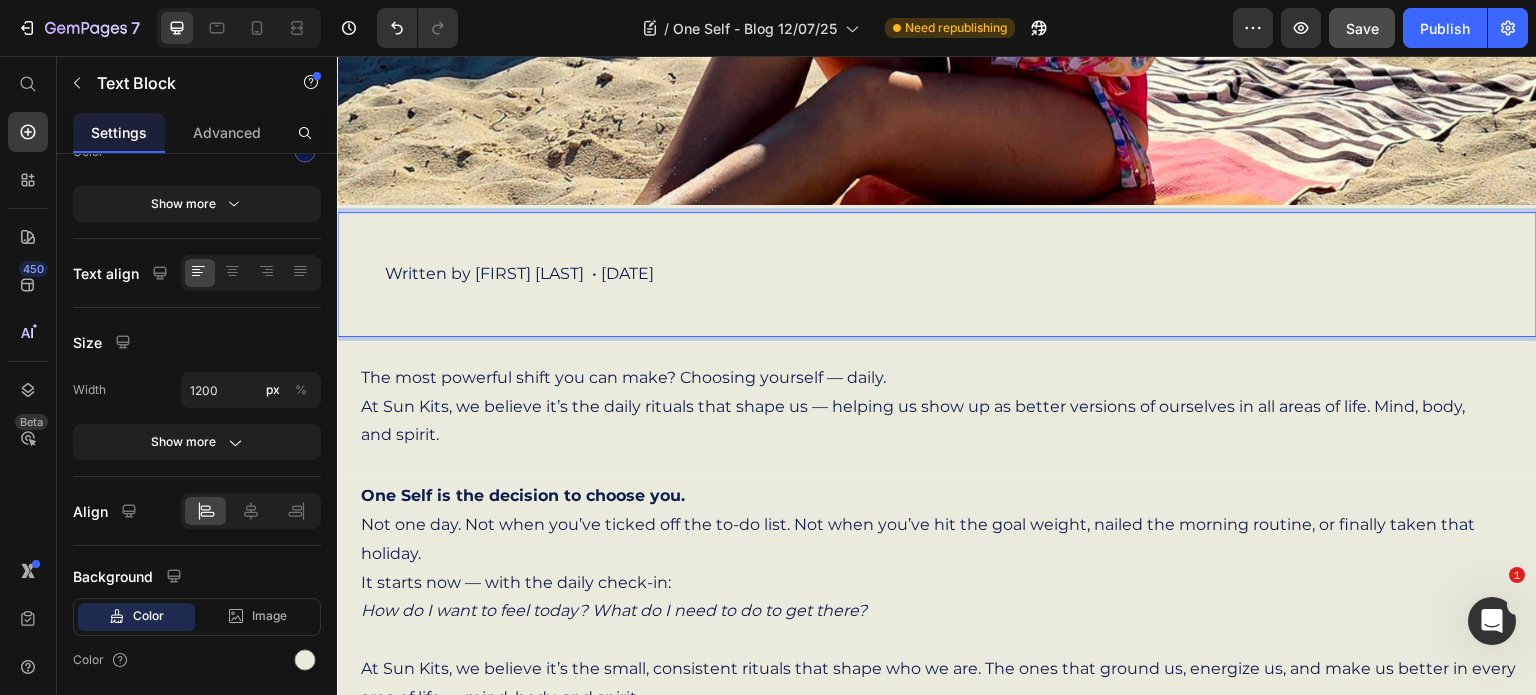 click on "Written by [FIRST] [LAST]  • [DATE]" at bounding box center [937, 274] 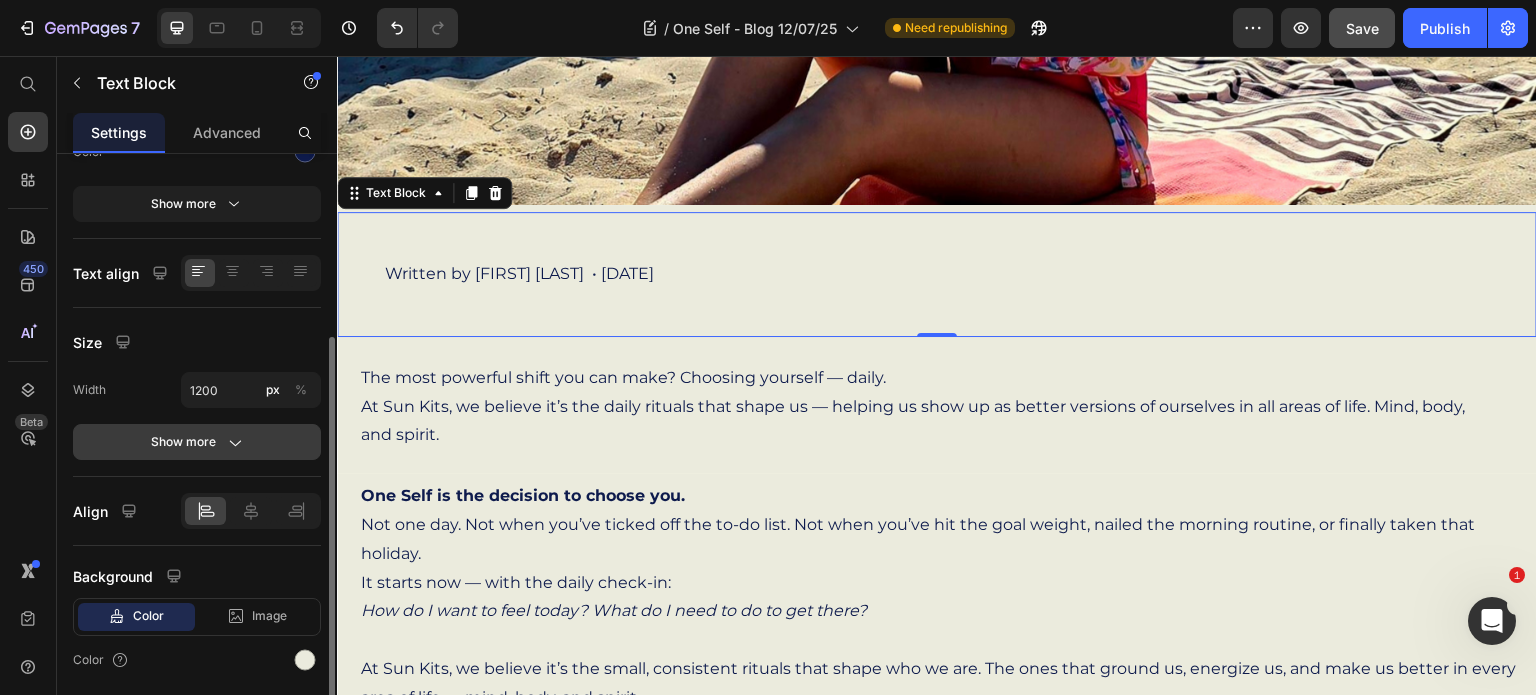 click 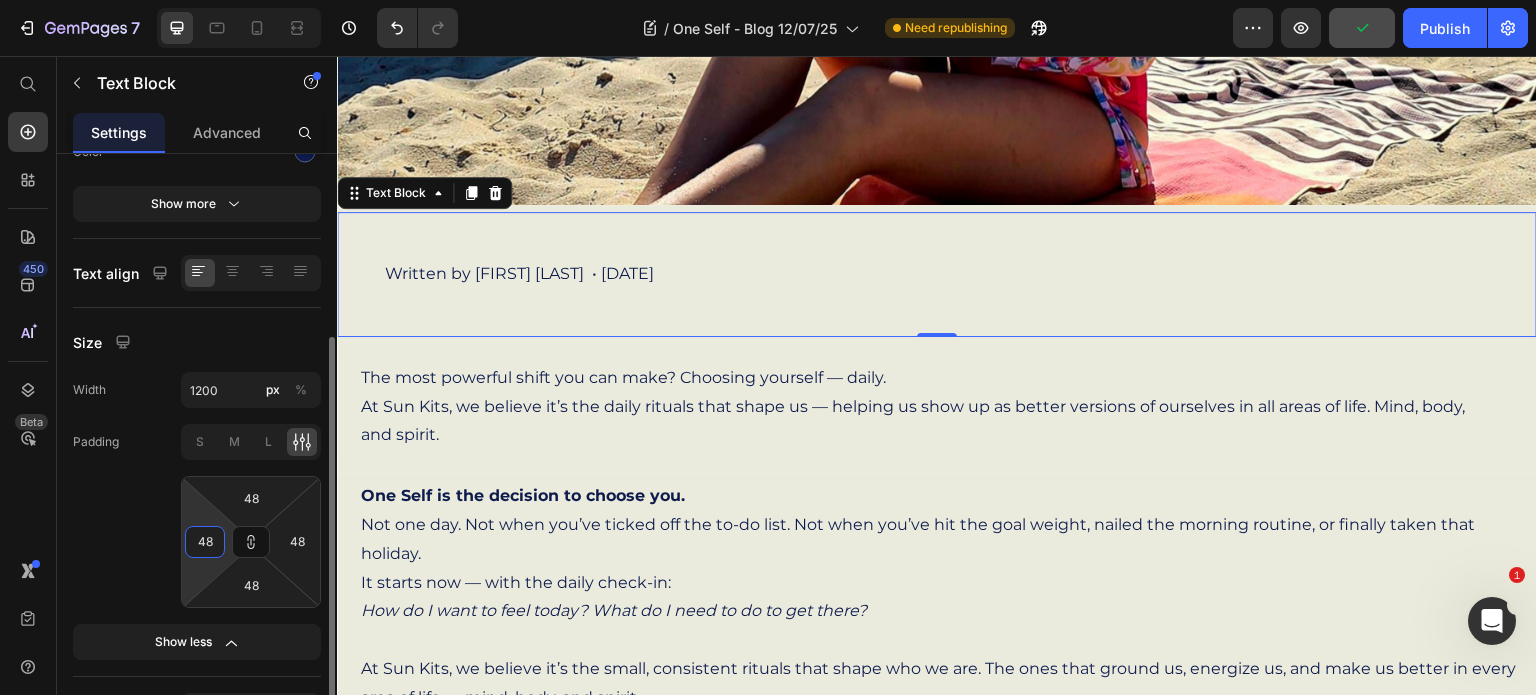 click on "48" at bounding box center [205, 542] 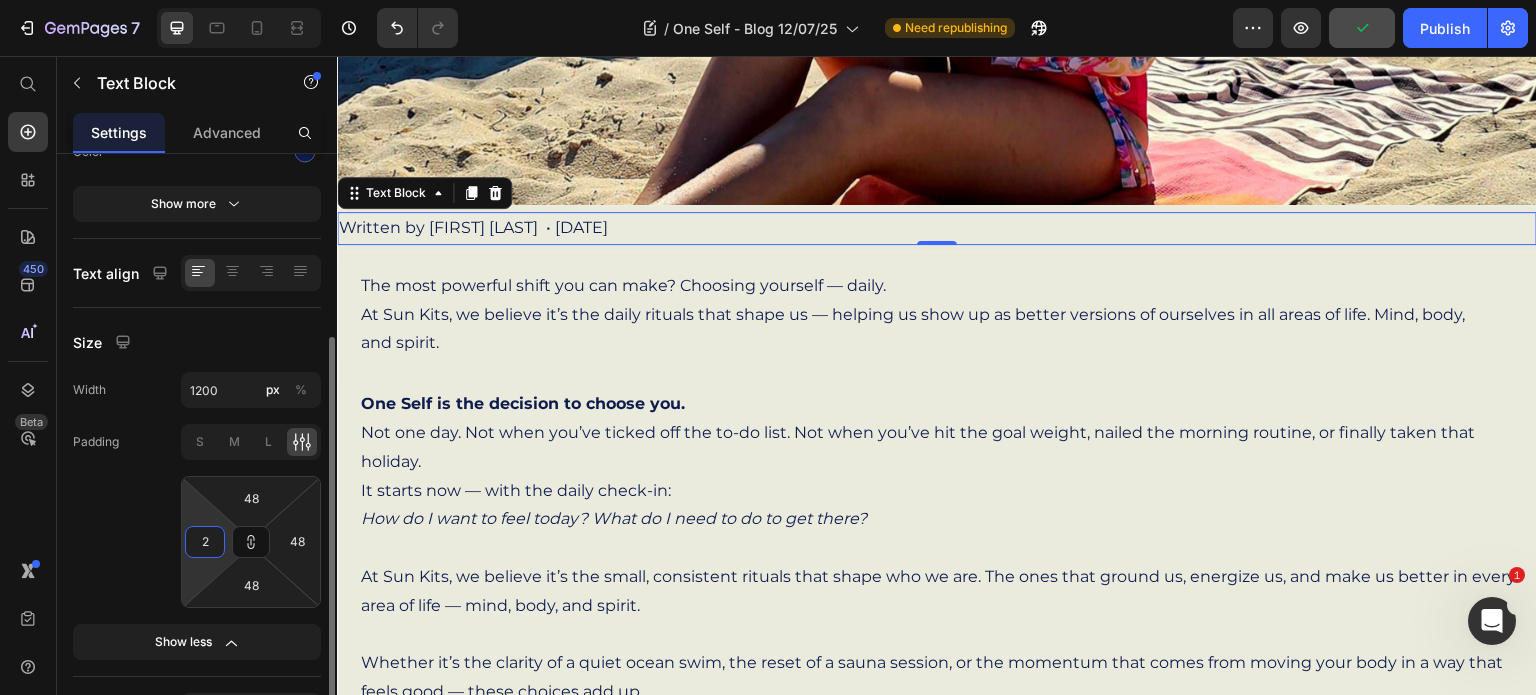 type on "24" 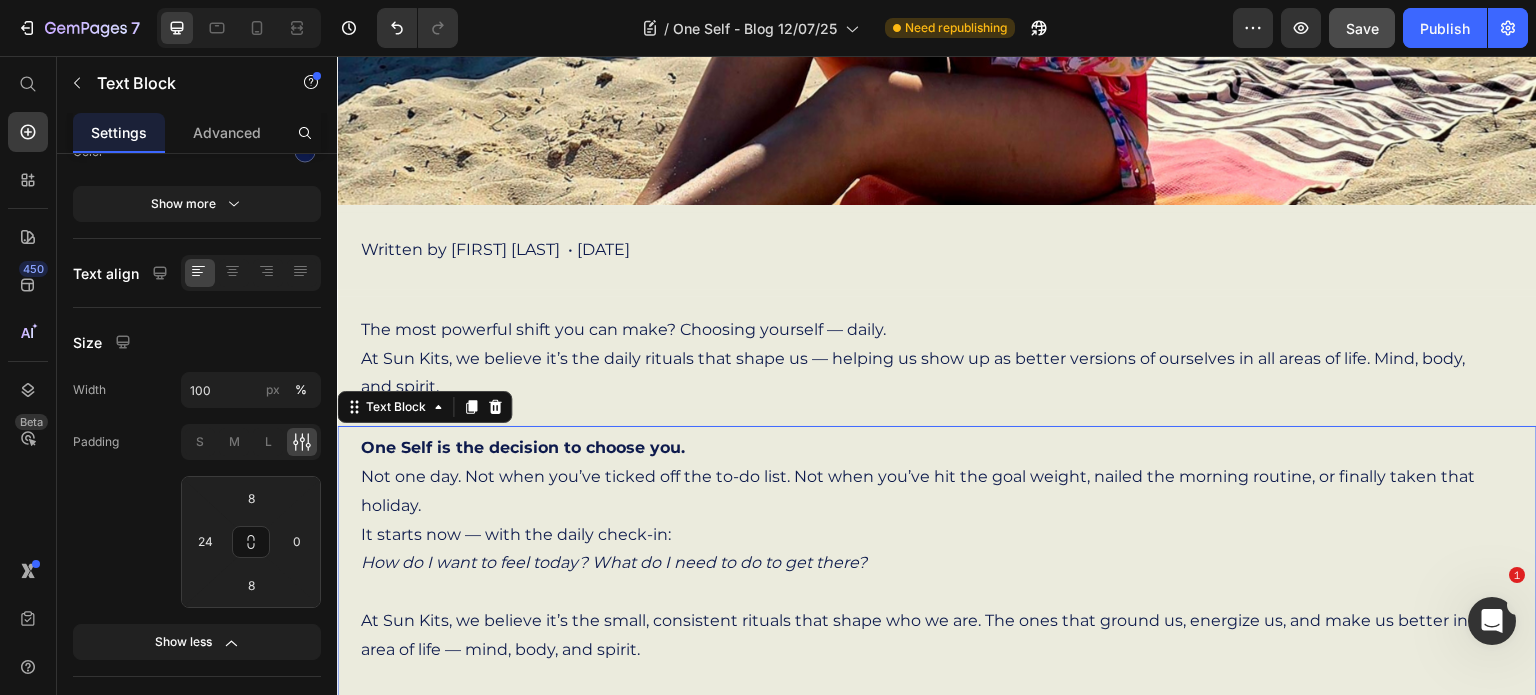 click on "One Self is the decision to choose you." at bounding box center (949, 448) 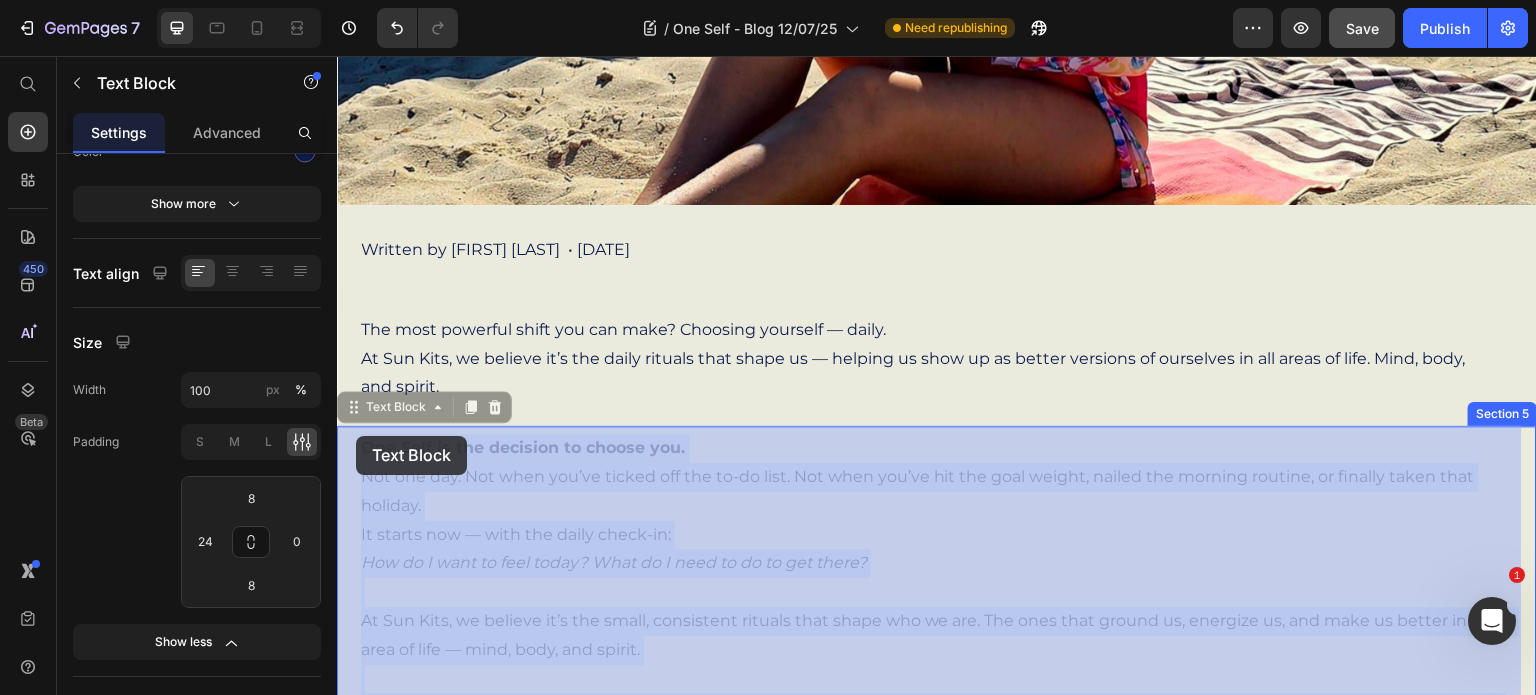 drag, startPoint x: 348, startPoint y: 540, endPoint x: 360, endPoint y: 433, distance: 107.67079 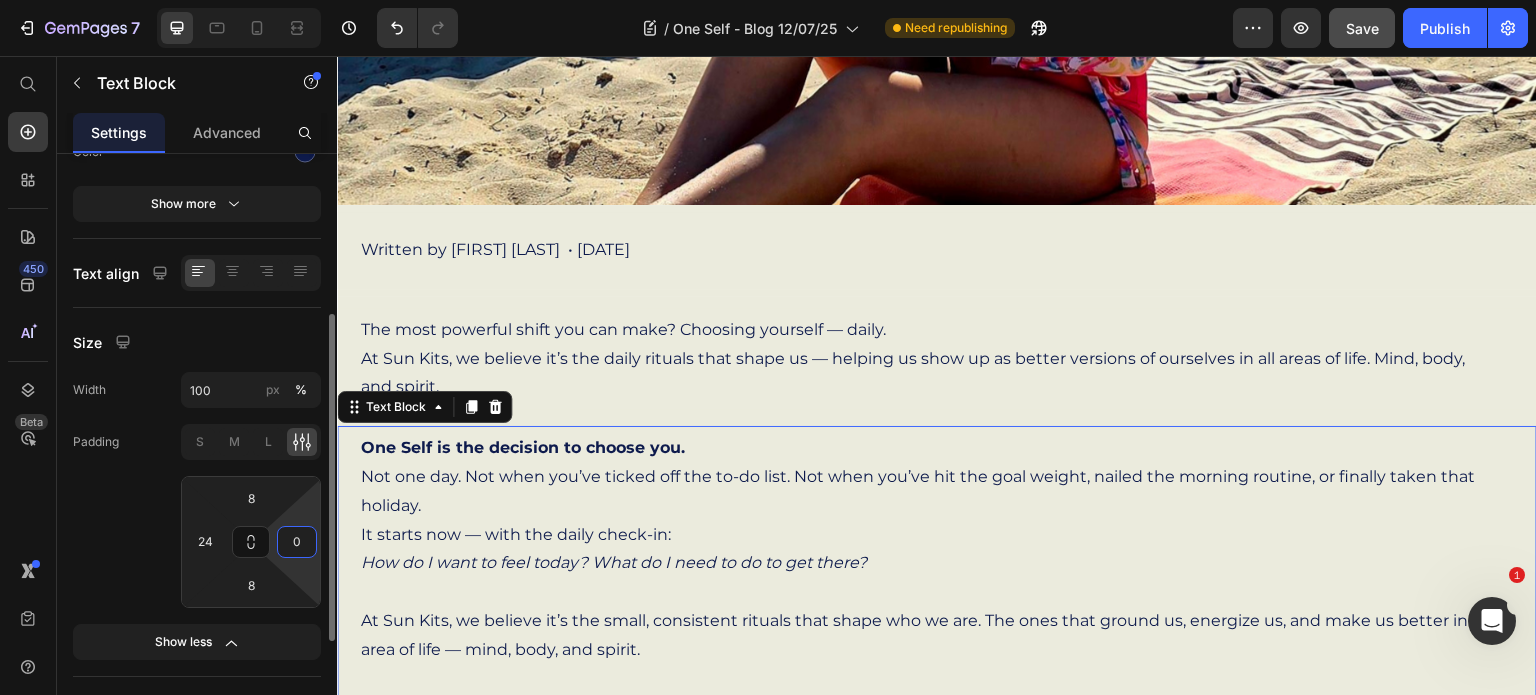 click on "0" at bounding box center (297, 542) 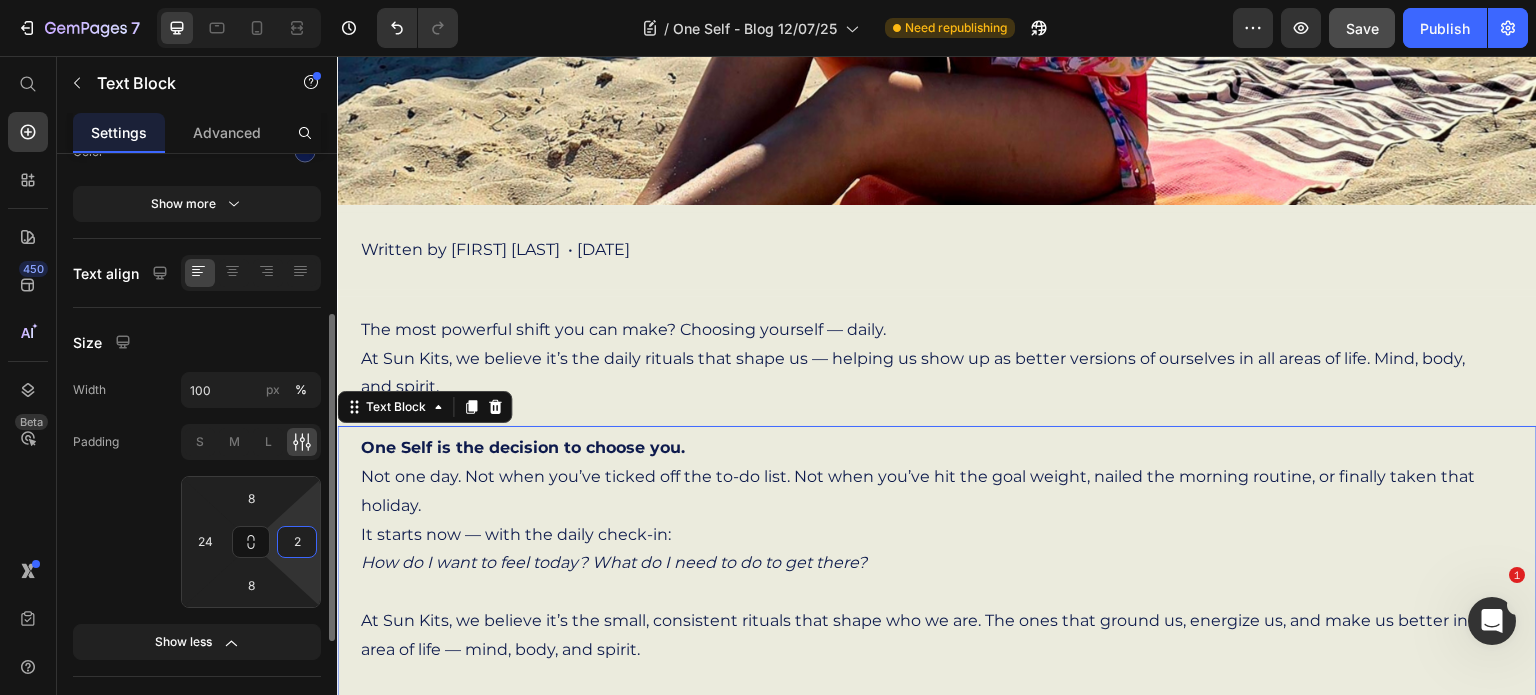 type on "24" 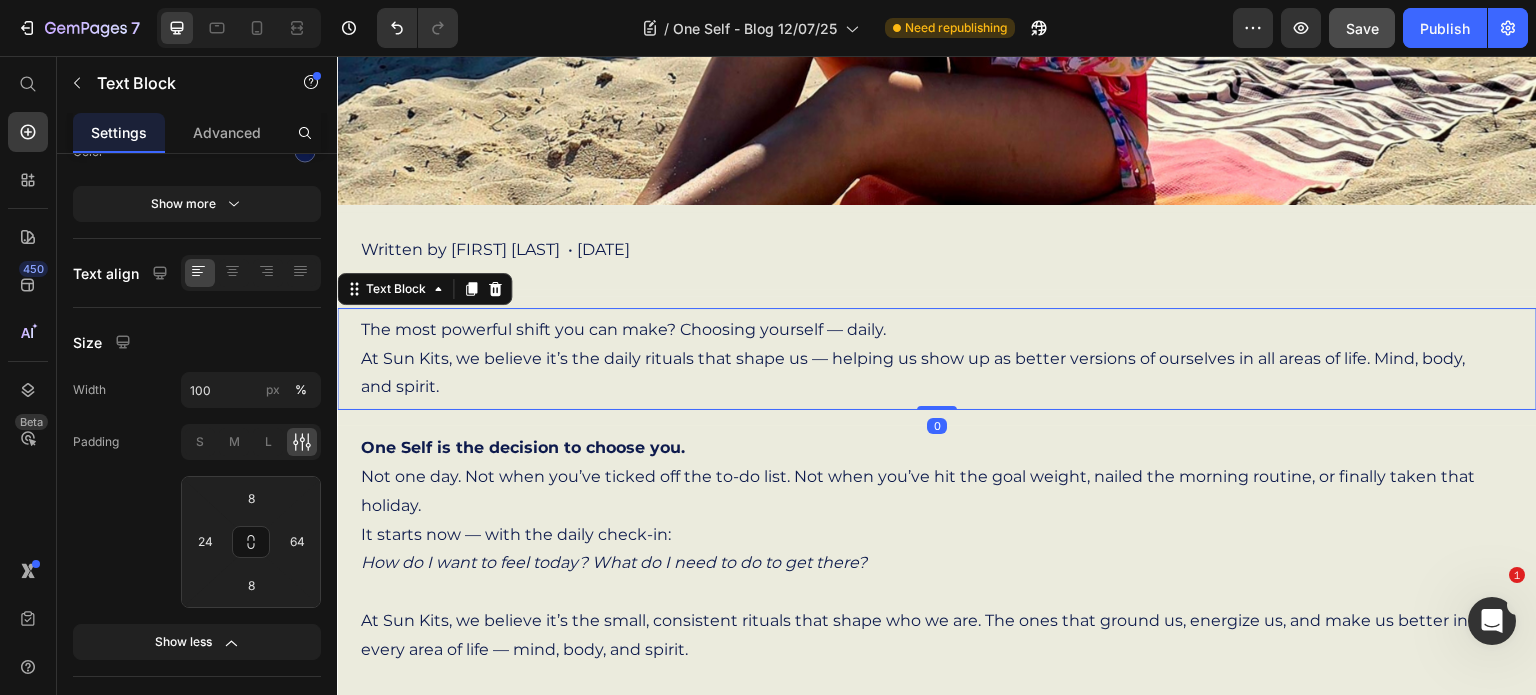 click on "The most powerful shift you can make? Choosing yourself — daily. At Sun Kits, we believe it’s the daily rituals that shape us — helping us show up as better versions of ourselves in all areas of life. Mind, body, and spirit." at bounding box center [937, 359] 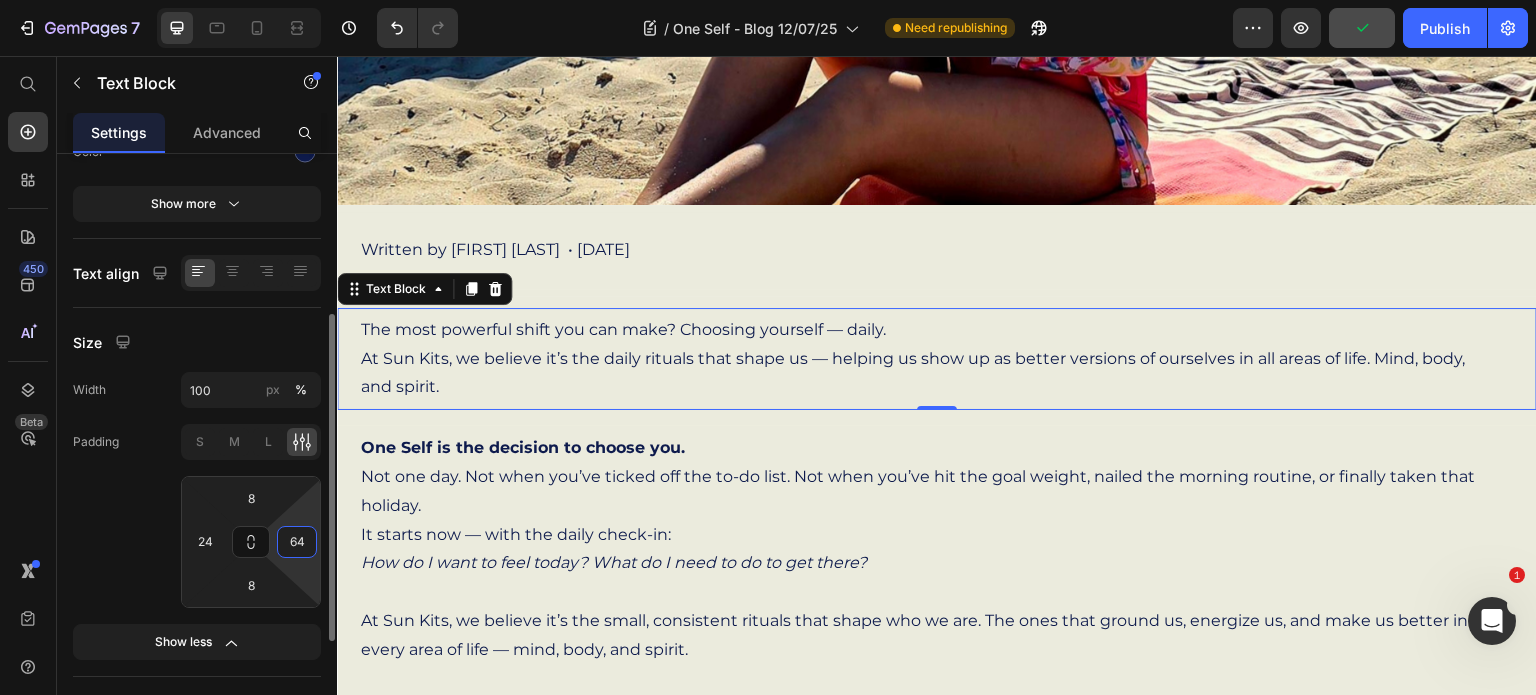 click on "64" at bounding box center (297, 542) 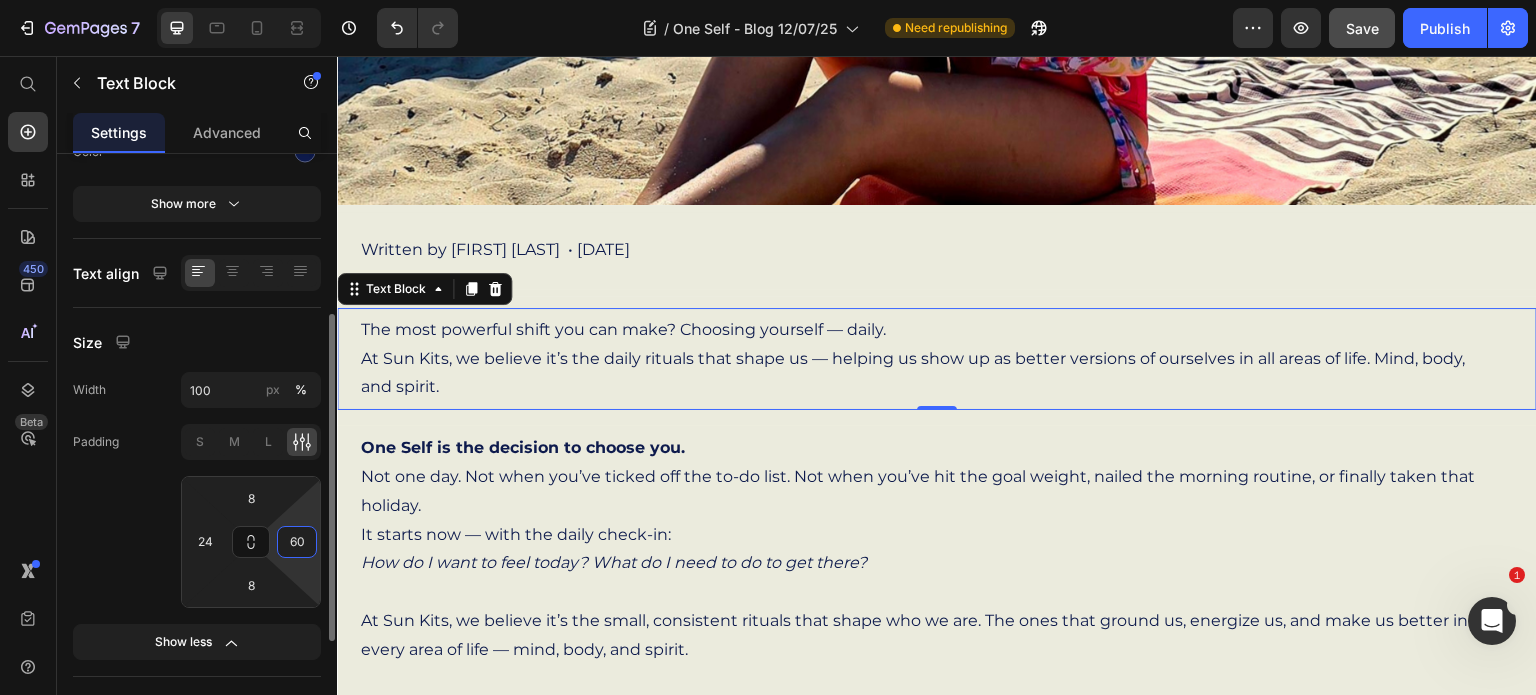type on "6" 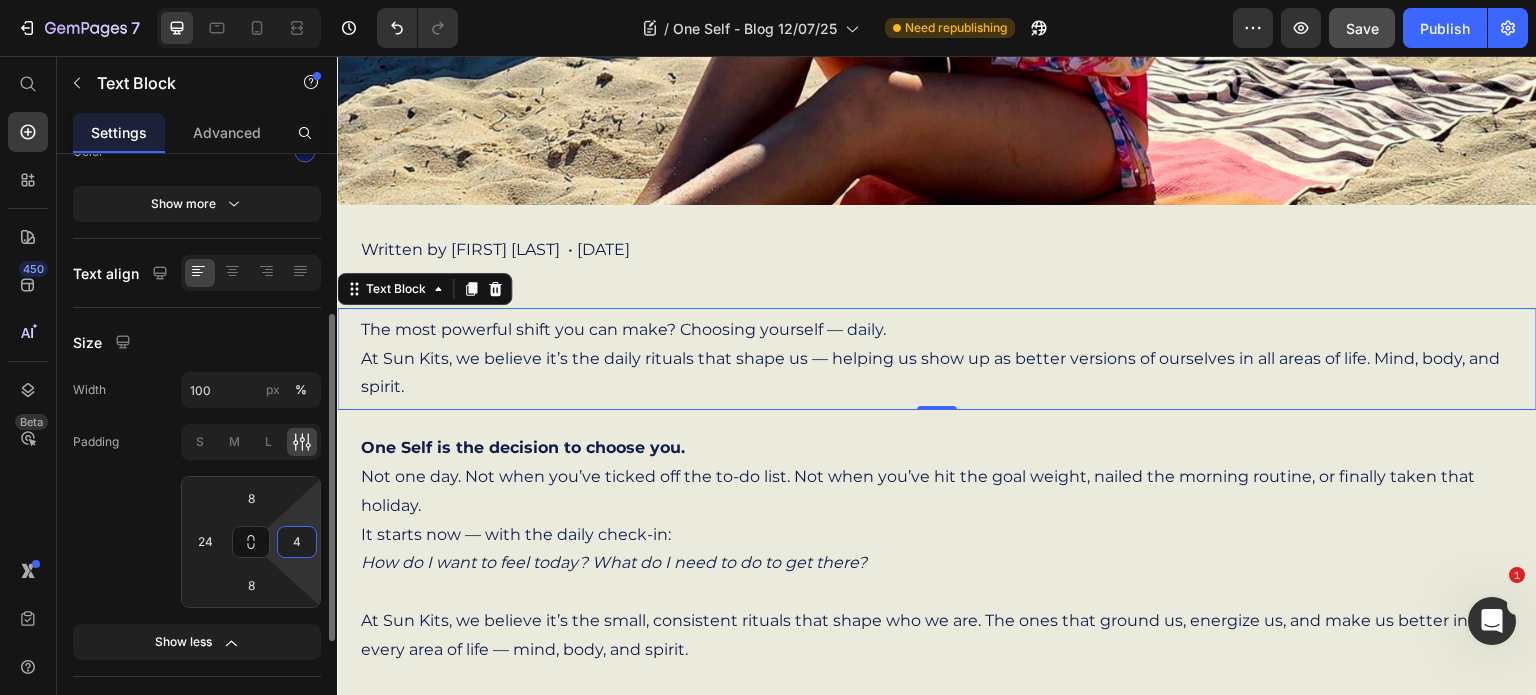 type on "48" 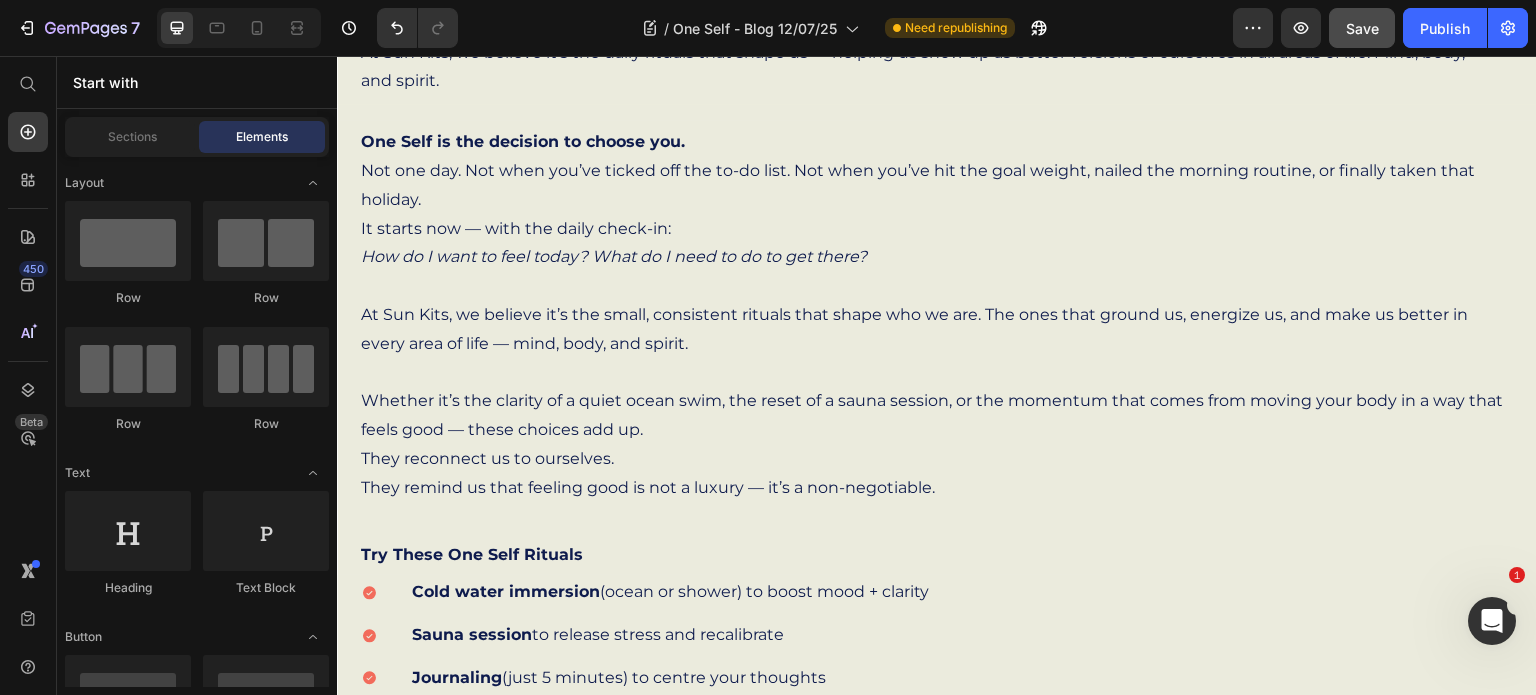 scroll, scrollTop: 739, scrollLeft: 0, axis: vertical 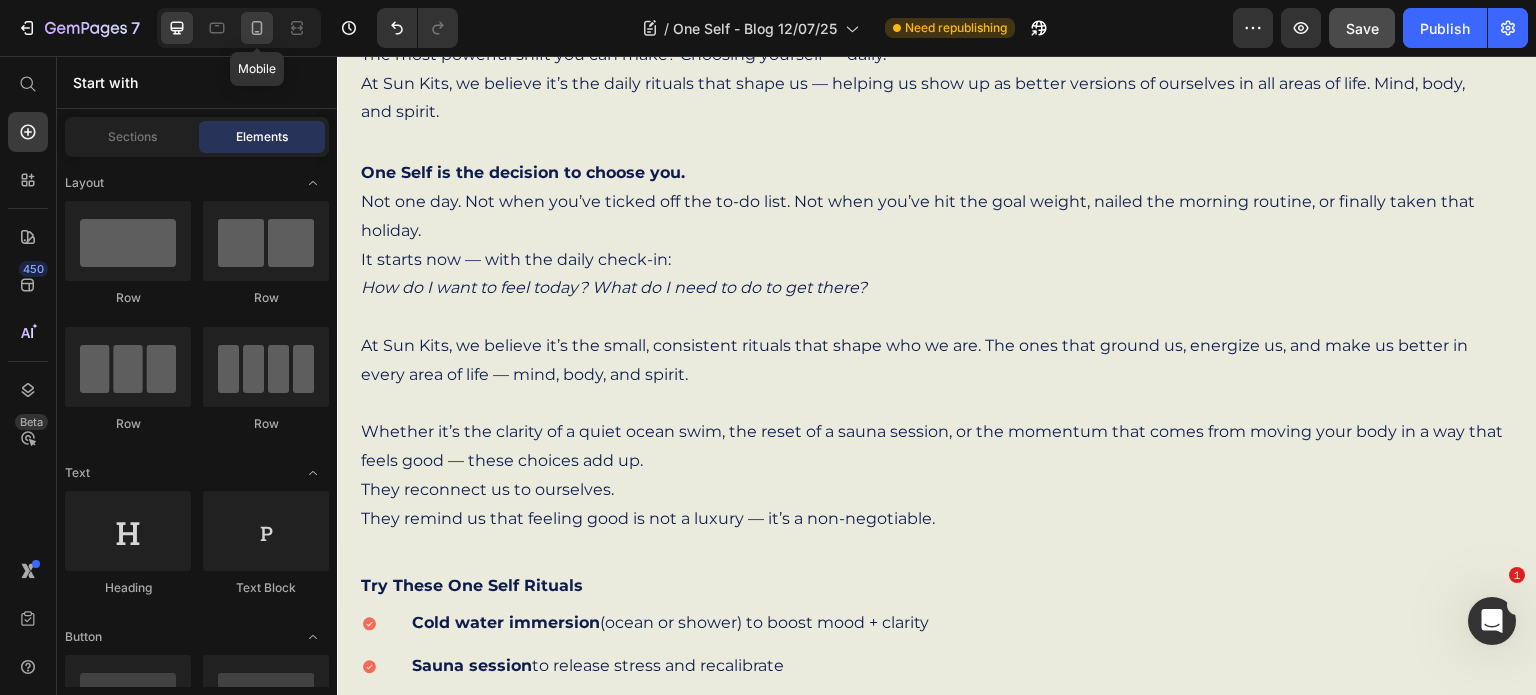 click 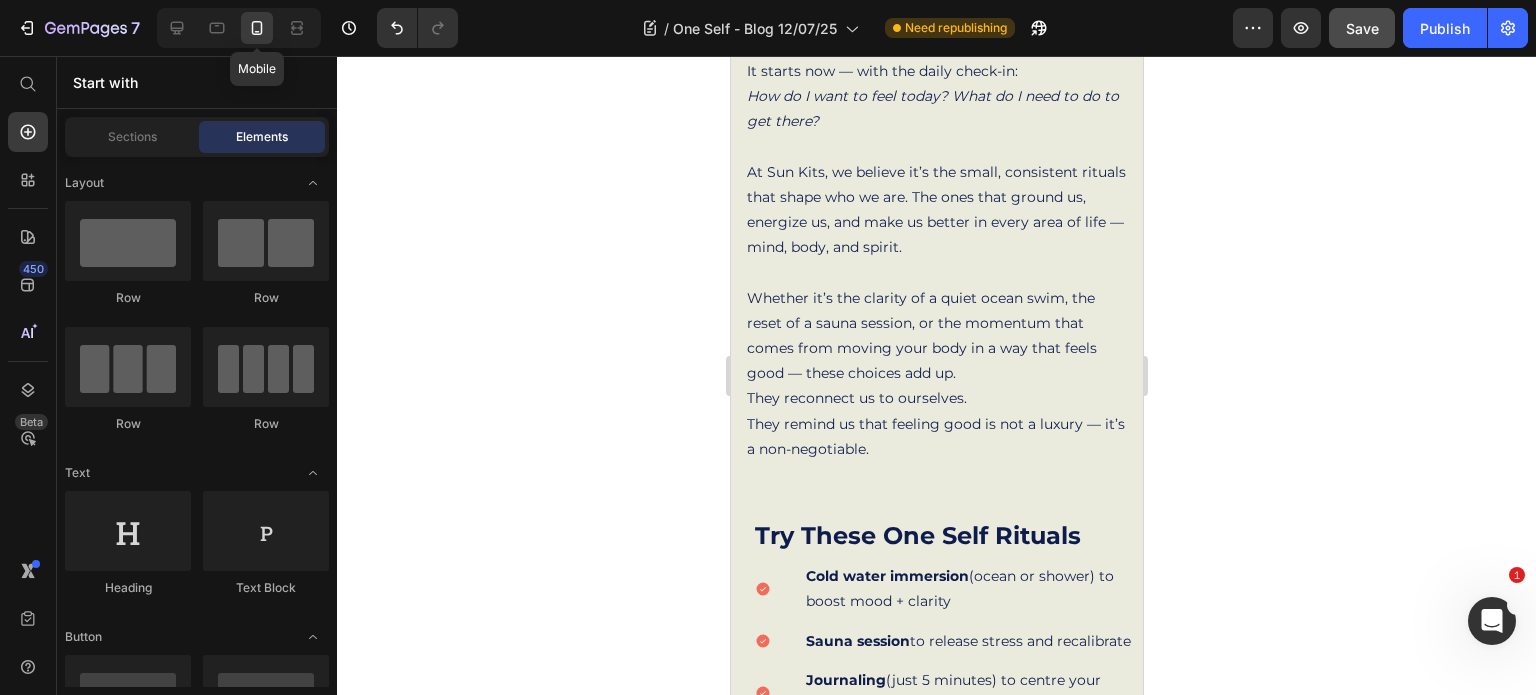scroll, scrollTop: 542, scrollLeft: 0, axis: vertical 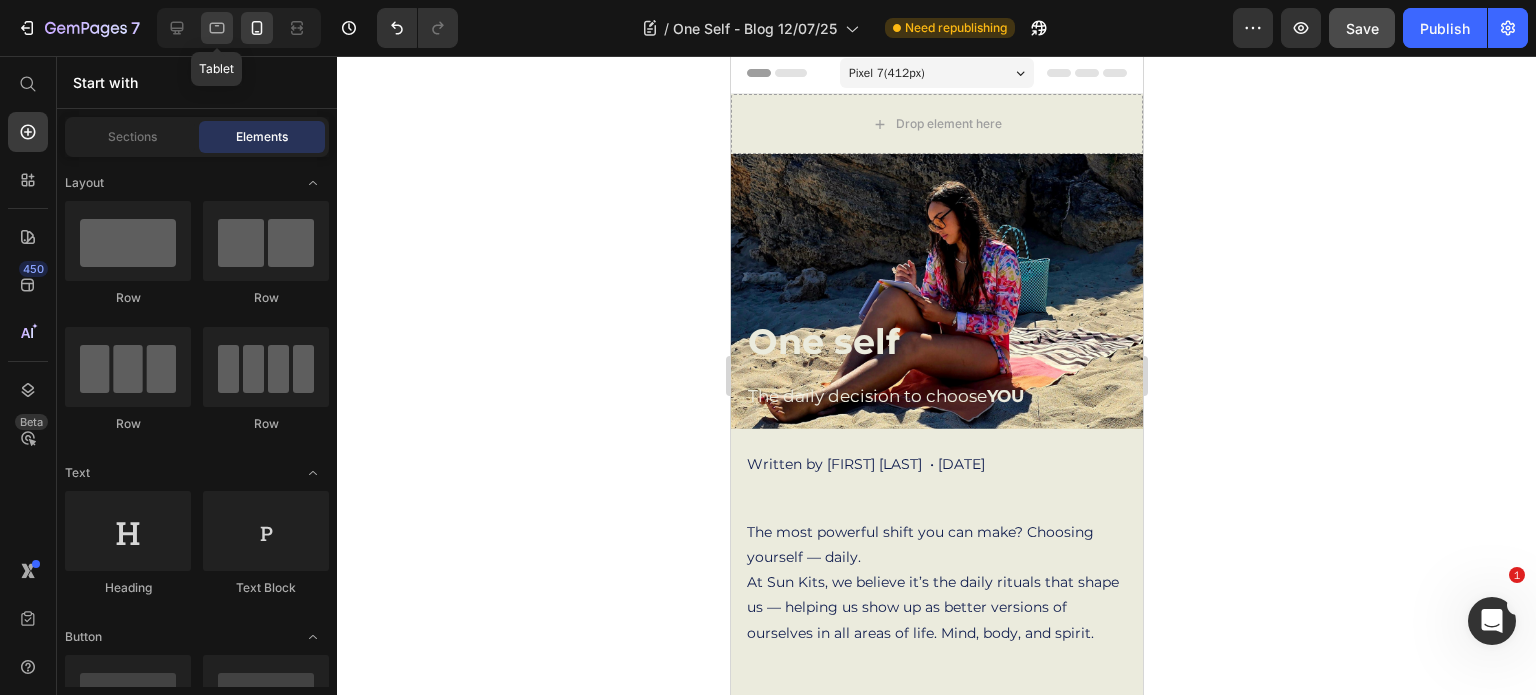 click 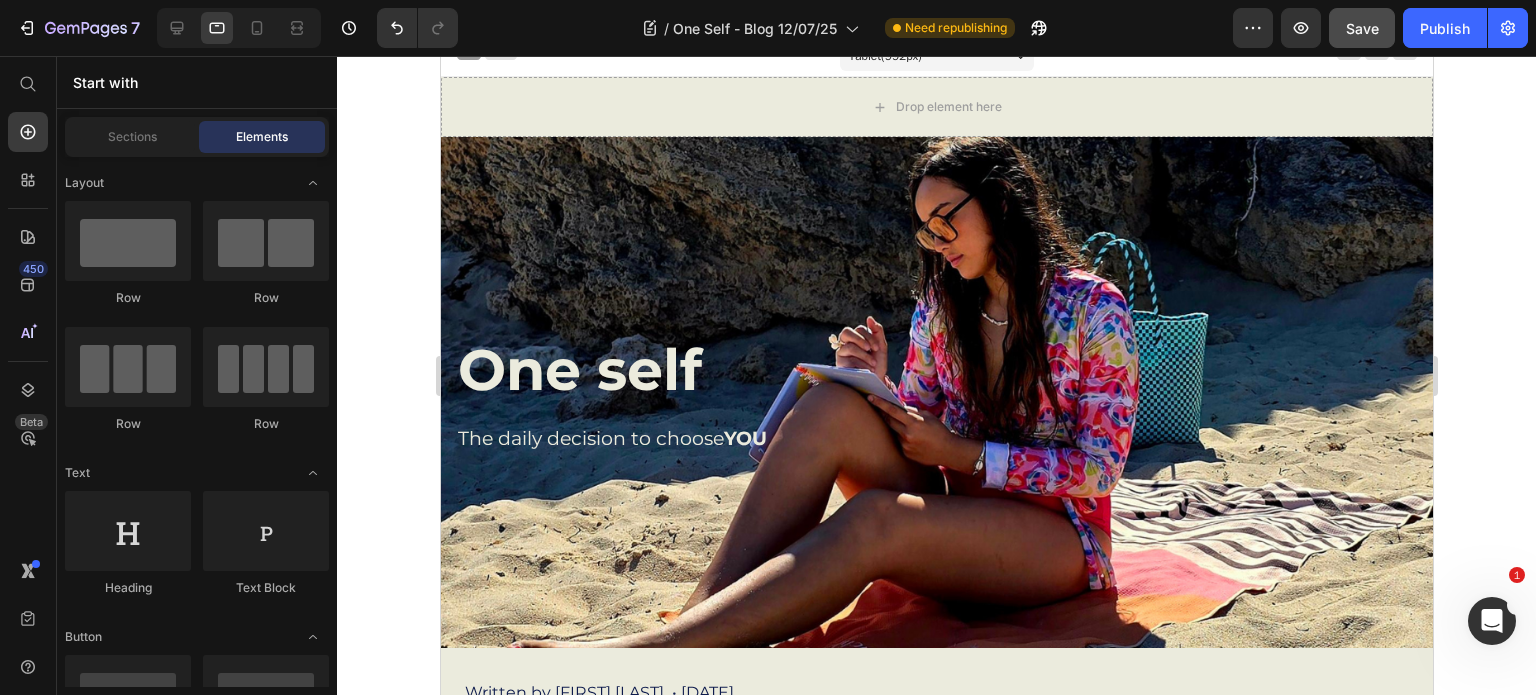 scroll, scrollTop: 0, scrollLeft: 0, axis: both 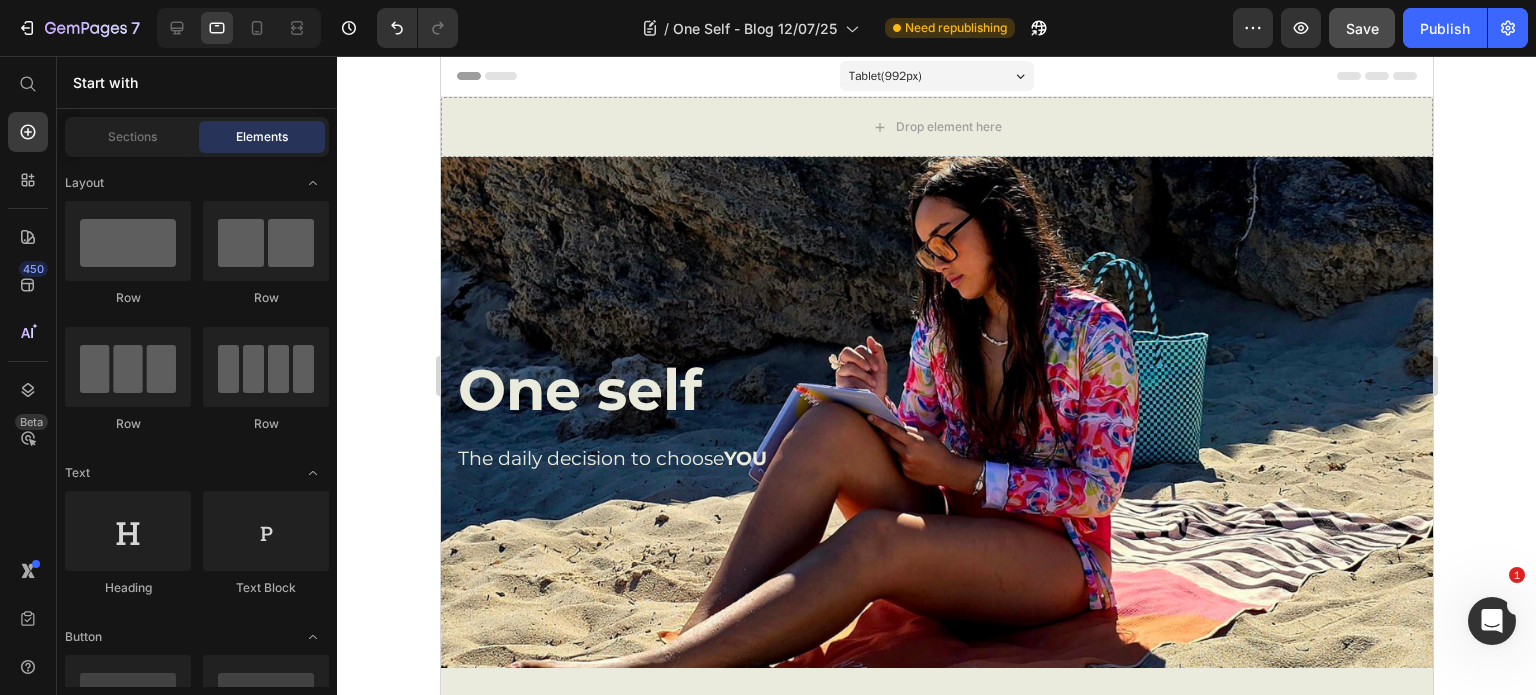 drag, startPoint x: 1421, startPoint y: 157, endPoint x: 1884, endPoint y: 169, distance: 463.1555 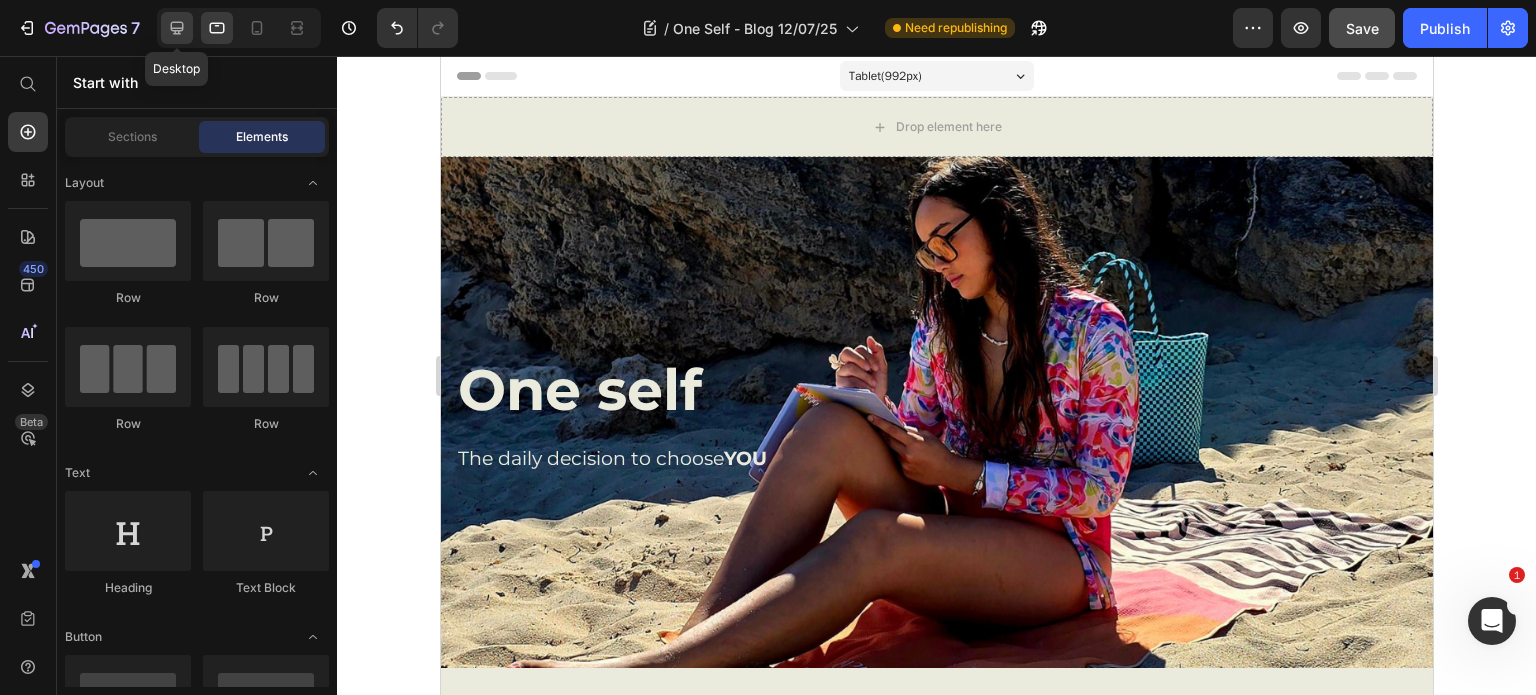 click 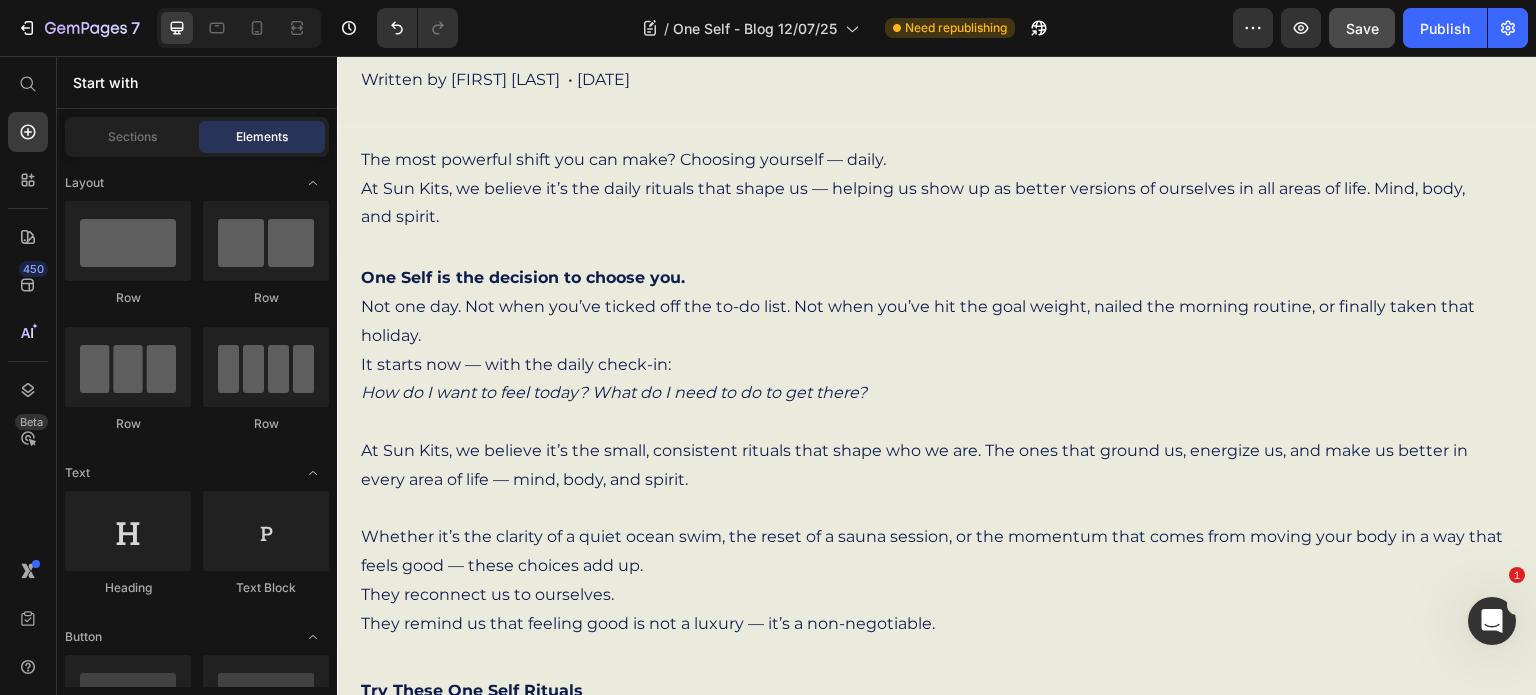 scroll, scrollTop: 611, scrollLeft: 0, axis: vertical 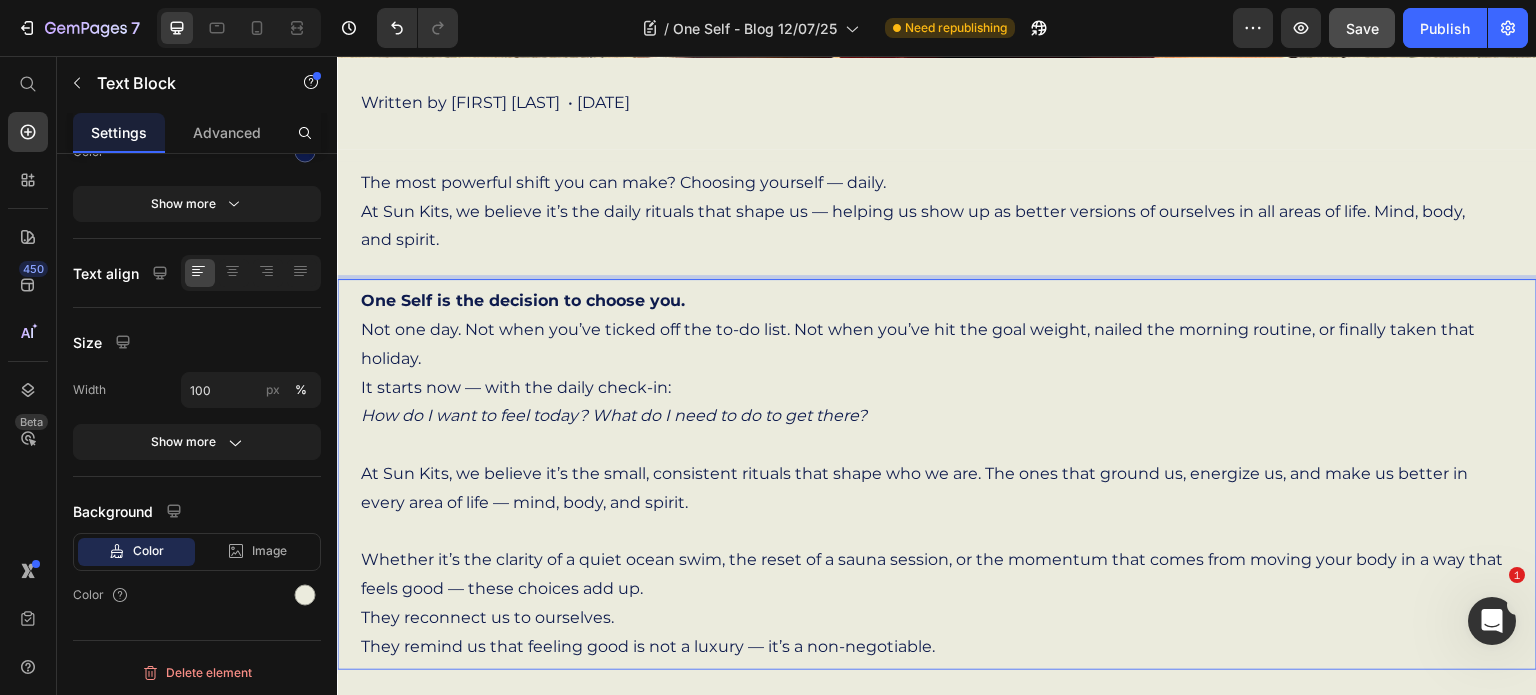 click on "At Sun Kits, we believe it’s the small, consistent rituals that shape who we are. The ones that ground us, energize us, and make us better in every area of life — mind, body, and spirit." at bounding box center (937, 489) 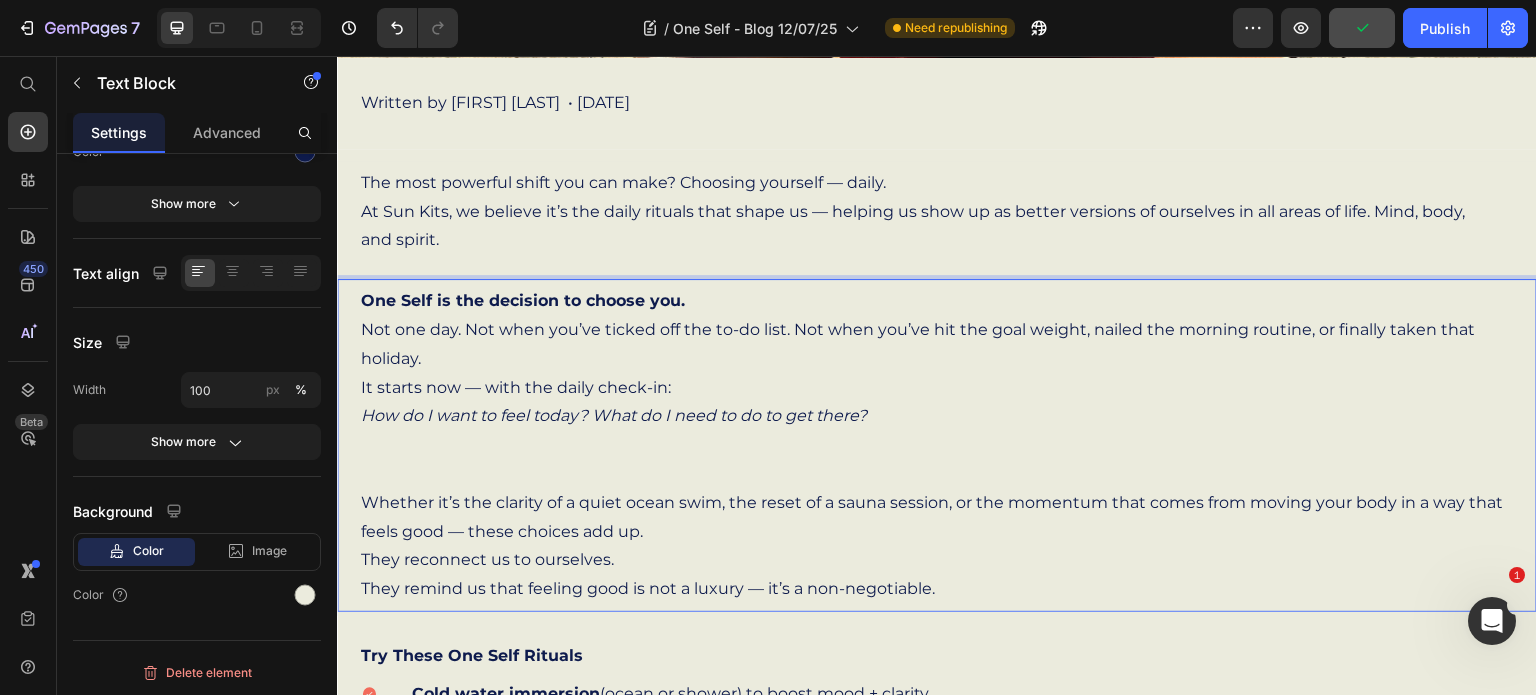 click at bounding box center (937, 474) 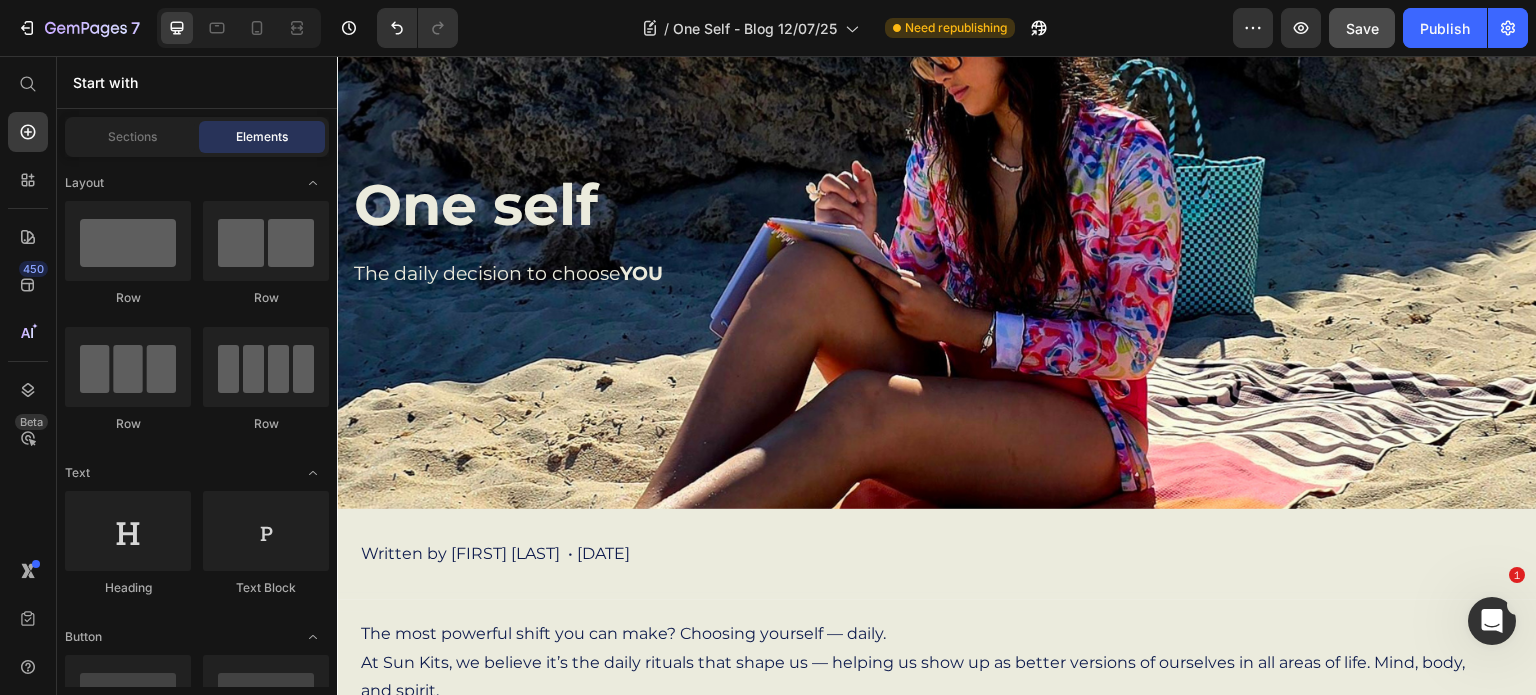 scroll, scrollTop: 0, scrollLeft: 0, axis: both 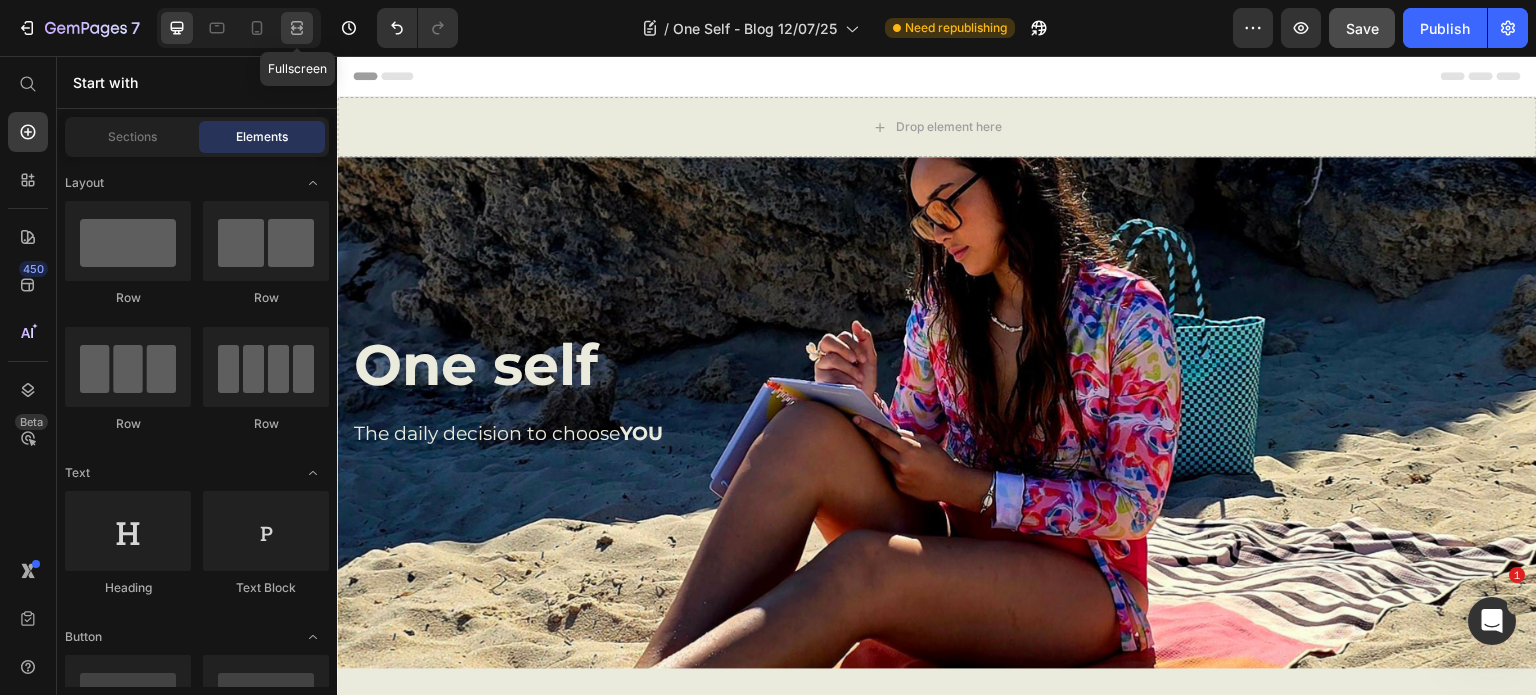 click 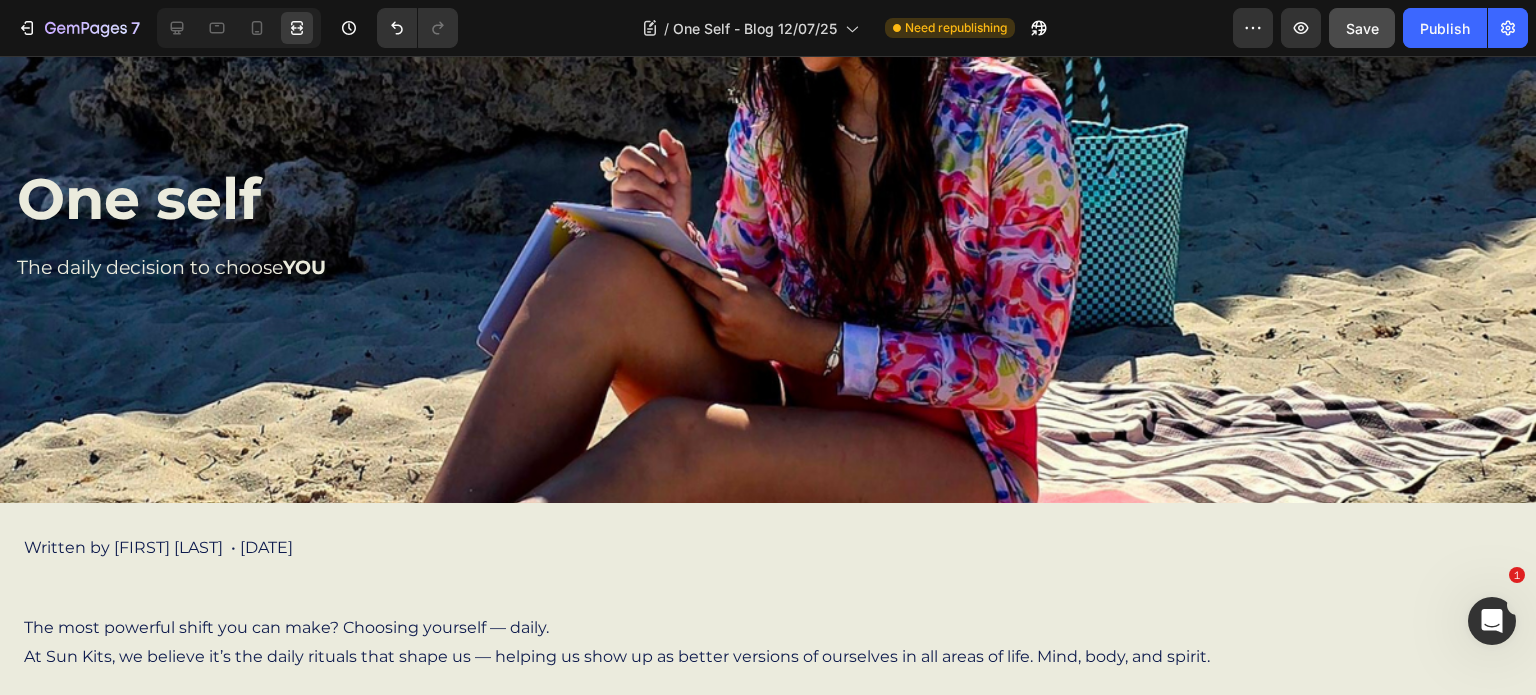 scroll, scrollTop: 0, scrollLeft: 0, axis: both 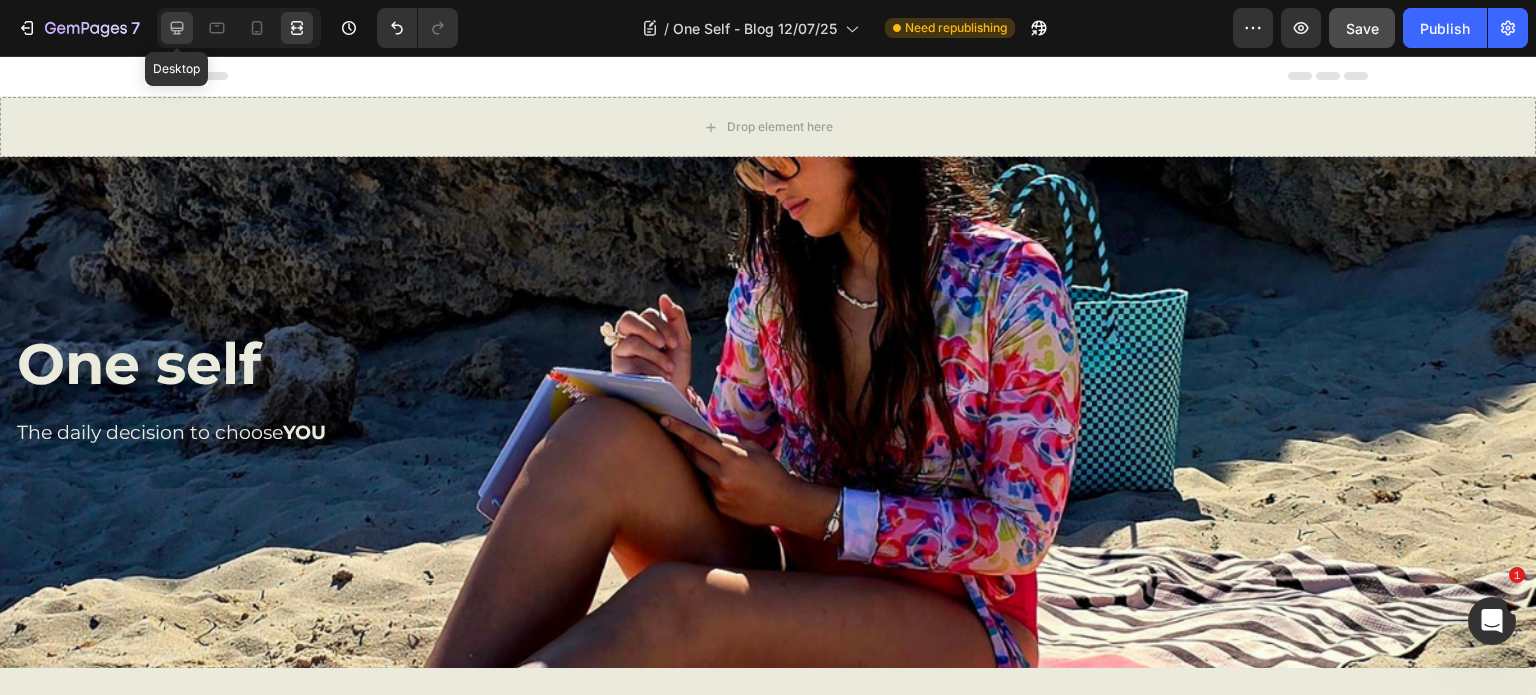 click 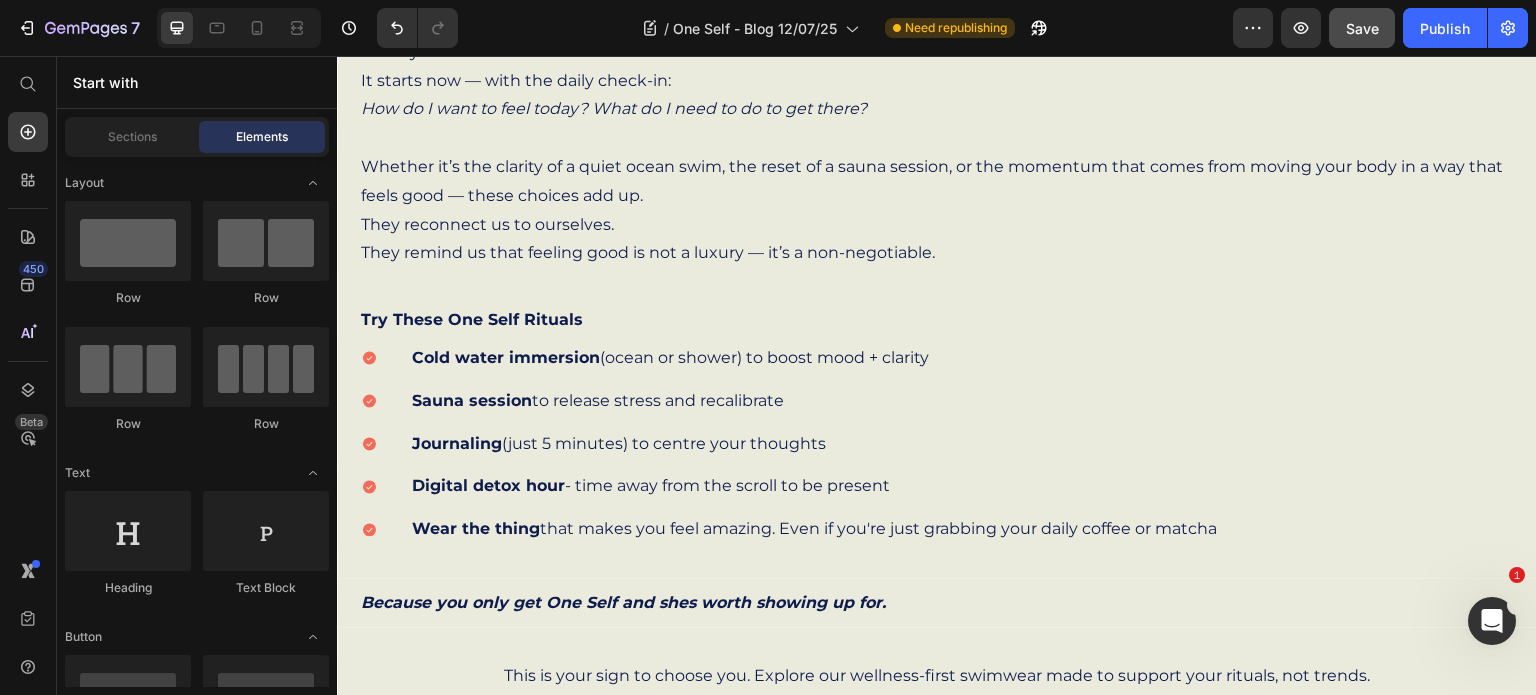 scroll, scrollTop: 927, scrollLeft: 0, axis: vertical 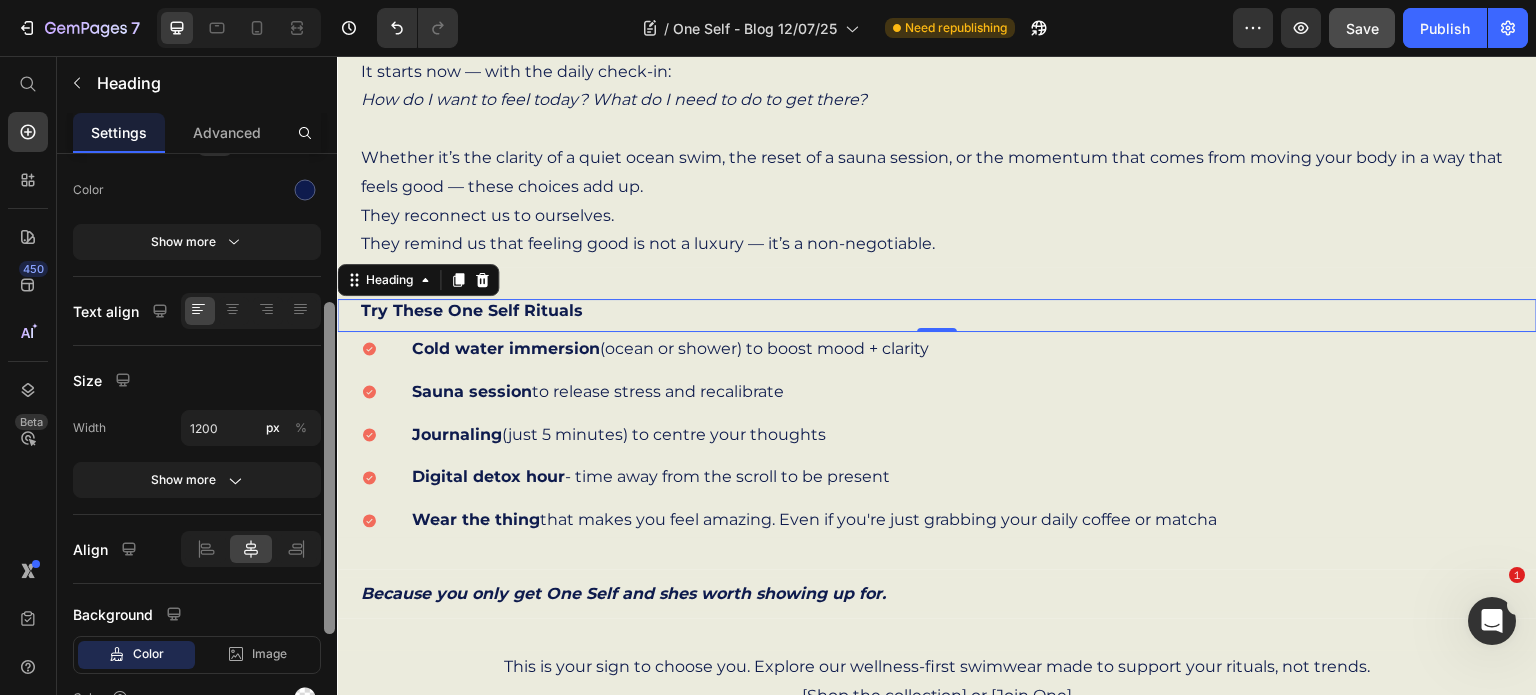 drag, startPoint x: 325, startPoint y: 337, endPoint x: 325, endPoint y: 482, distance: 145 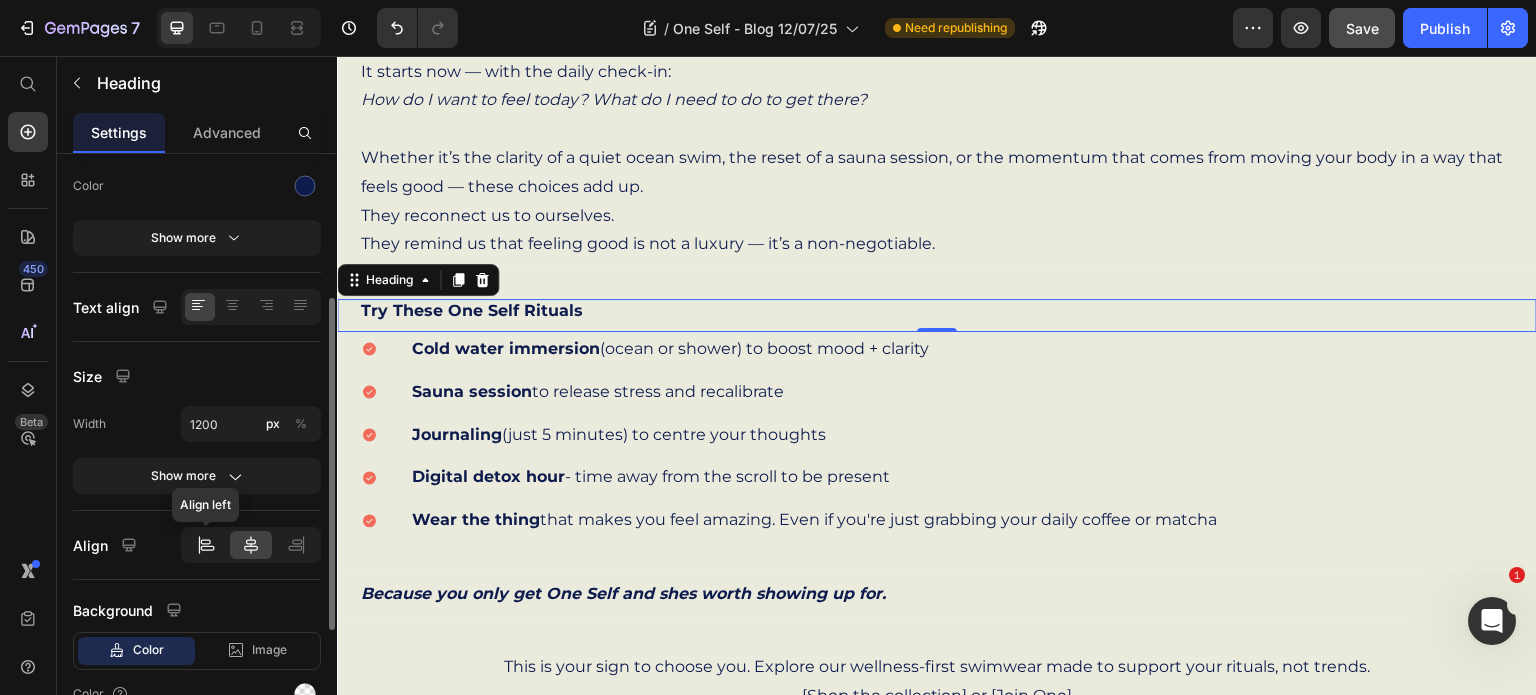 click 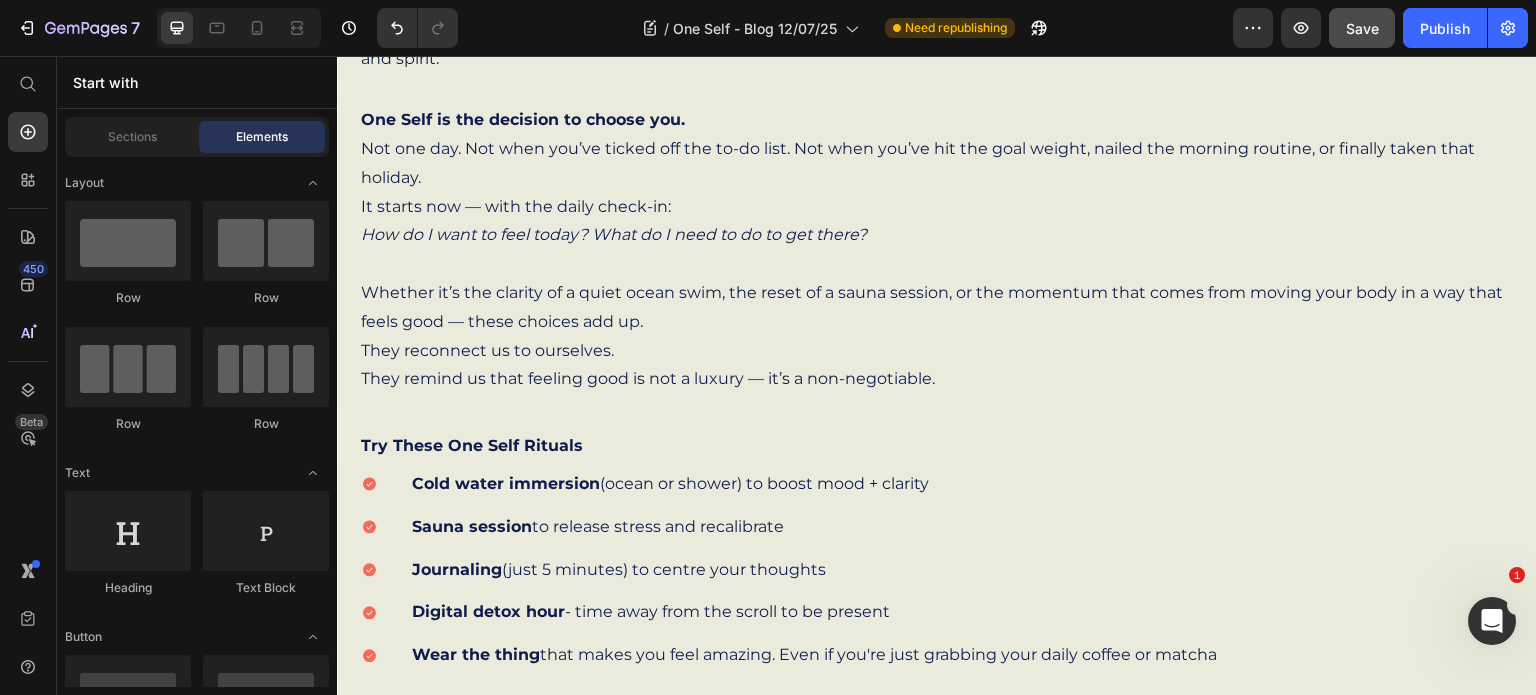 scroll, scrollTop: 786, scrollLeft: 0, axis: vertical 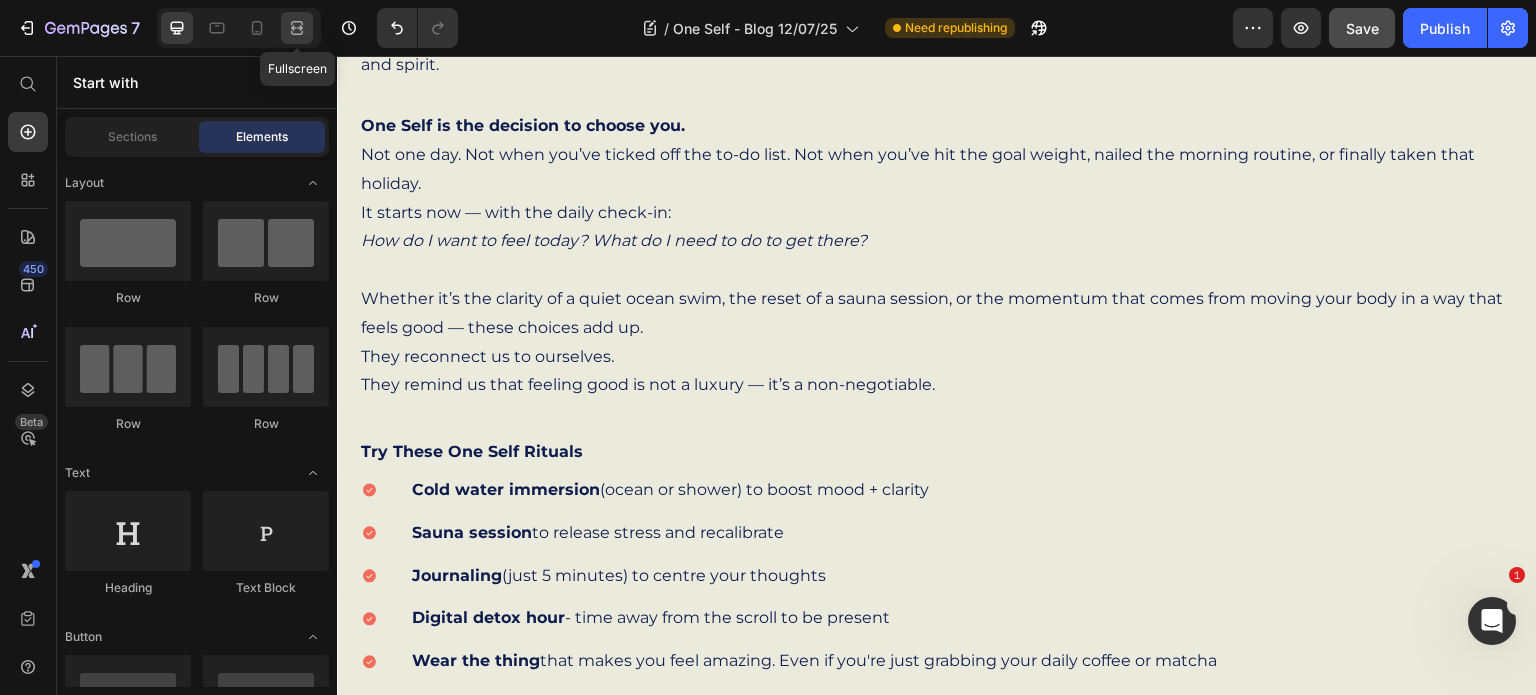 click 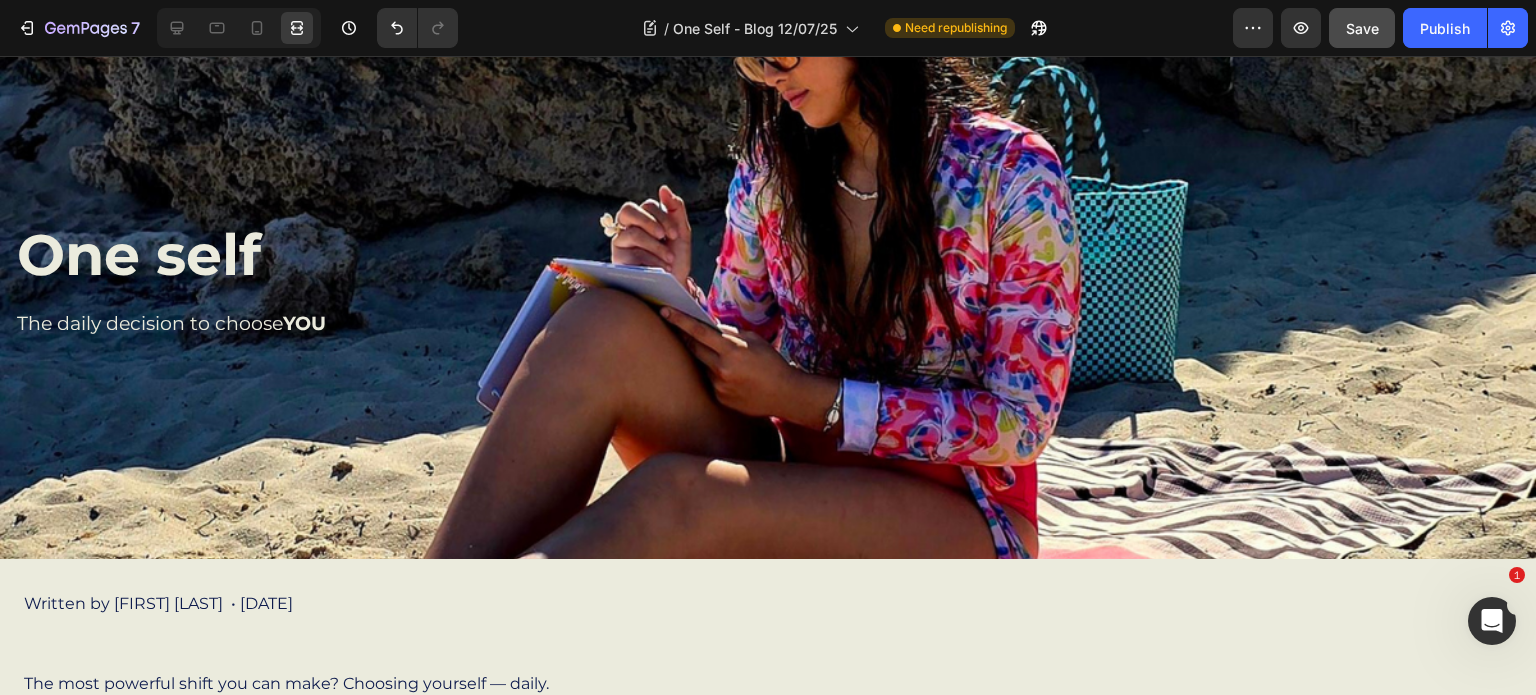 scroll, scrollTop: 0, scrollLeft: 0, axis: both 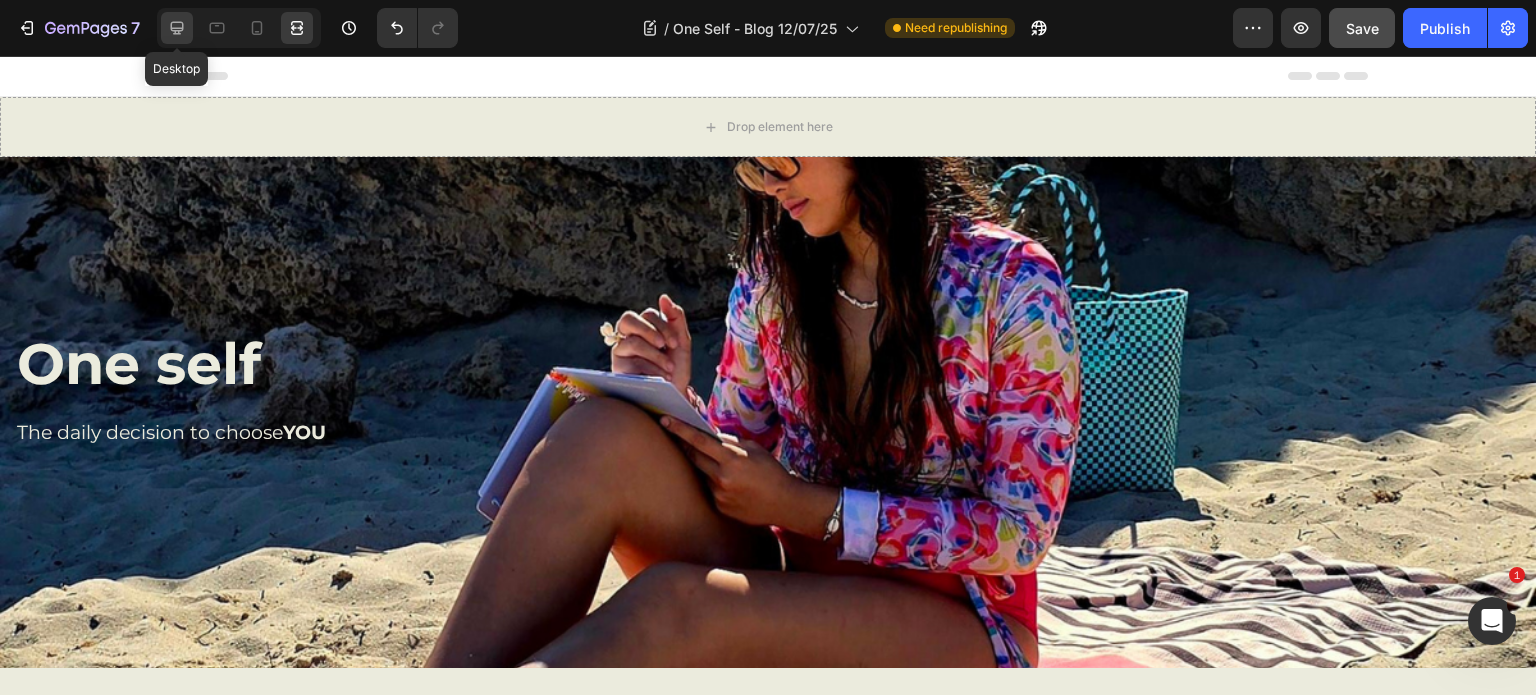 click 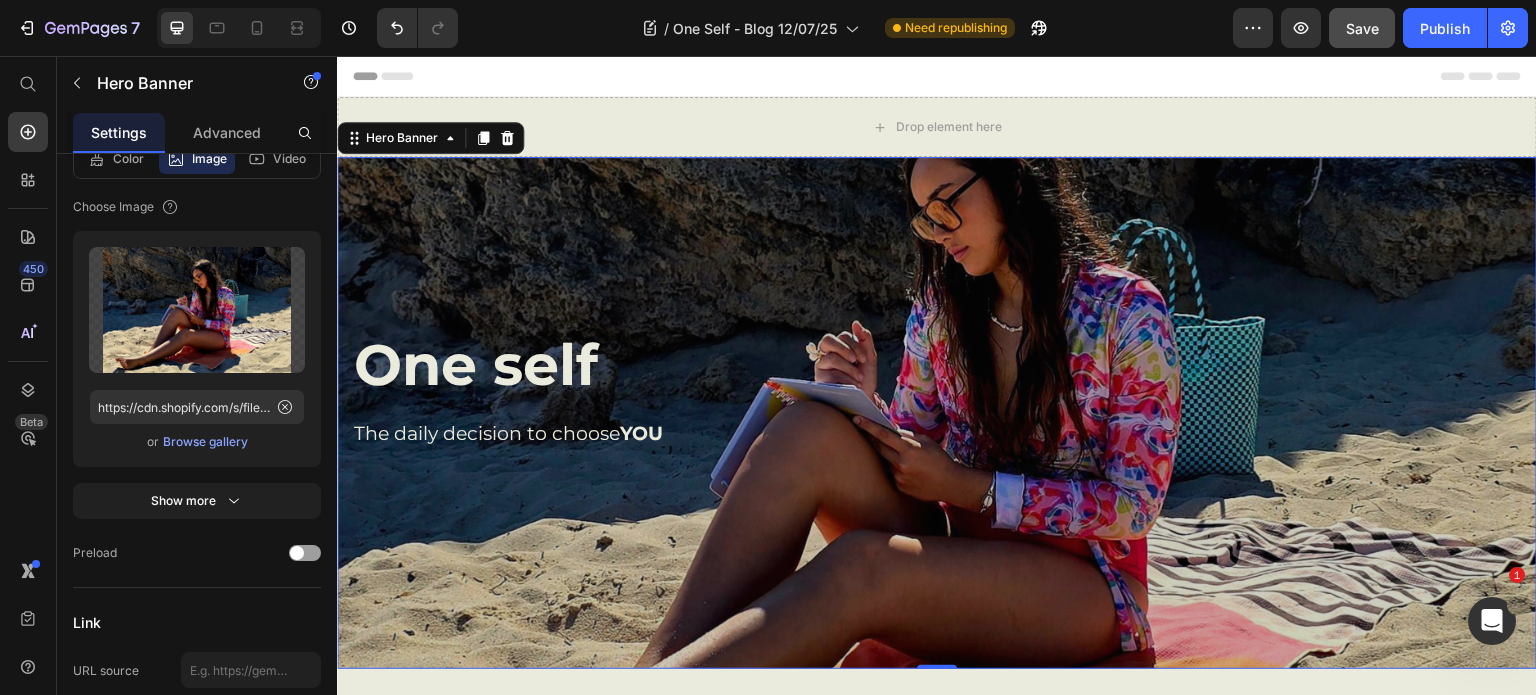 scroll, scrollTop: 0, scrollLeft: 0, axis: both 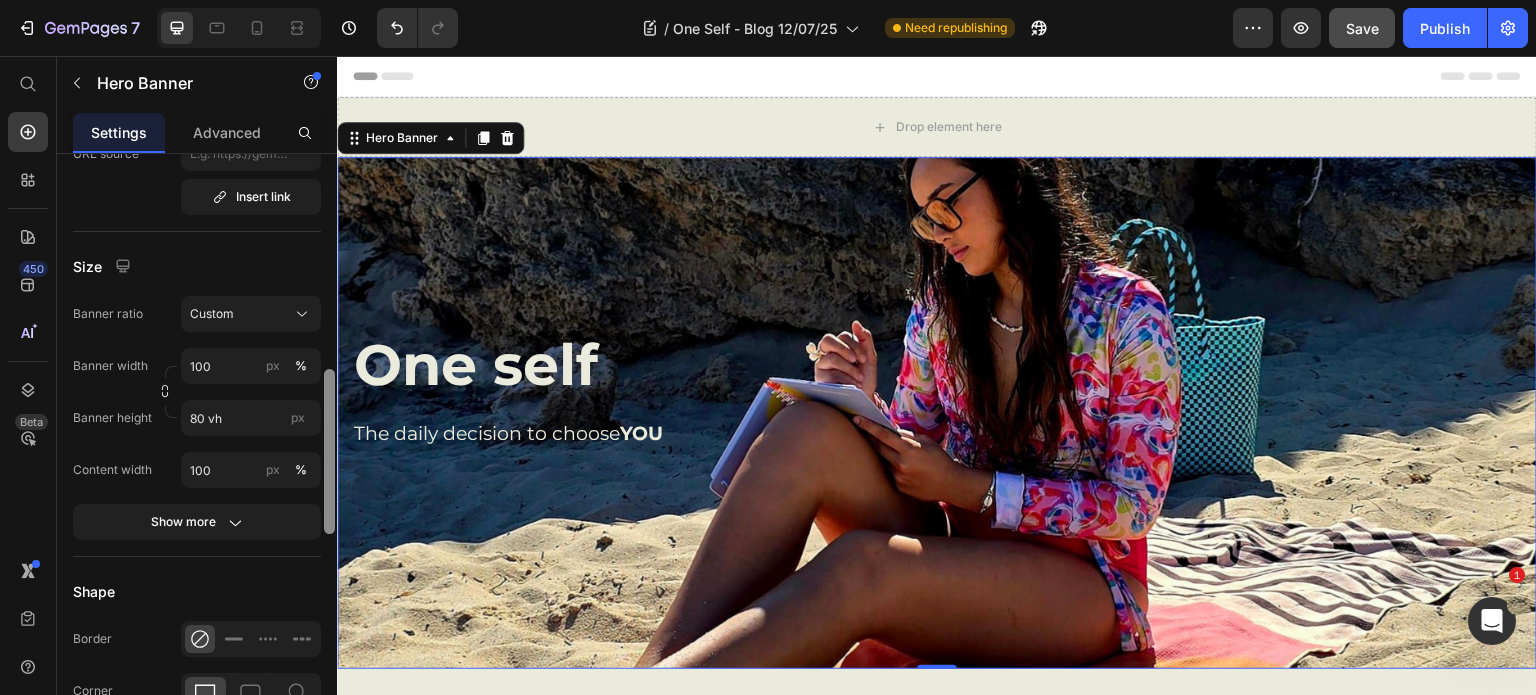 drag, startPoint x: 328, startPoint y: 295, endPoint x: 328, endPoint y: 511, distance: 216 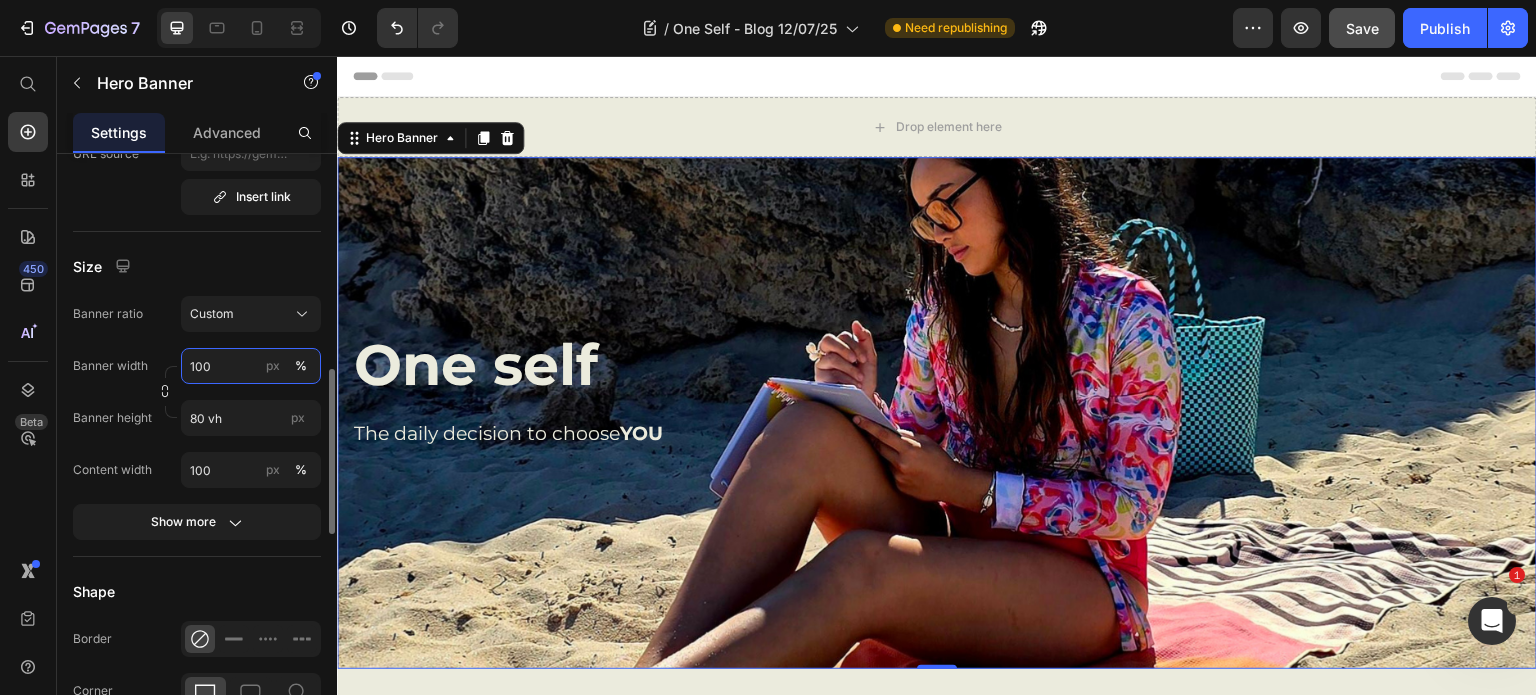 click on "100" at bounding box center [251, 366] 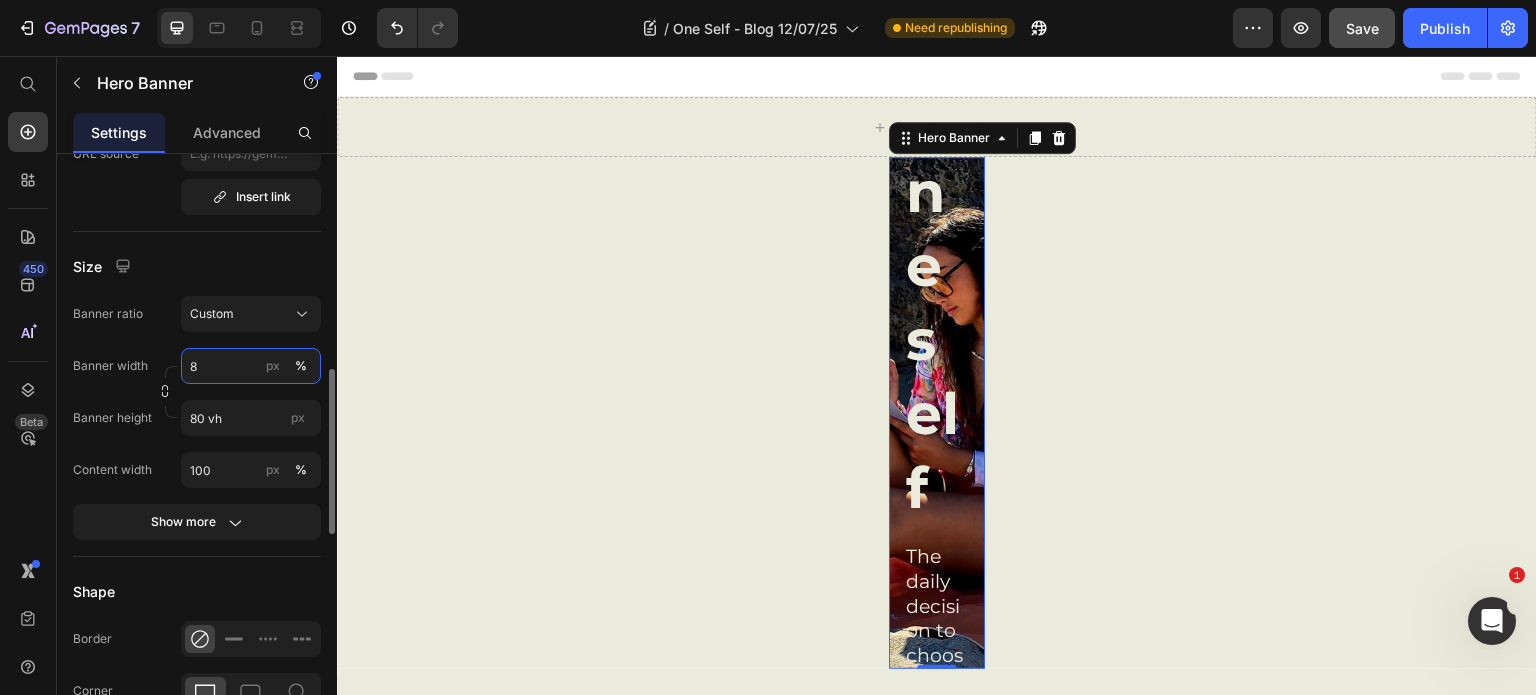 type on "80" 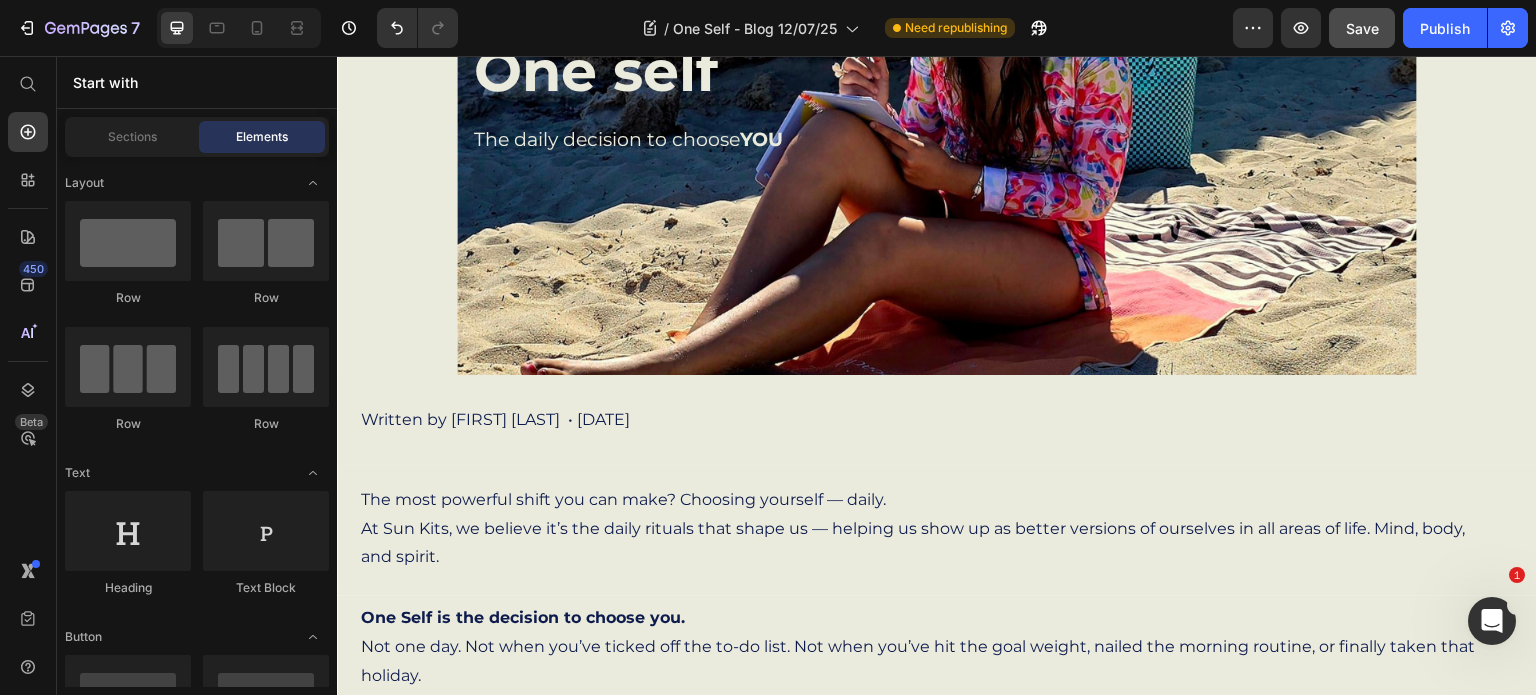 scroll, scrollTop: 297, scrollLeft: 0, axis: vertical 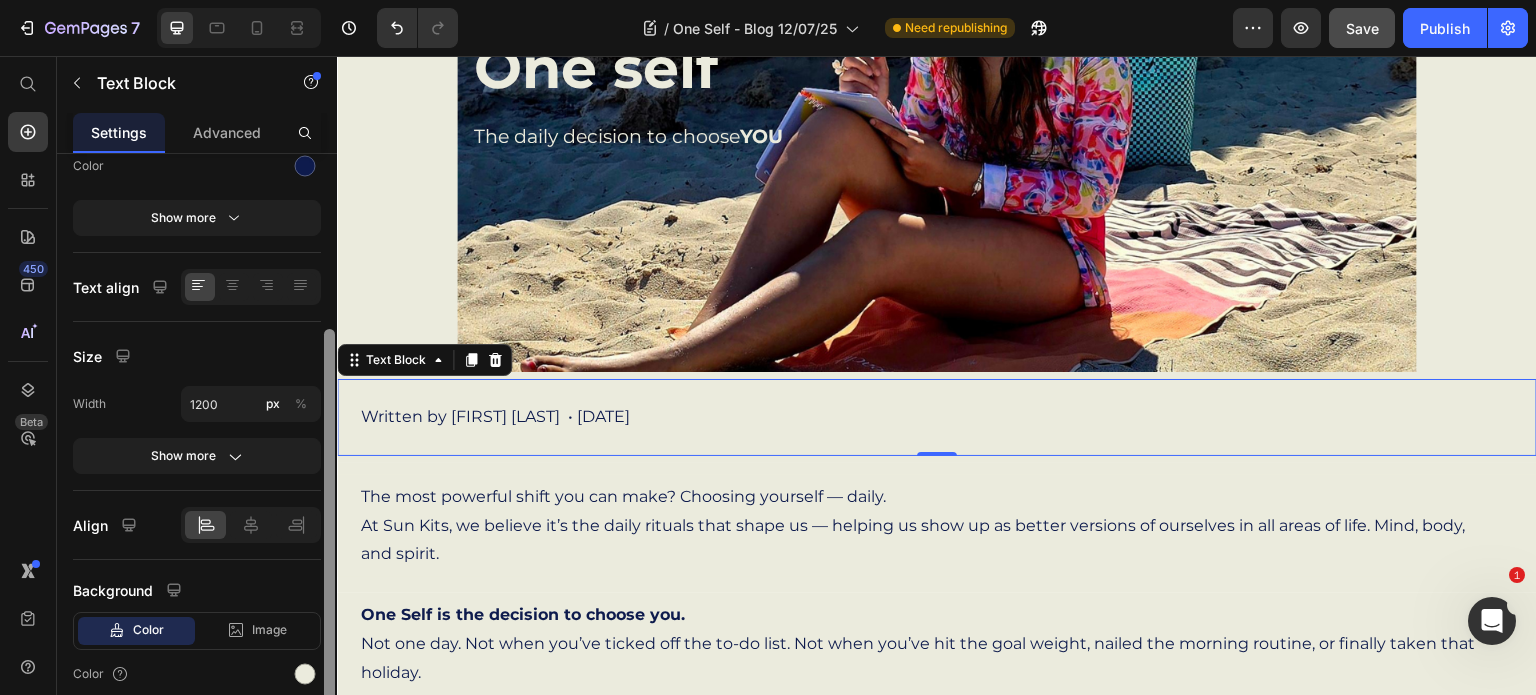 drag, startPoint x: 324, startPoint y: 358, endPoint x: 321, endPoint y: 533, distance: 175.02571 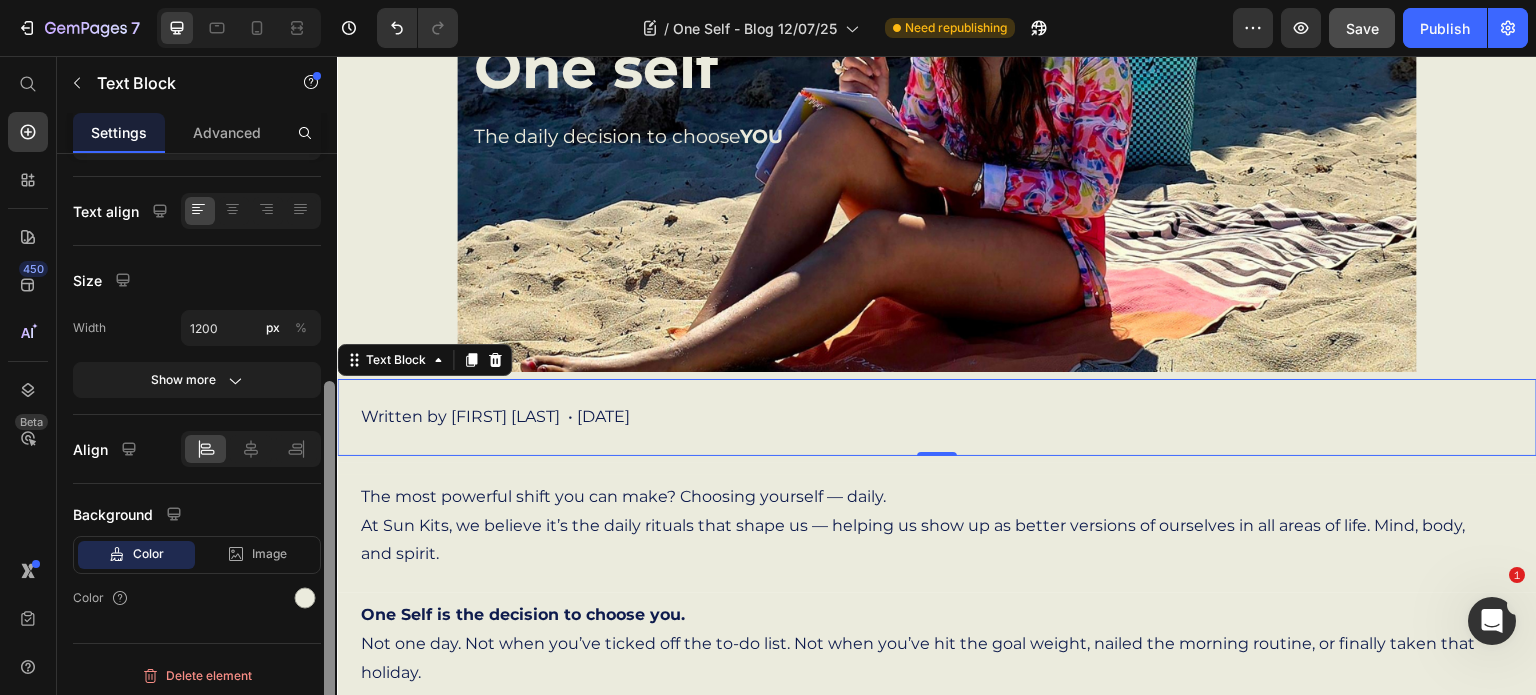 scroll, scrollTop: 359, scrollLeft: 0, axis: vertical 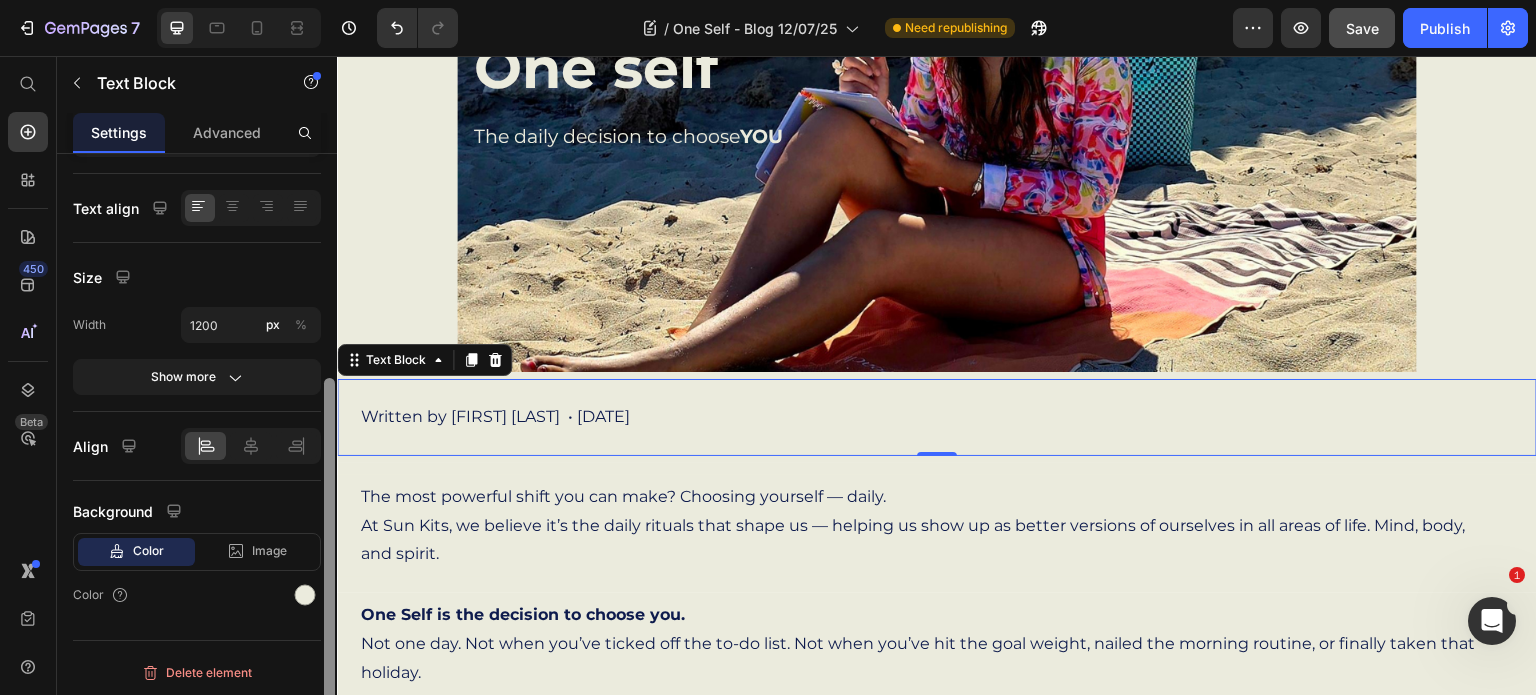 drag, startPoint x: 328, startPoint y: 531, endPoint x: 327, endPoint y: 605, distance: 74.00676 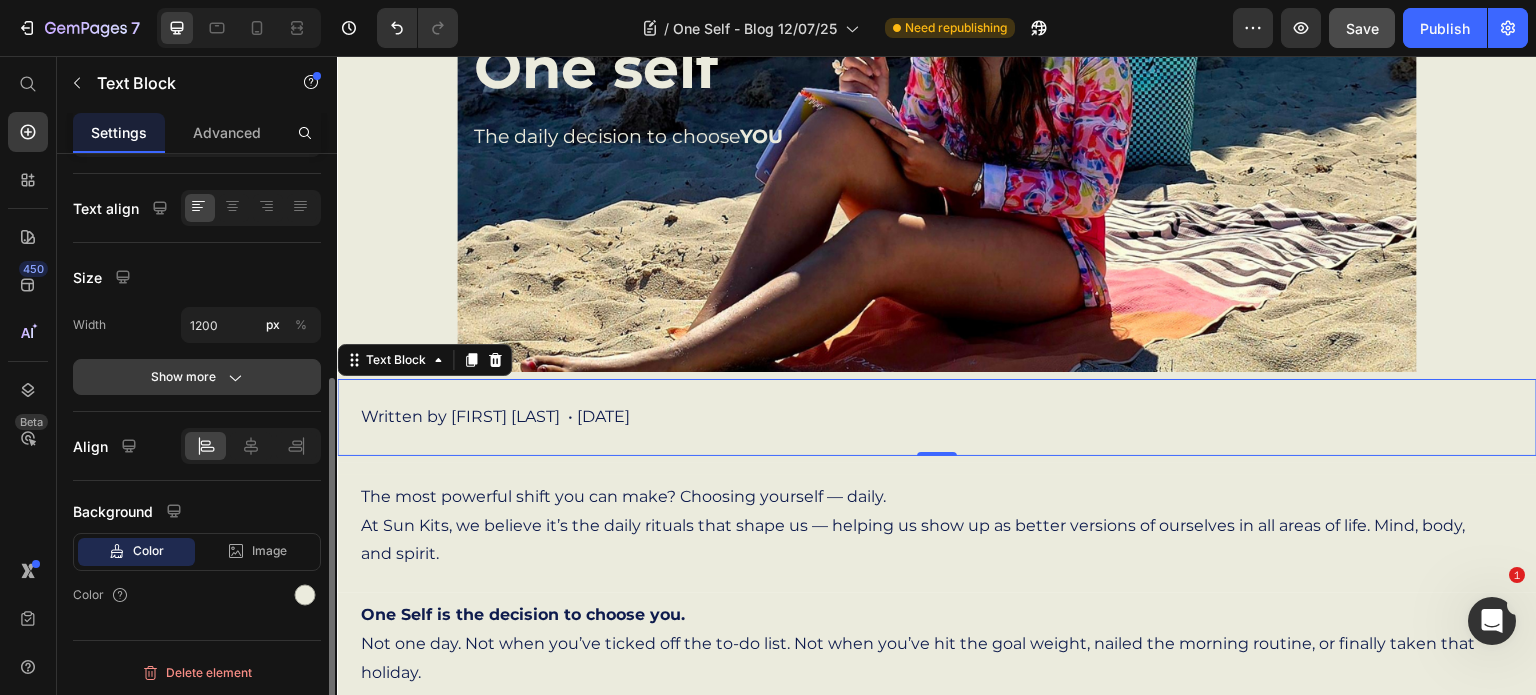 click 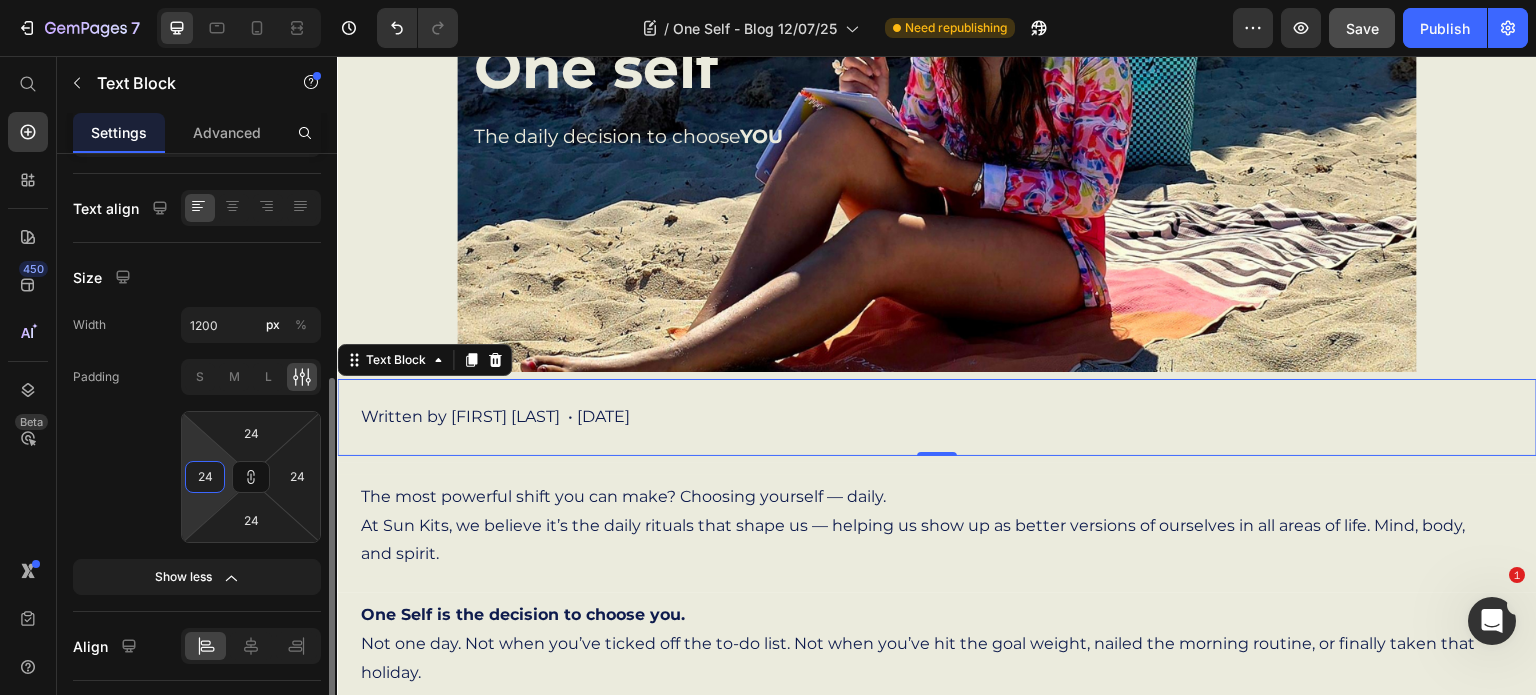 click on "24" at bounding box center [205, 477] 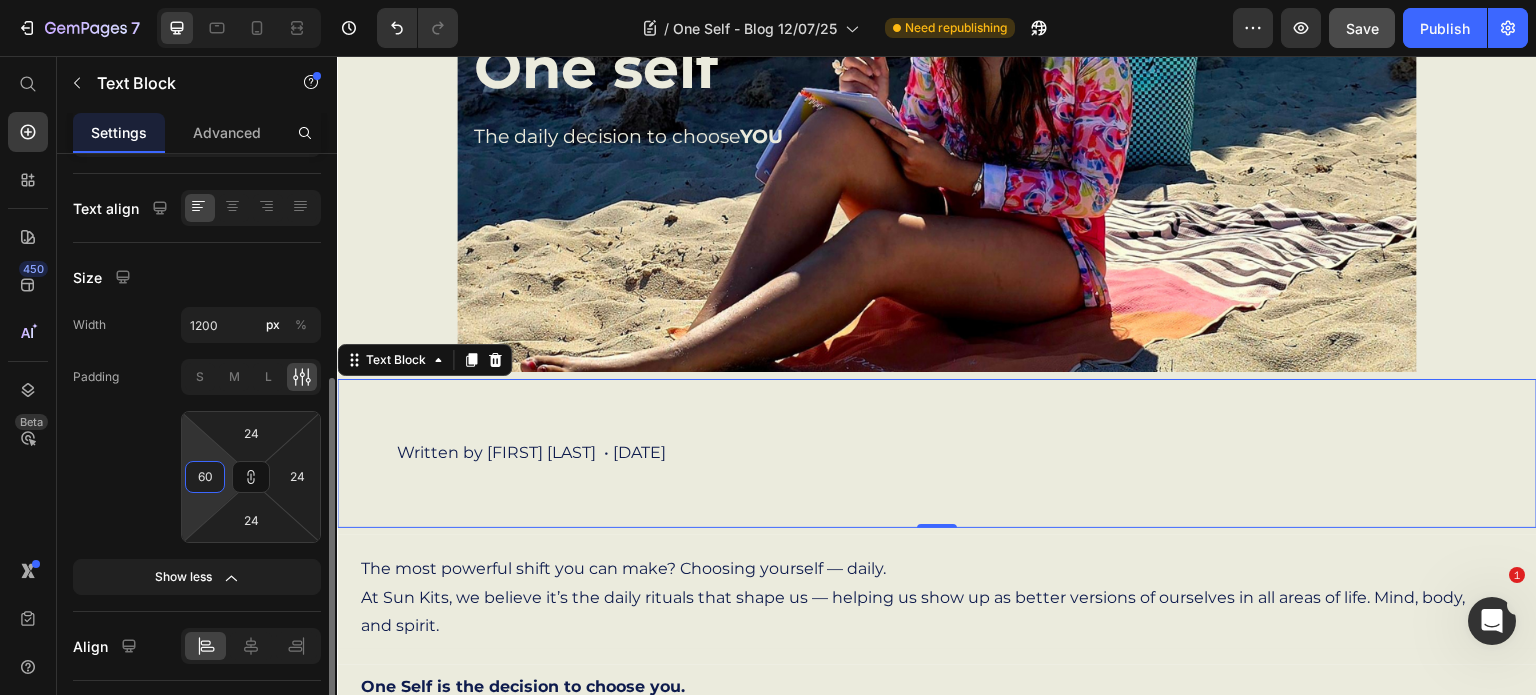 type on "6" 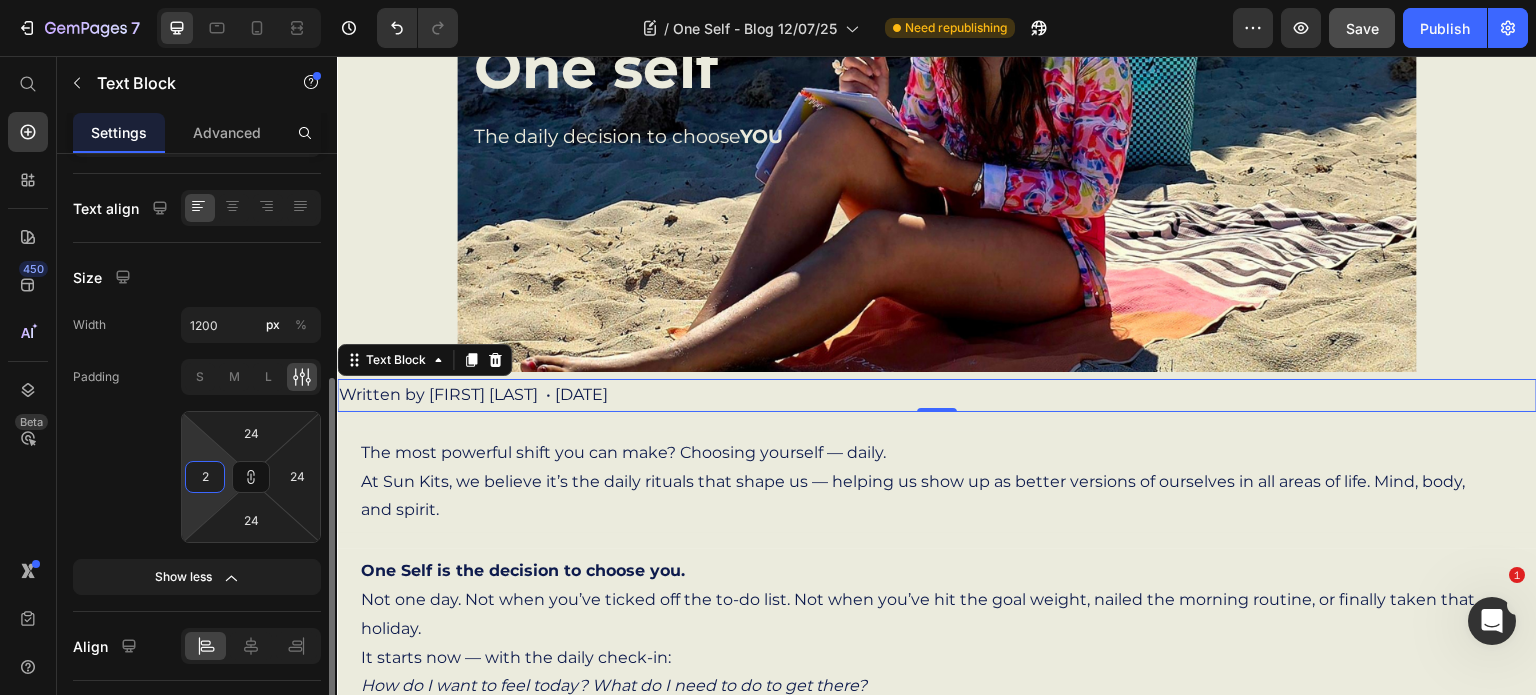 type on "24" 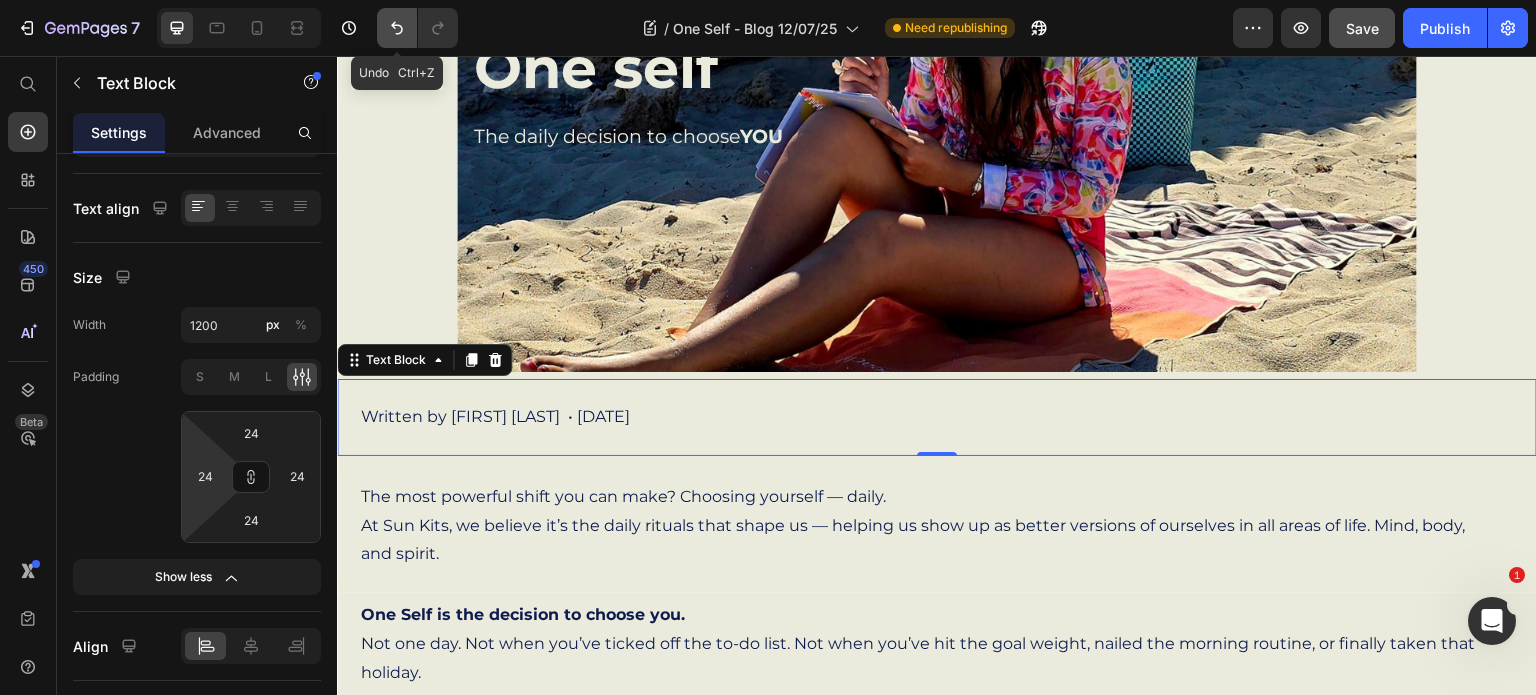 click 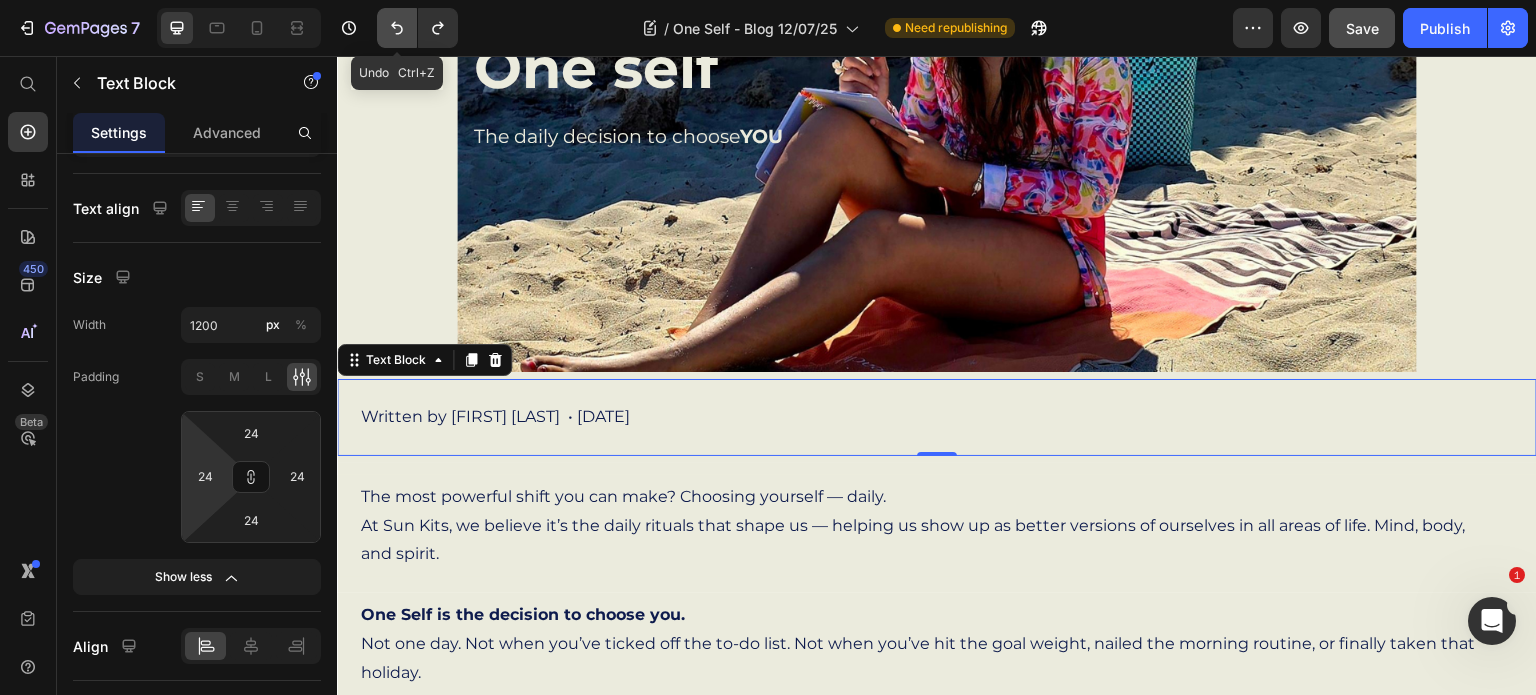 click 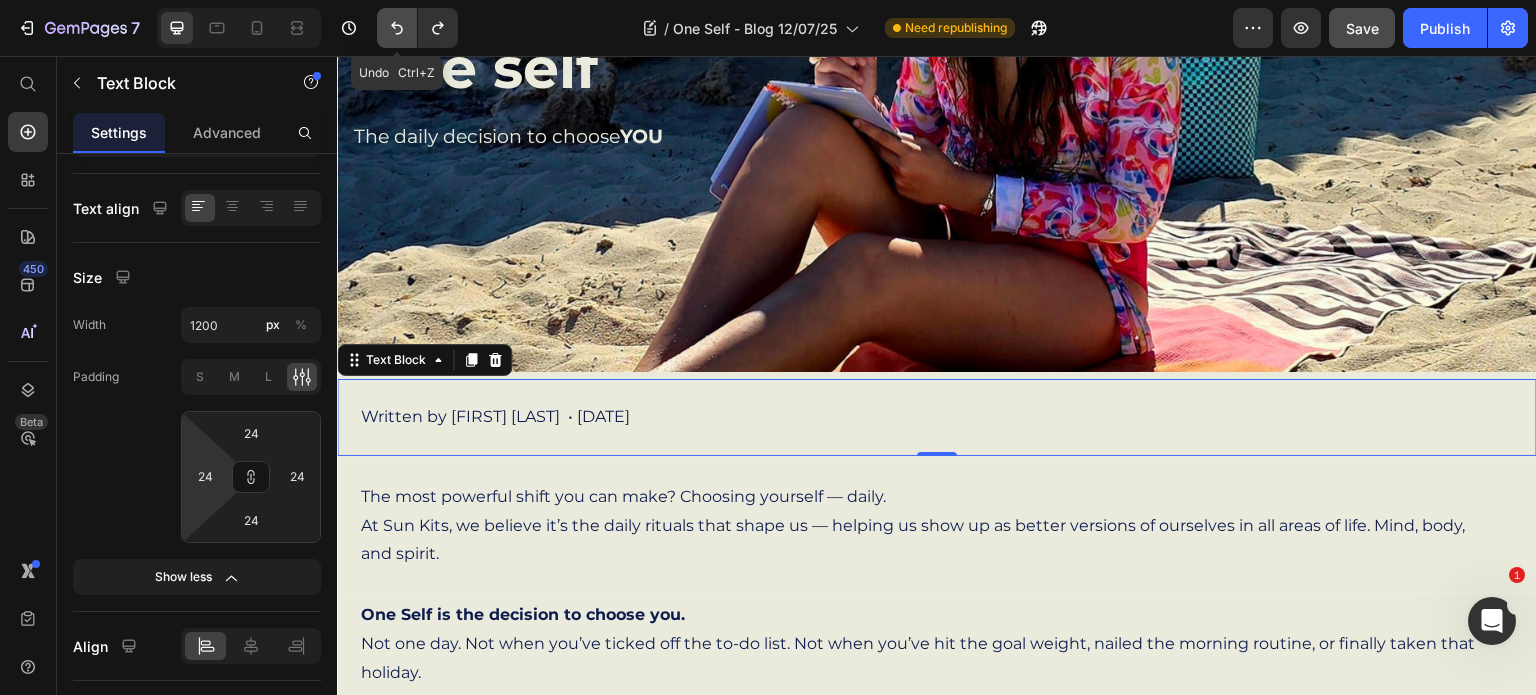 click 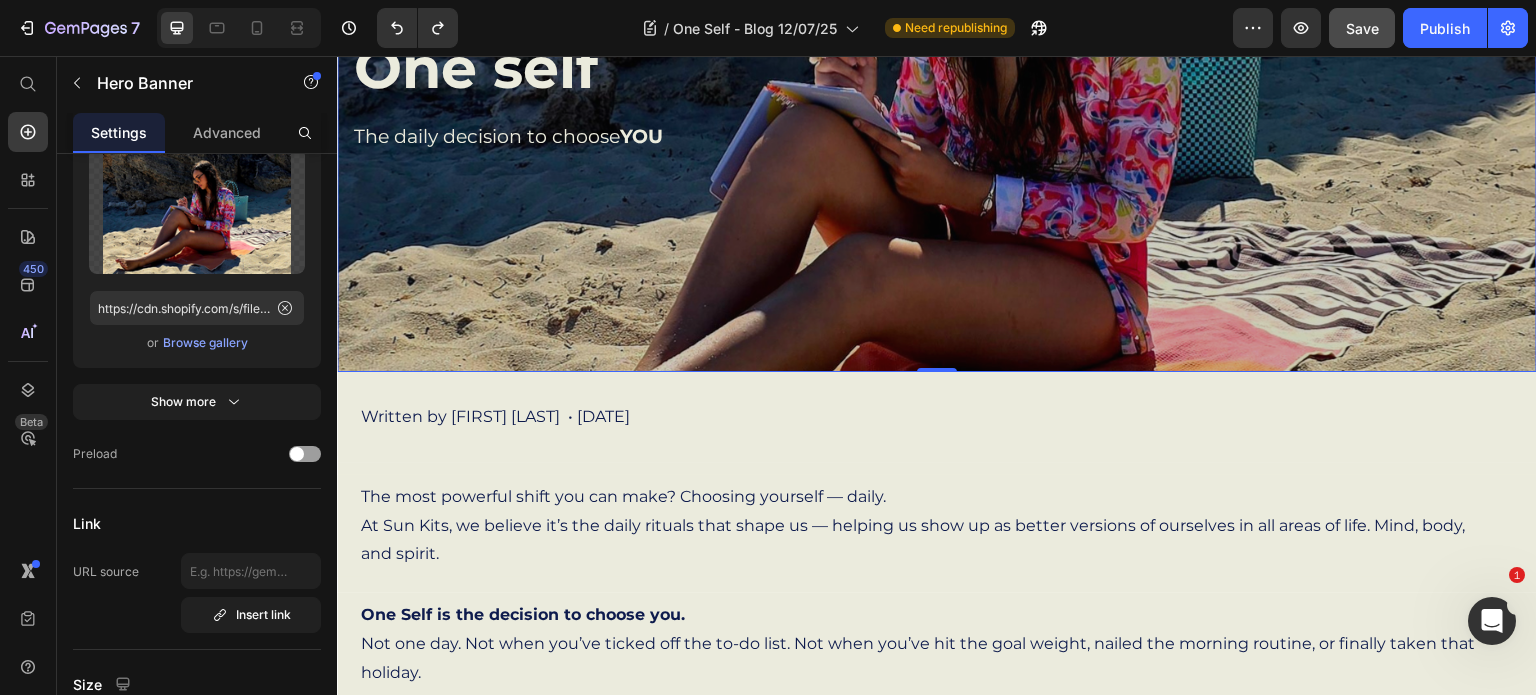 scroll, scrollTop: 0, scrollLeft: 0, axis: both 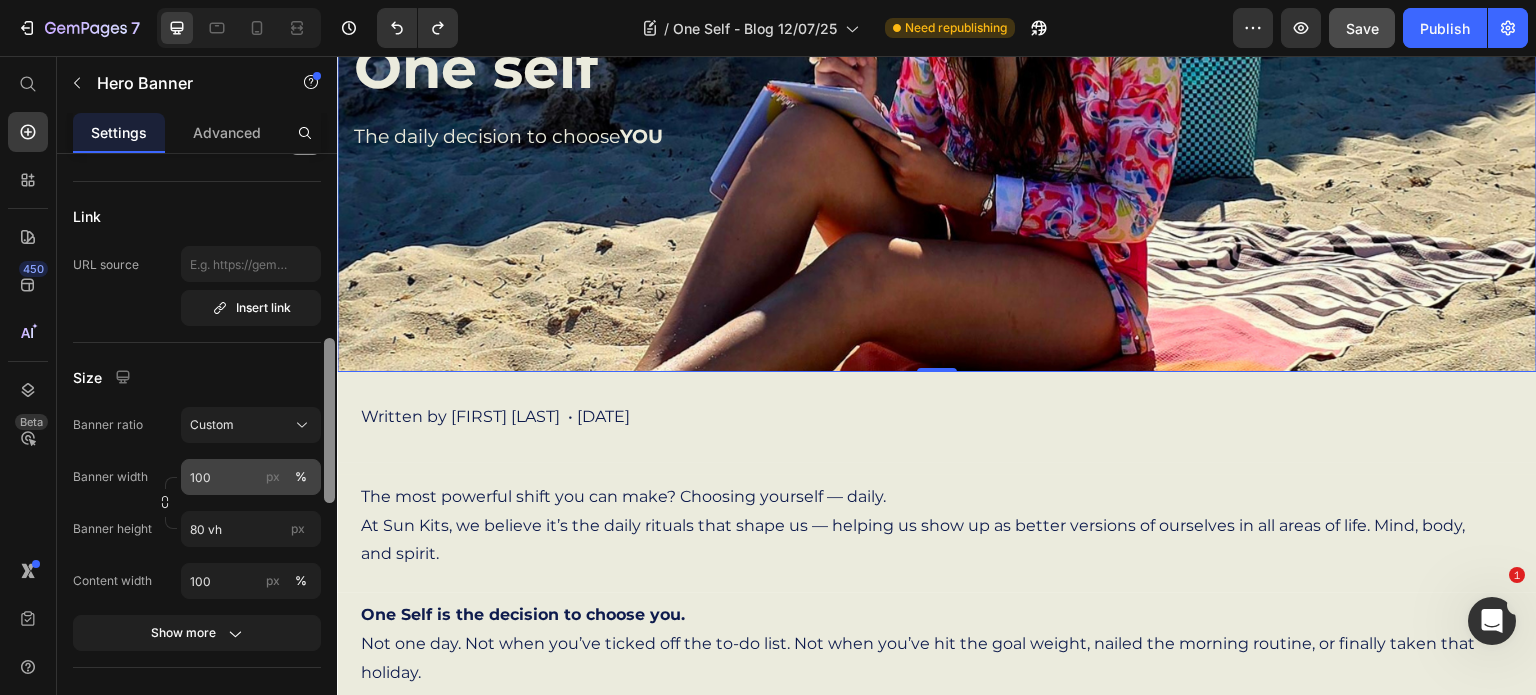 drag, startPoint x: 329, startPoint y: 295, endPoint x: 320, endPoint y: 480, distance: 185.2188 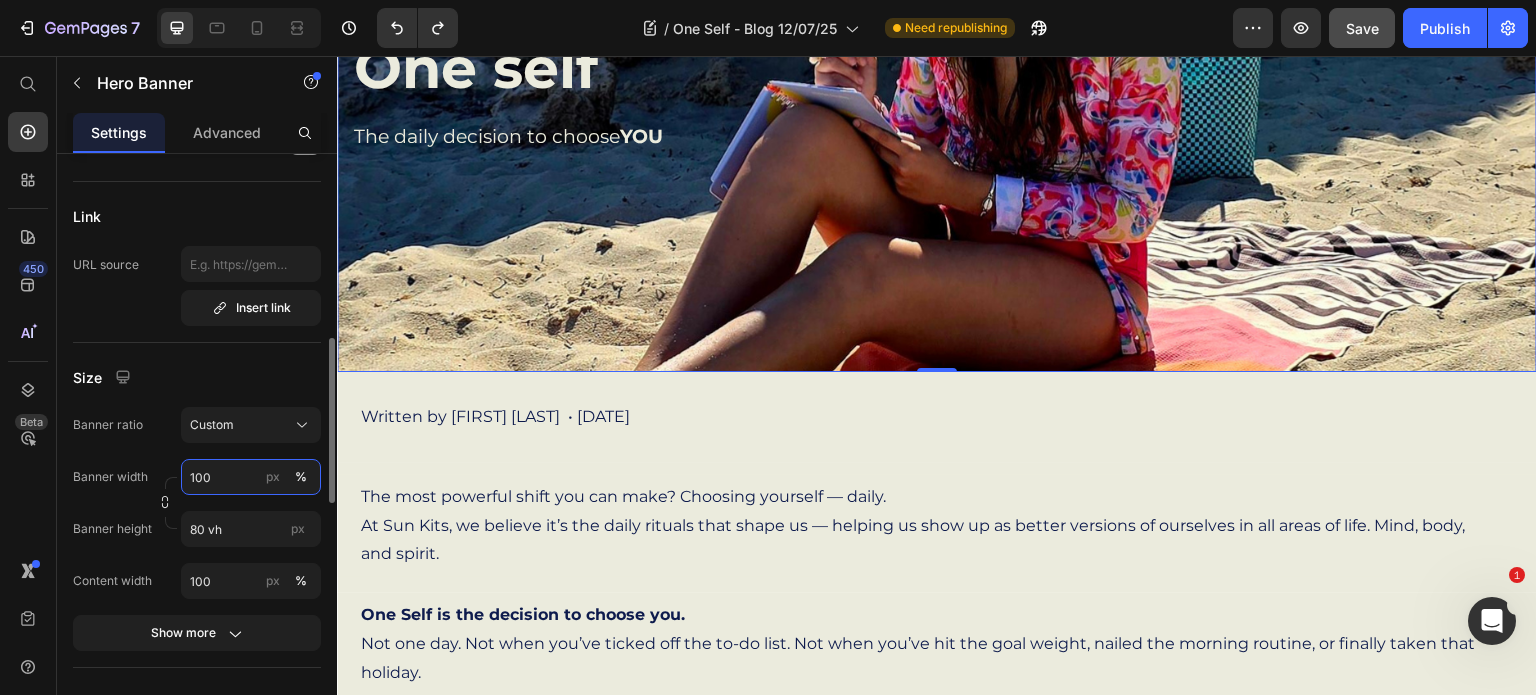 click on "100" at bounding box center (251, 477) 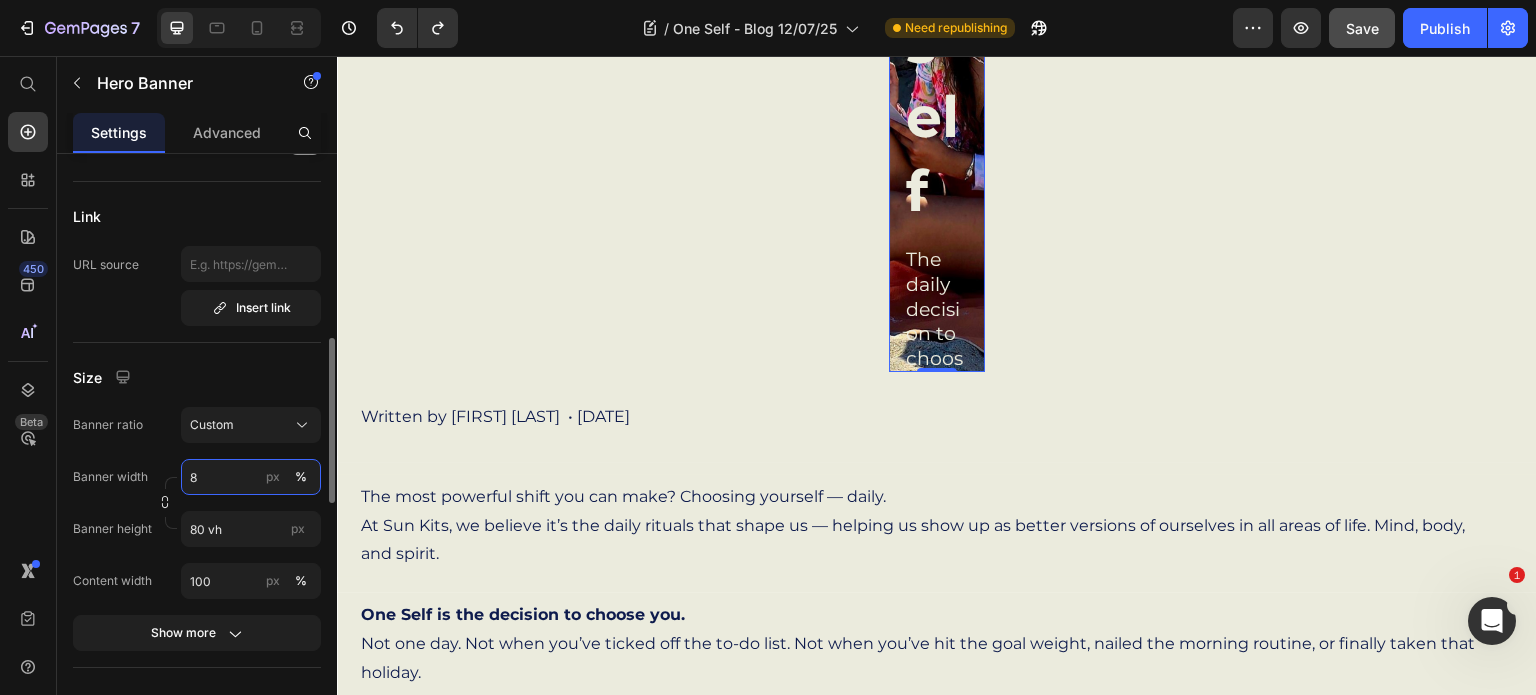 type on "80" 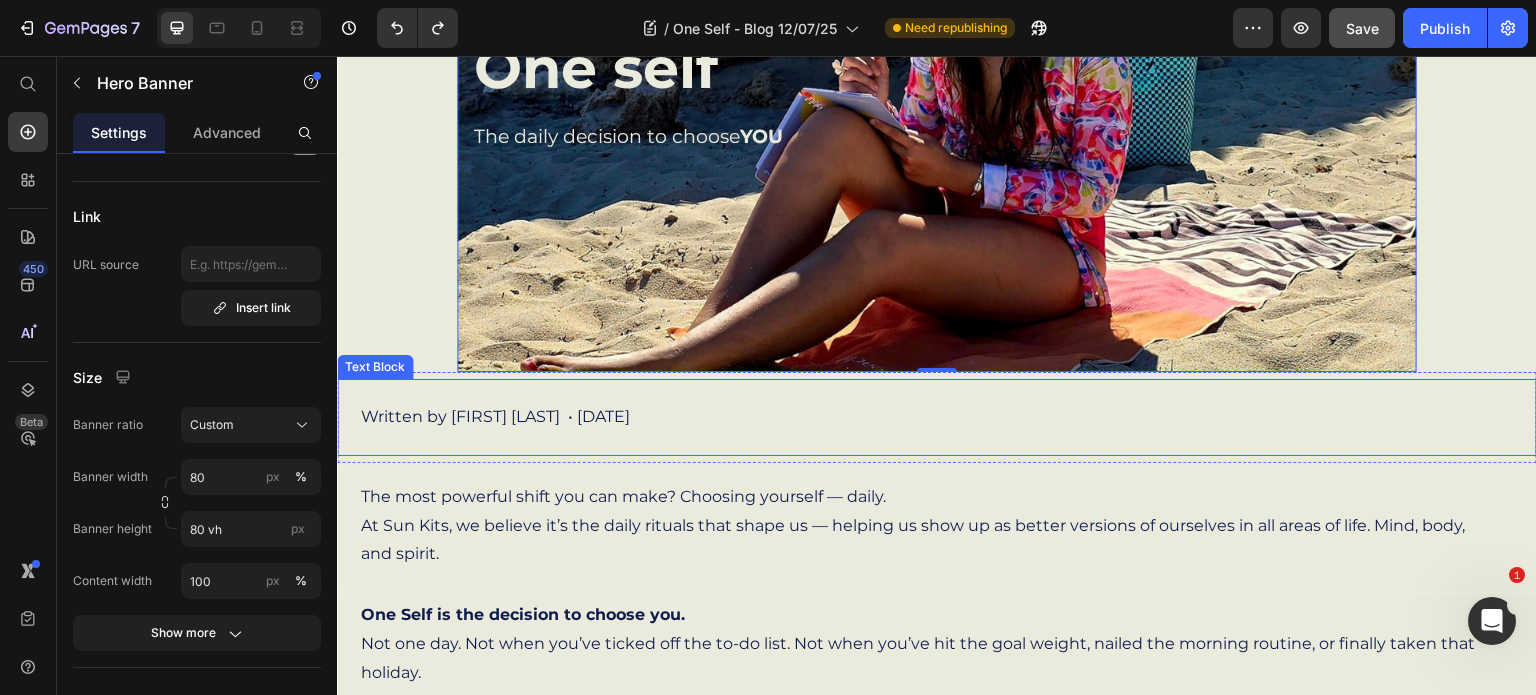 click on "Written by [FIRST] [LAST]  • [DATE]" at bounding box center (937, 417) 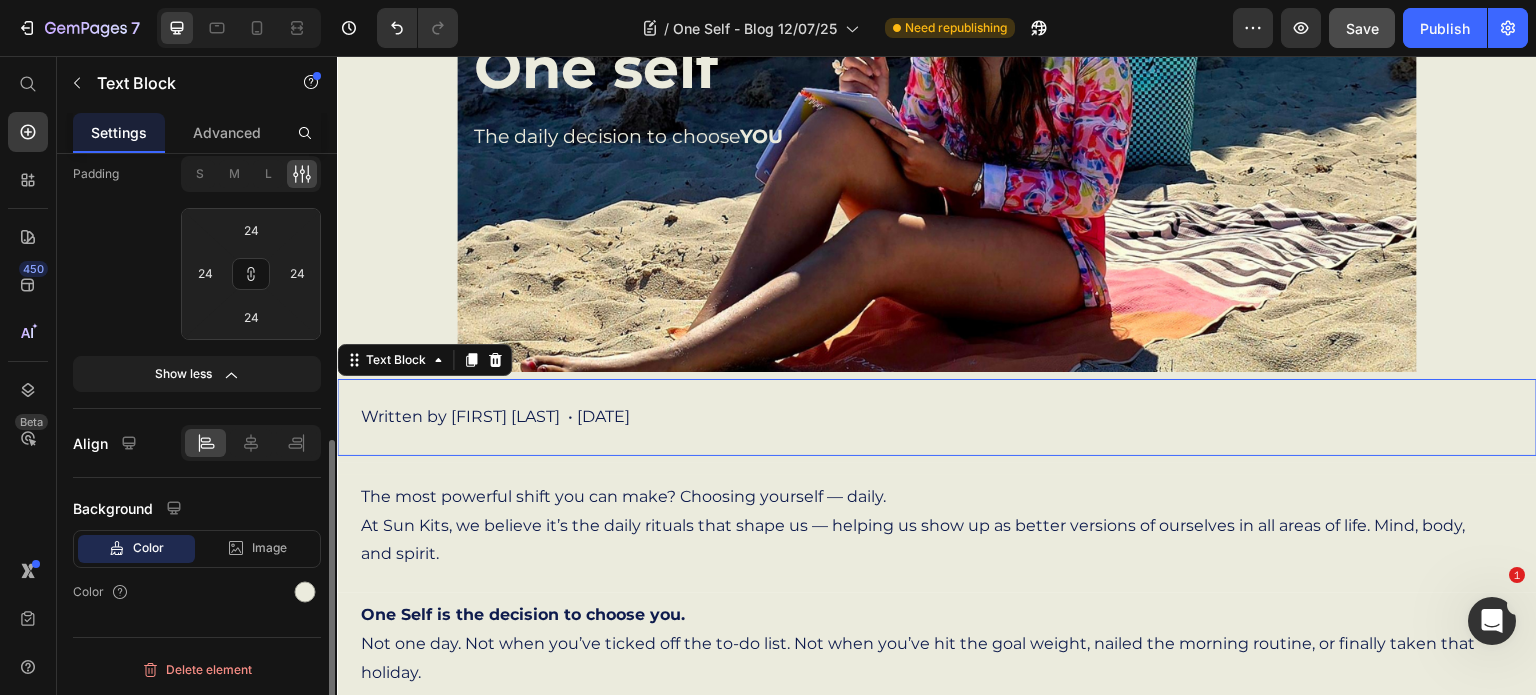 scroll, scrollTop: 0, scrollLeft: 0, axis: both 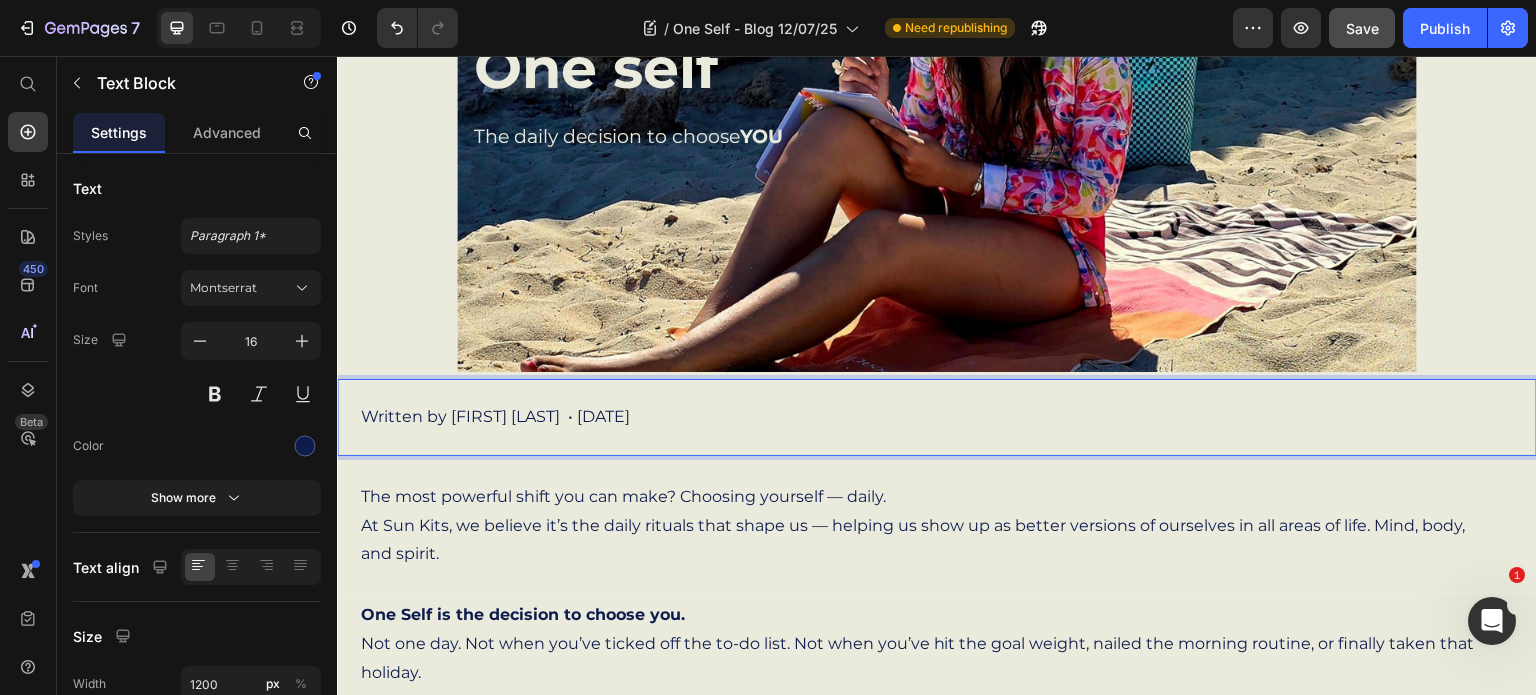 click on "Written by [FIRST] [LAST]  • [DATE]" at bounding box center [937, 417] 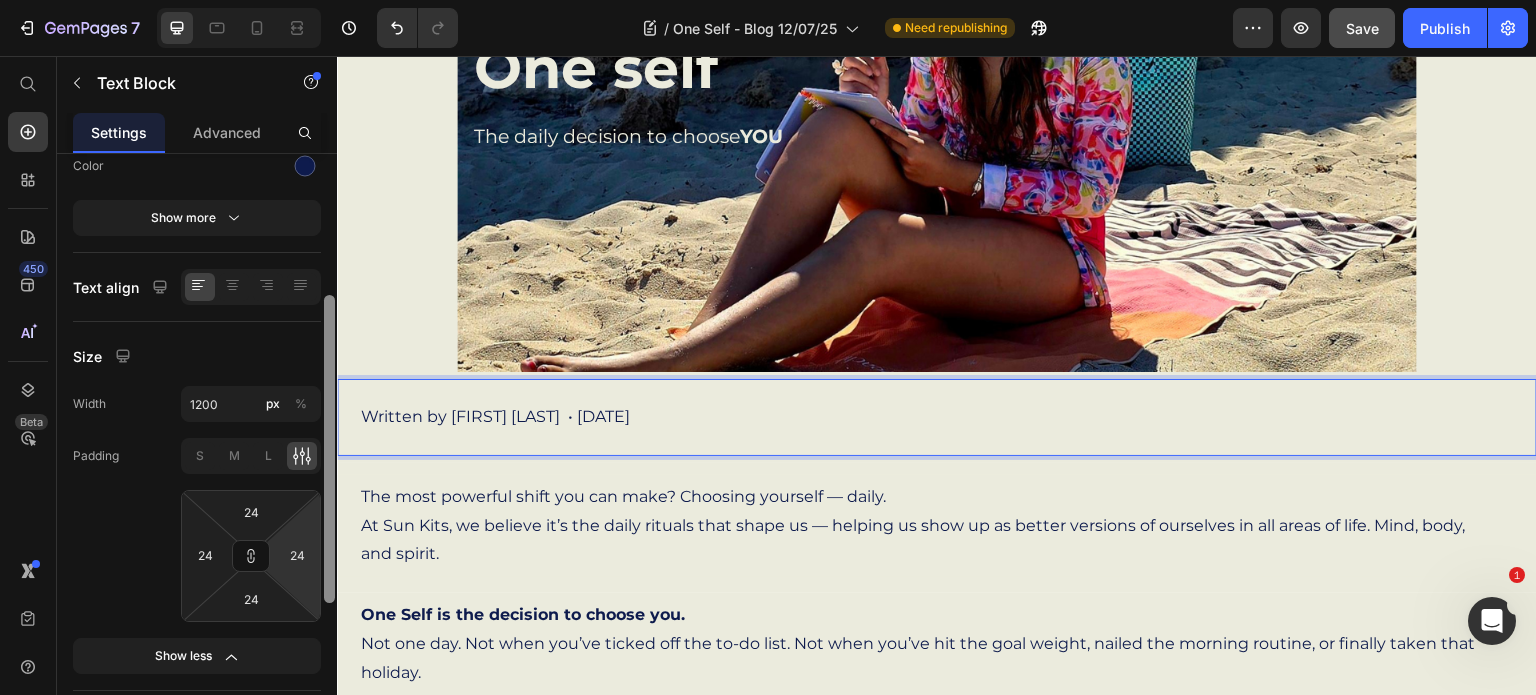 scroll, scrollTop: 285, scrollLeft: 0, axis: vertical 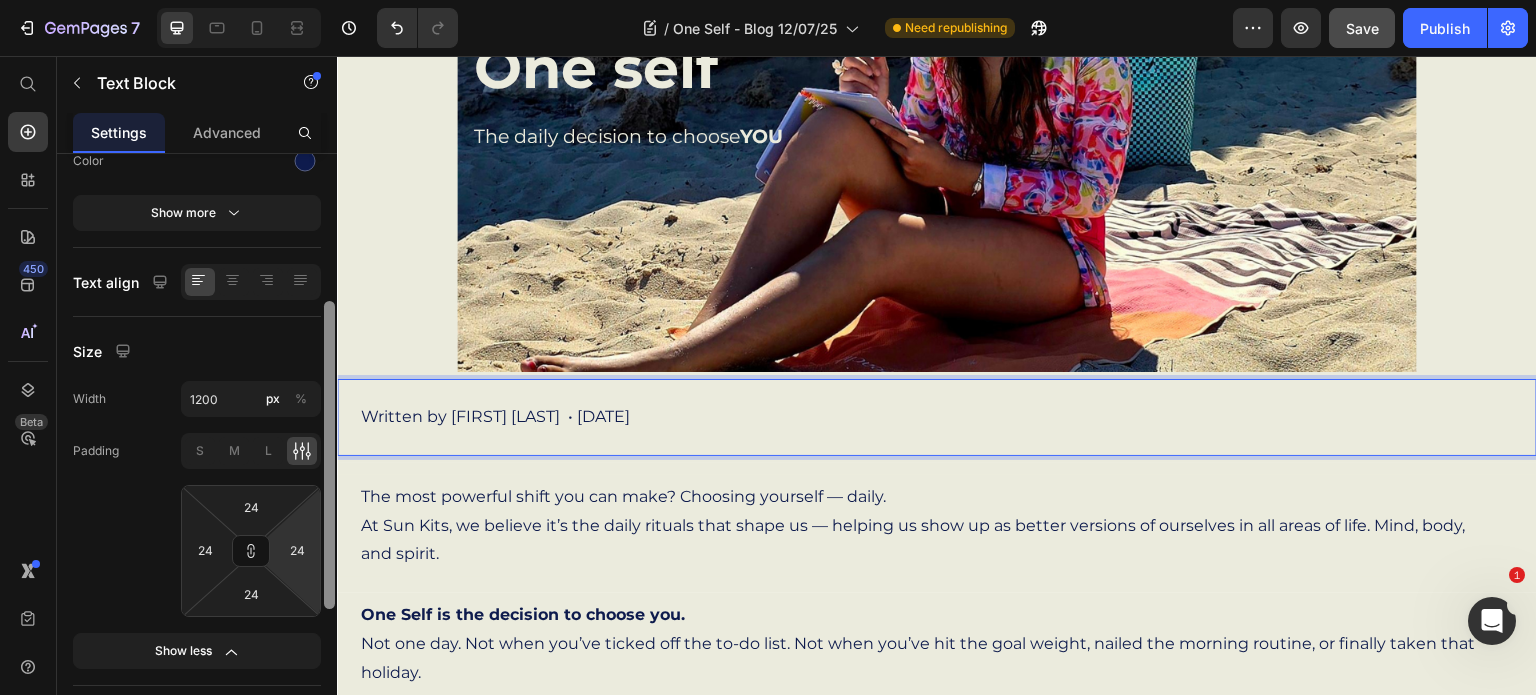 drag, startPoint x: 326, startPoint y: 369, endPoint x: 318, endPoint y: 517, distance: 148.21606 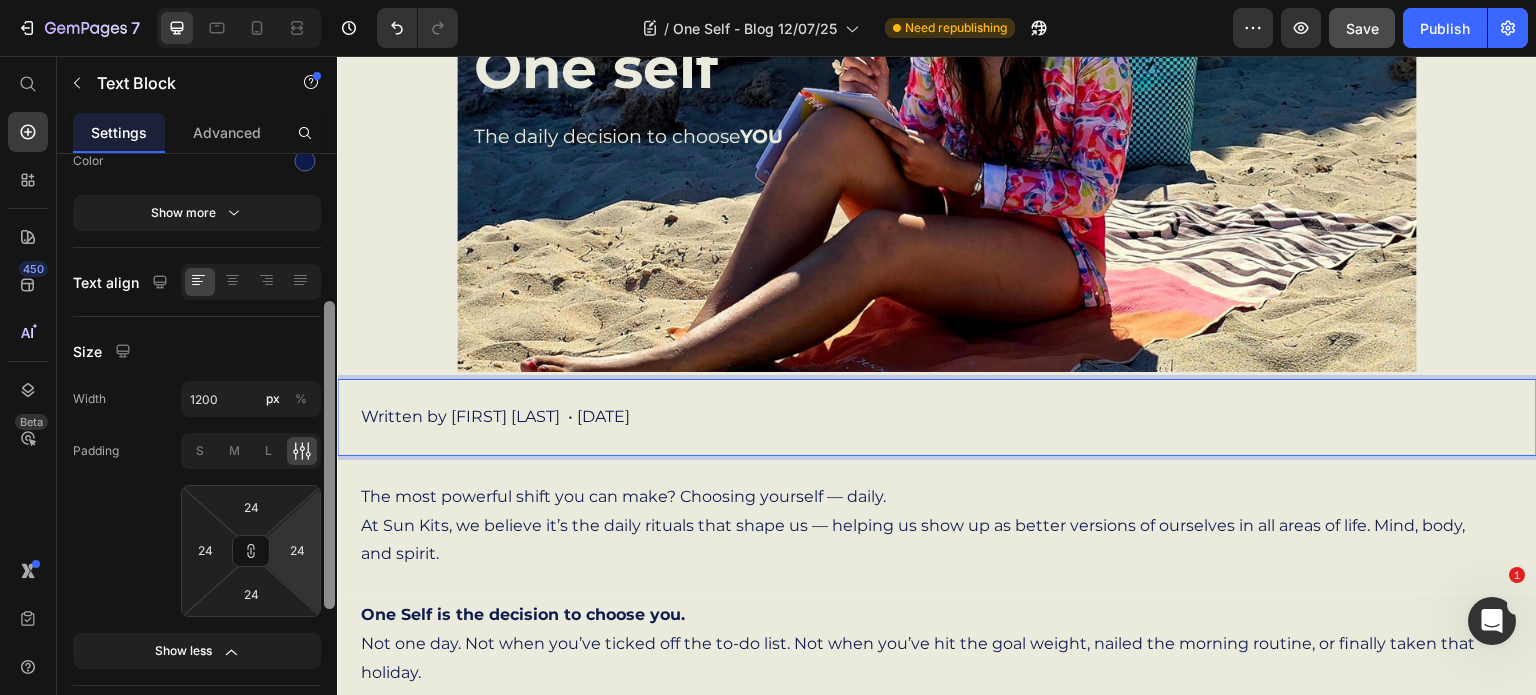 click on "Text Styles Paragraph 1* Font Montserrat Size 16 Color Show more Text align Size Width 1200 px % Padding S M L 24 24 24 24 Show less Align Background Color Image Video  Color   Delete element" at bounding box center [197, 453] 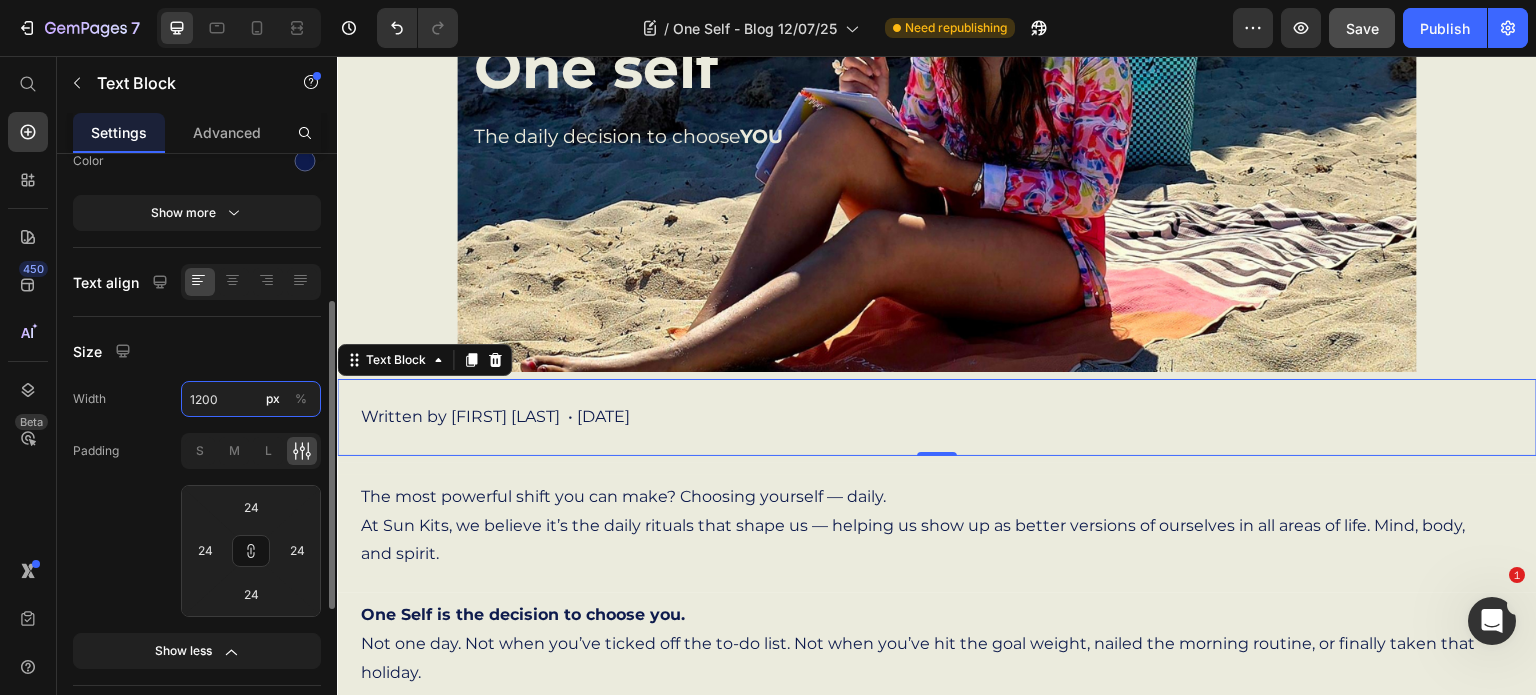 click on "1200" at bounding box center (251, 399) 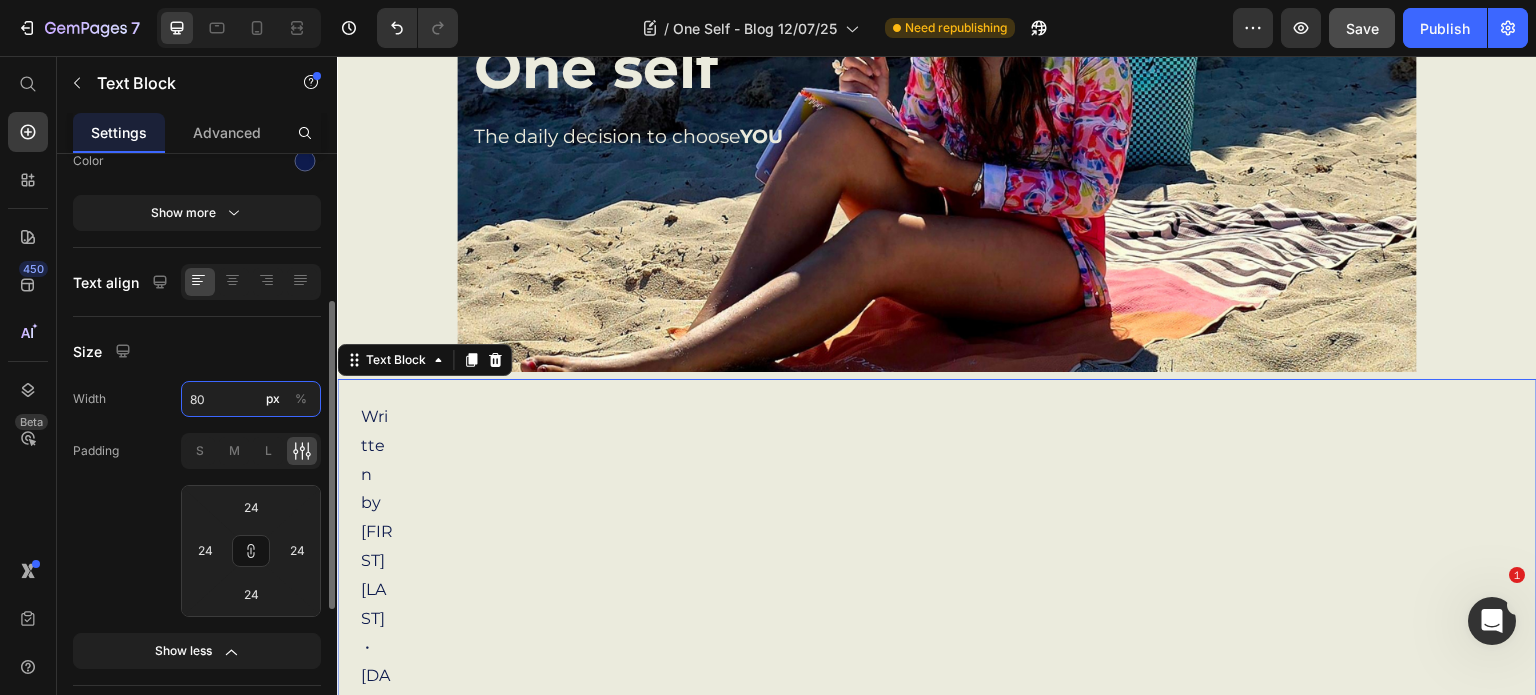 type on "80" 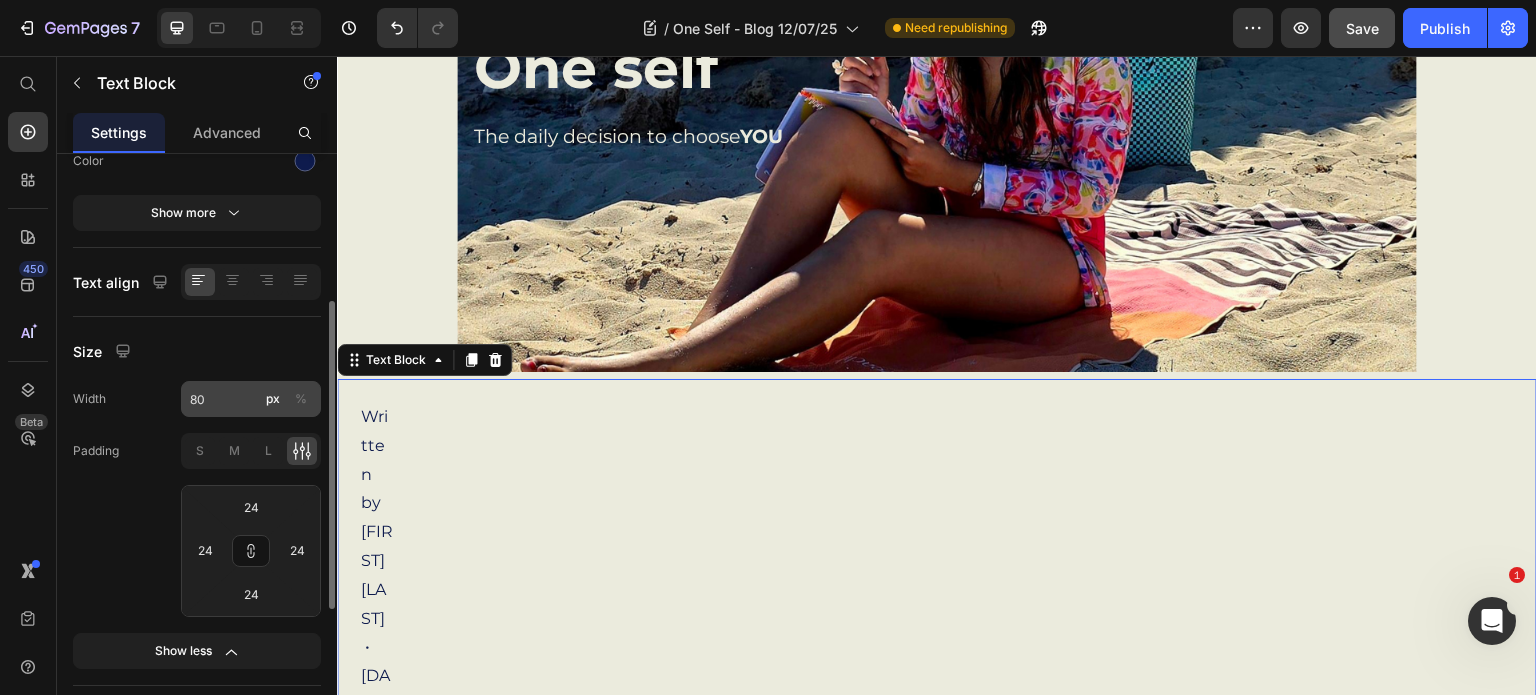 click on "%" at bounding box center [301, 399] 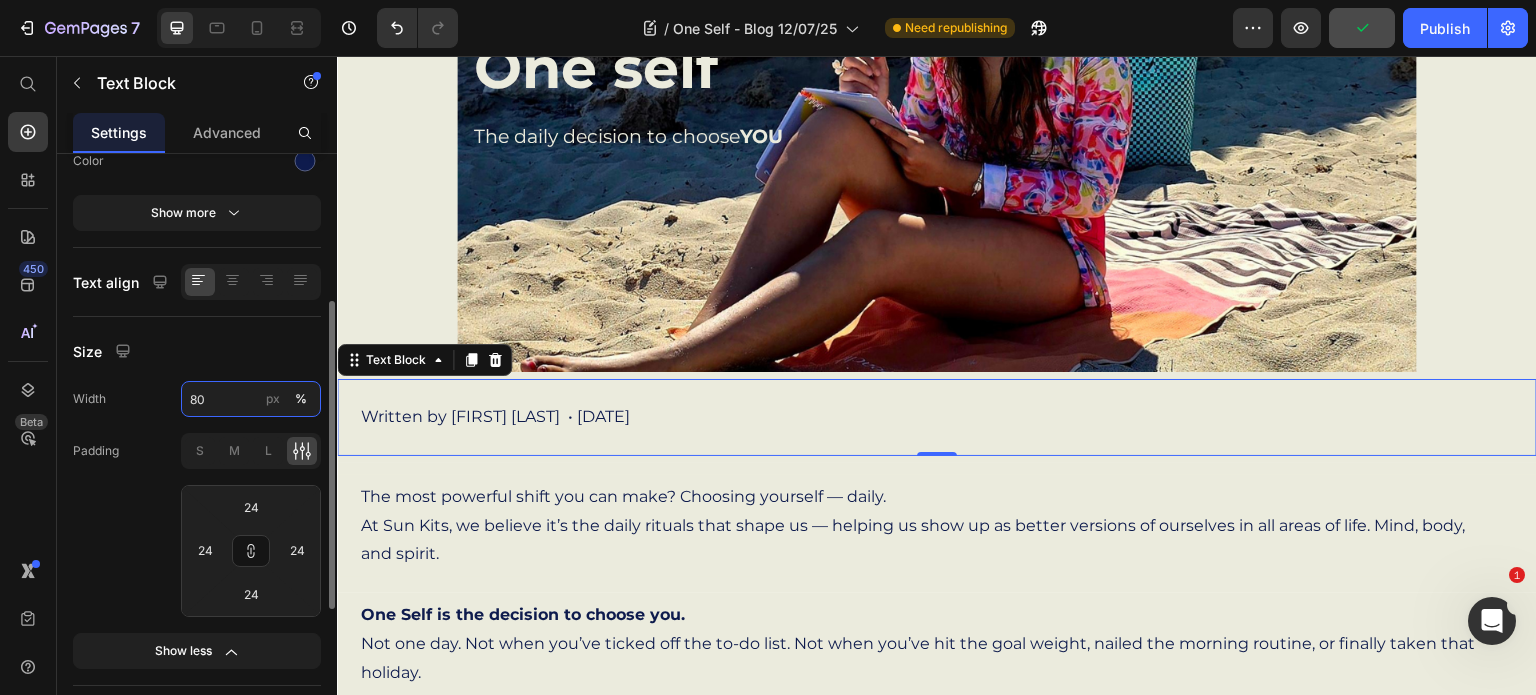 click on "80" at bounding box center (251, 399) 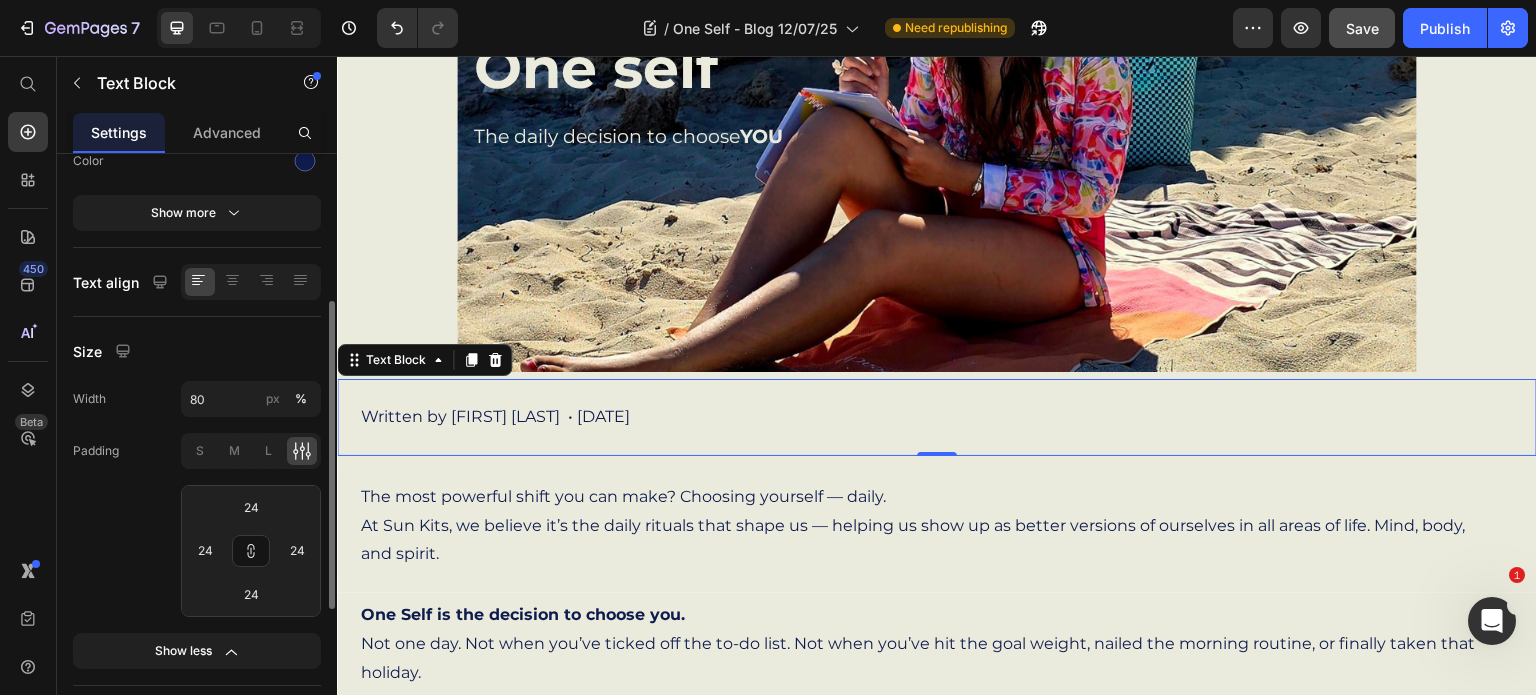 click on "Text Styles Paragraph 1* Font Montserrat Size 16 Color Show more Text align Size Width 80 px % Padding S M L 24 24 24 24 Show less Align Background Color Image Video  Color" at bounding box center [197, 399] 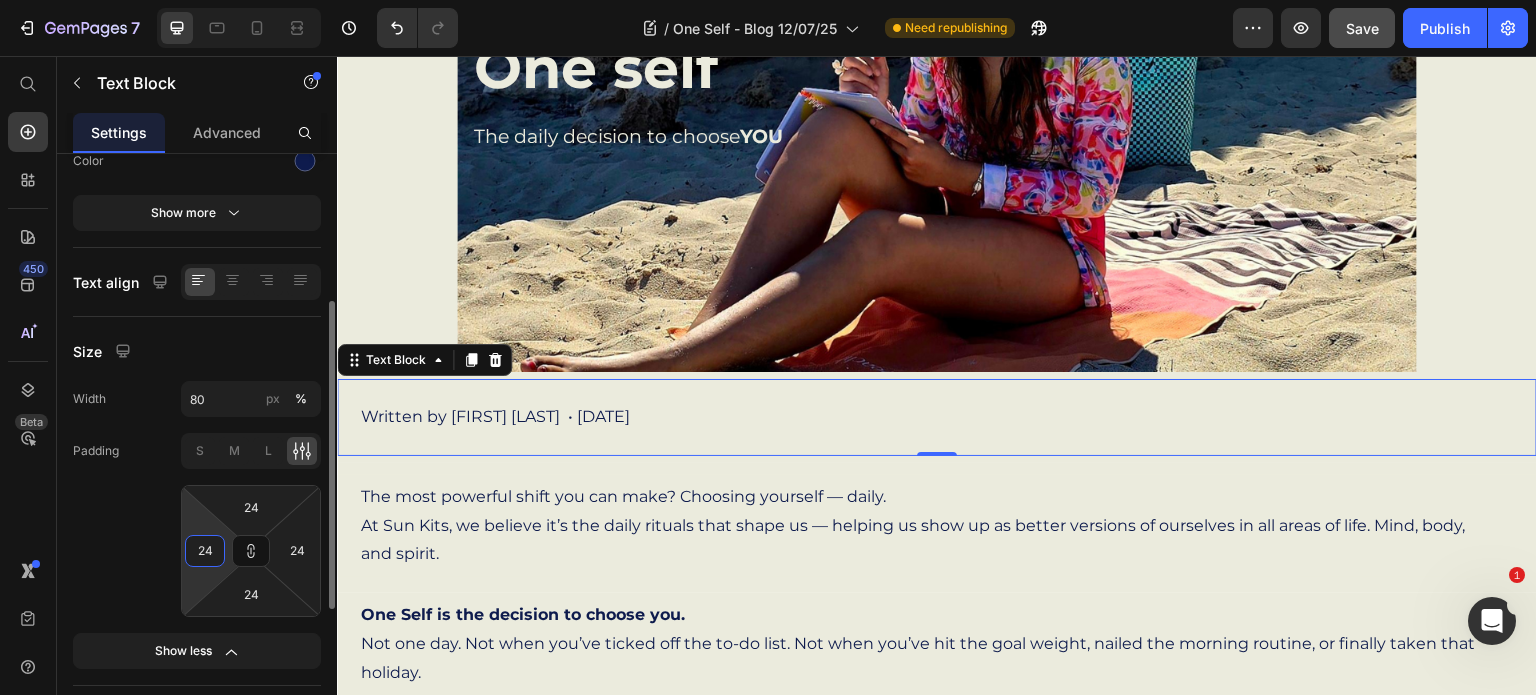 click on "24" at bounding box center (205, 551) 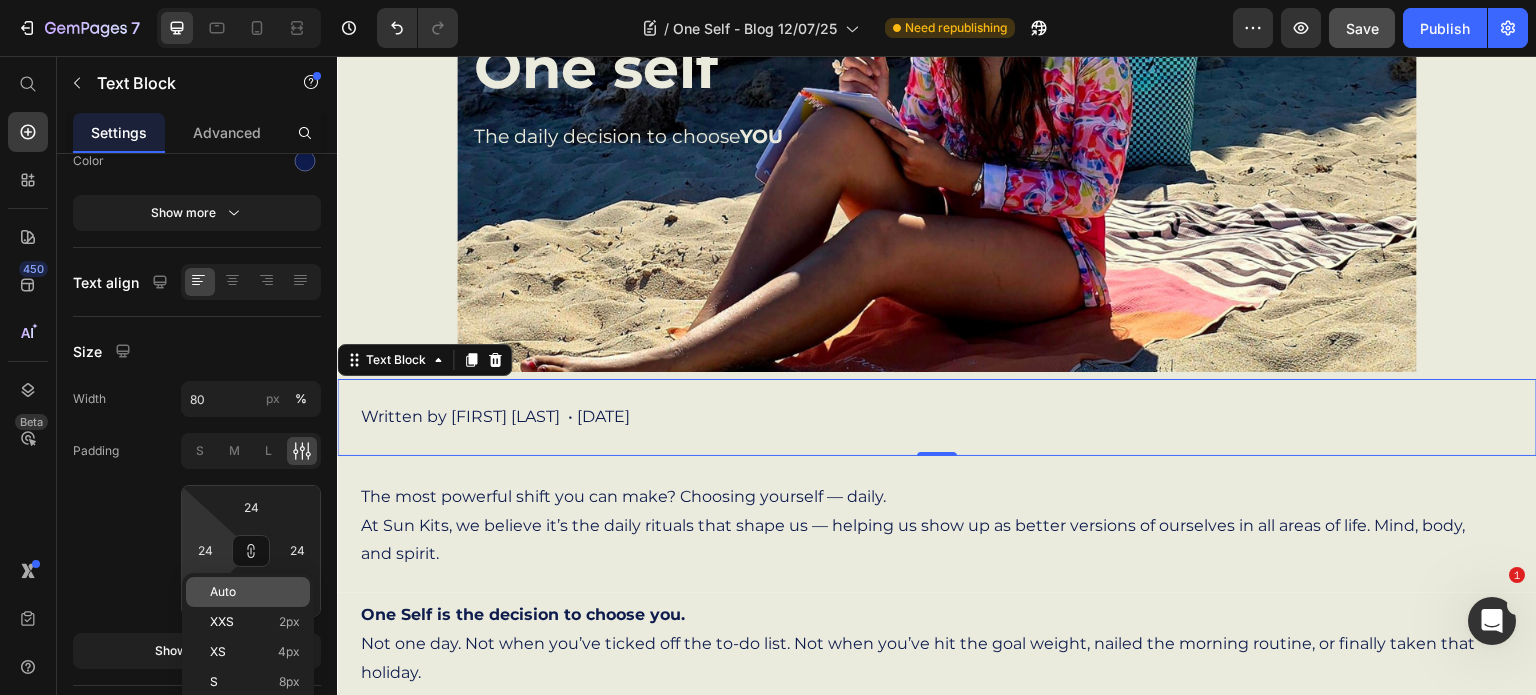 click on "Auto" at bounding box center (223, 592) 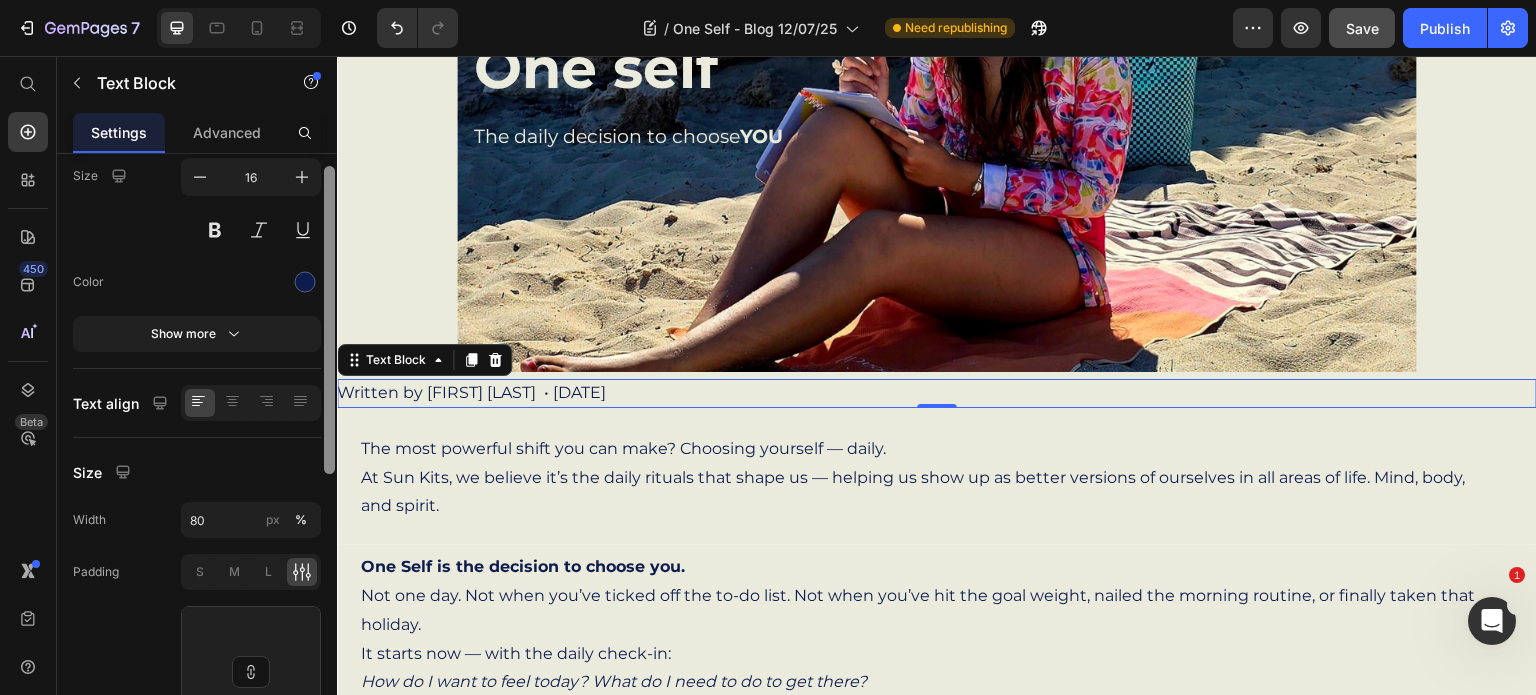 scroll, scrollTop: 80, scrollLeft: 0, axis: vertical 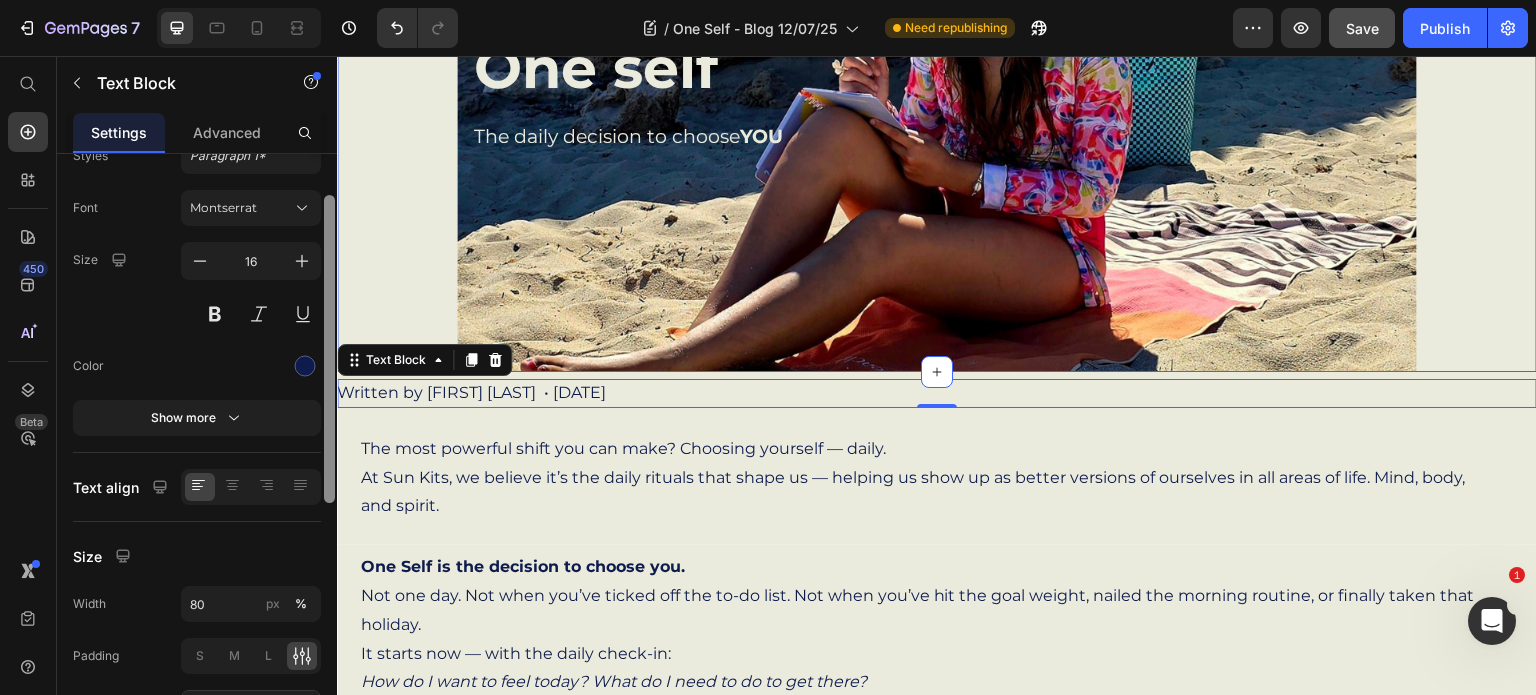 drag, startPoint x: 668, startPoint y: 482, endPoint x: 347, endPoint y: 183, distance: 438.68213 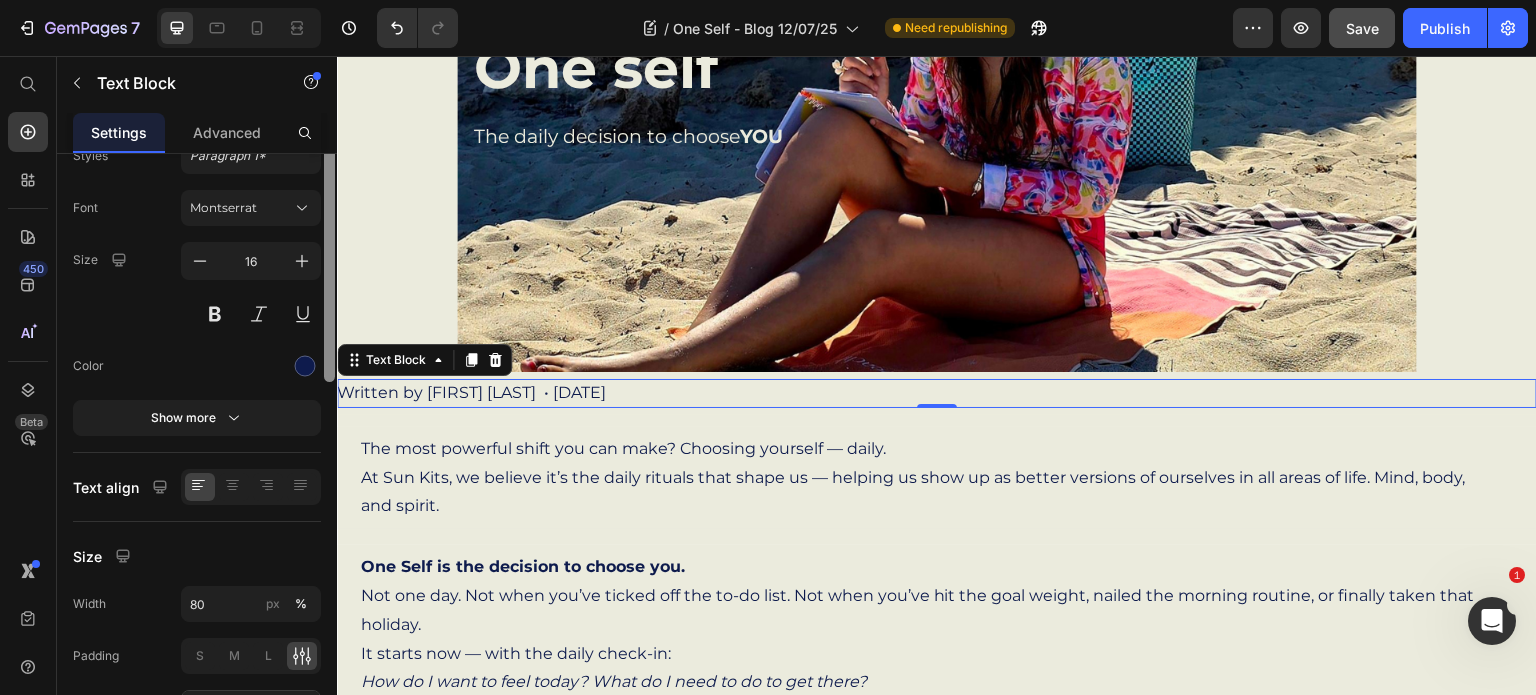 scroll, scrollTop: 0, scrollLeft: 0, axis: both 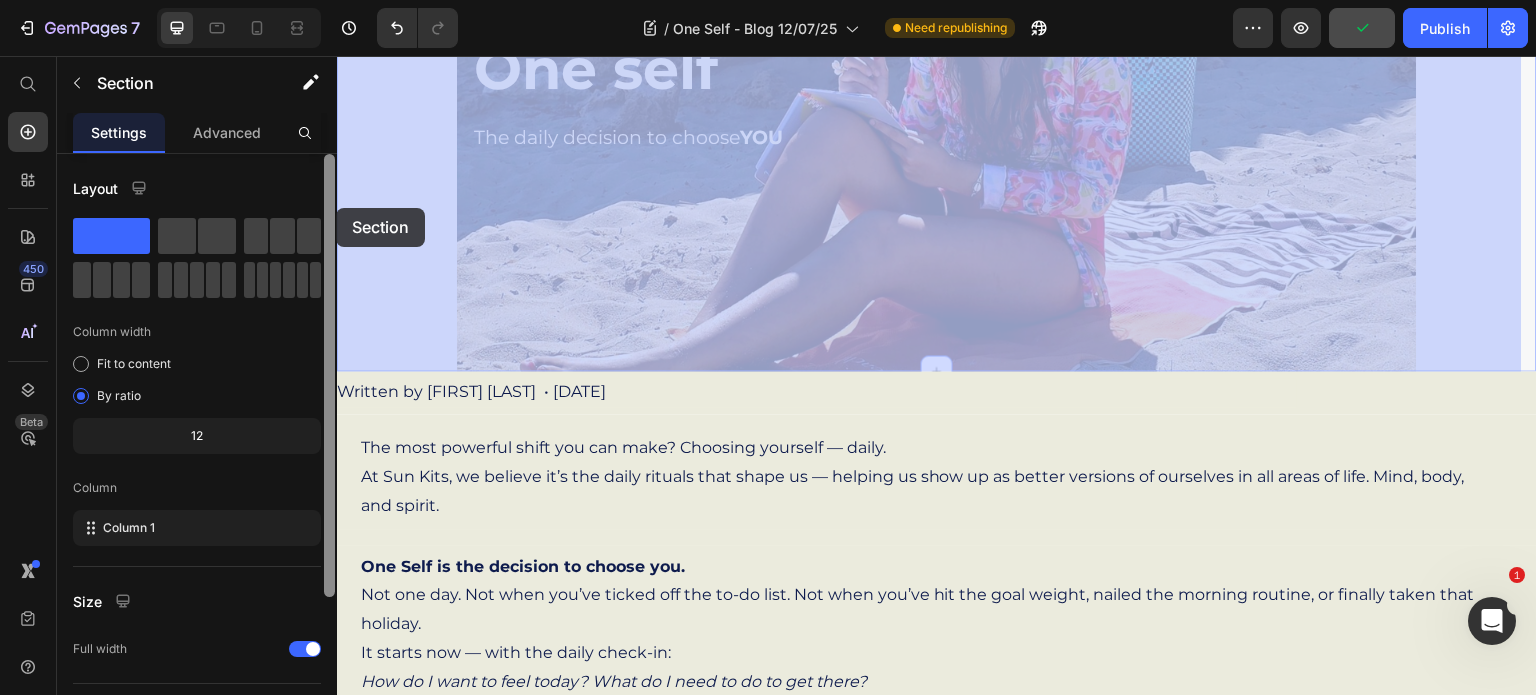 drag, startPoint x: 337, startPoint y: 179, endPoint x: 673, endPoint y: 264, distance: 346.58478 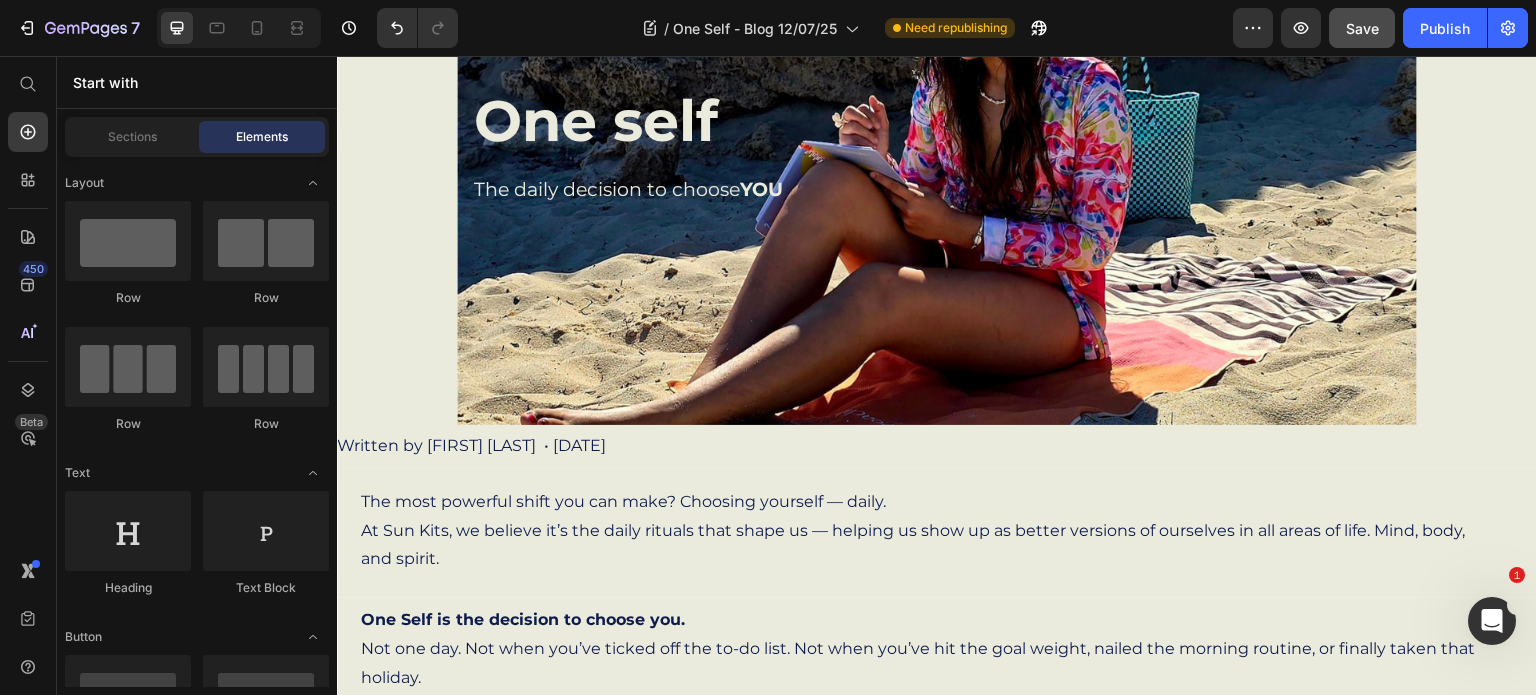 scroll, scrollTop: 255, scrollLeft: 0, axis: vertical 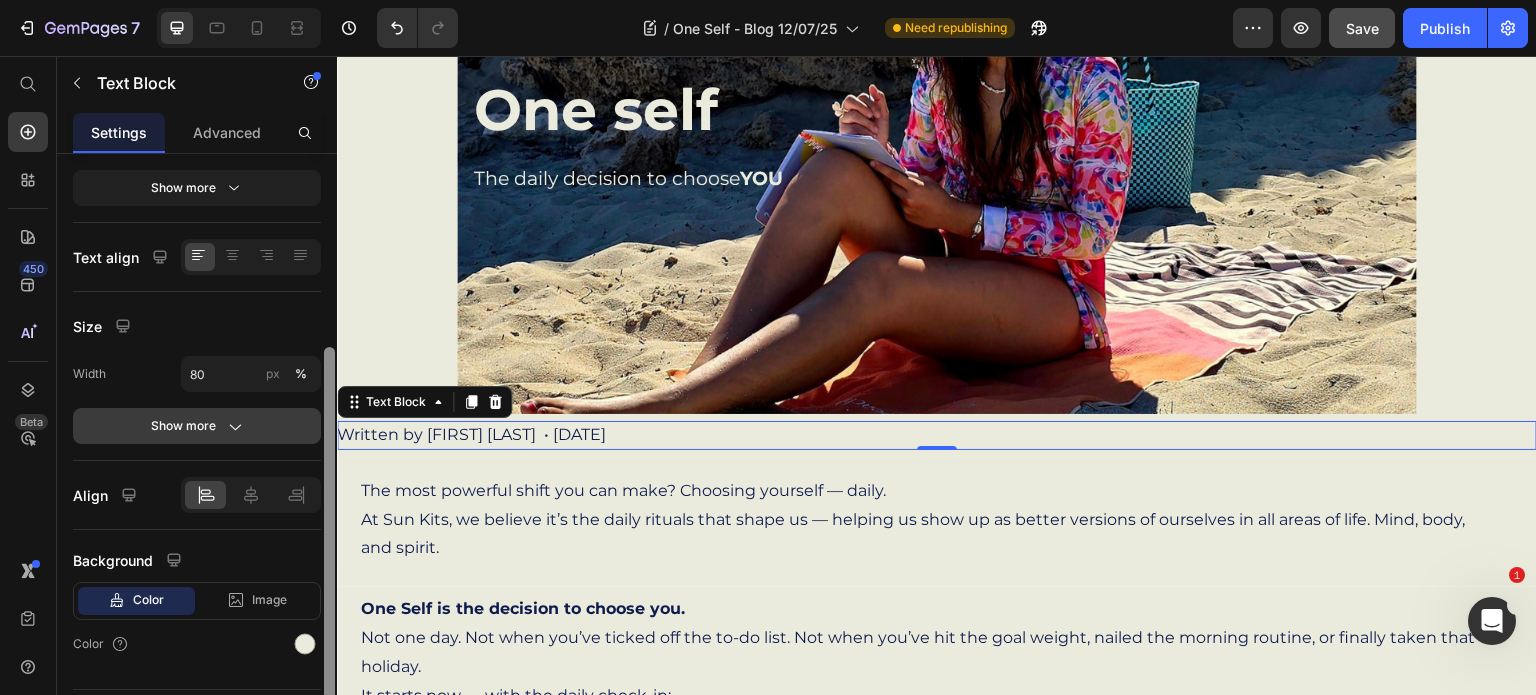 click on "Show more" 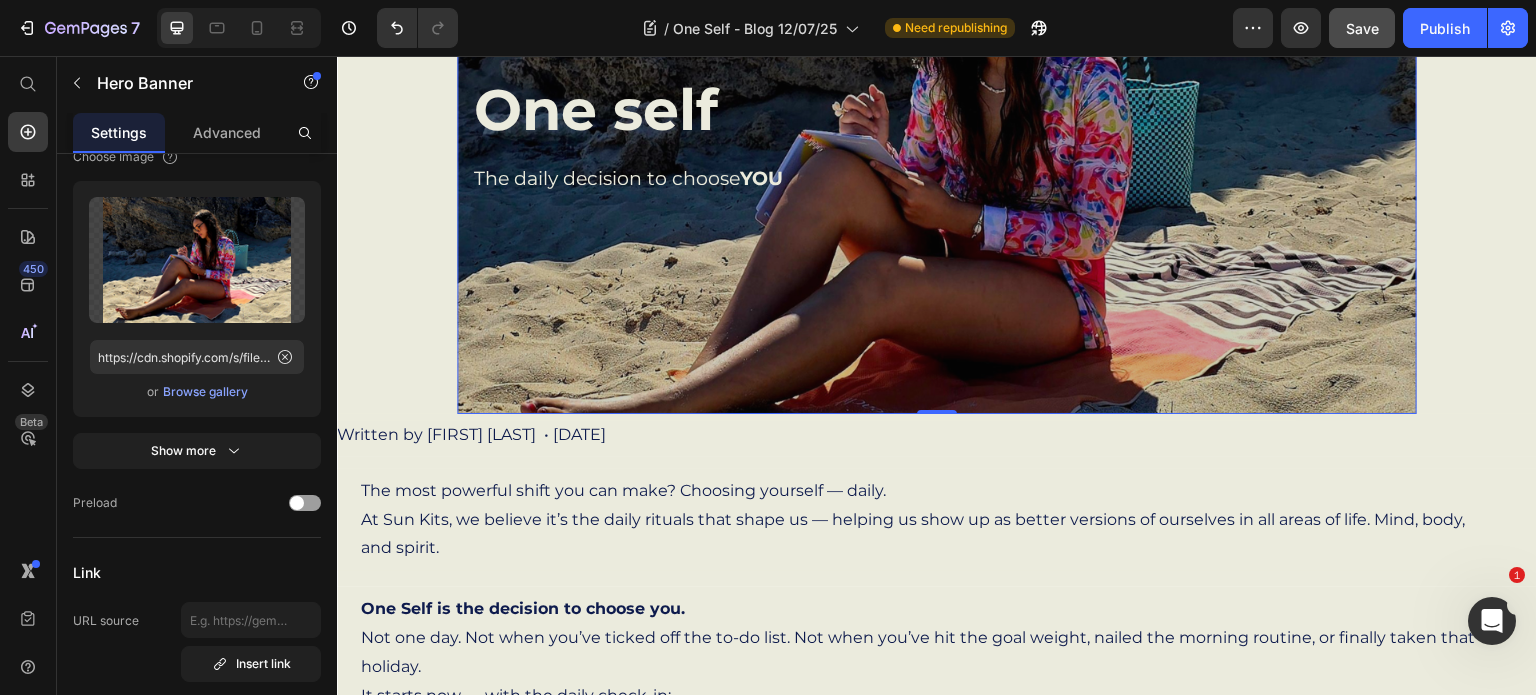 click at bounding box center [937, 158] 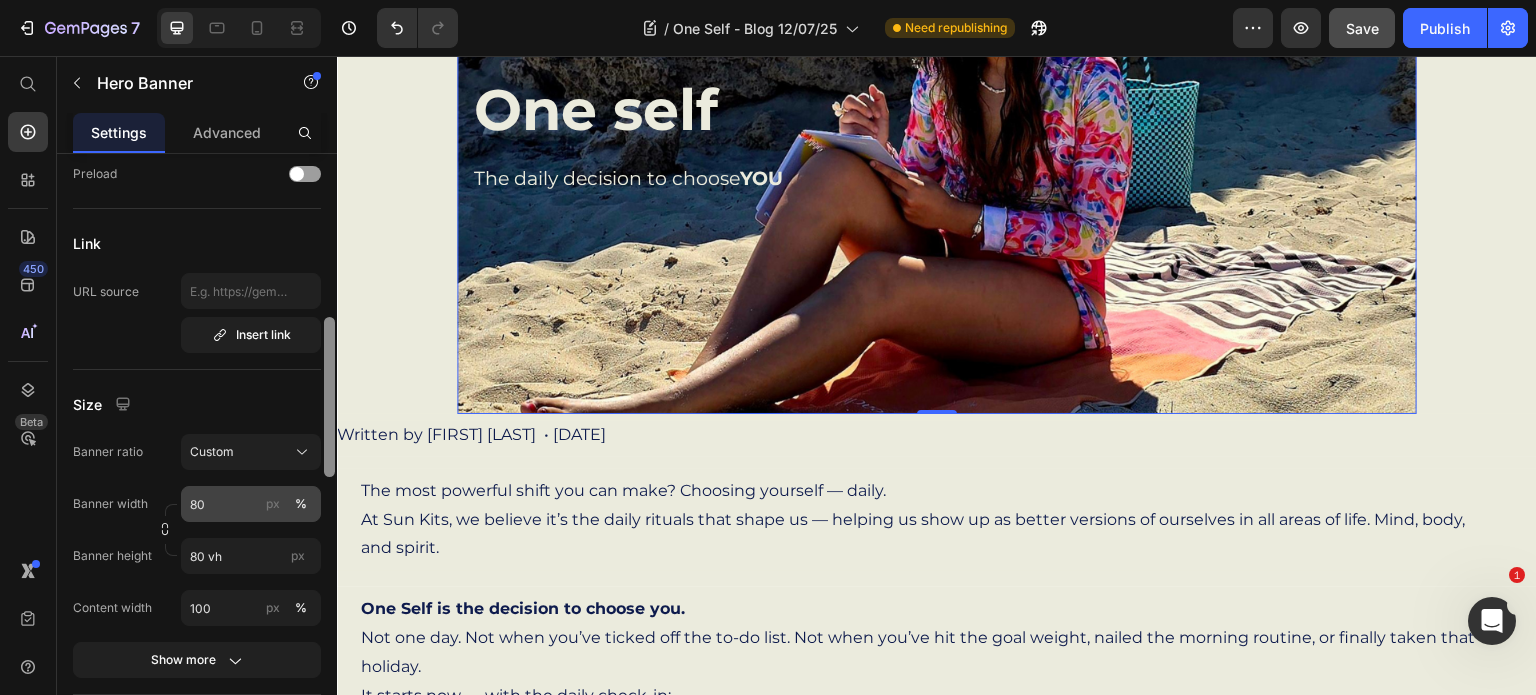 scroll, scrollTop: 650, scrollLeft: 0, axis: vertical 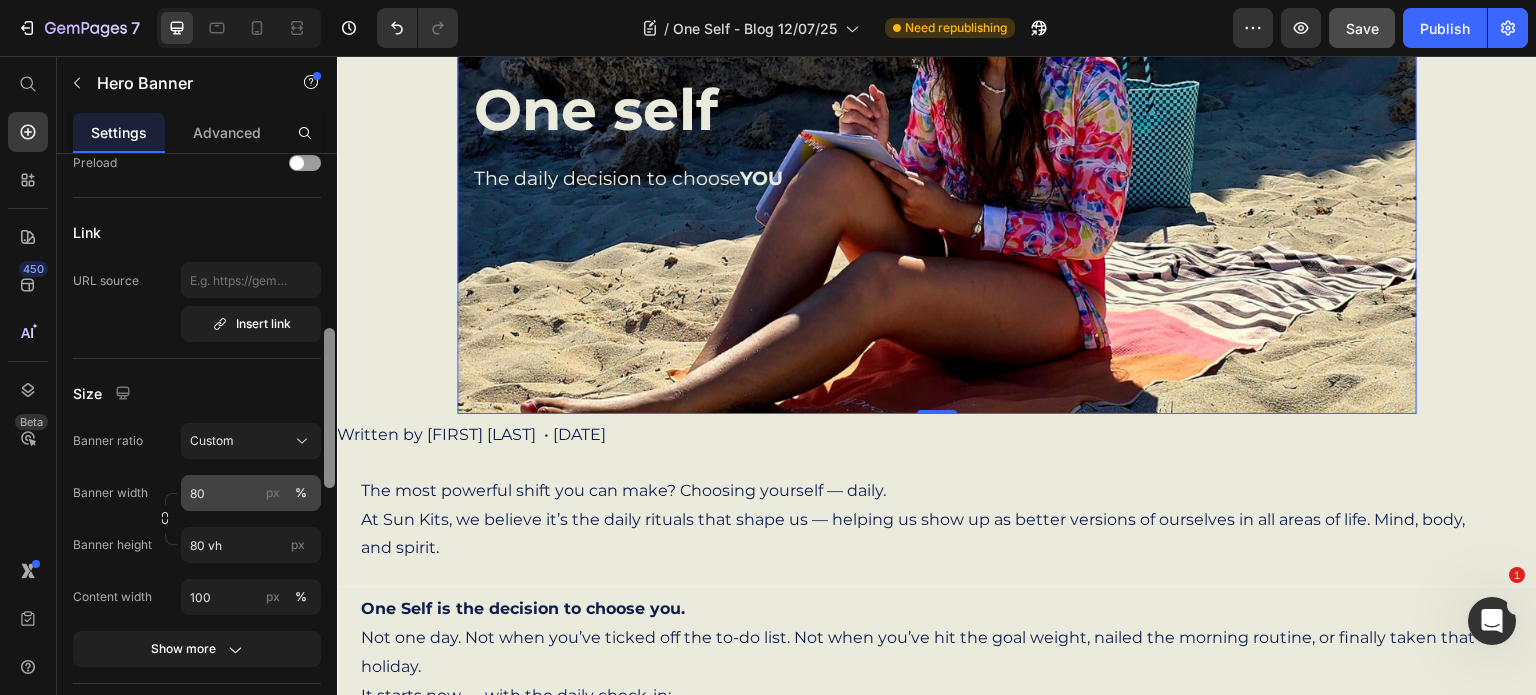 drag, startPoint x: 334, startPoint y: 302, endPoint x: 314, endPoint y: 477, distance: 176.13914 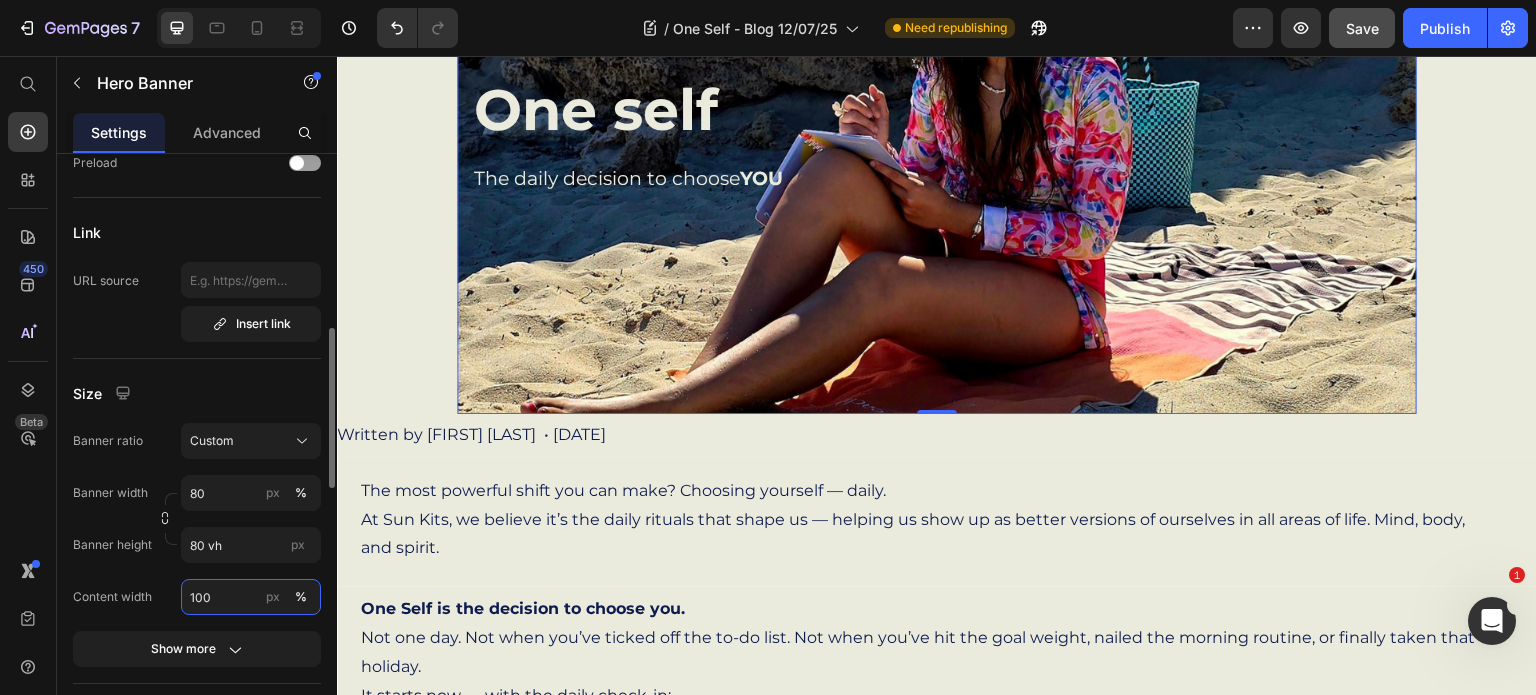click on "100" at bounding box center [251, 597] 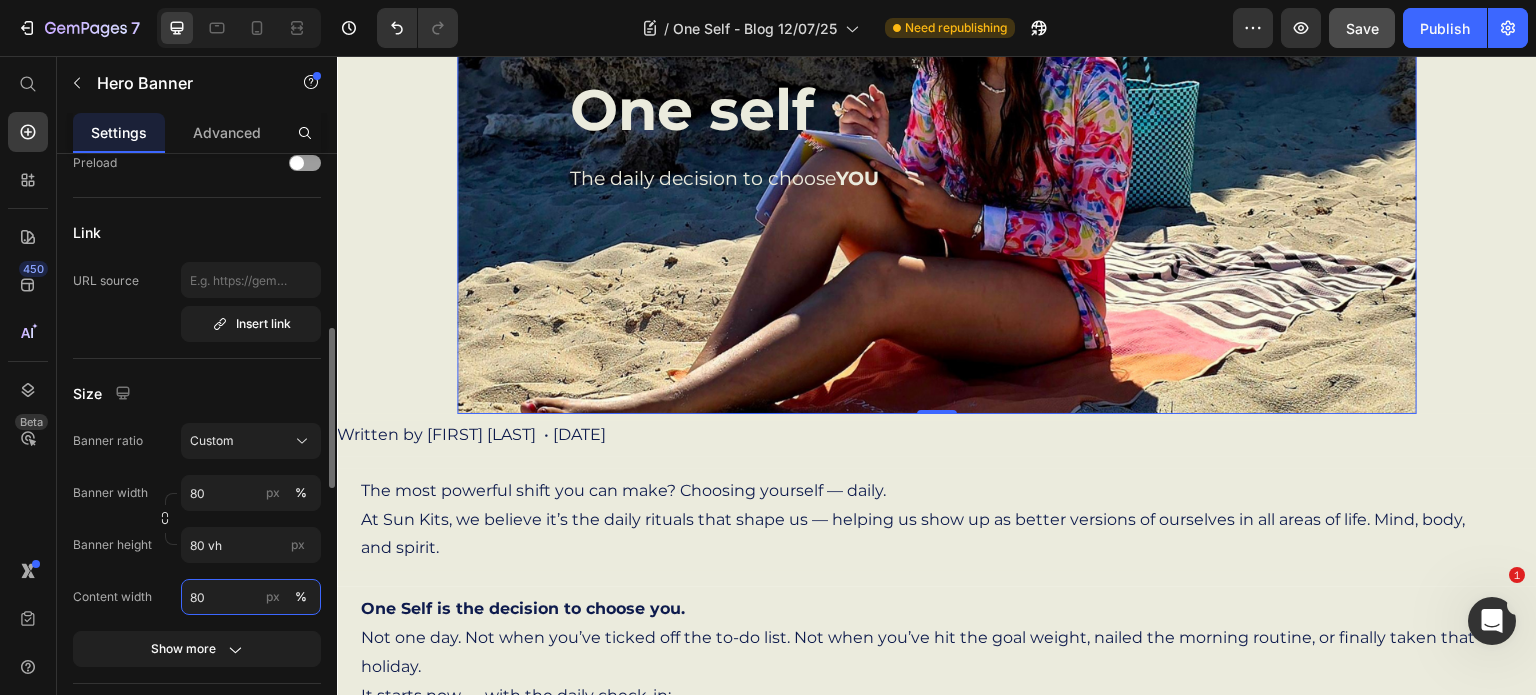 type on "8" 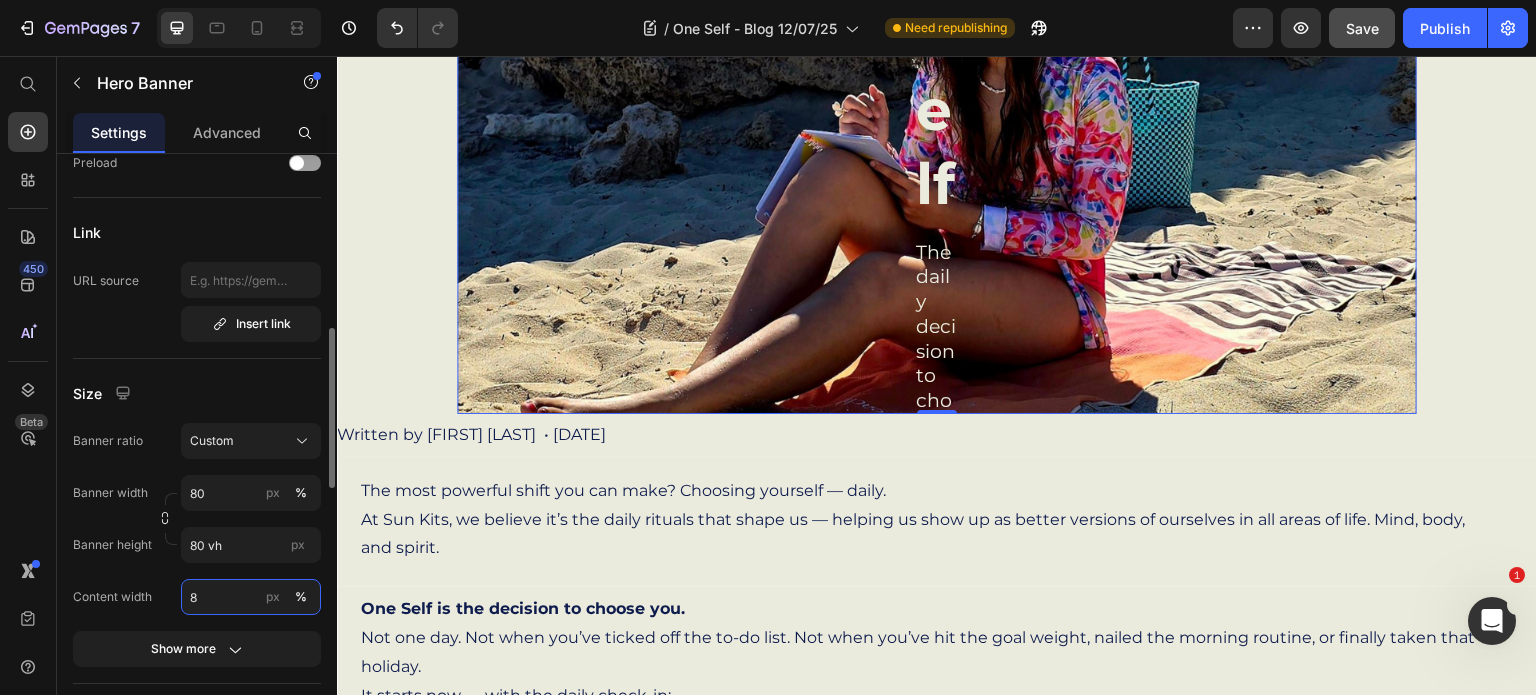 type 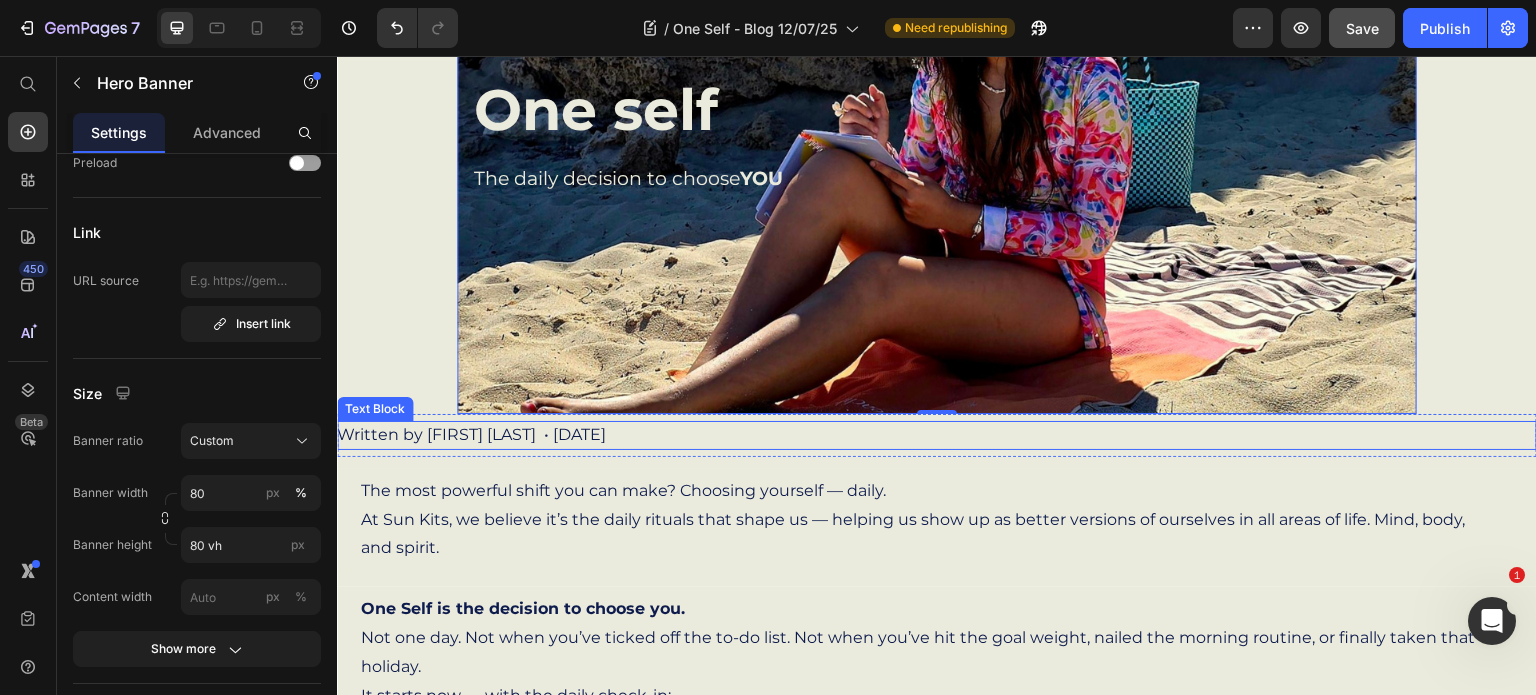 click on "Written by [FIRST] [LAST]  • [DATE]" at bounding box center (817, 435) 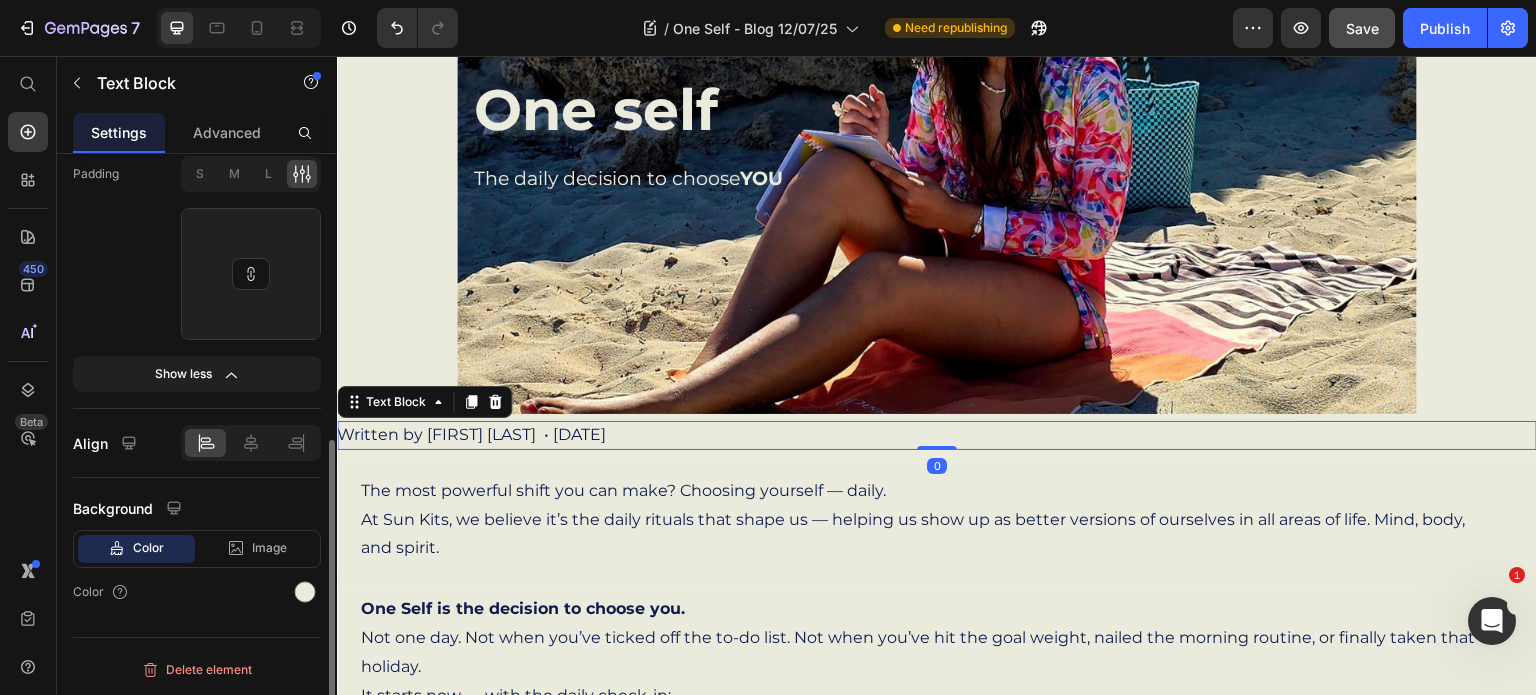 scroll, scrollTop: 0, scrollLeft: 0, axis: both 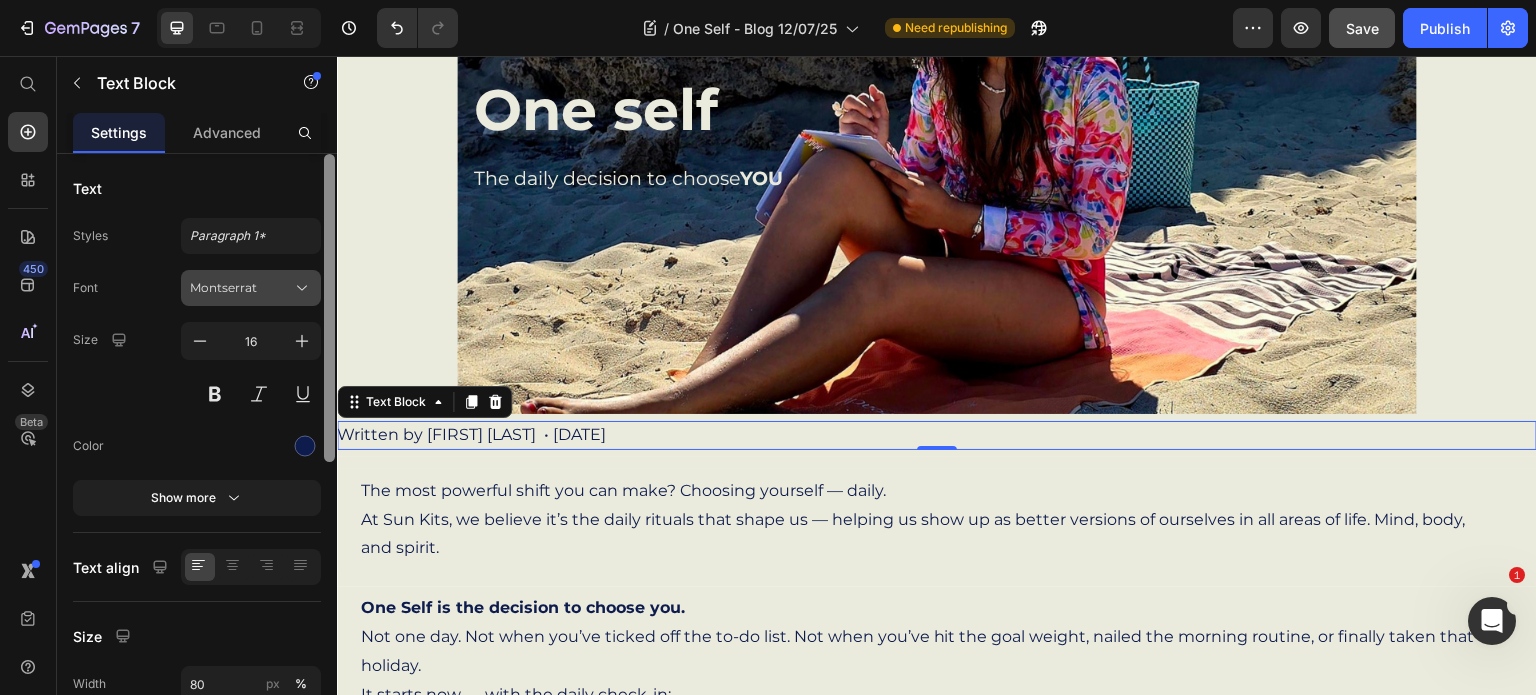 drag, startPoint x: 332, startPoint y: 375, endPoint x: 307, endPoint y: 291, distance: 87.64131 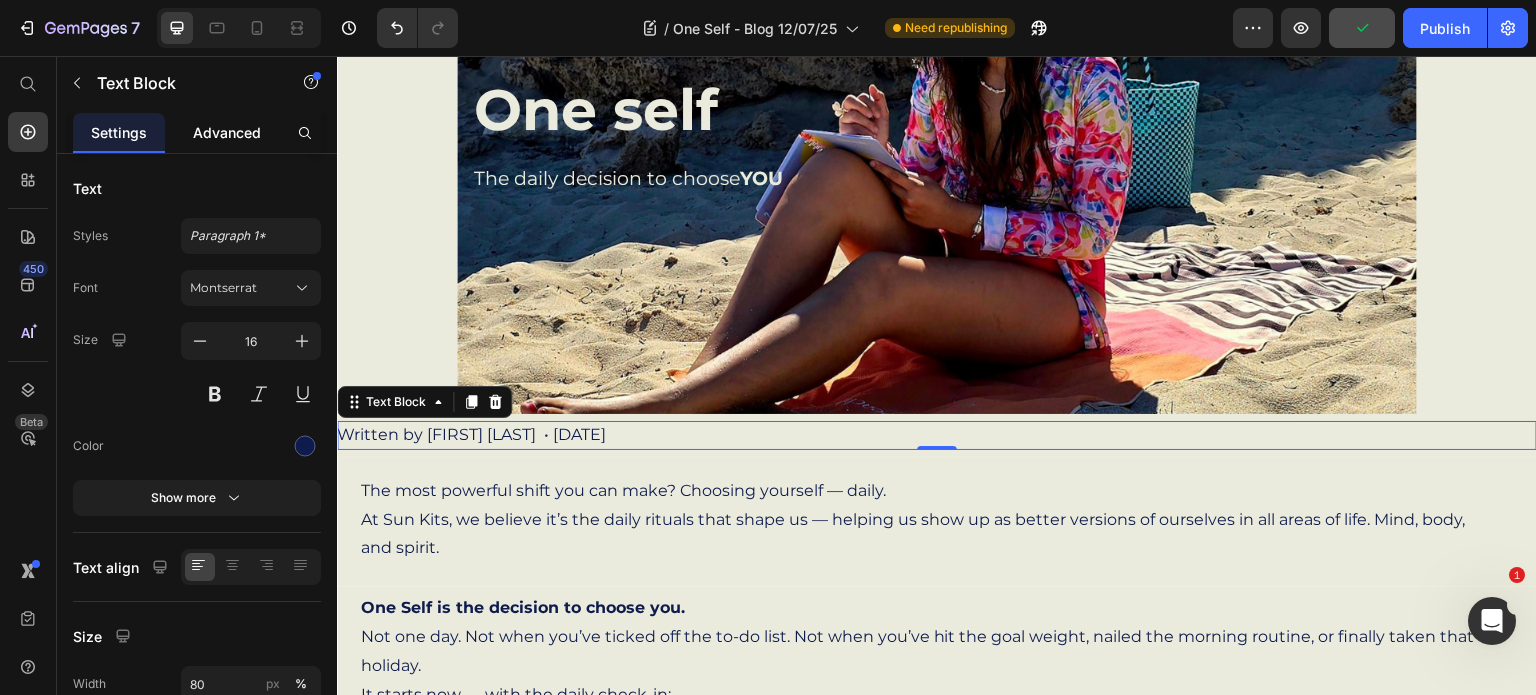 click on "Advanced" at bounding box center [227, 132] 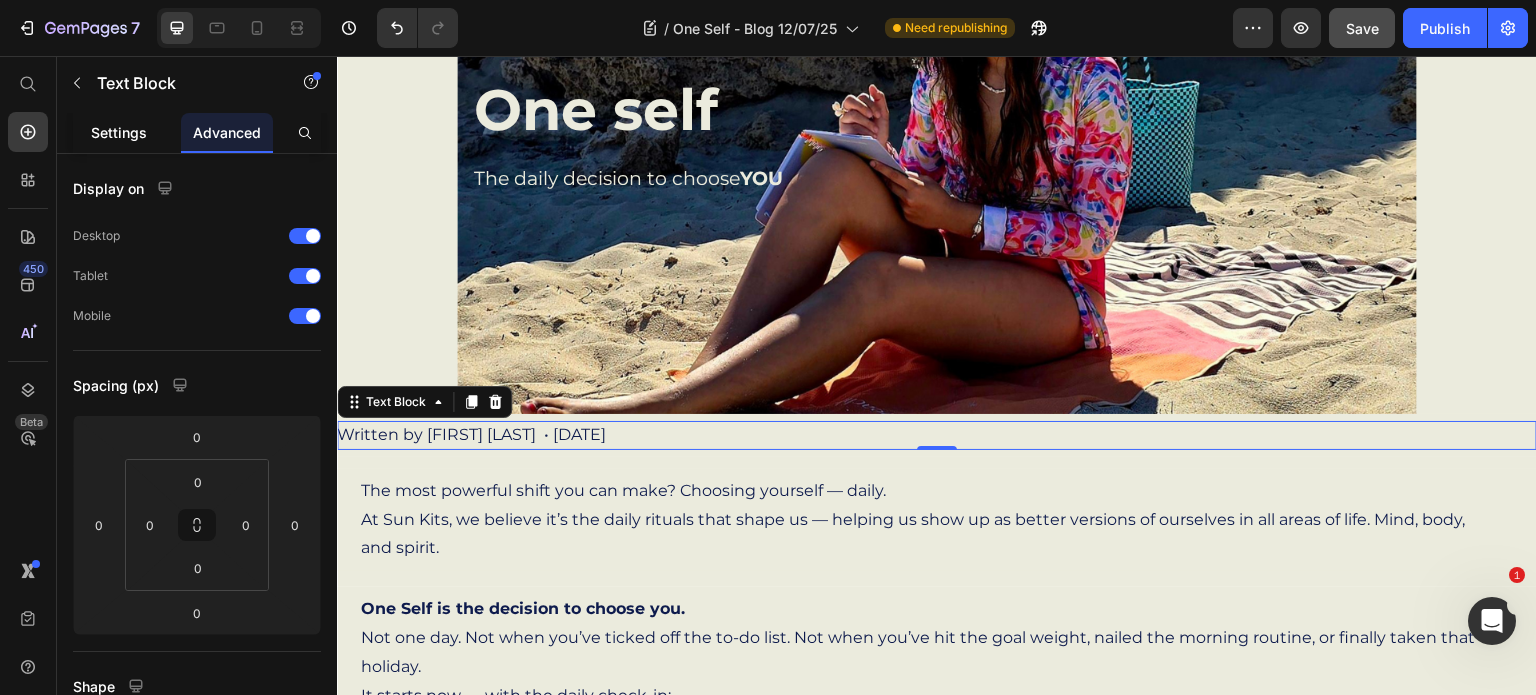 click on "Settings" at bounding box center (119, 132) 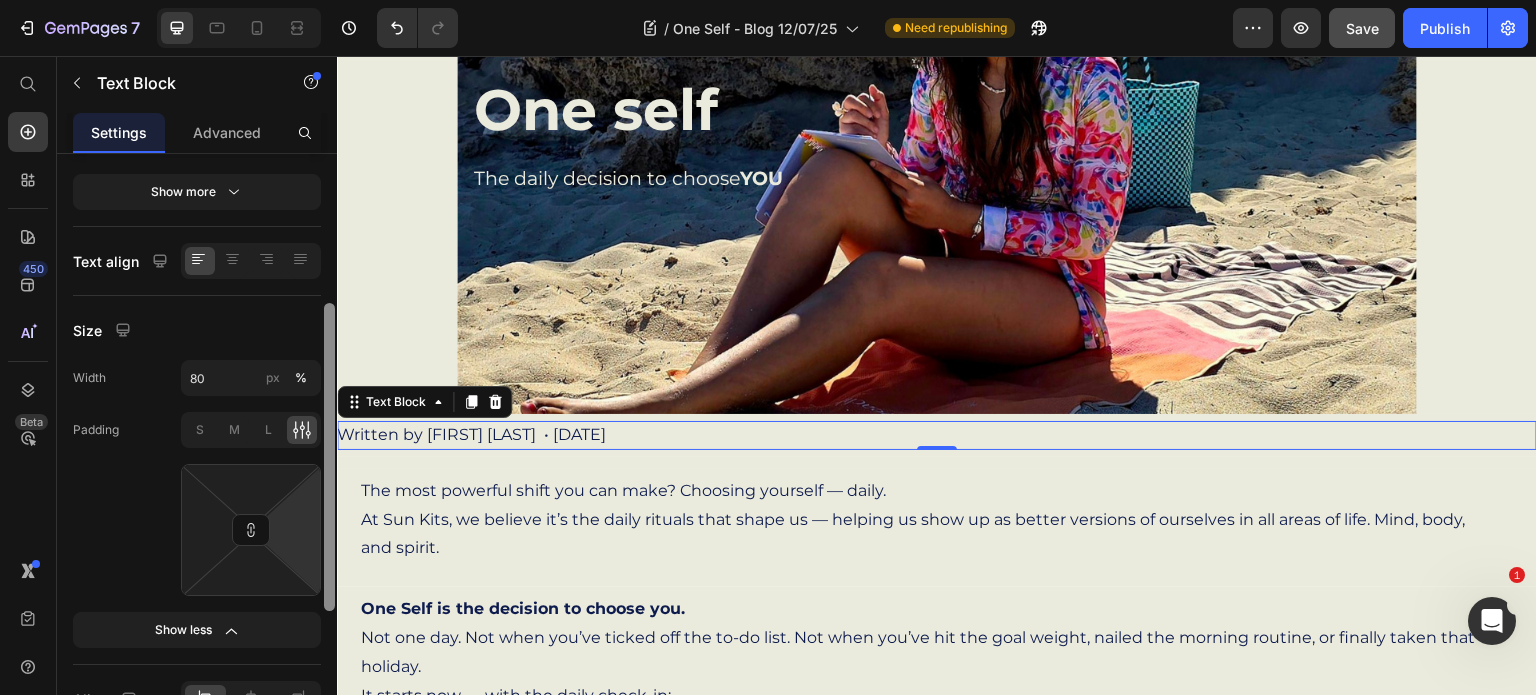 scroll, scrollTop: 316, scrollLeft: 0, axis: vertical 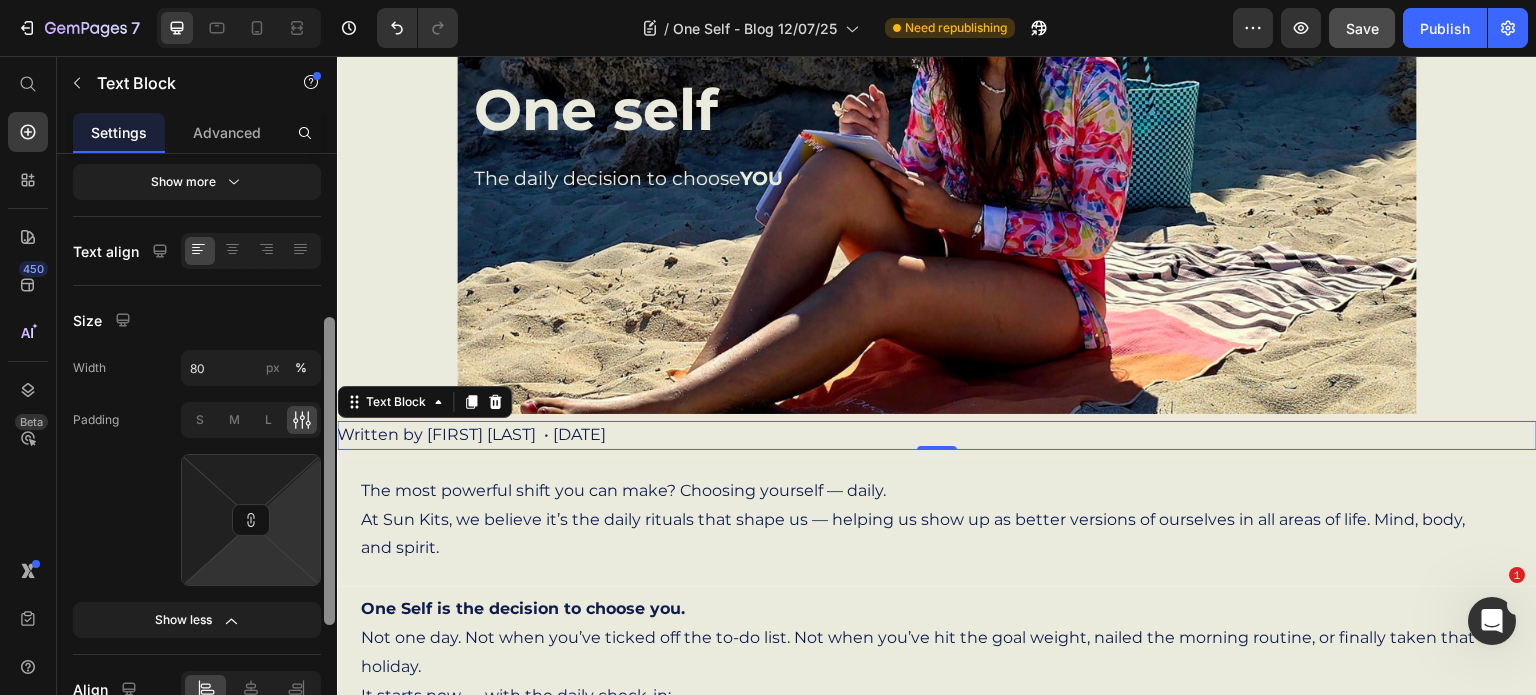 drag, startPoint x: 328, startPoint y: 396, endPoint x: 292, endPoint y: 559, distance: 166.92813 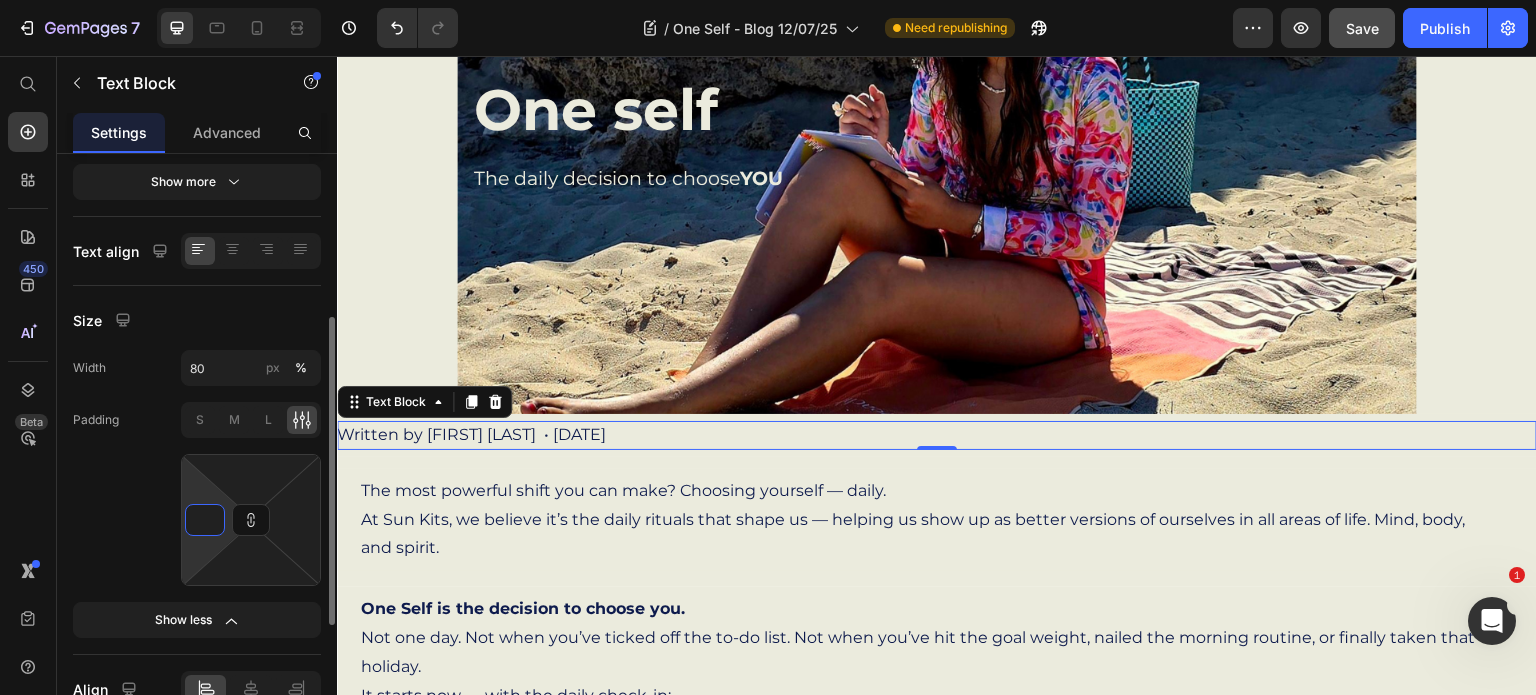 click at bounding box center (205, 520) 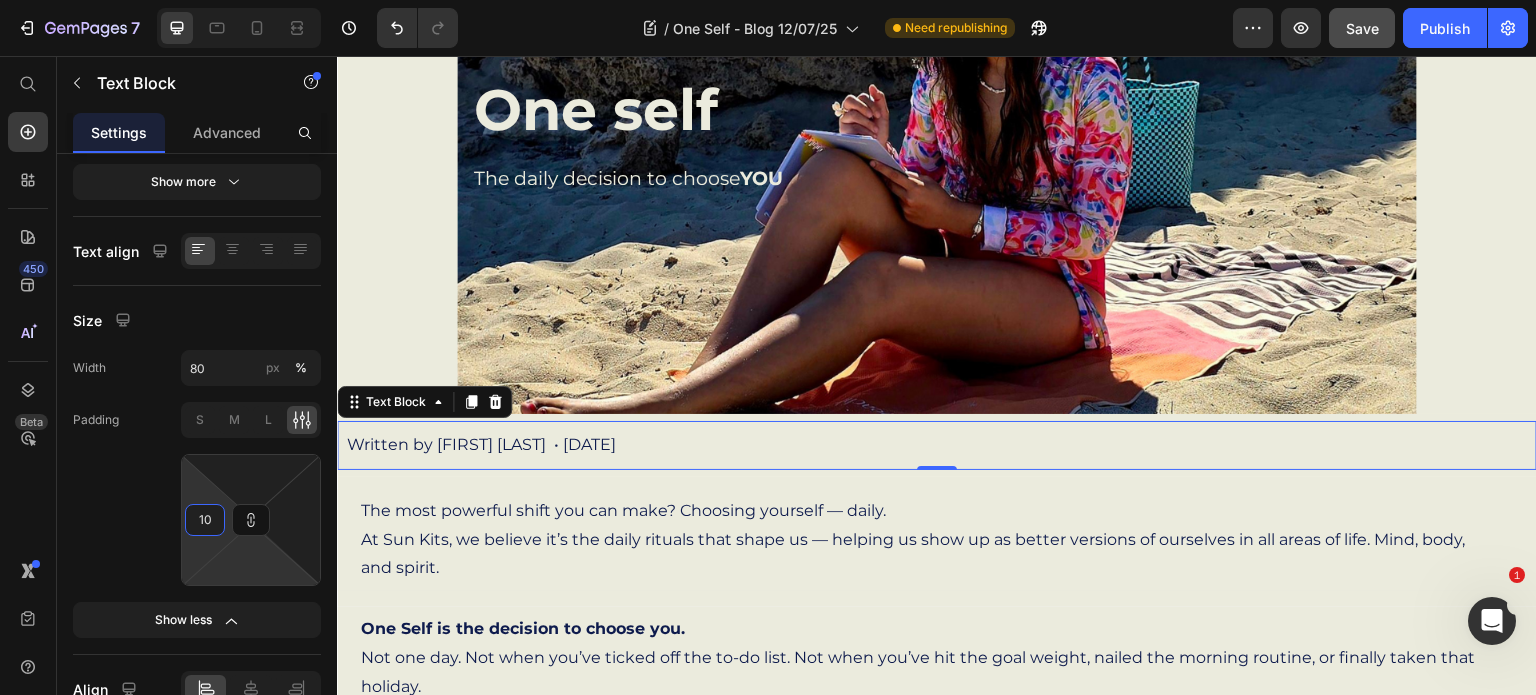 type on "1" 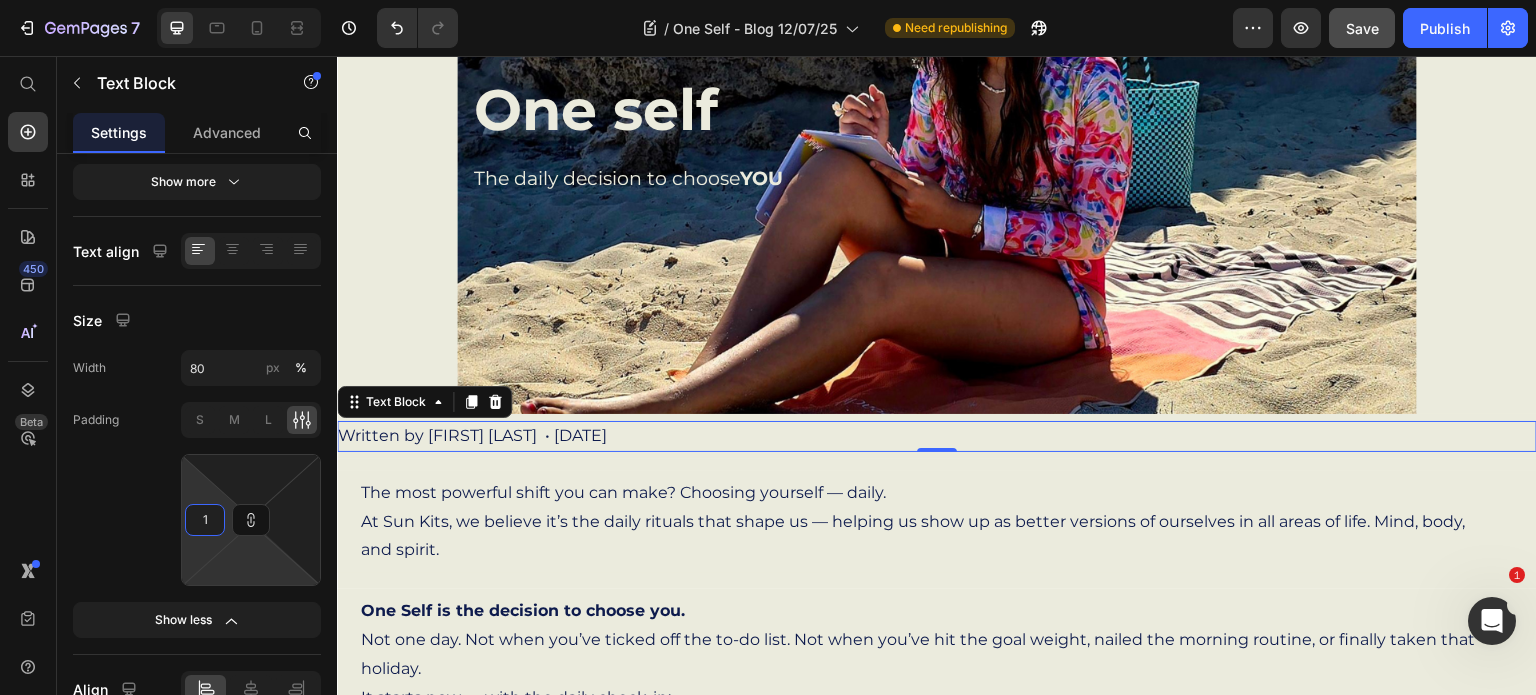 type 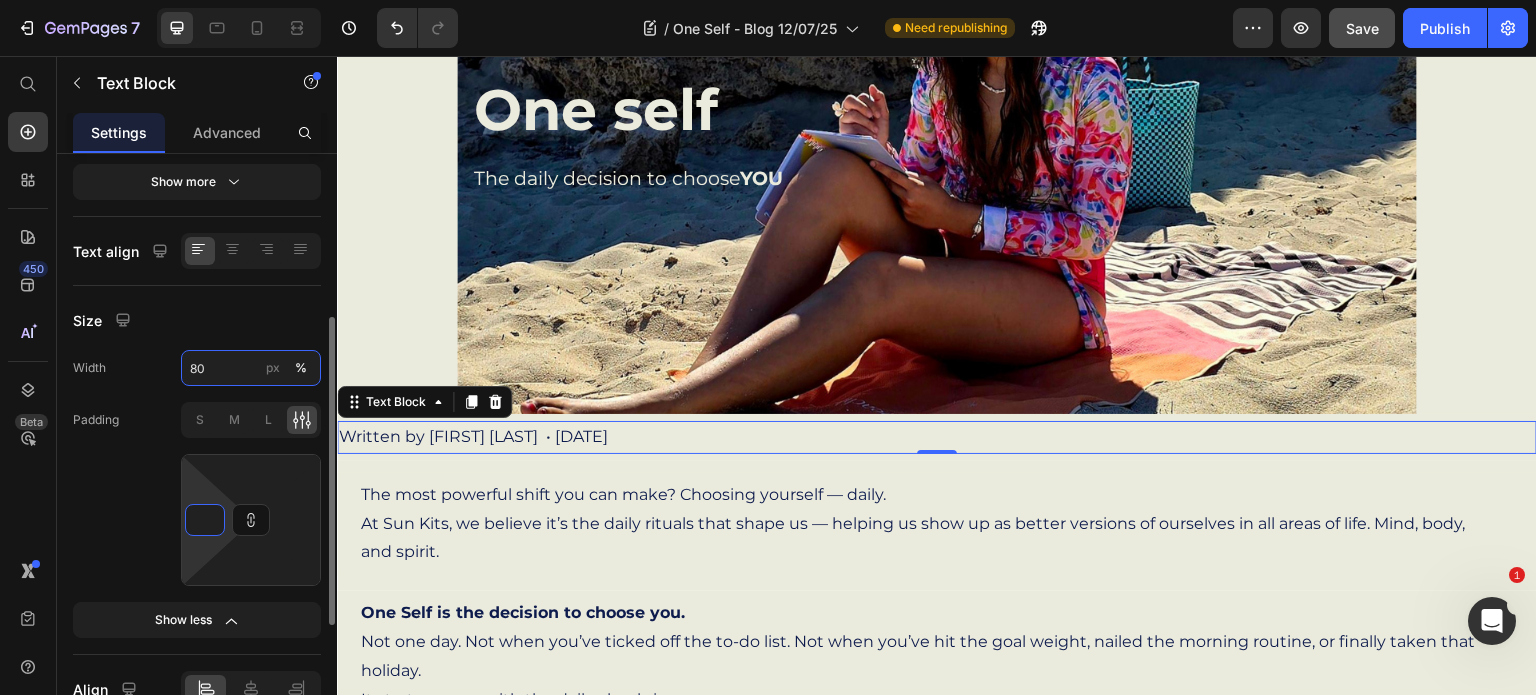 type on "0" 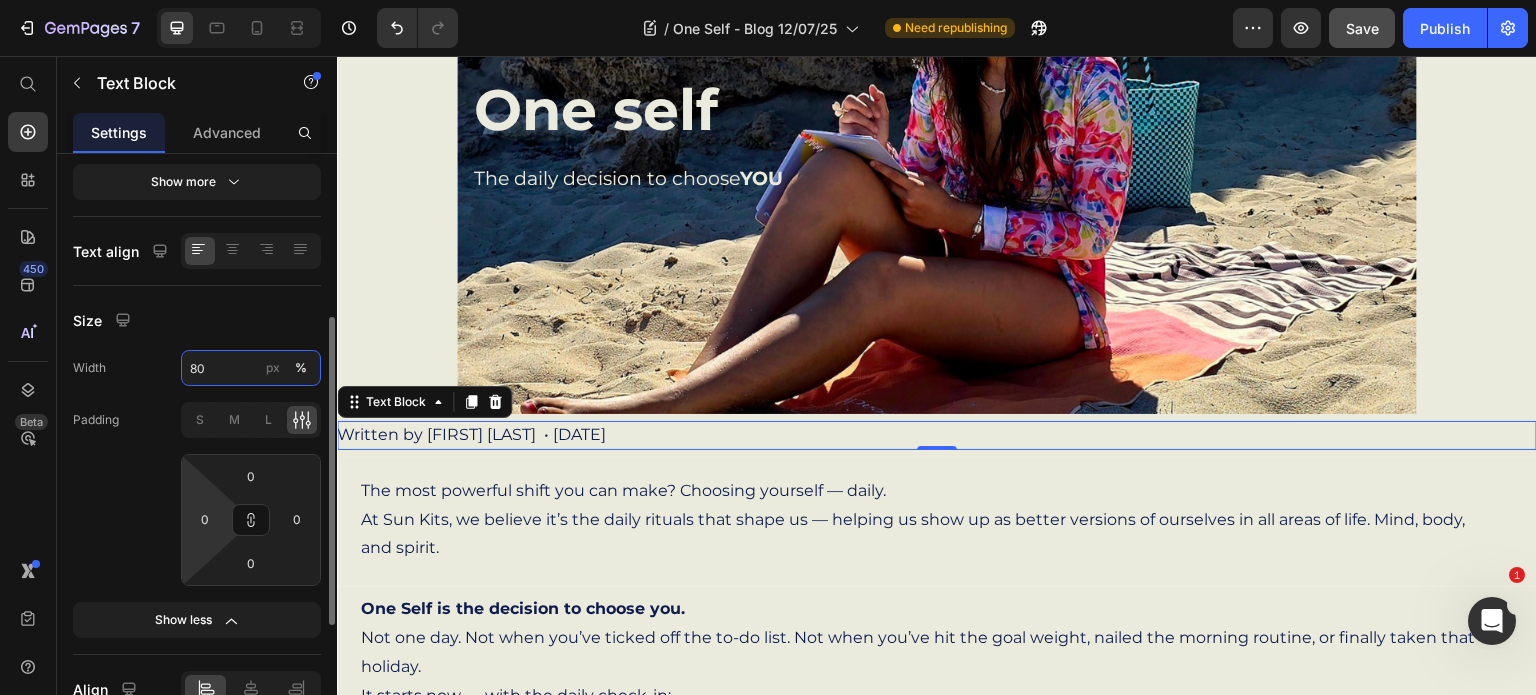 click on "80" at bounding box center (251, 368) 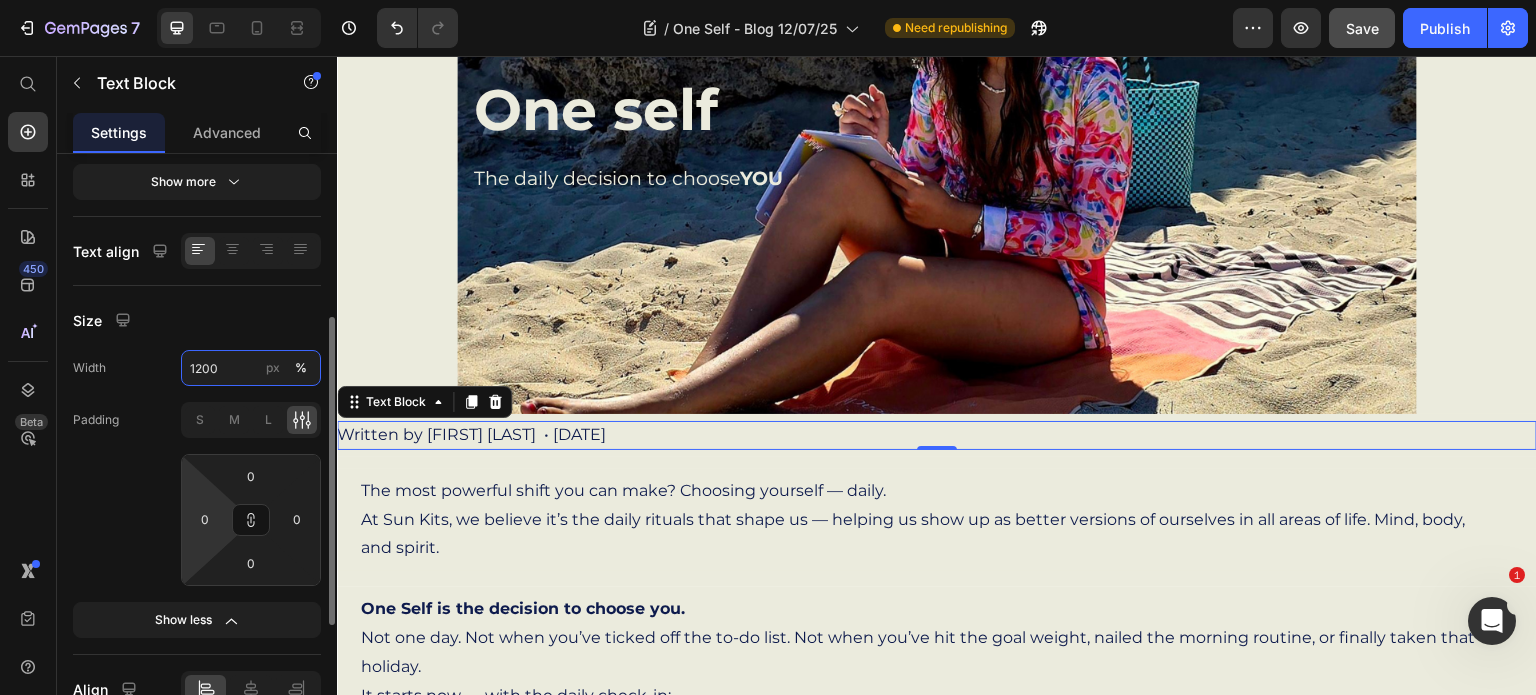 type on "1200" 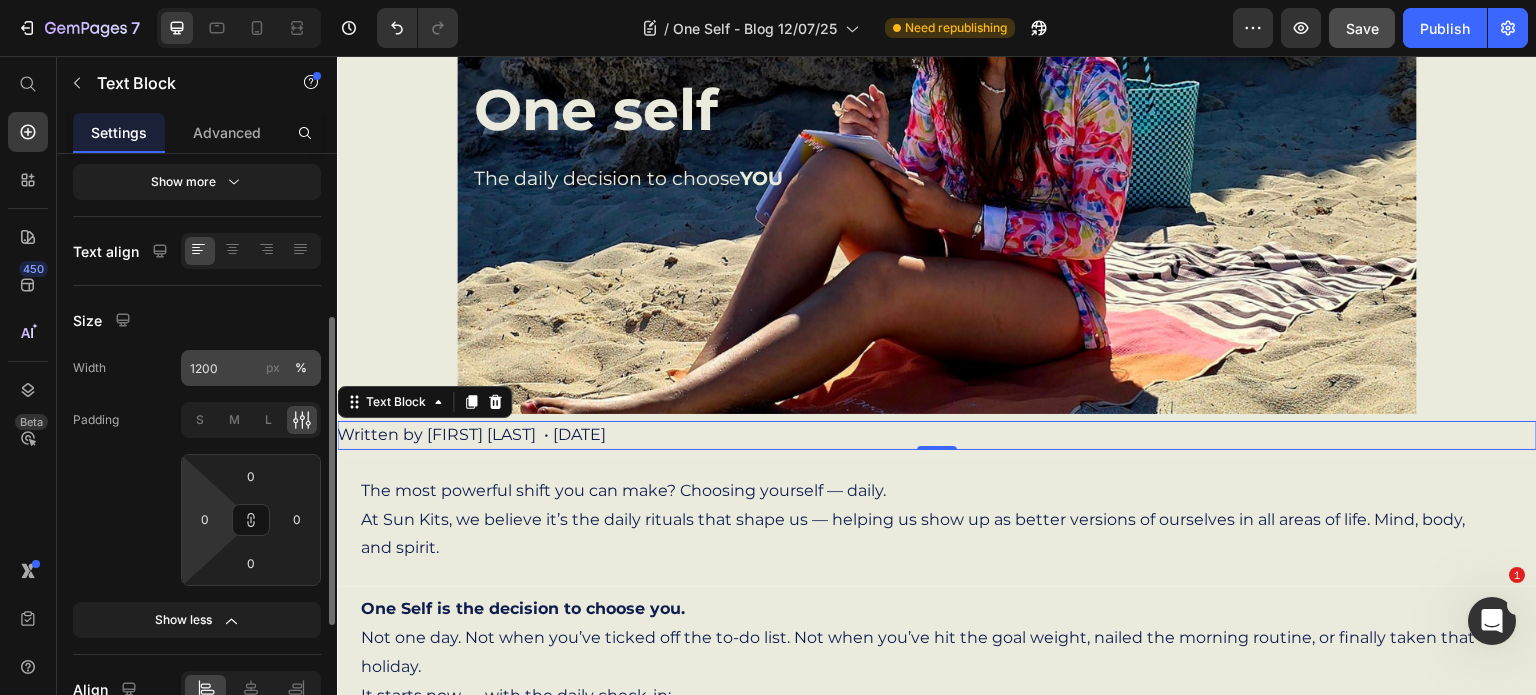 click on "px" at bounding box center [273, 368] 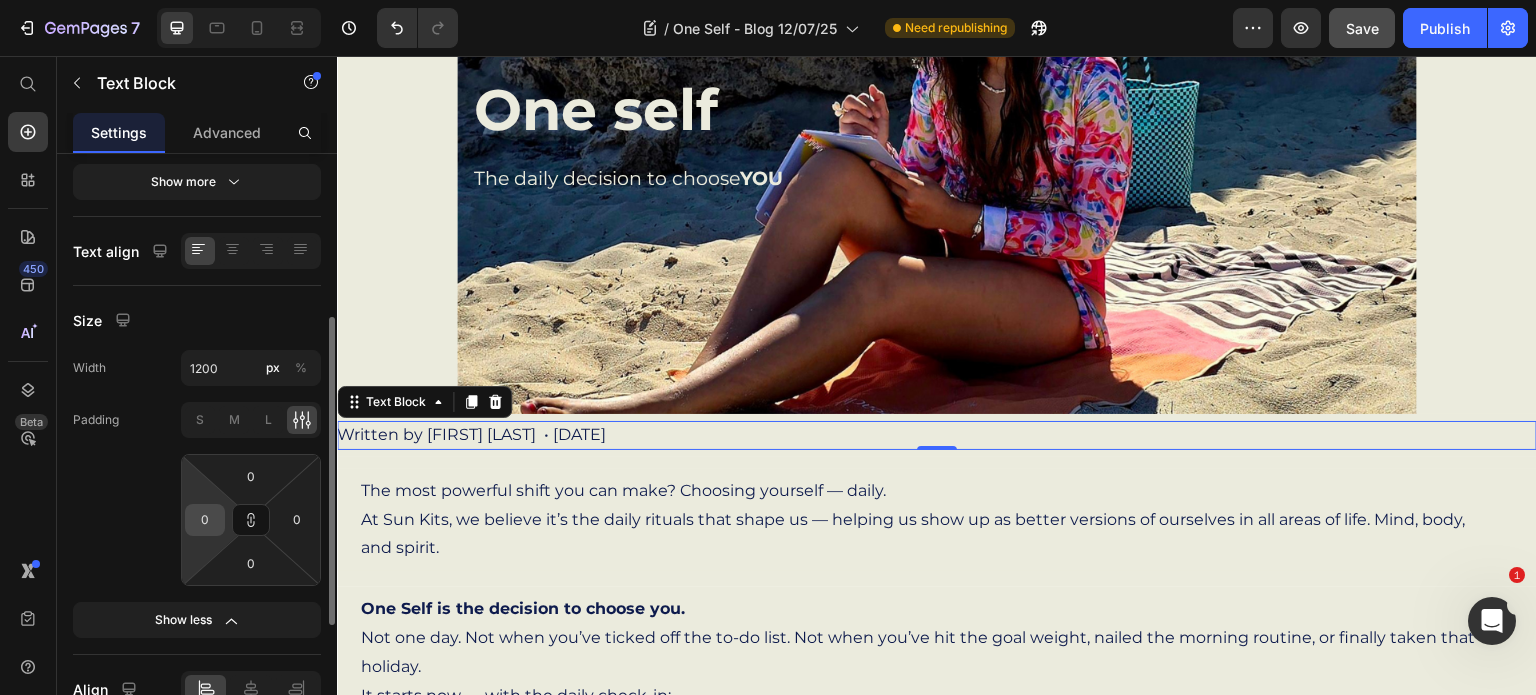click on "0" at bounding box center (205, 520) 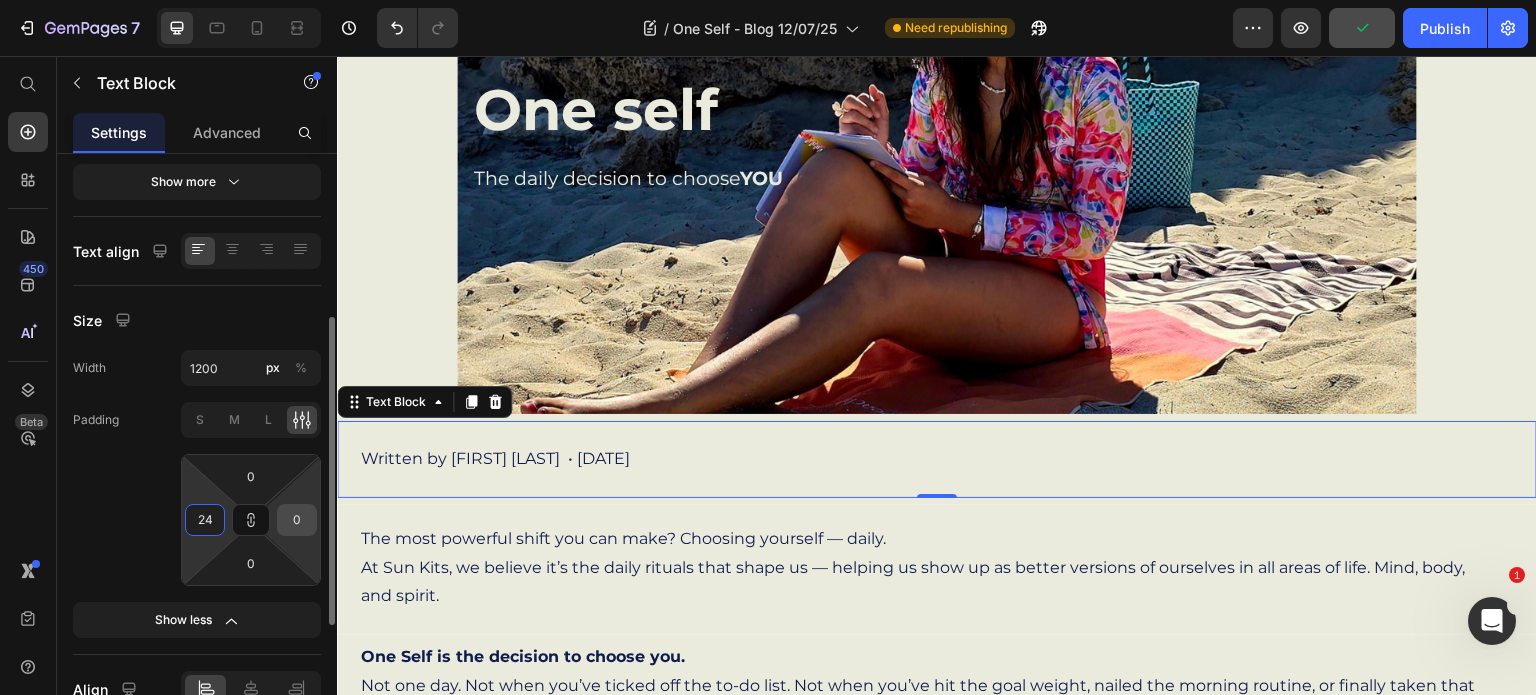type on "24" 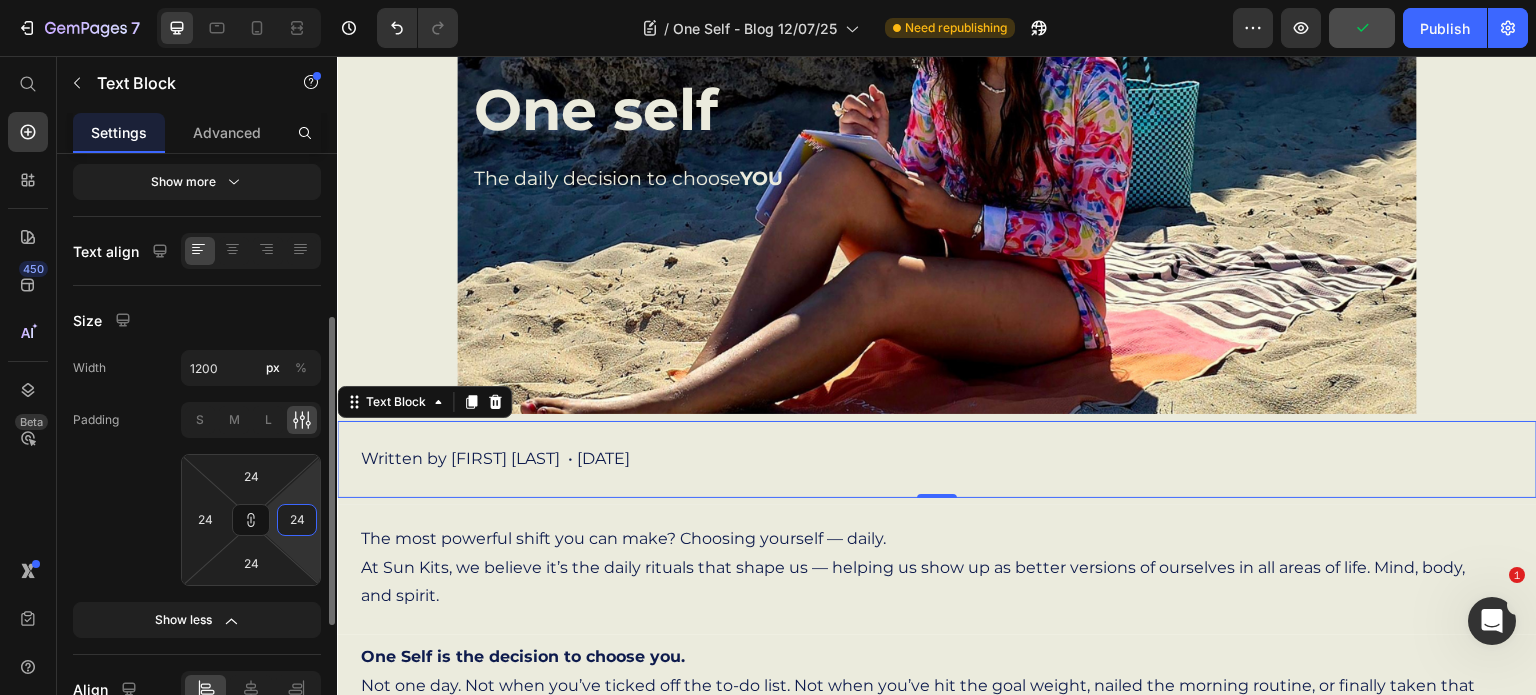 click on "24" at bounding box center [297, 520] 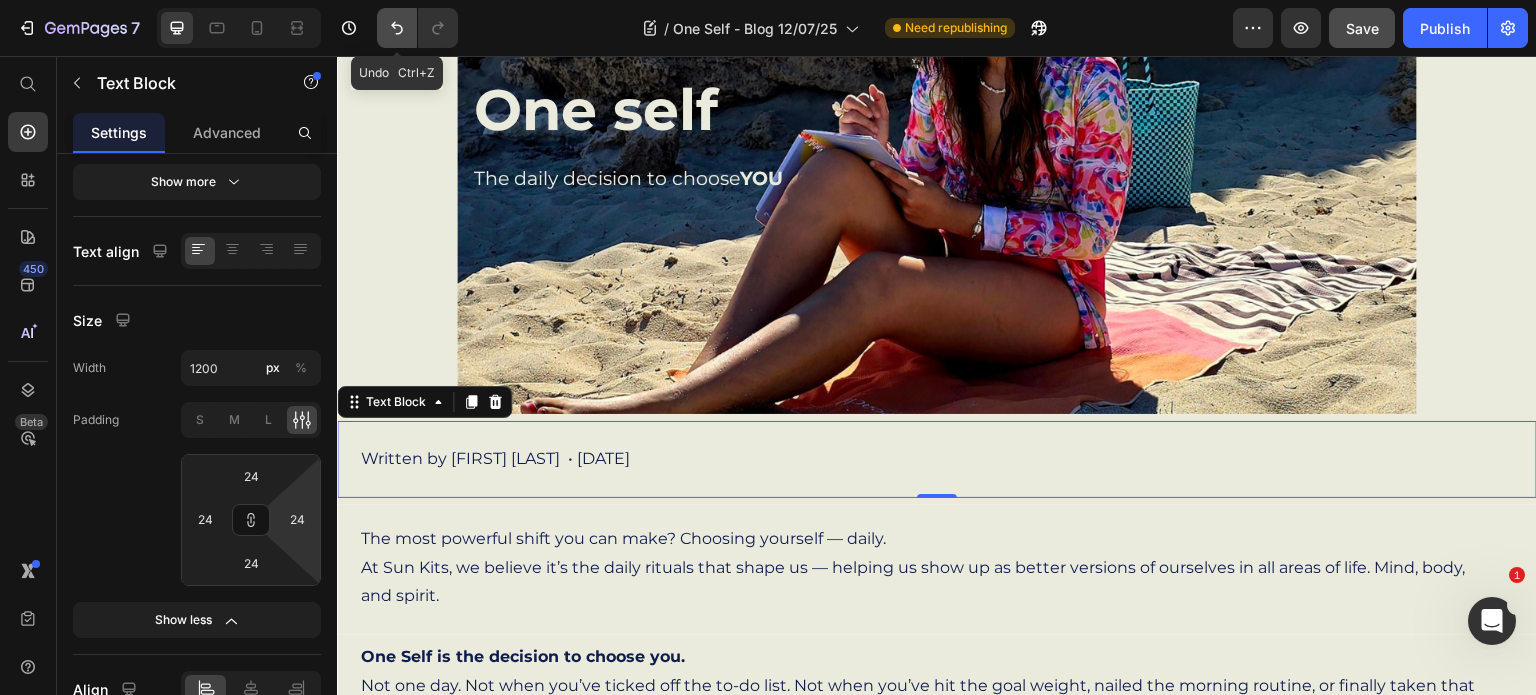 click 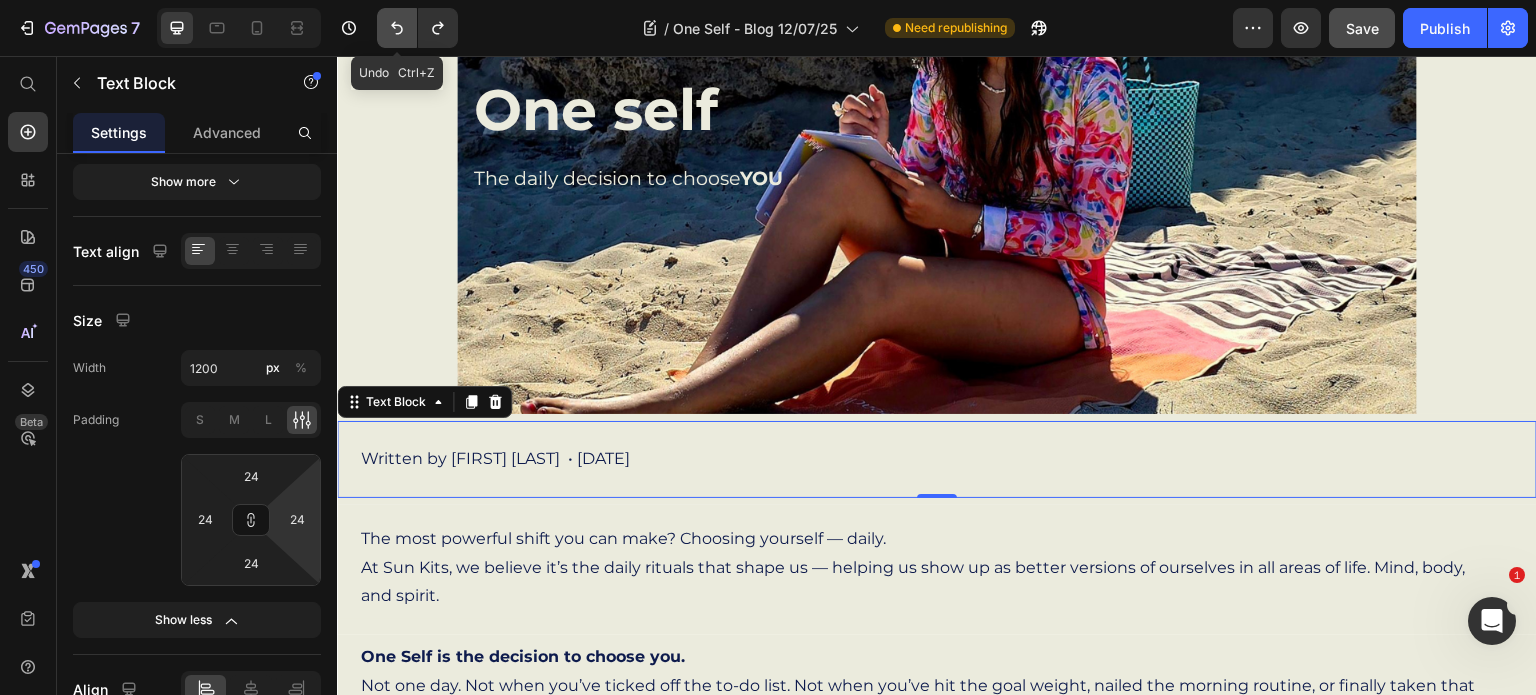 click 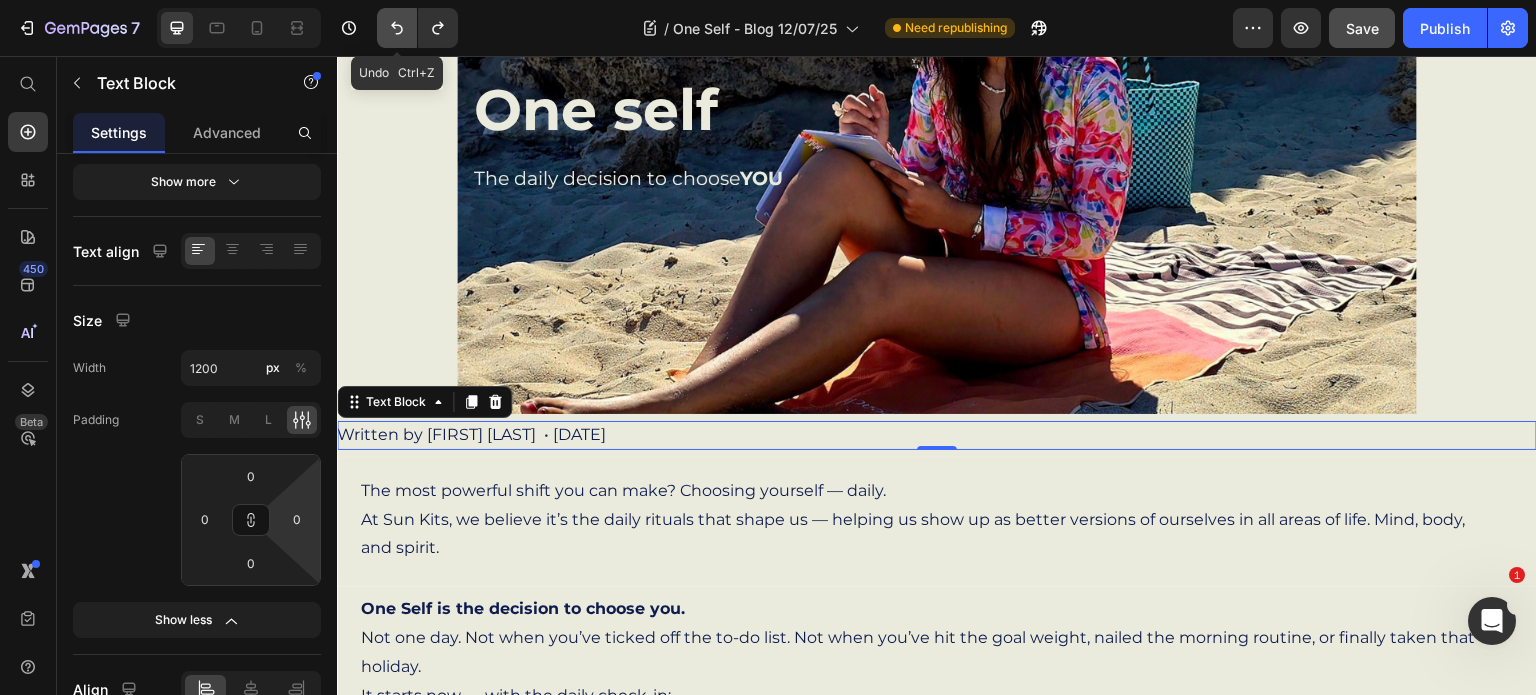 click 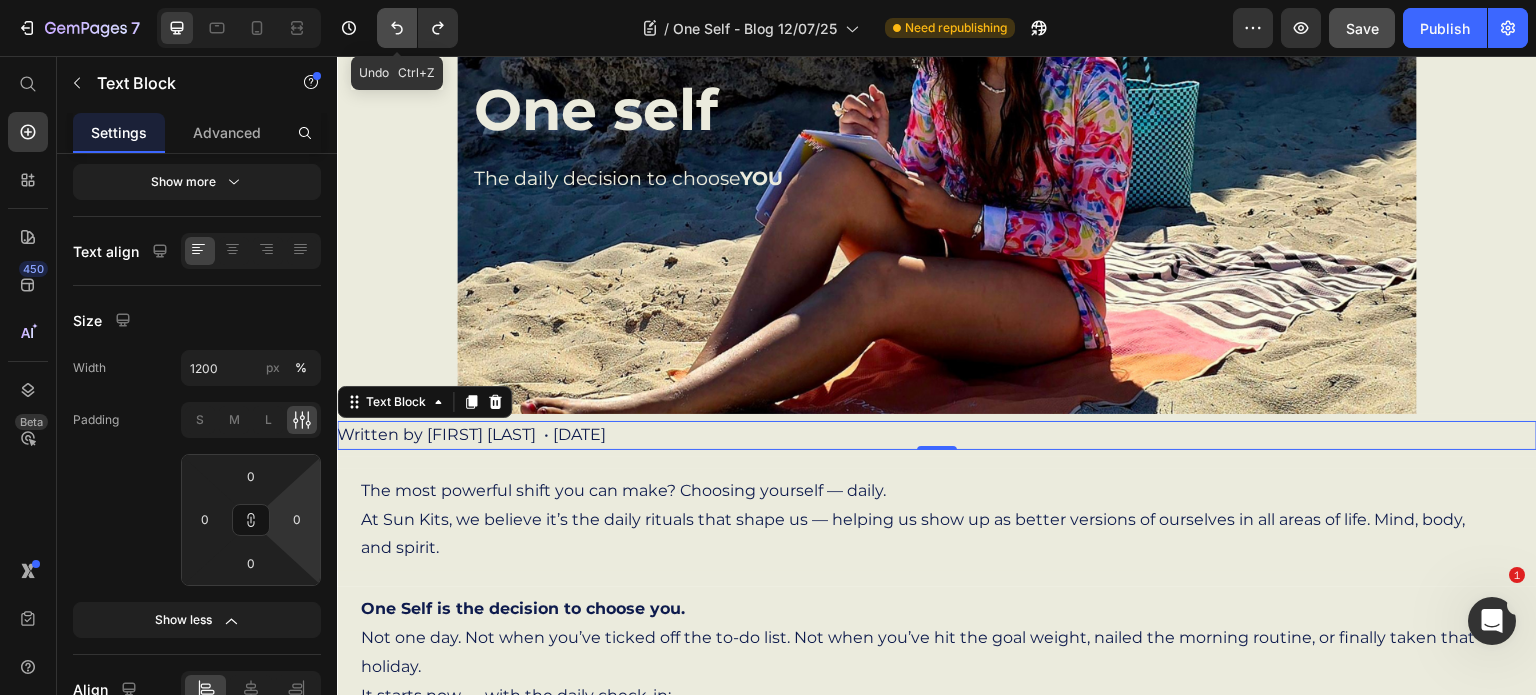 click 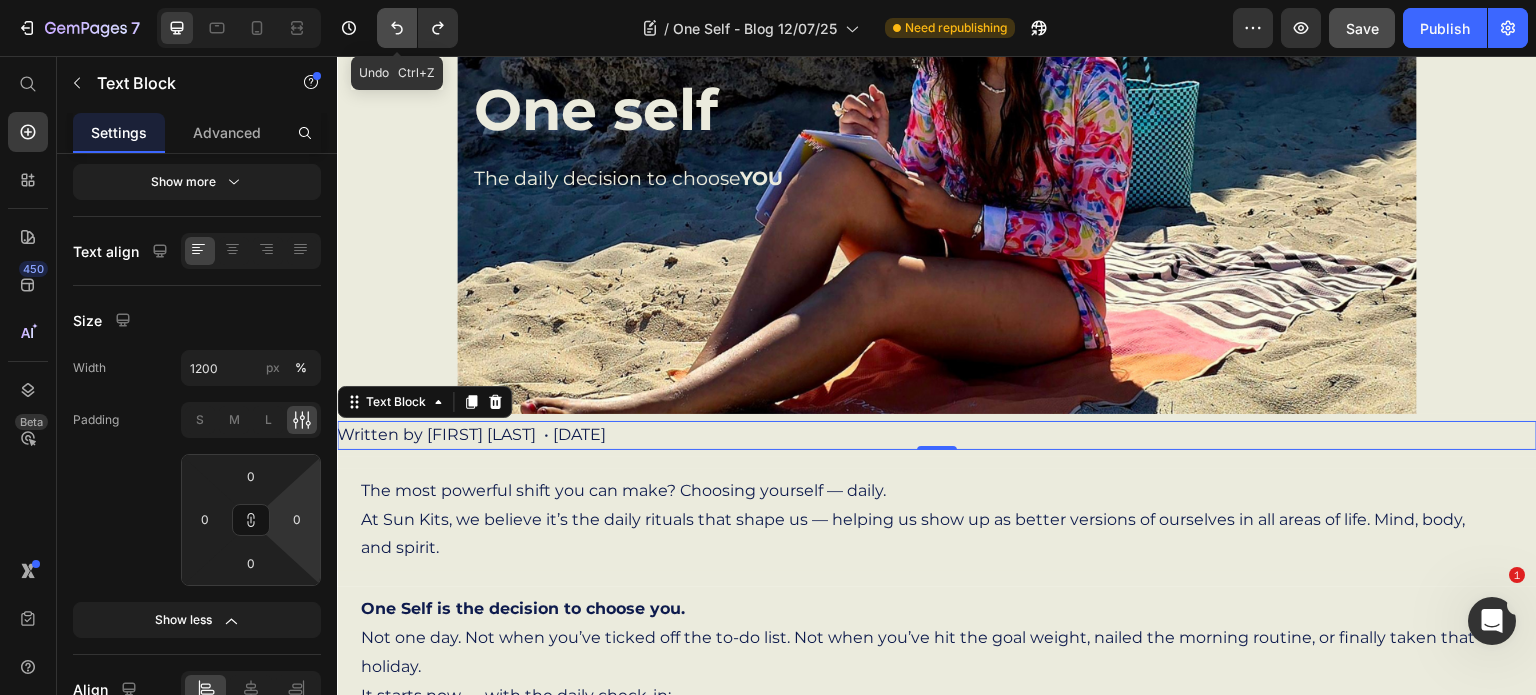click 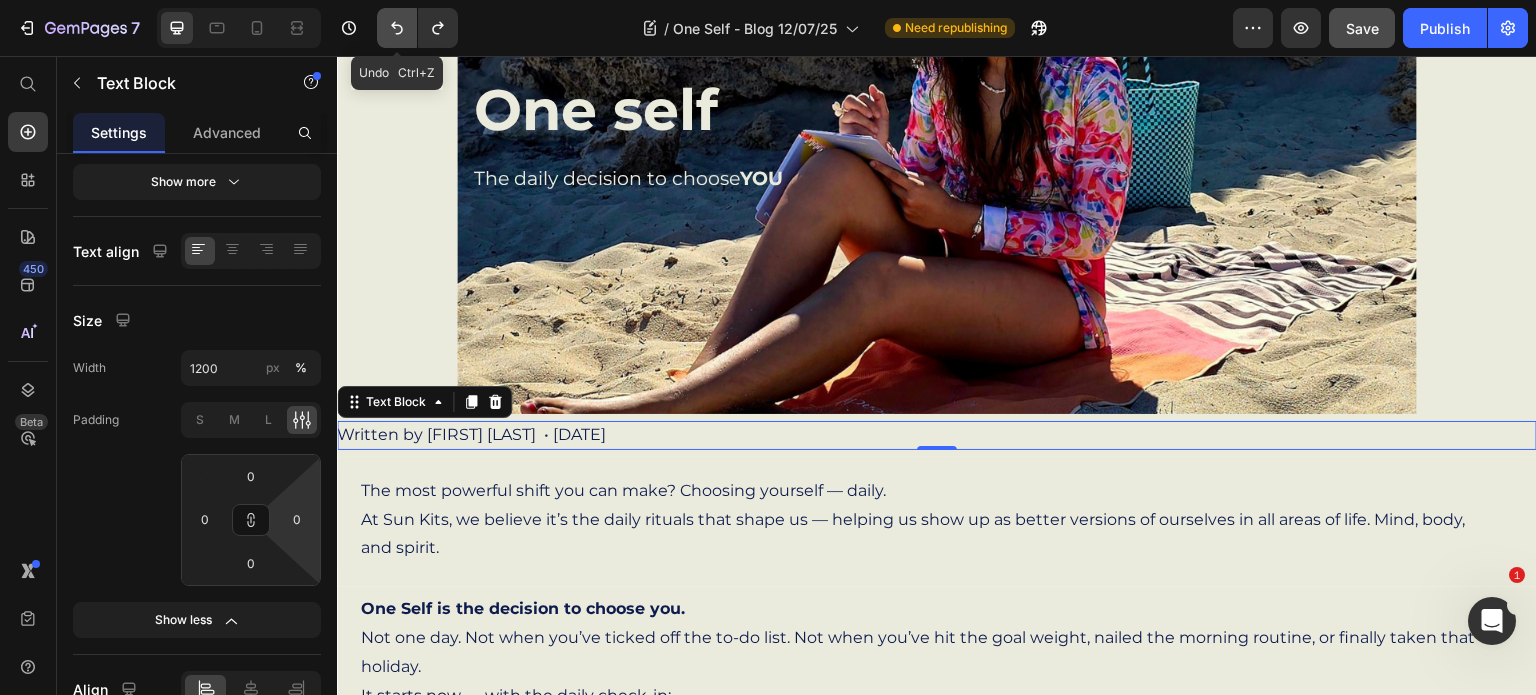 type on "80" 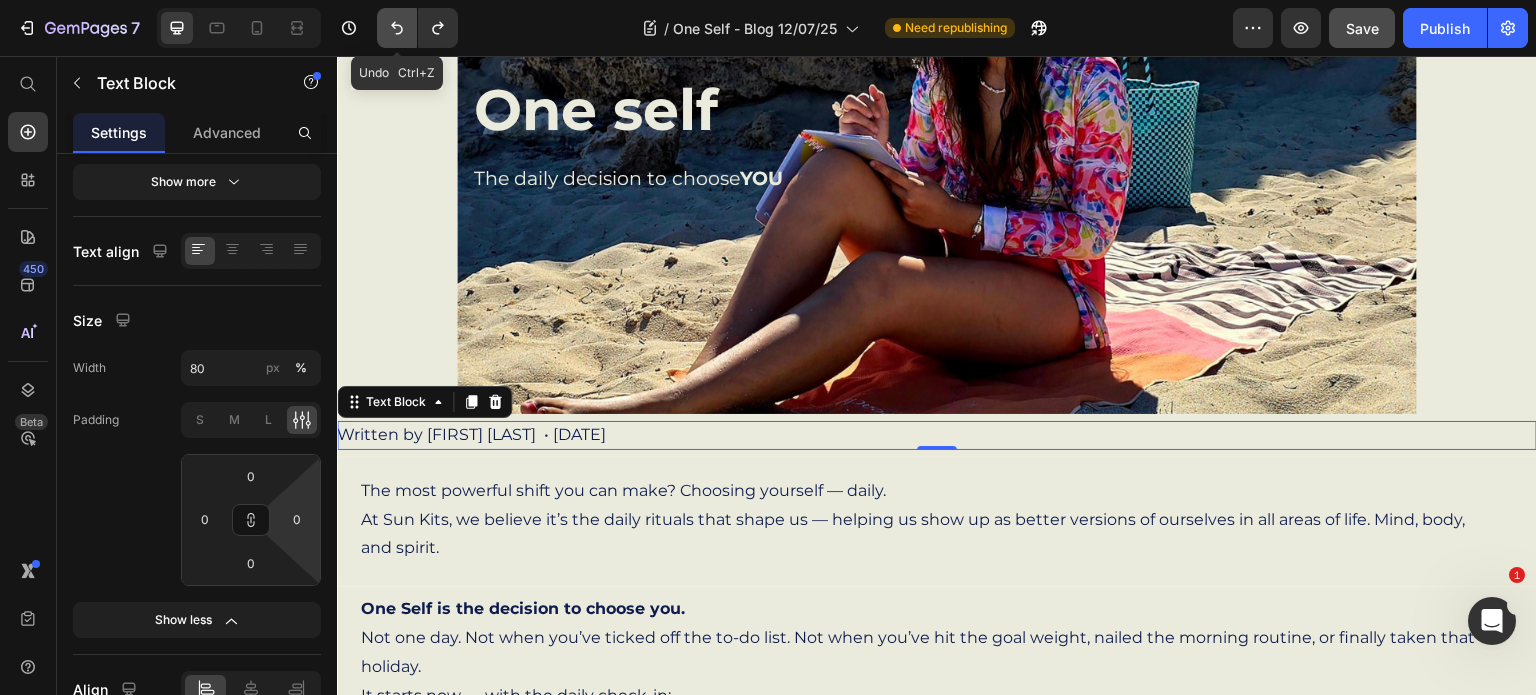 click 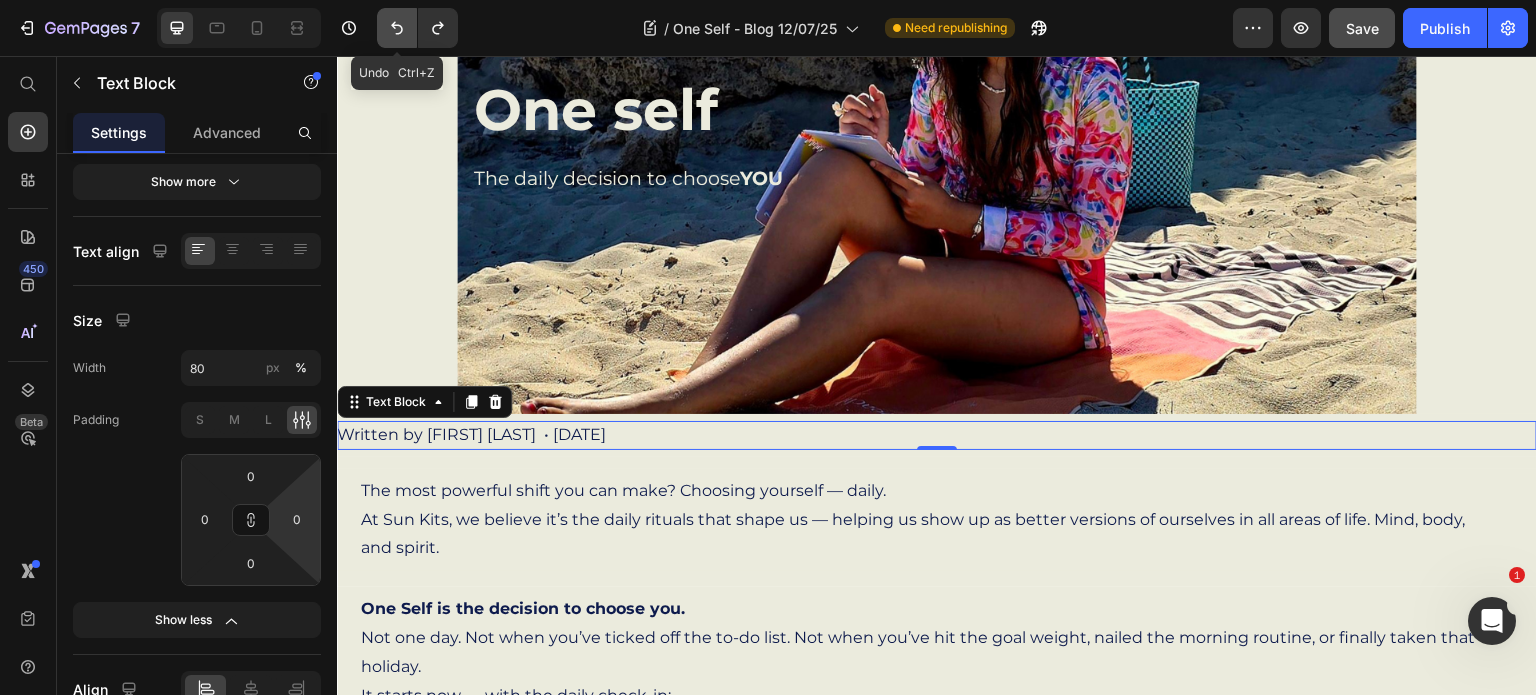 type 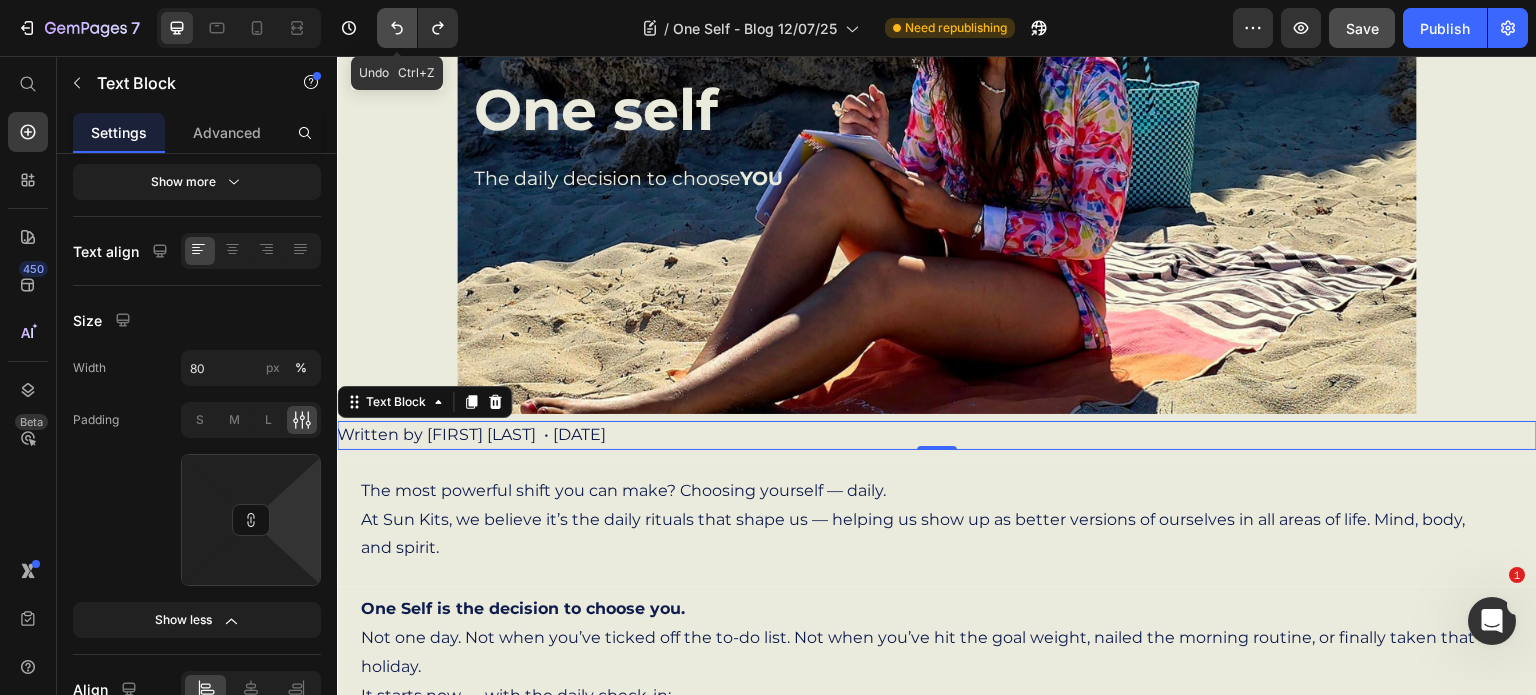 click 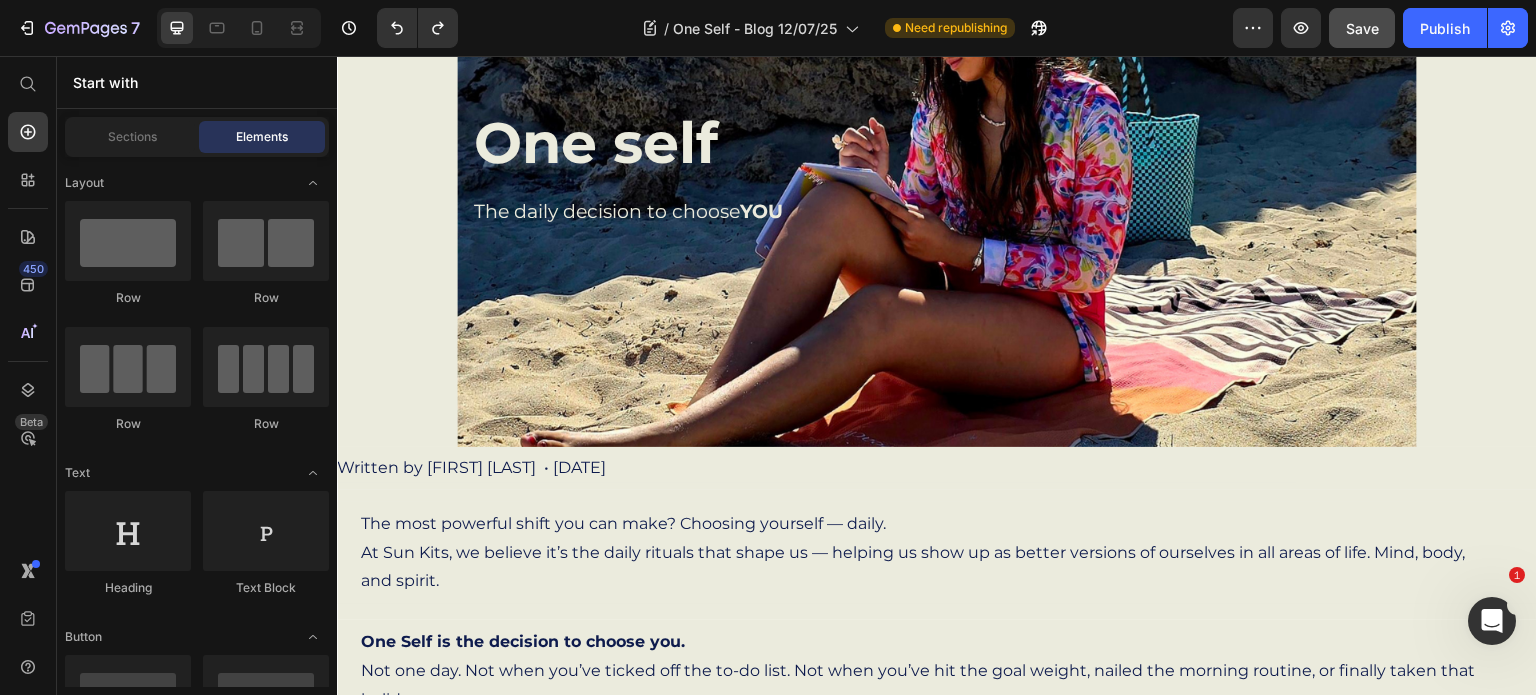 scroll, scrollTop: 179, scrollLeft: 0, axis: vertical 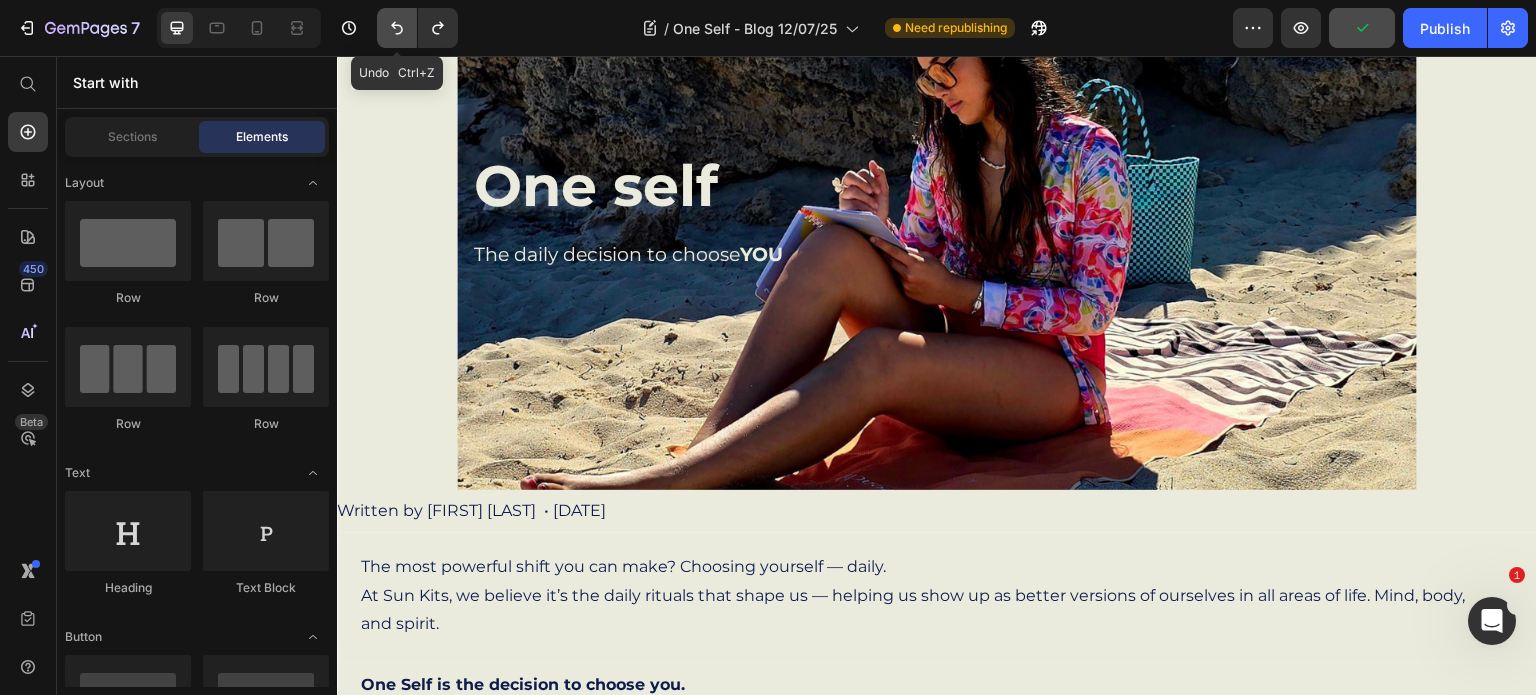 click 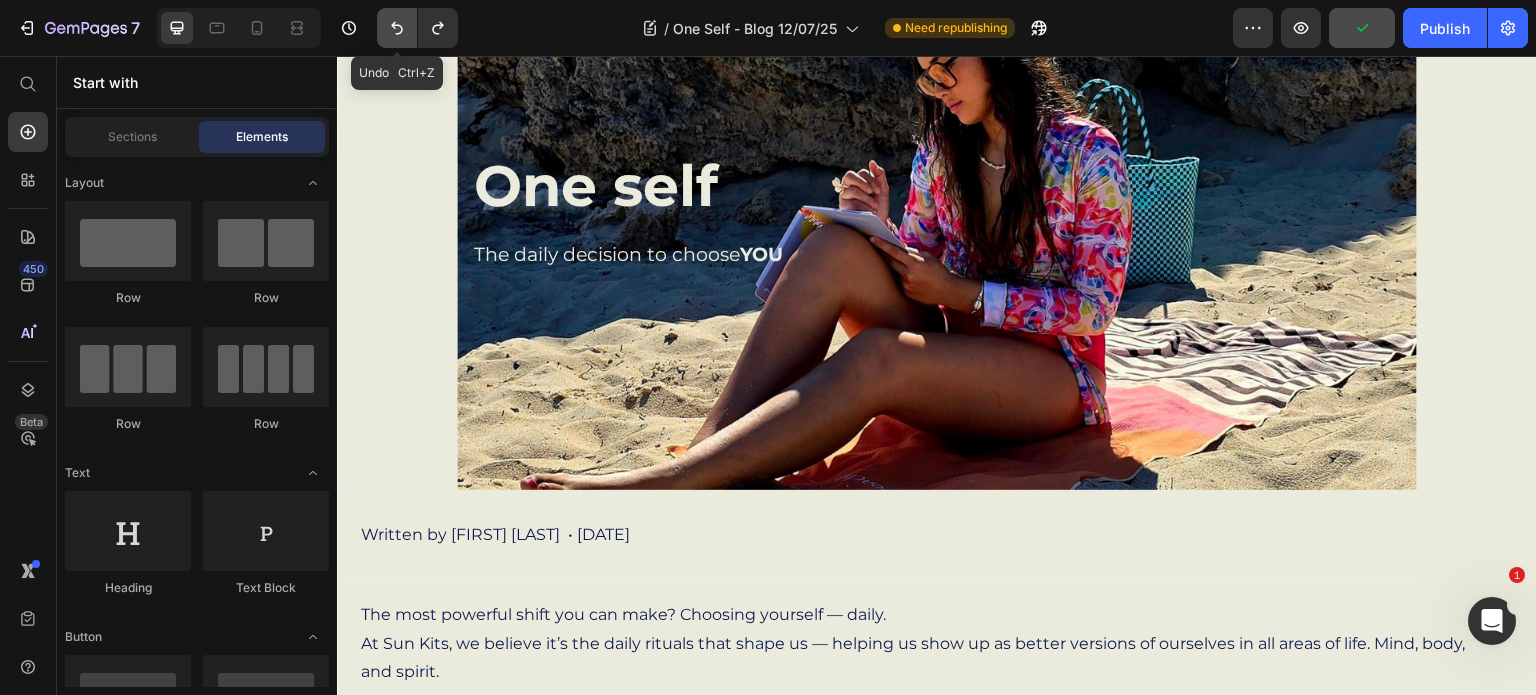 click 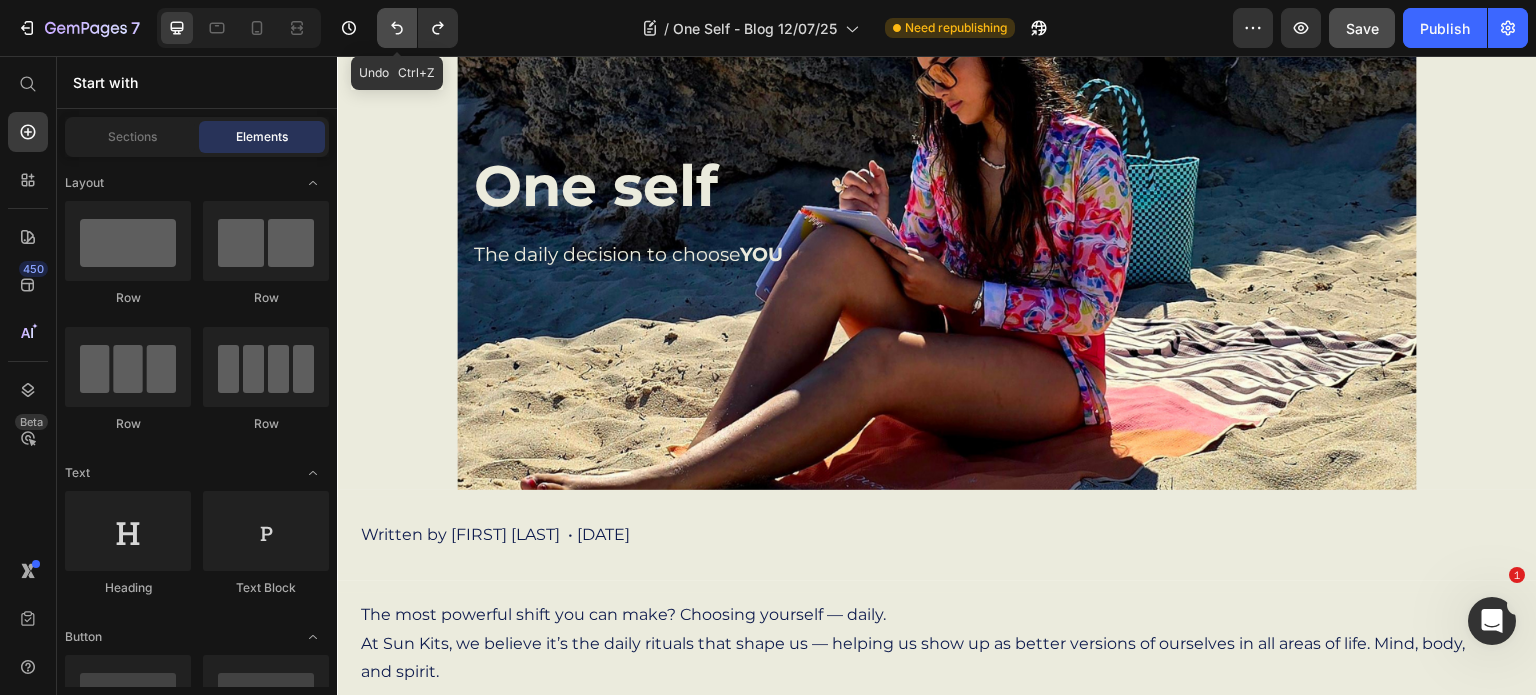 click 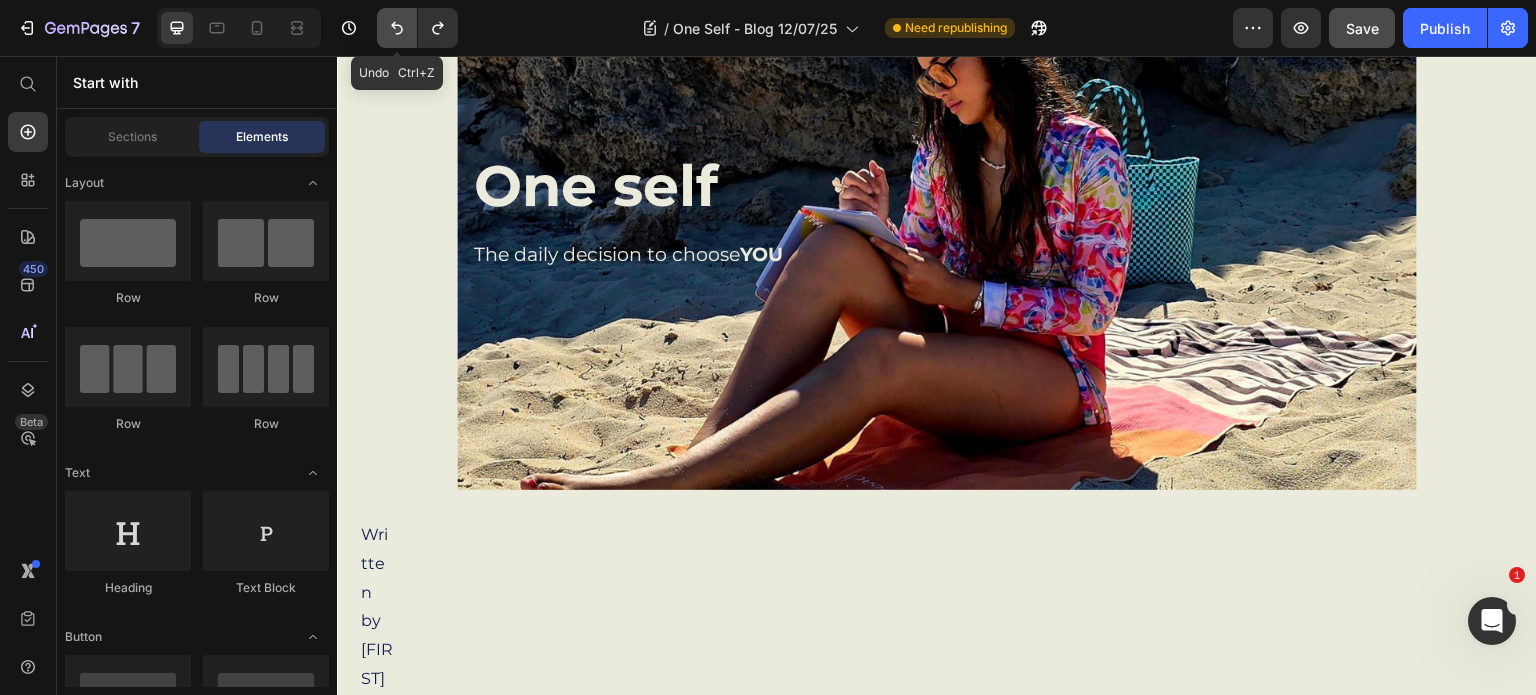 click 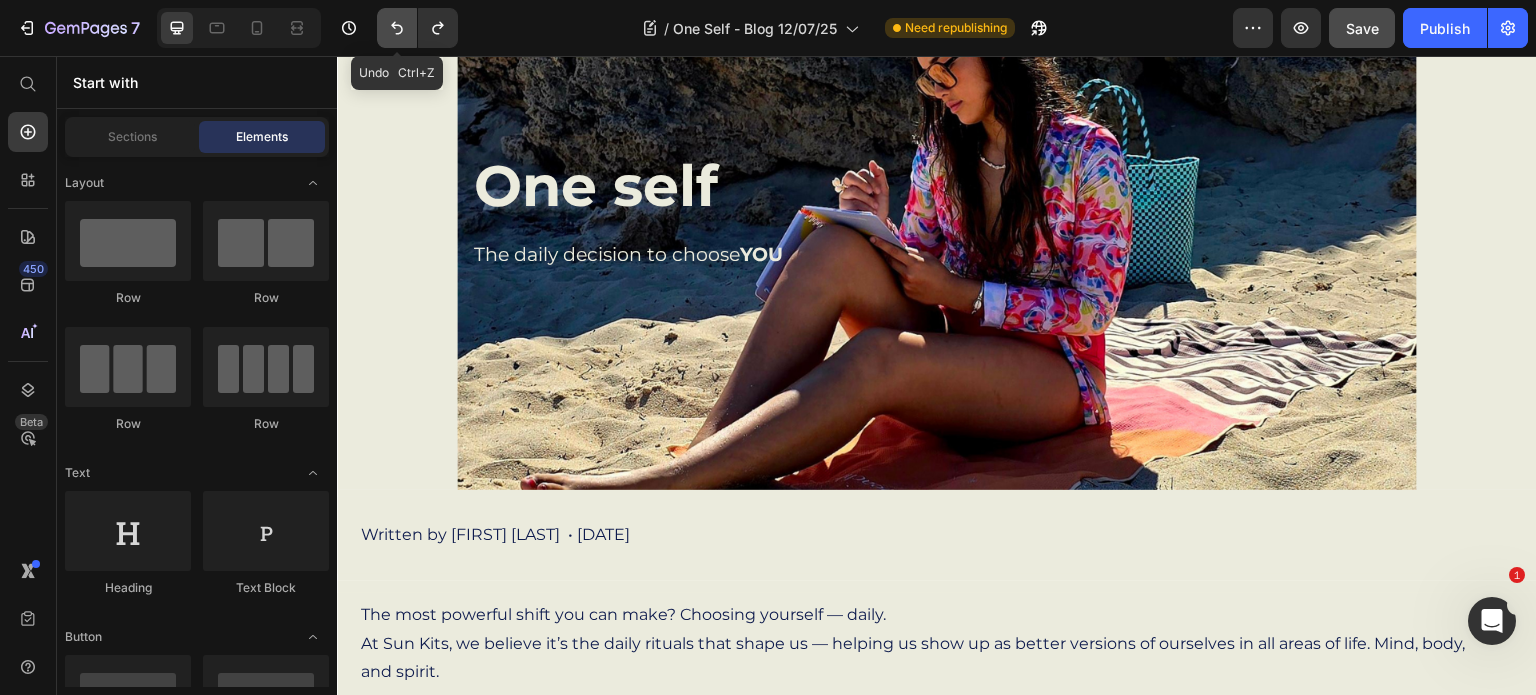 click 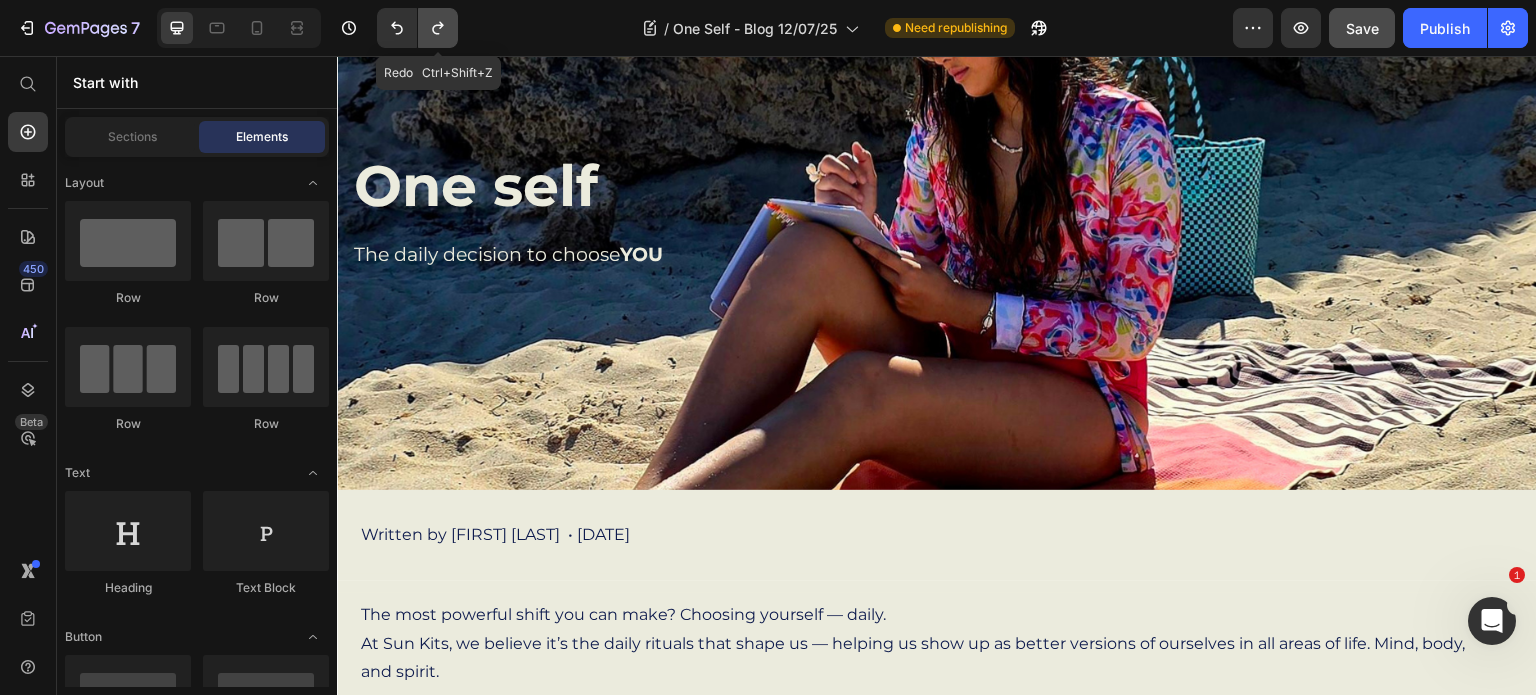 click 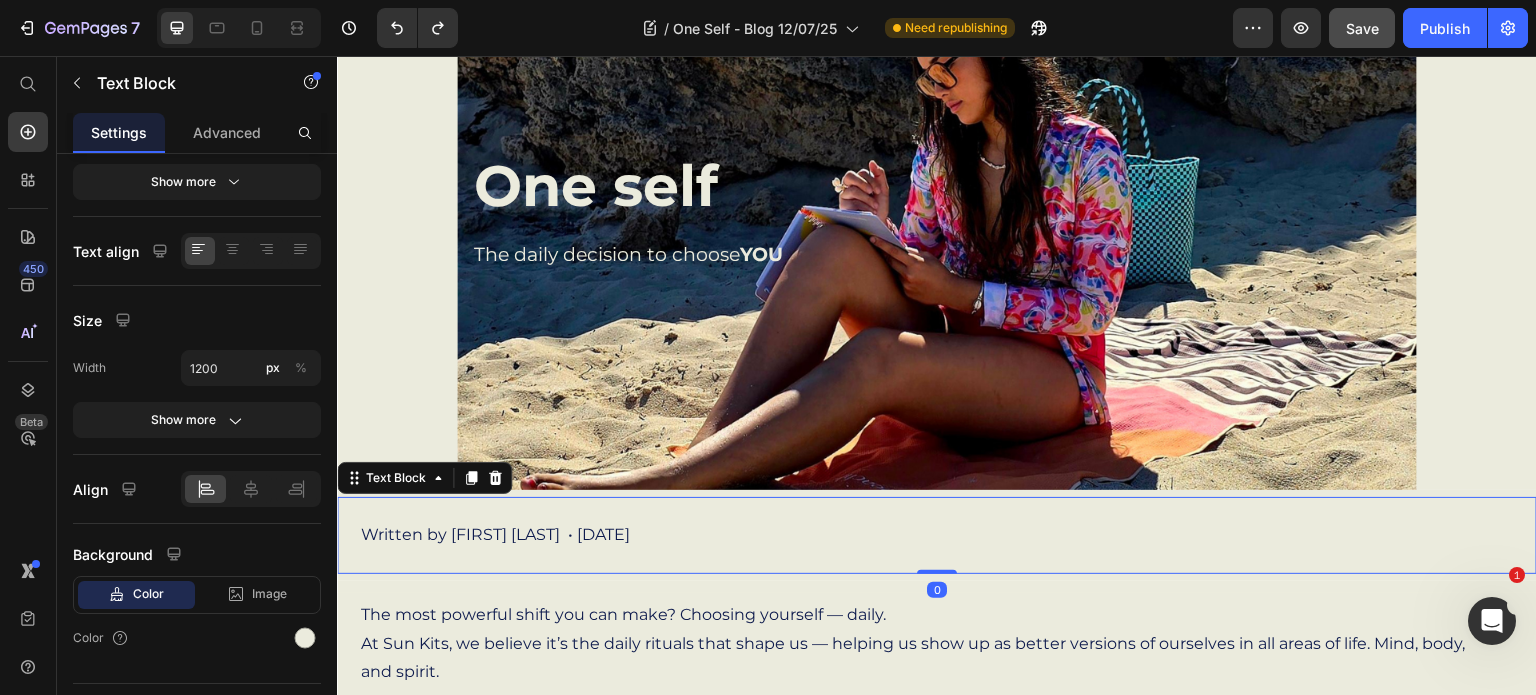 click on "Written by [FIRST] [LAST]  • [DATE]" at bounding box center (937, 535) 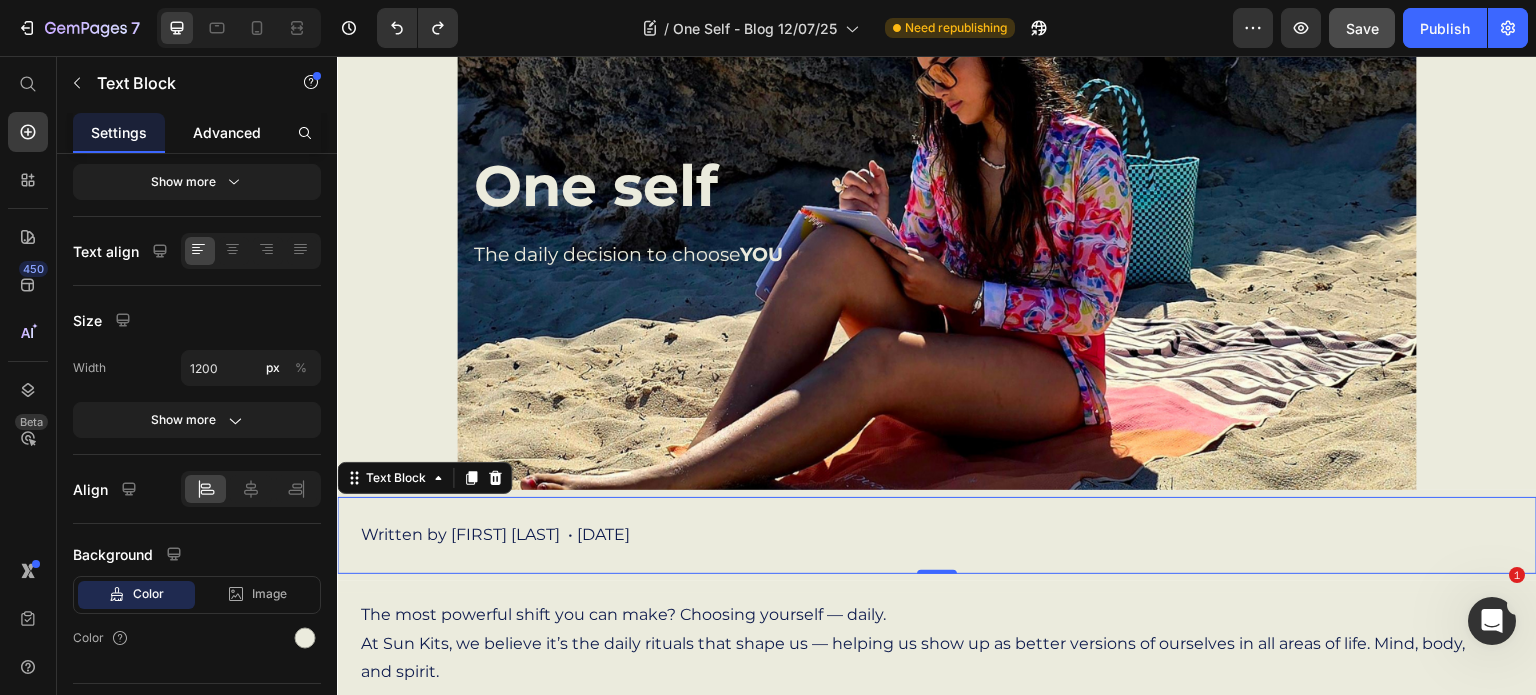 click on "Advanced" at bounding box center (227, 132) 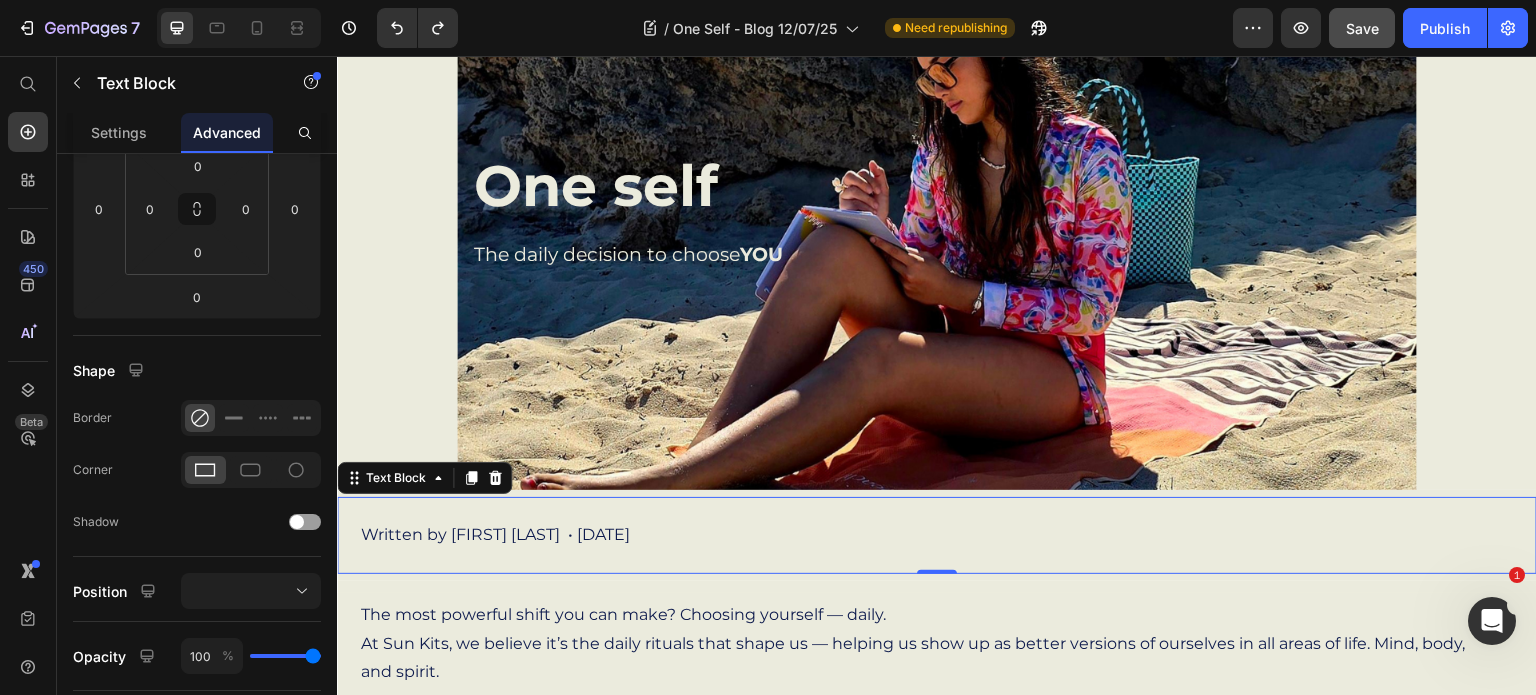scroll, scrollTop: 0, scrollLeft: 0, axis: both 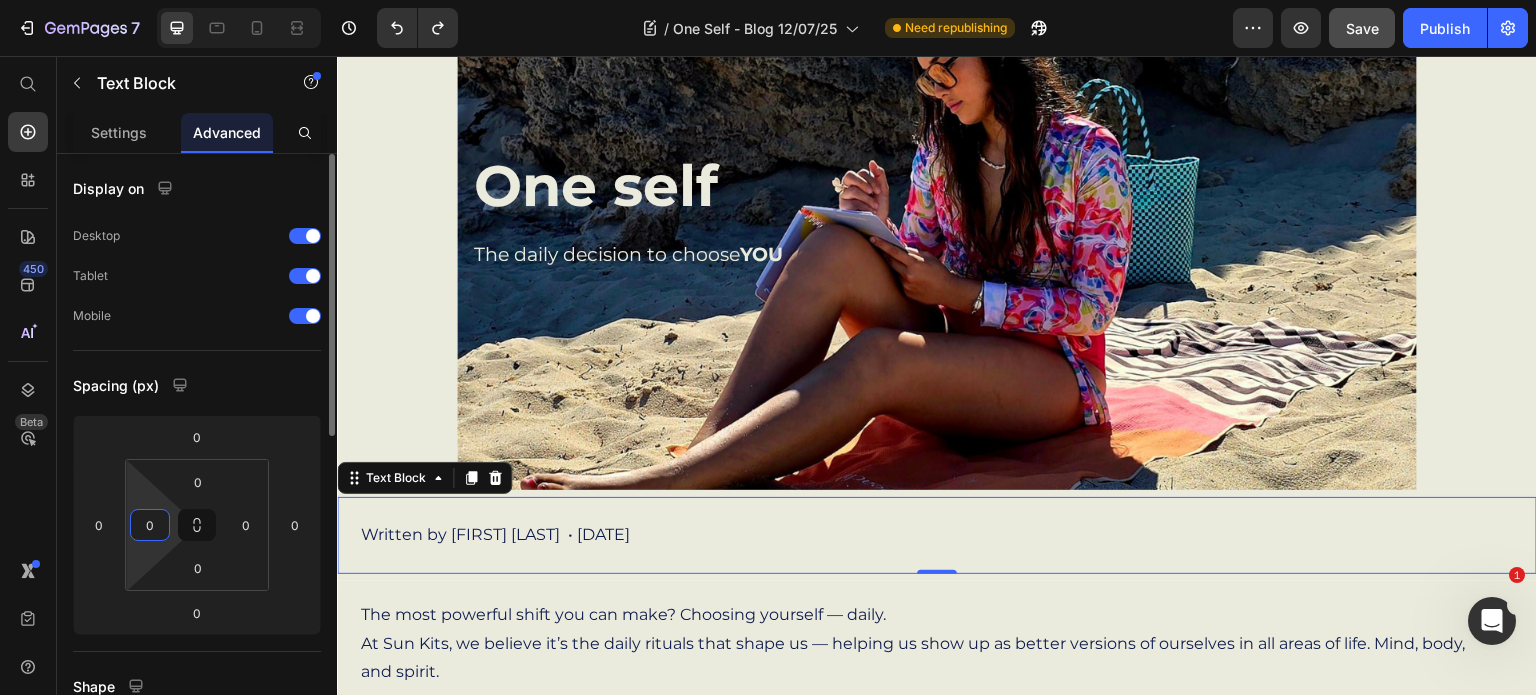 click on "0" at bounding box center [150, 525] 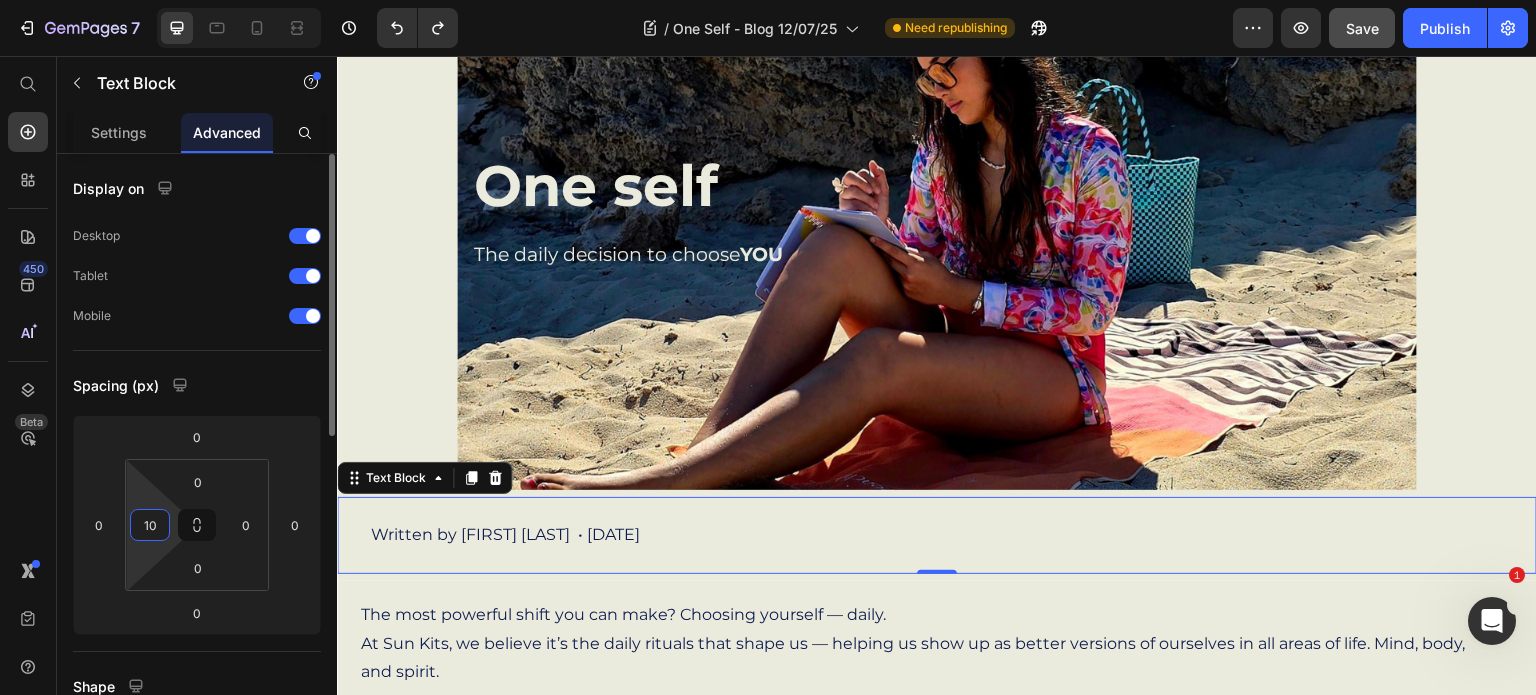 type on "1" 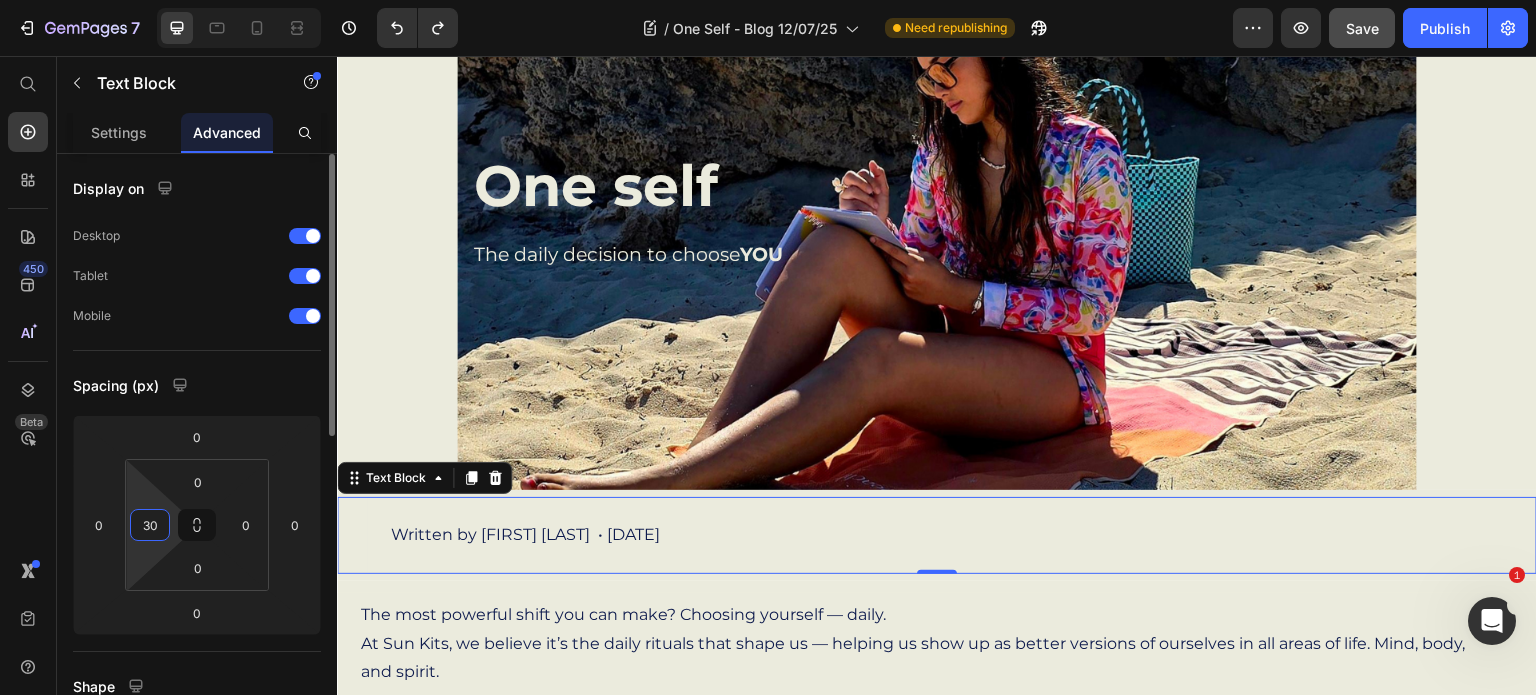 type on "3" 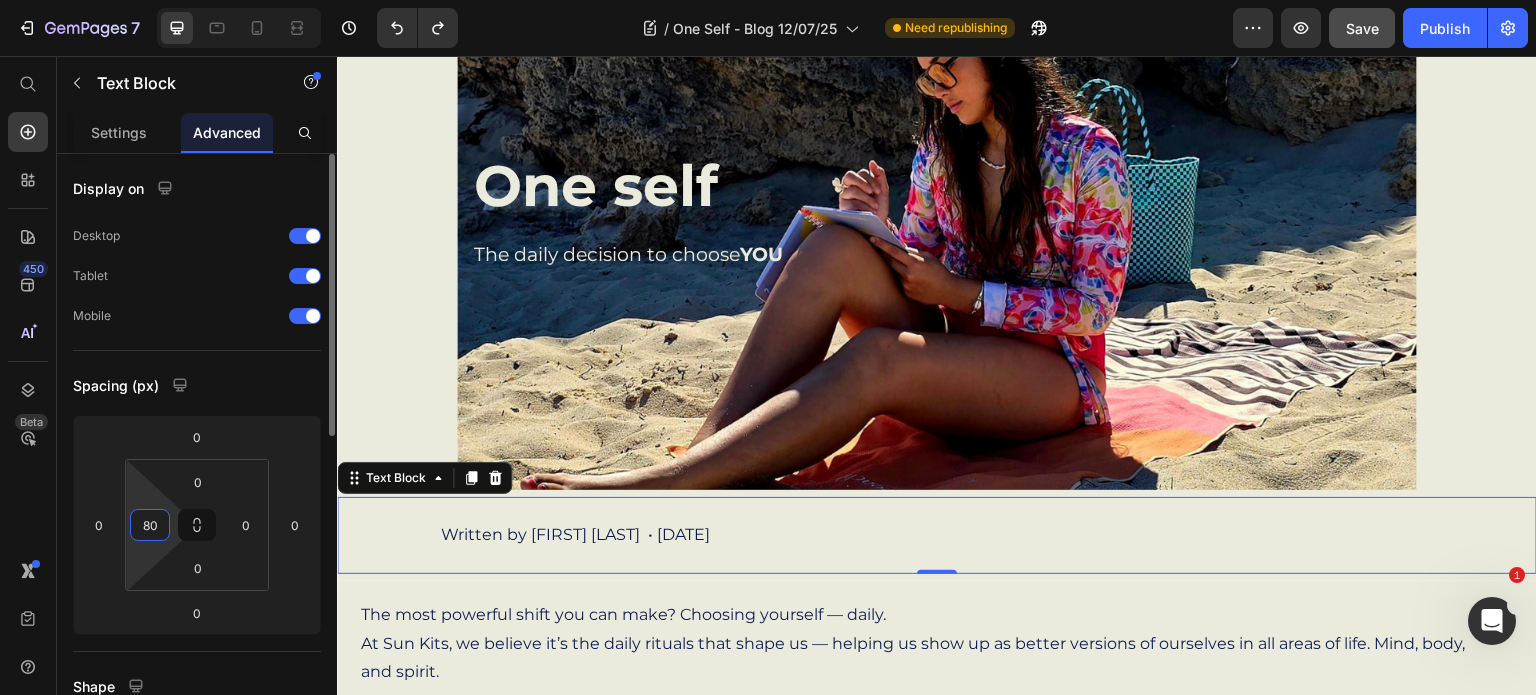 type on "8" 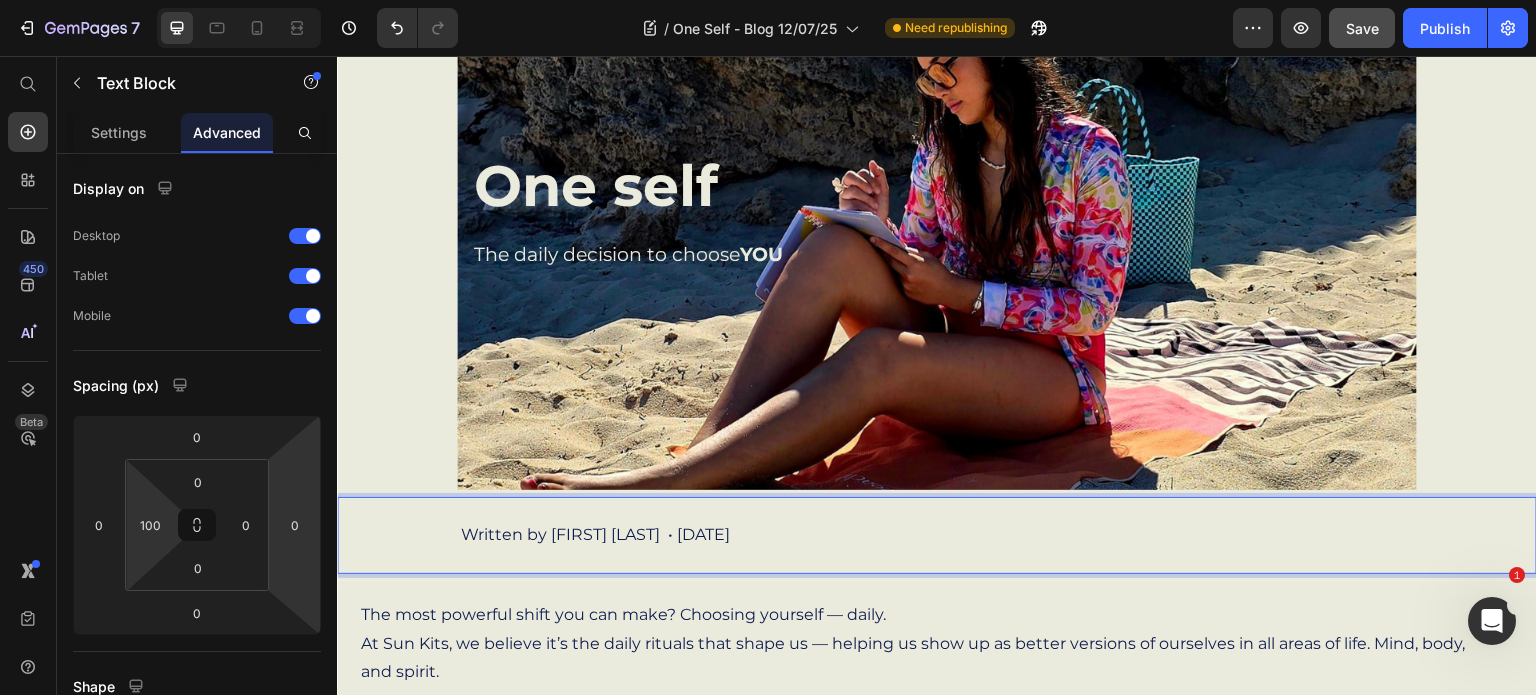 click on "Written by [FIRST] [LAST]  • [DATE]" at bounding box center [987, 535] 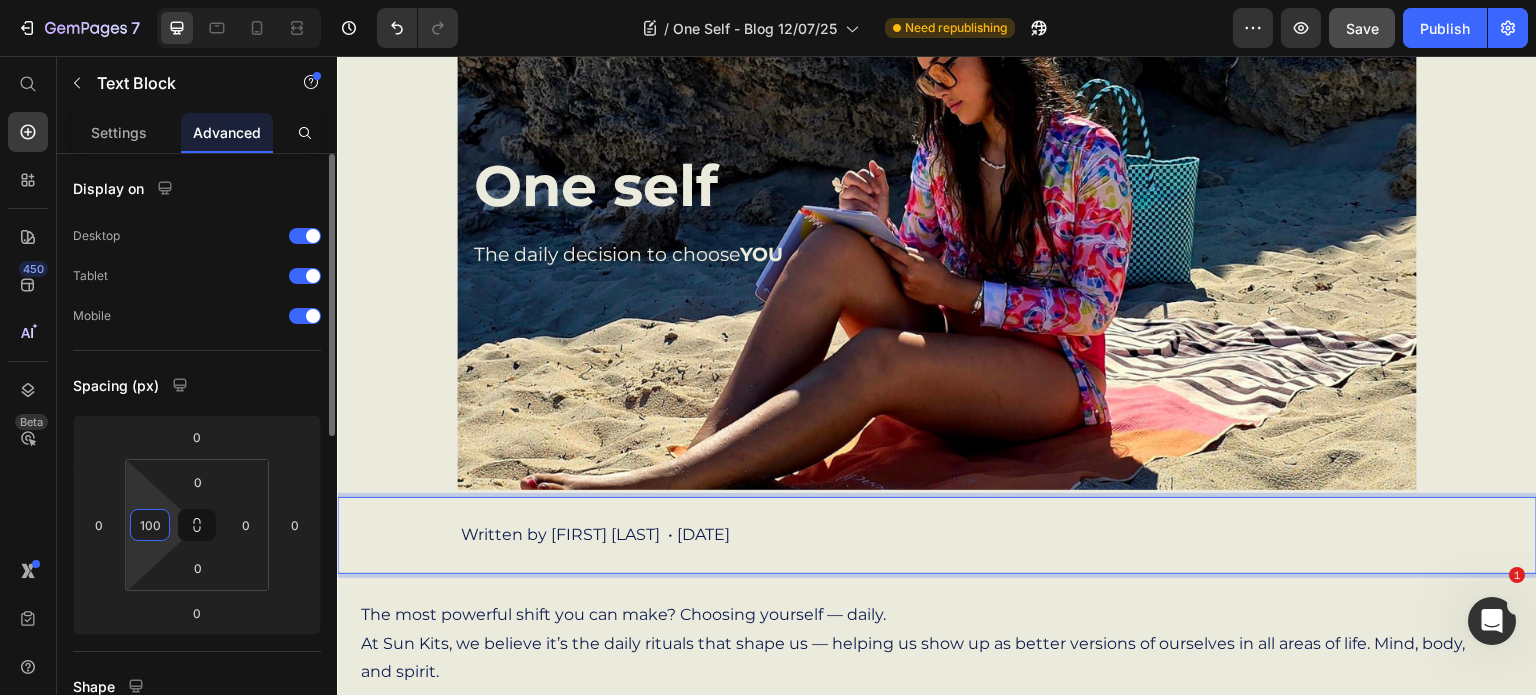 click on "100" at bounding box center [150, 525] 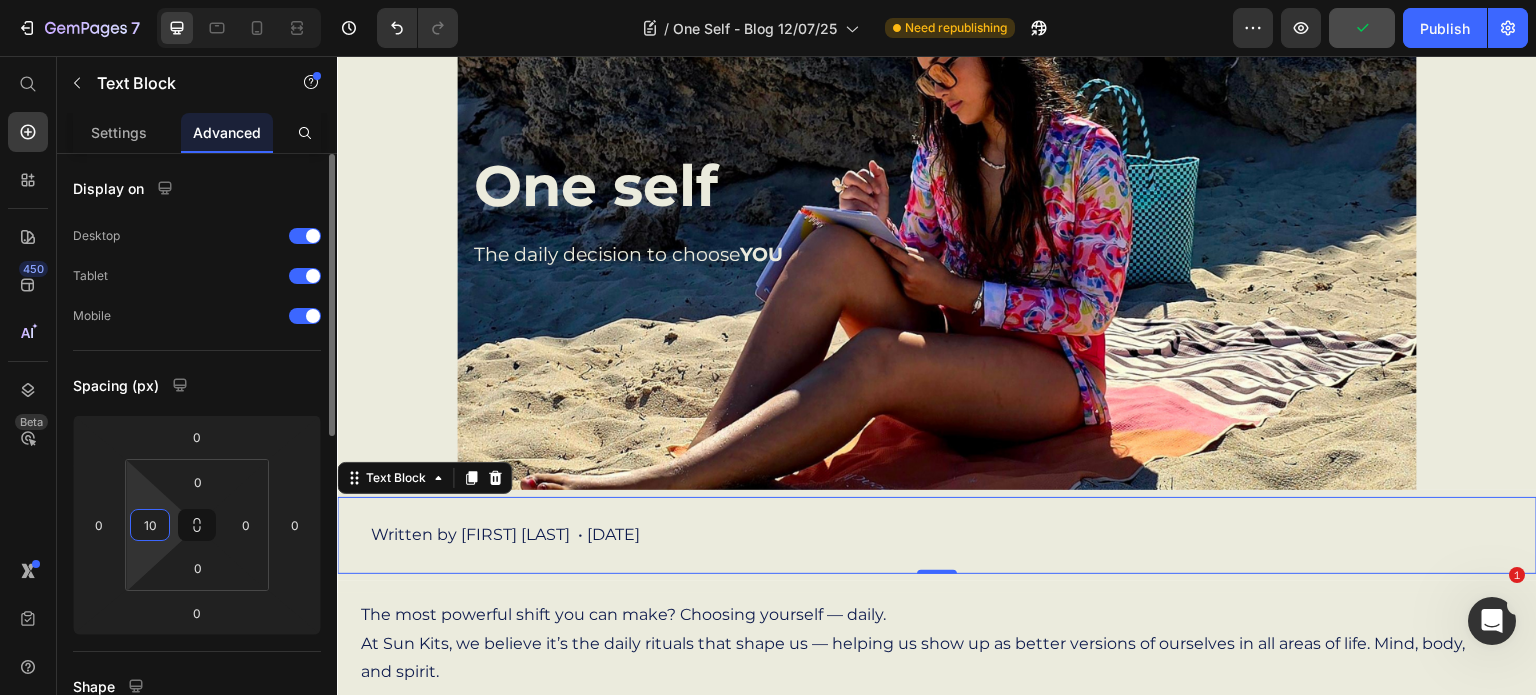 type on "1" 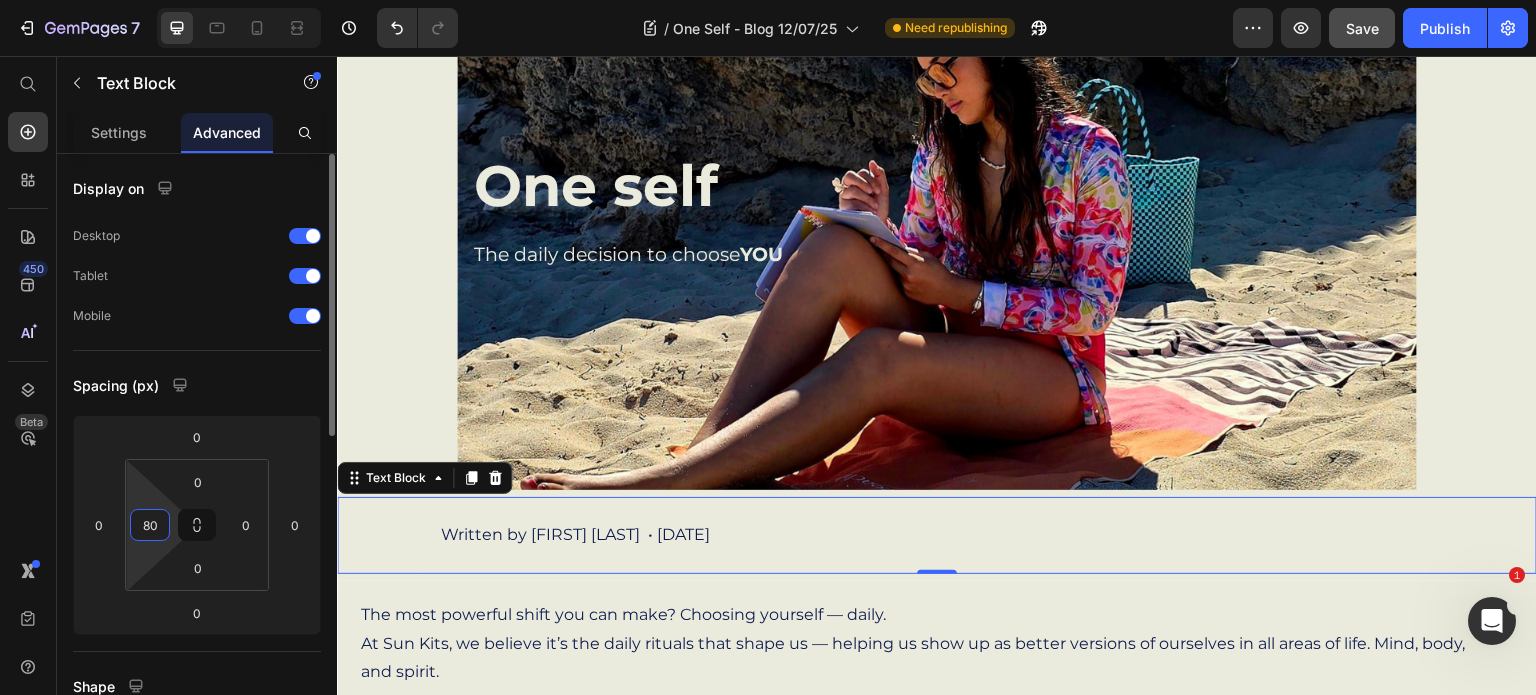 type on "8" 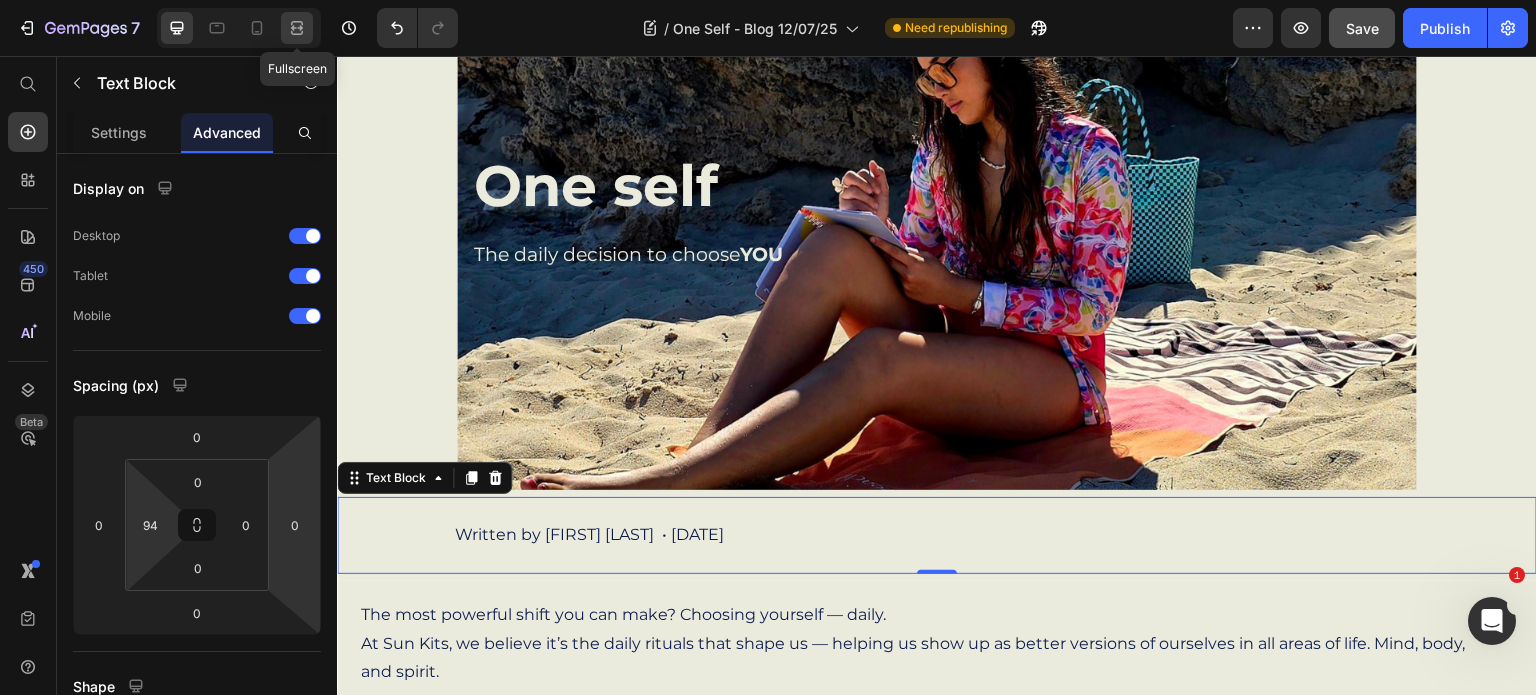 click 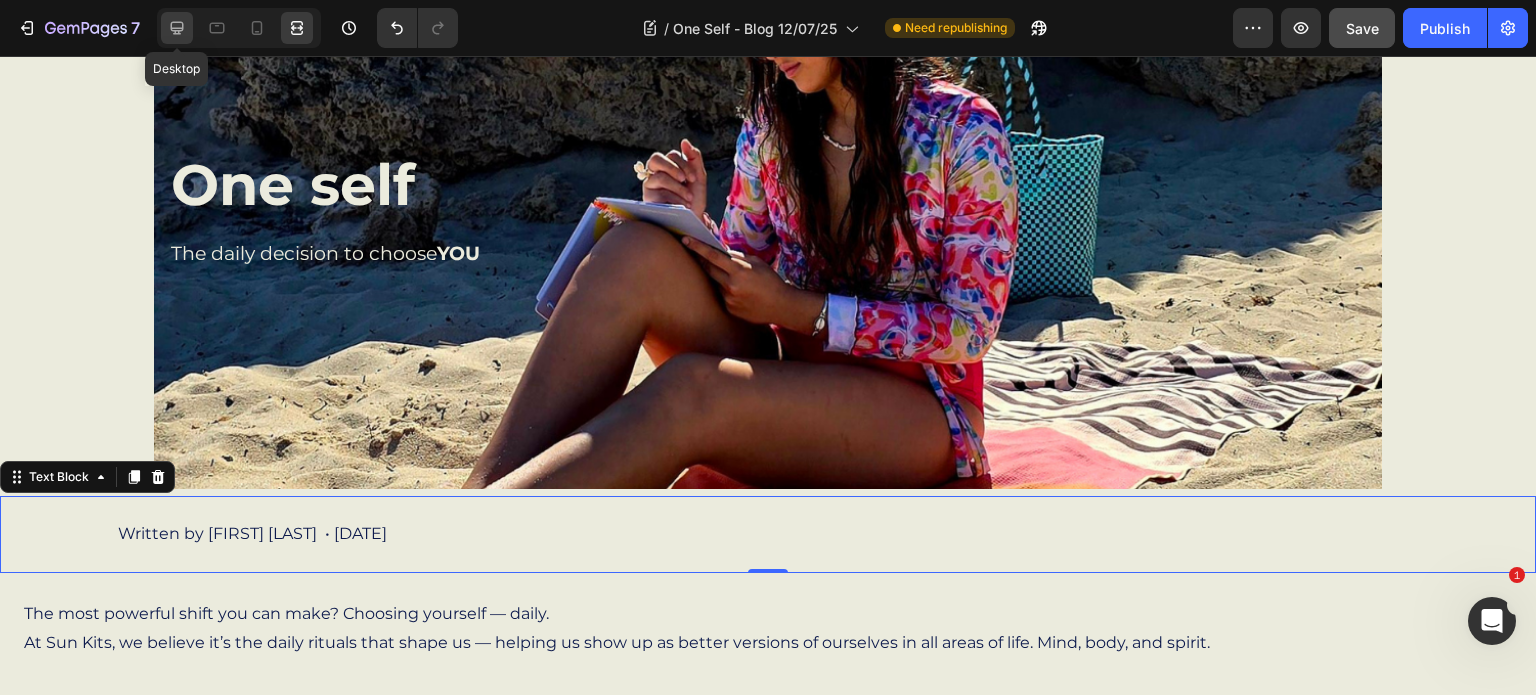 click 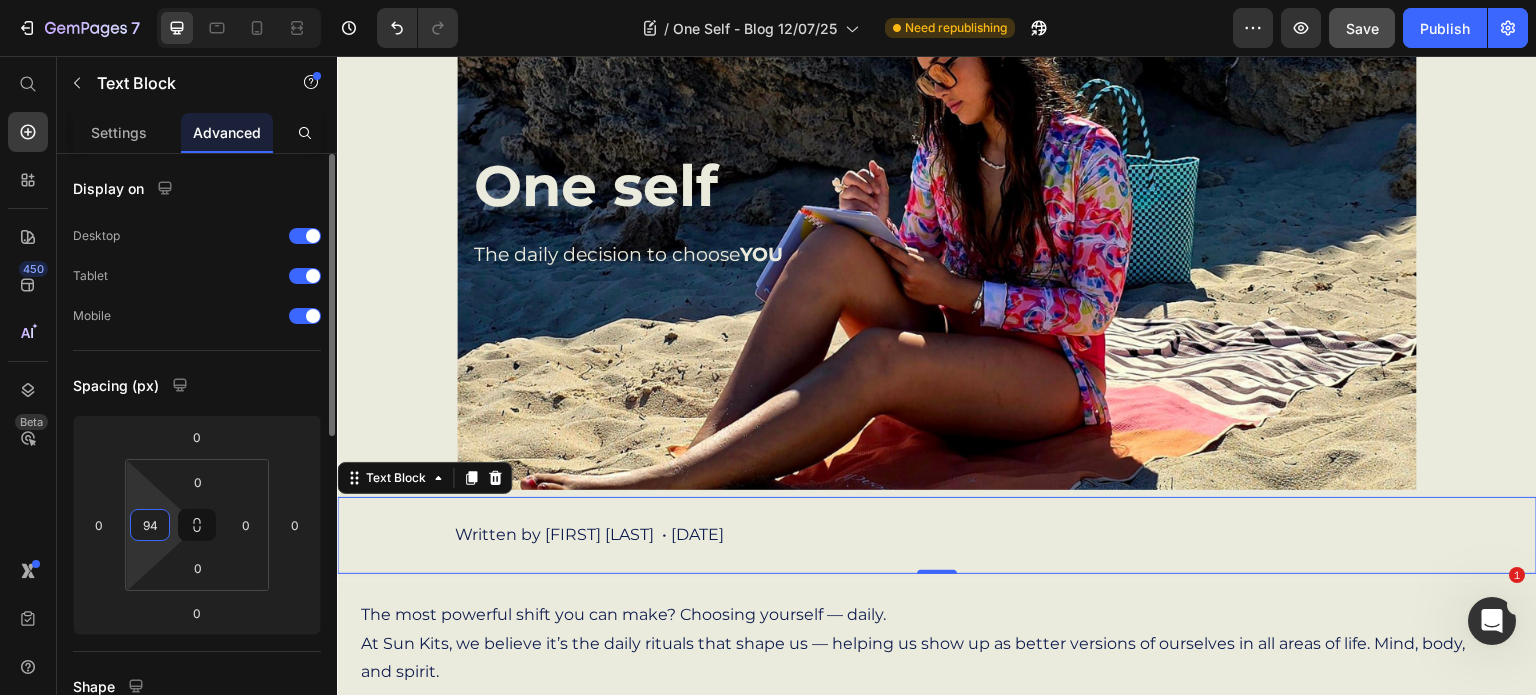 click on "7  Version history  /  One Self - Blog [DATE] Need republishing Preview  Save   Publish  450 Beta Start with Sections Elements Hero Section Product Detail Brands Trusted Badges Guarantee Product Breakdown How to use Testimonials Compare Bundle FAQs Social Proof Brand Story Product List Collection Blog List Contact Sticky Add to Cart Custom Footer Browse Library 450 Layout
Row
Row
Row
Row Text
Heading
Text Block Button
Button
Button
Sticky Back to top Media
Image" at bounding box center [768, 0] 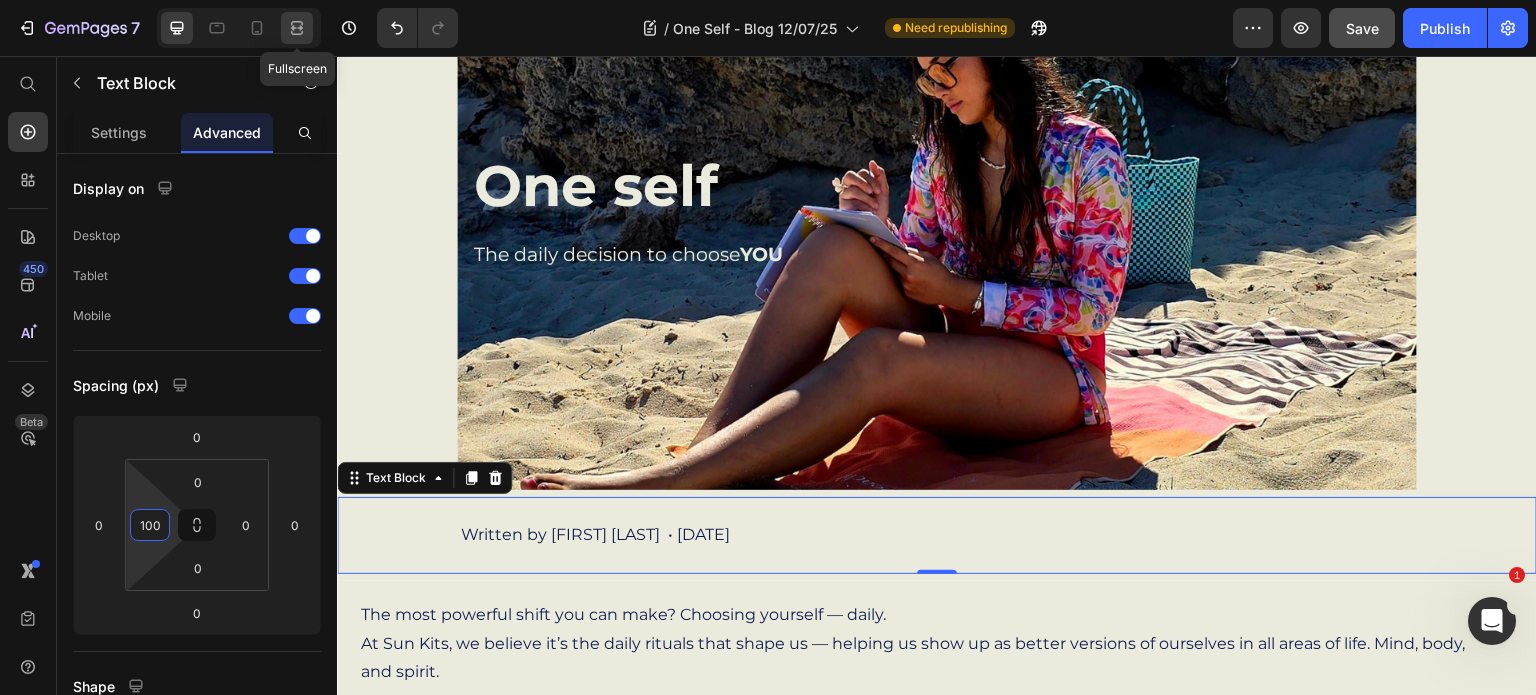 type on "100" 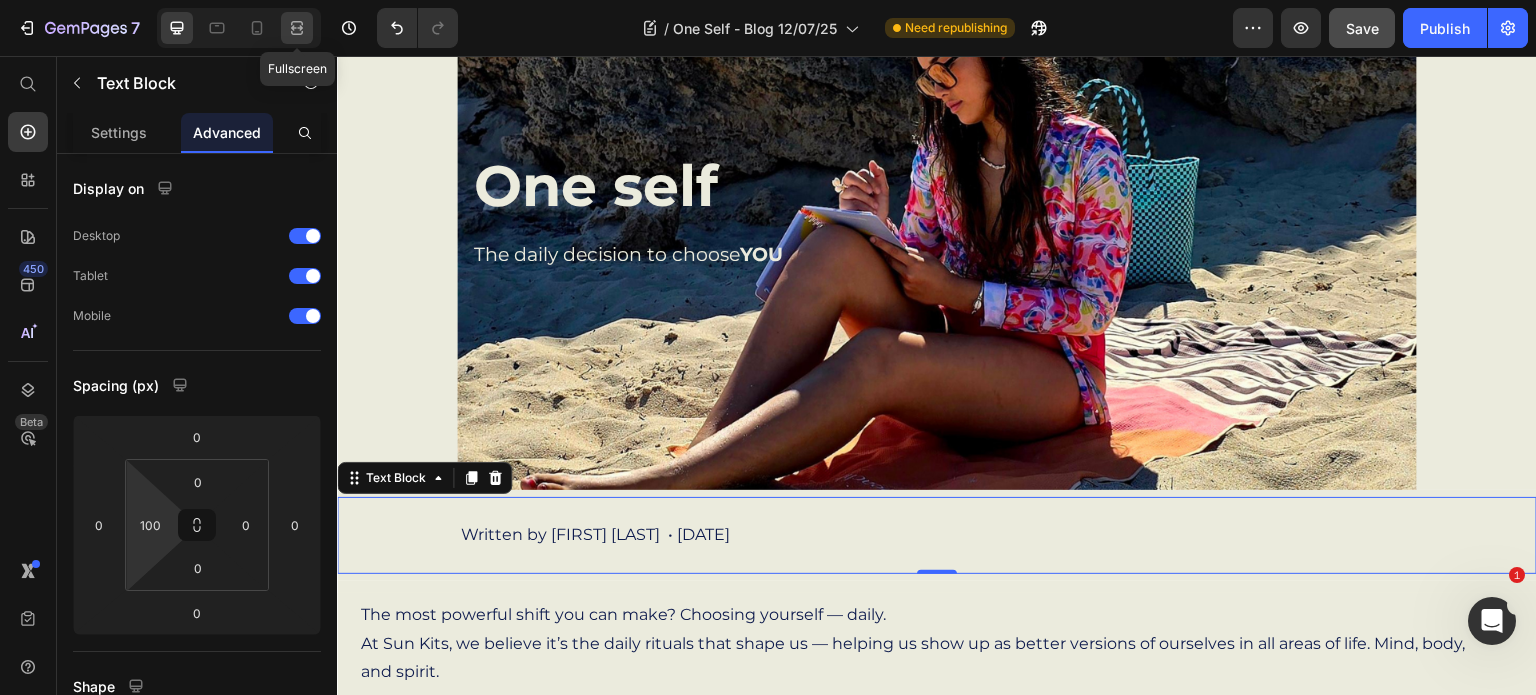 click 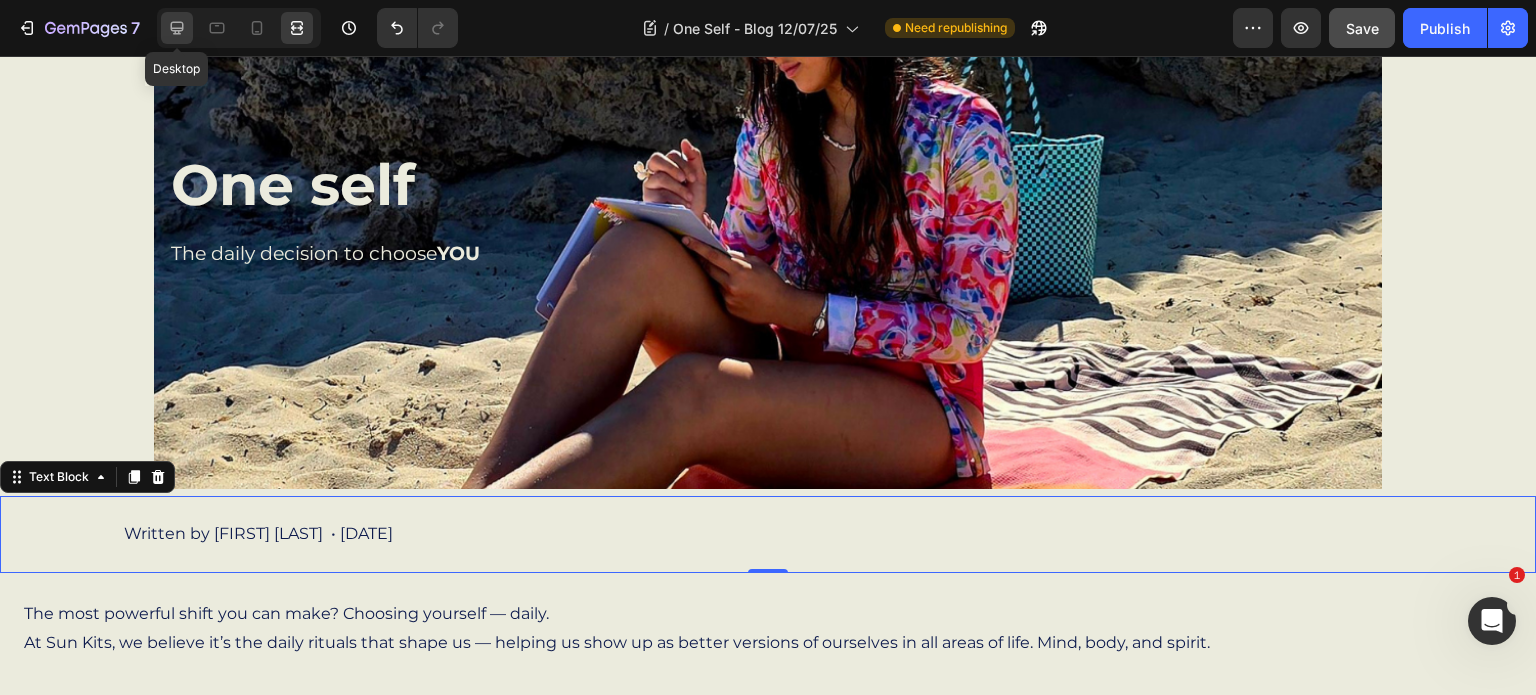 click 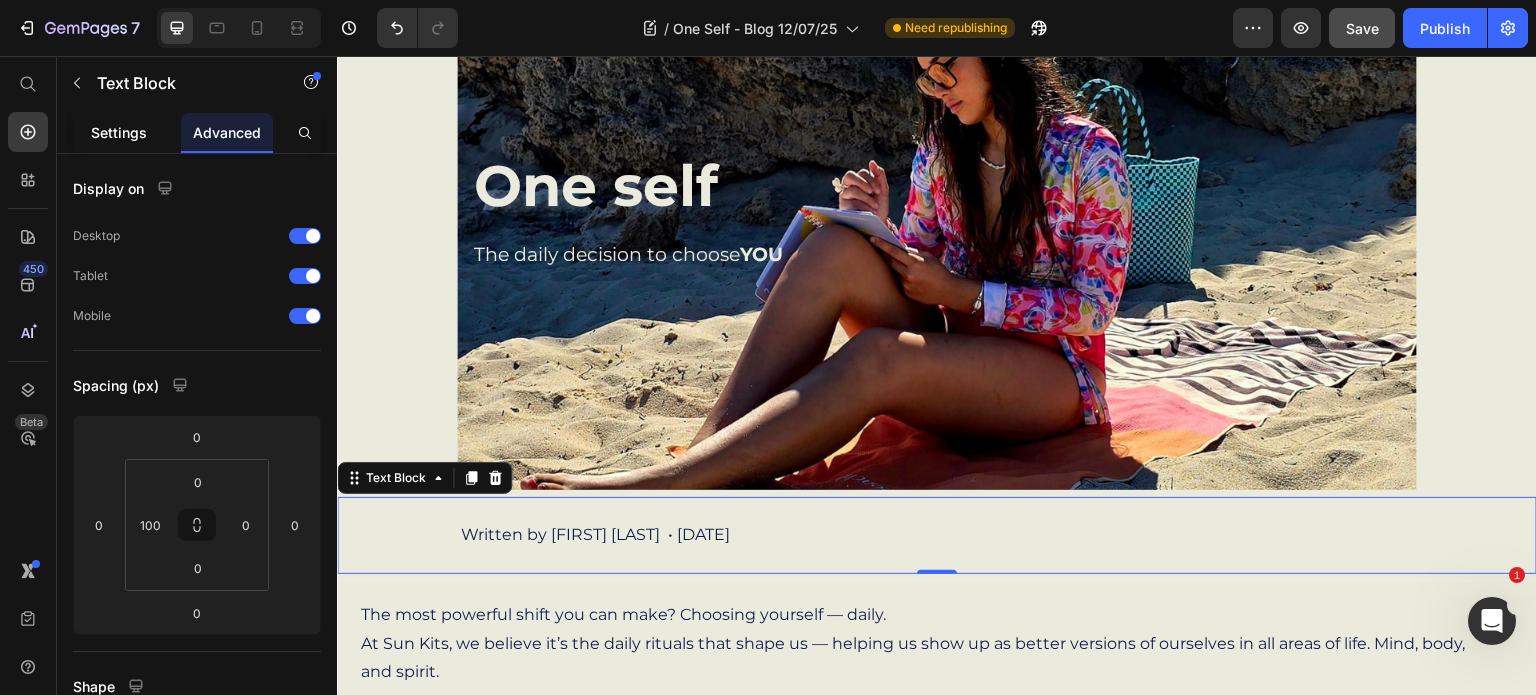 click on "Settings" 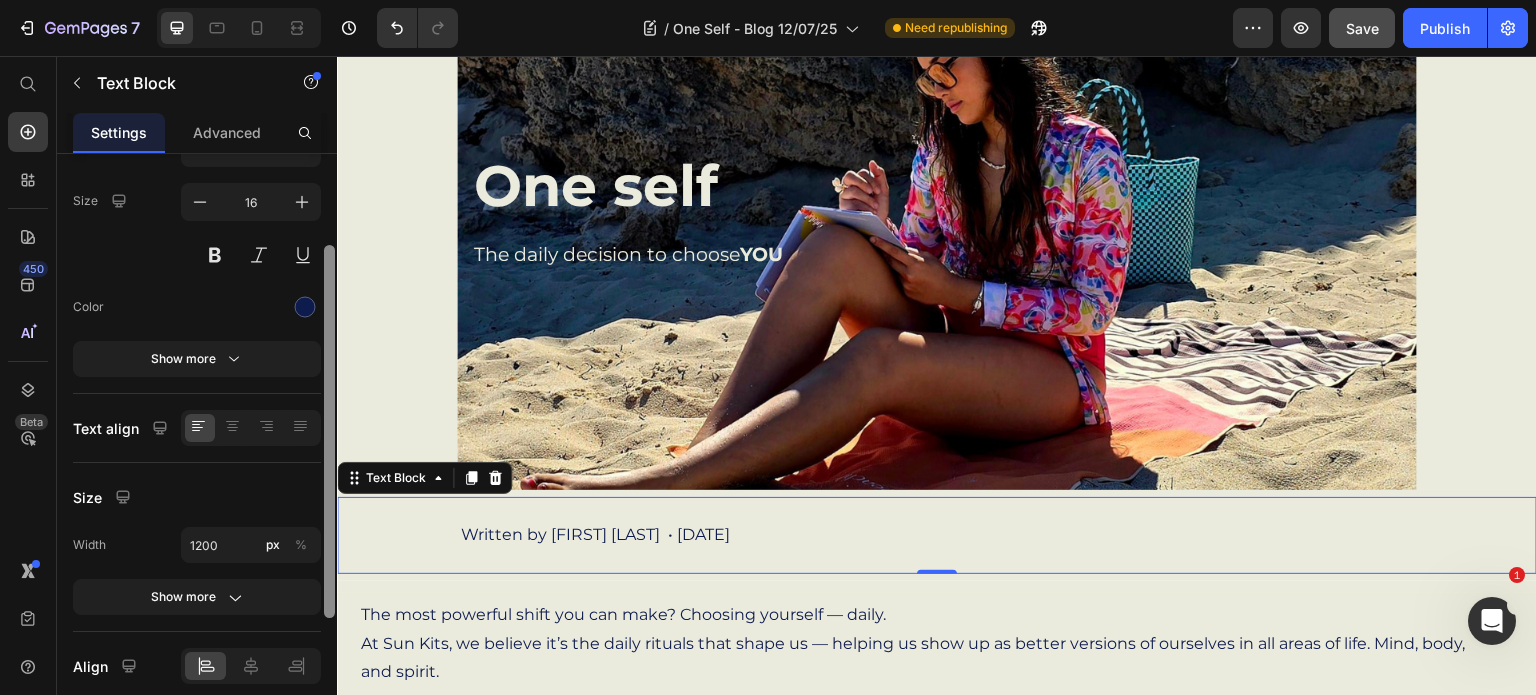 drag, startPoint x: 331, startPoint y: 358, endPoint x: 314, endPoint y: 447, distance: 90.60905 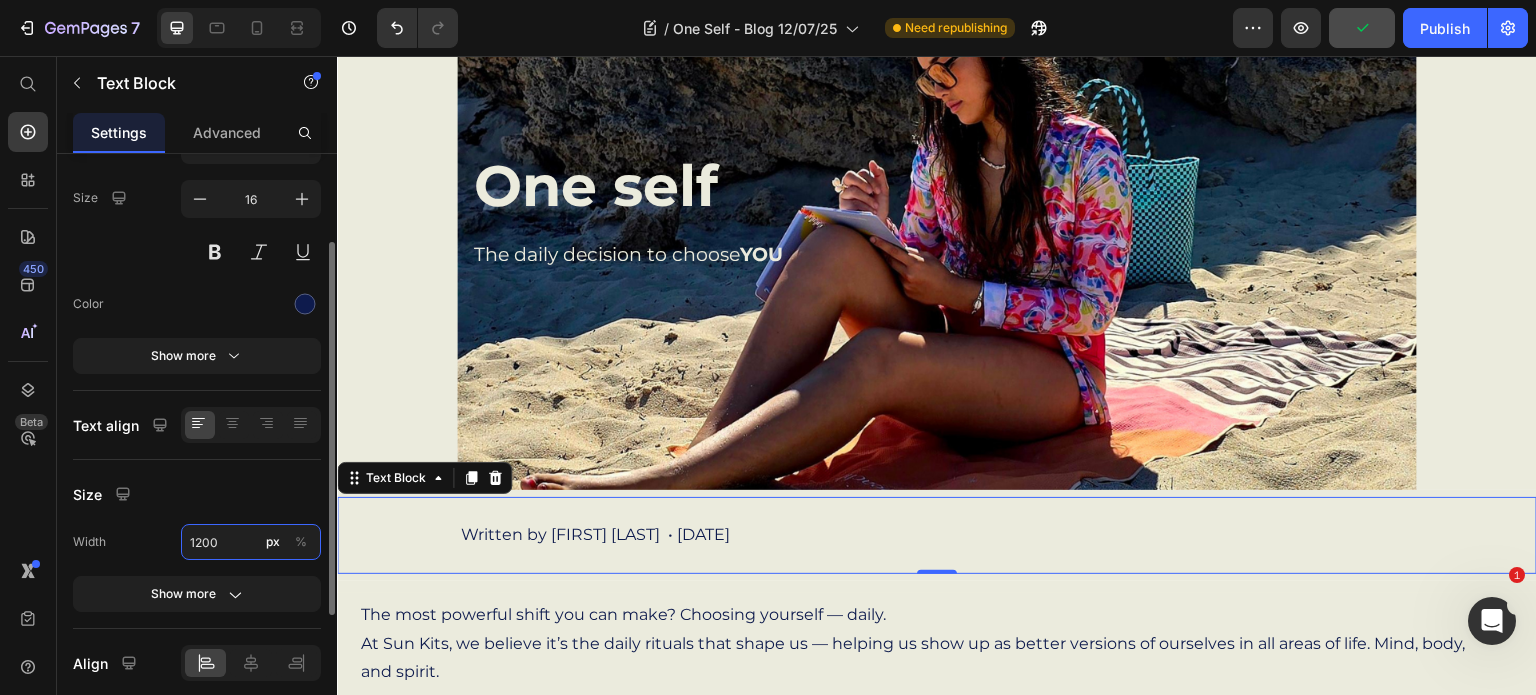 click on "1200" at bounding box center (251, 542) 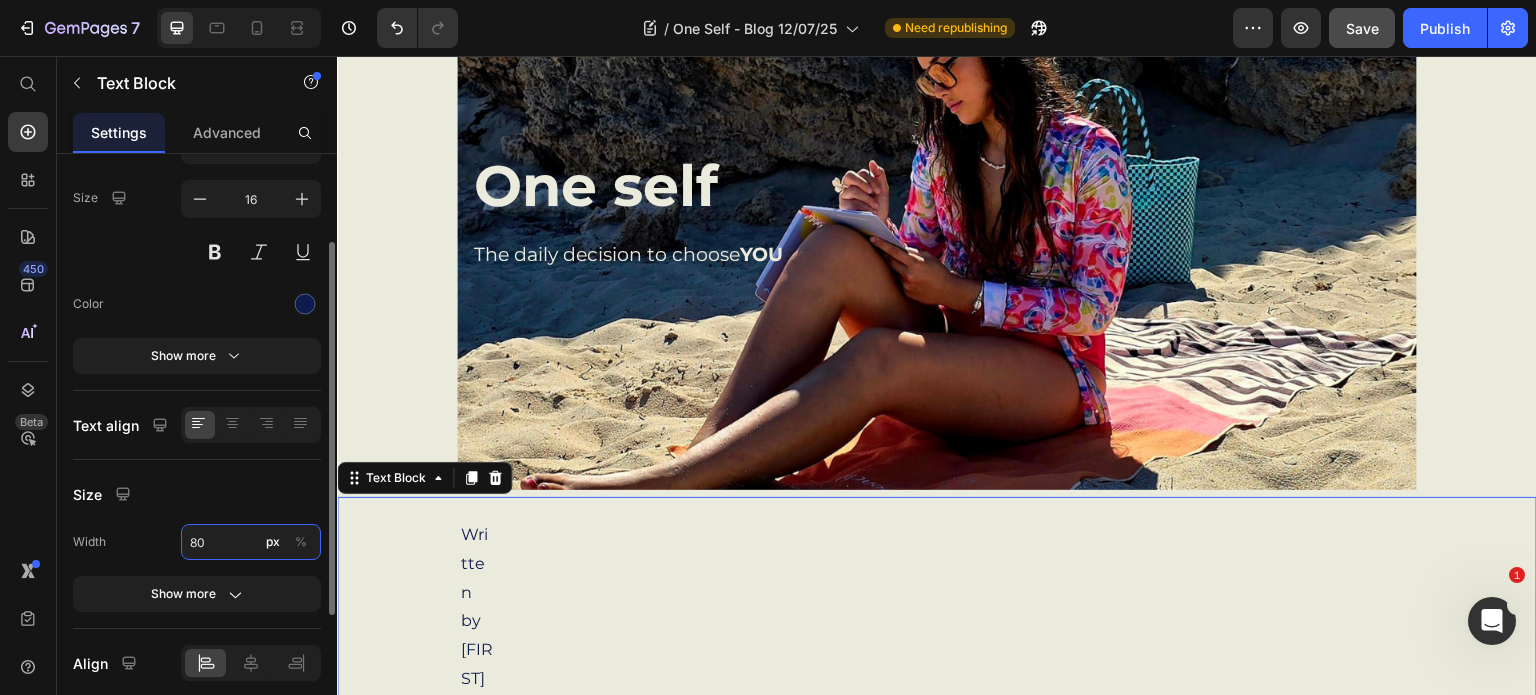 type on "80" 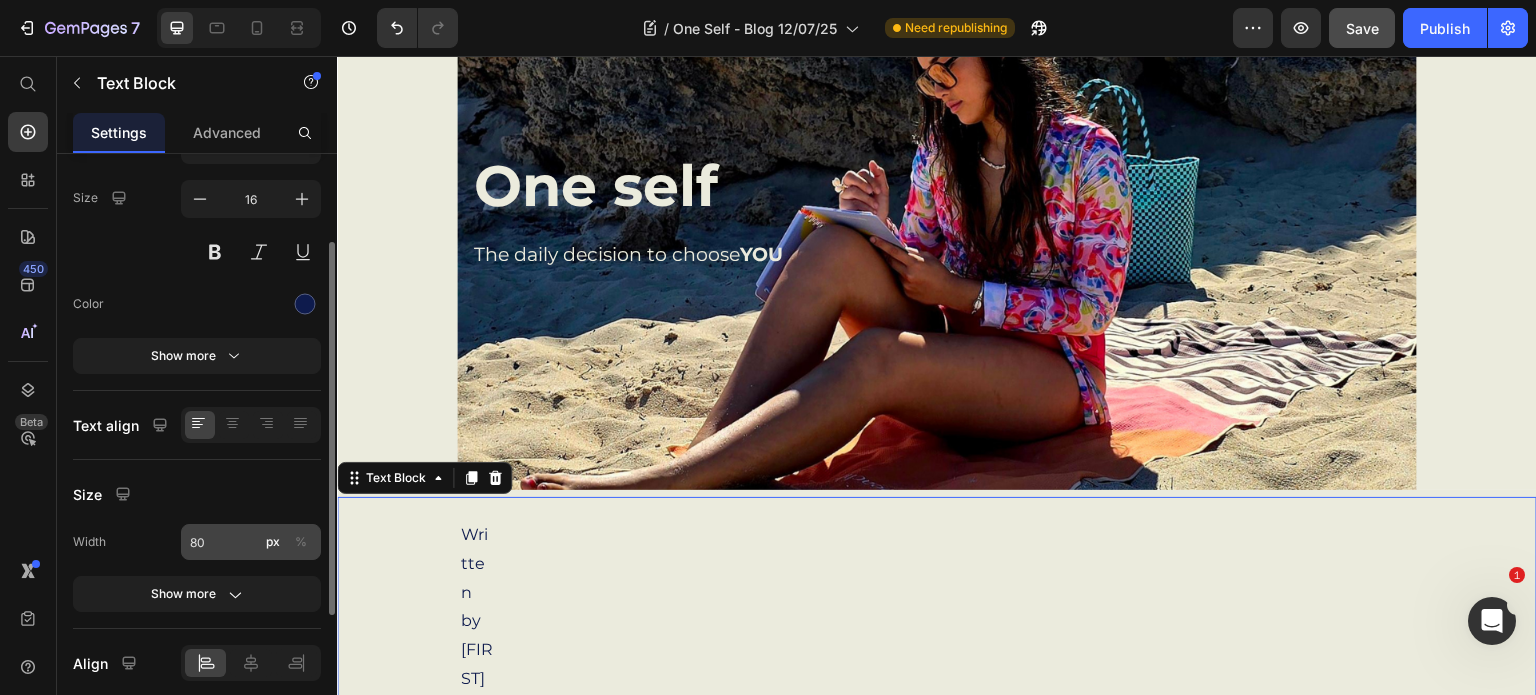 click on "%" at bounding box center (301, 542) 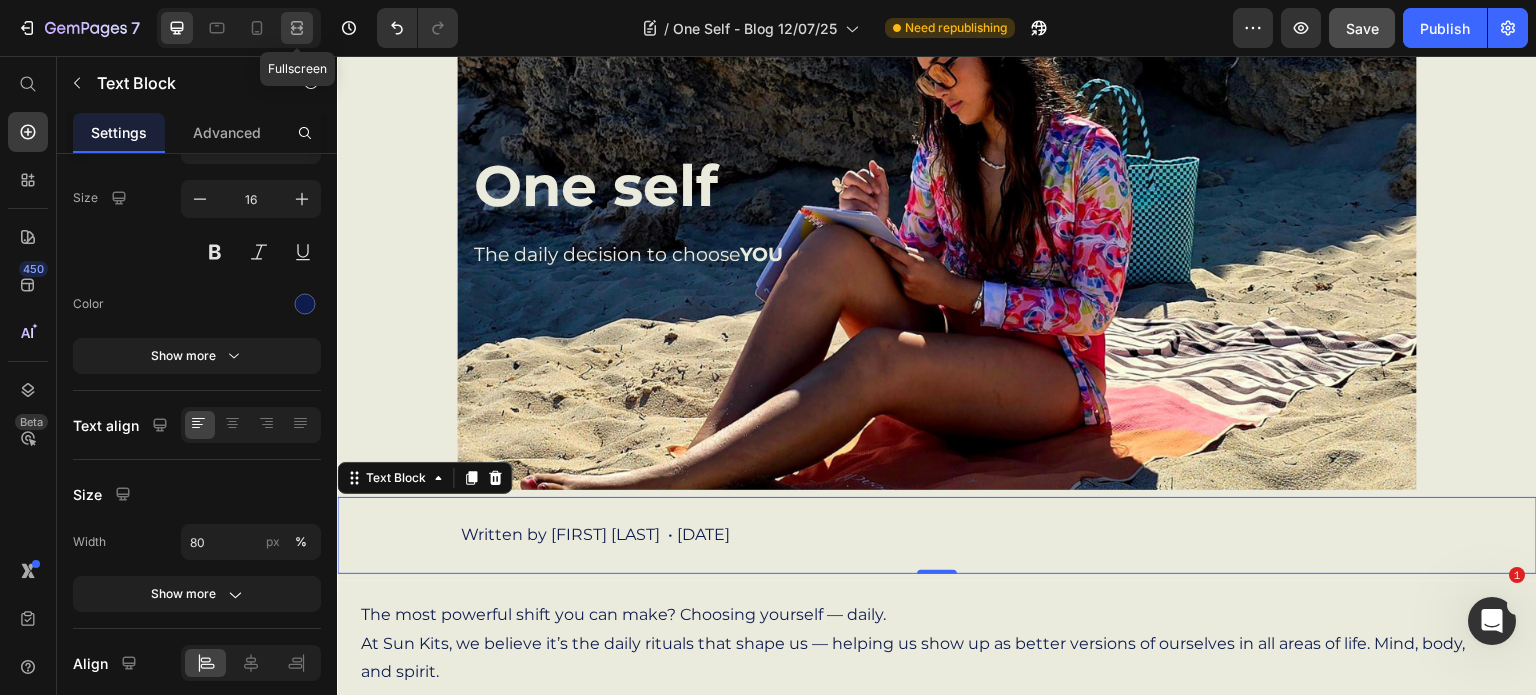 click 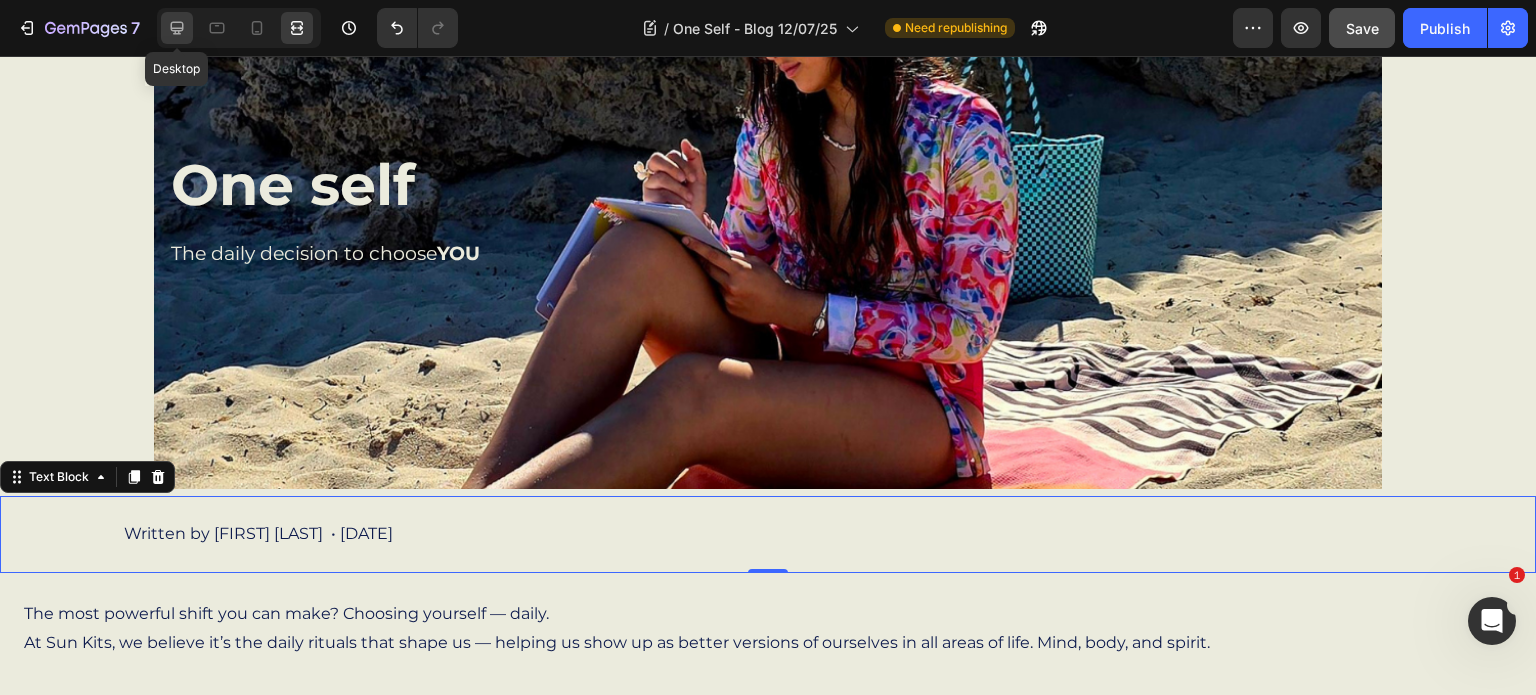 click 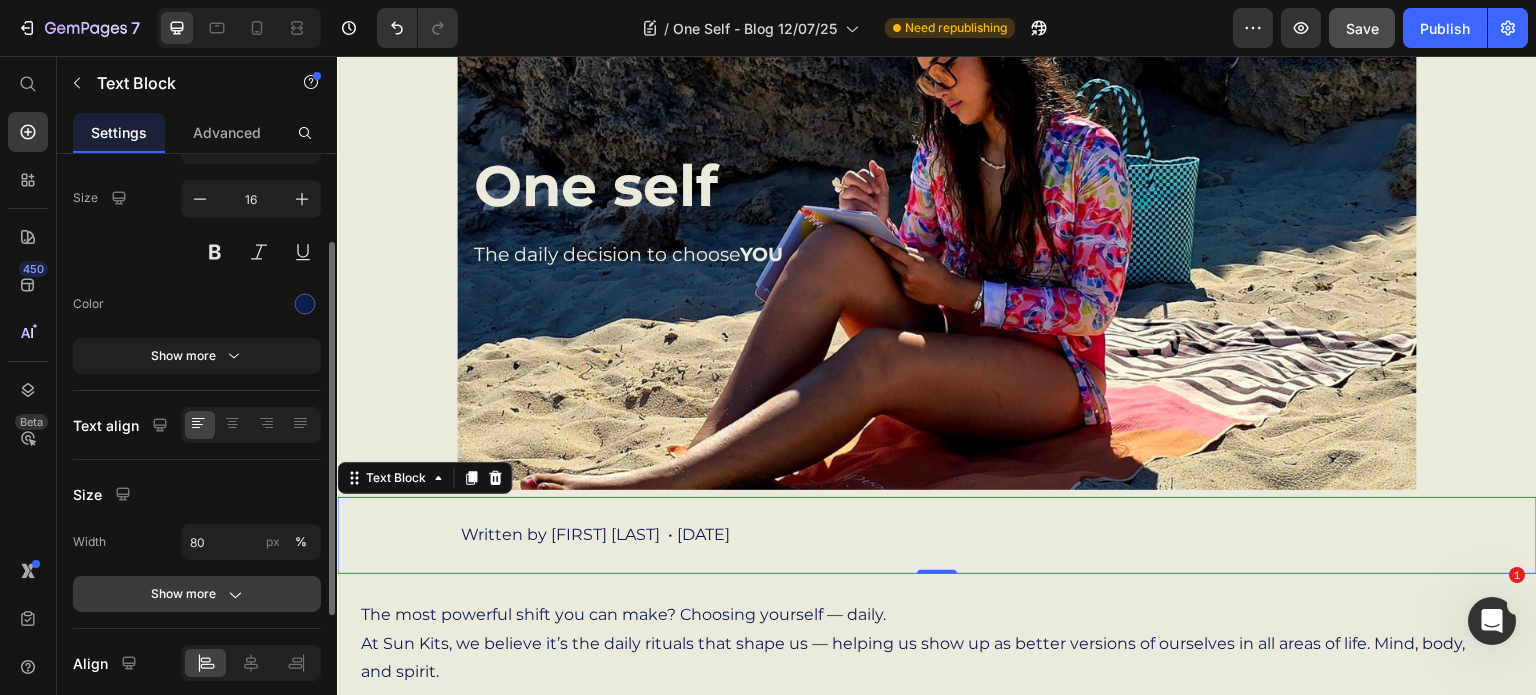 click on "Show more" 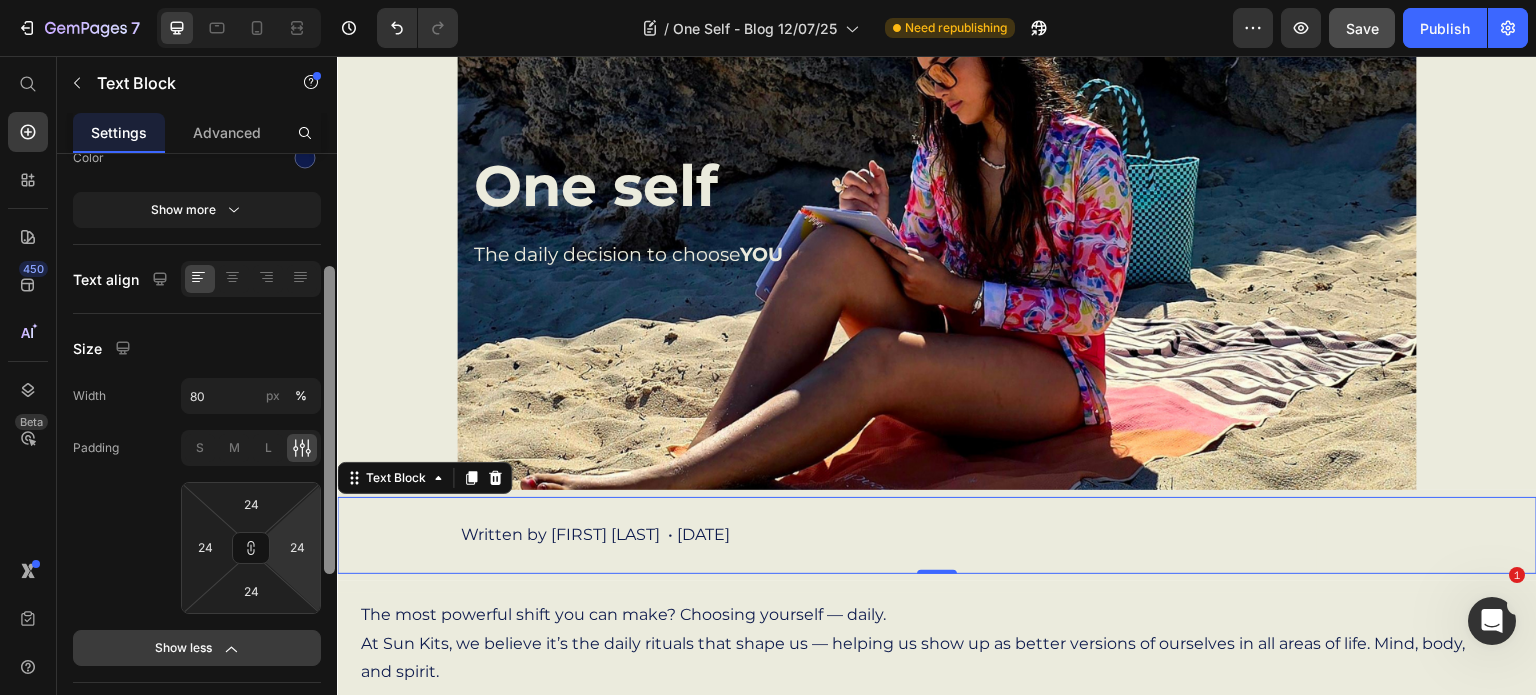 drag, startPoint x: 329, startPoint y: 535, endPoint x: 314, endPoint y: 627, distance: 93.214806 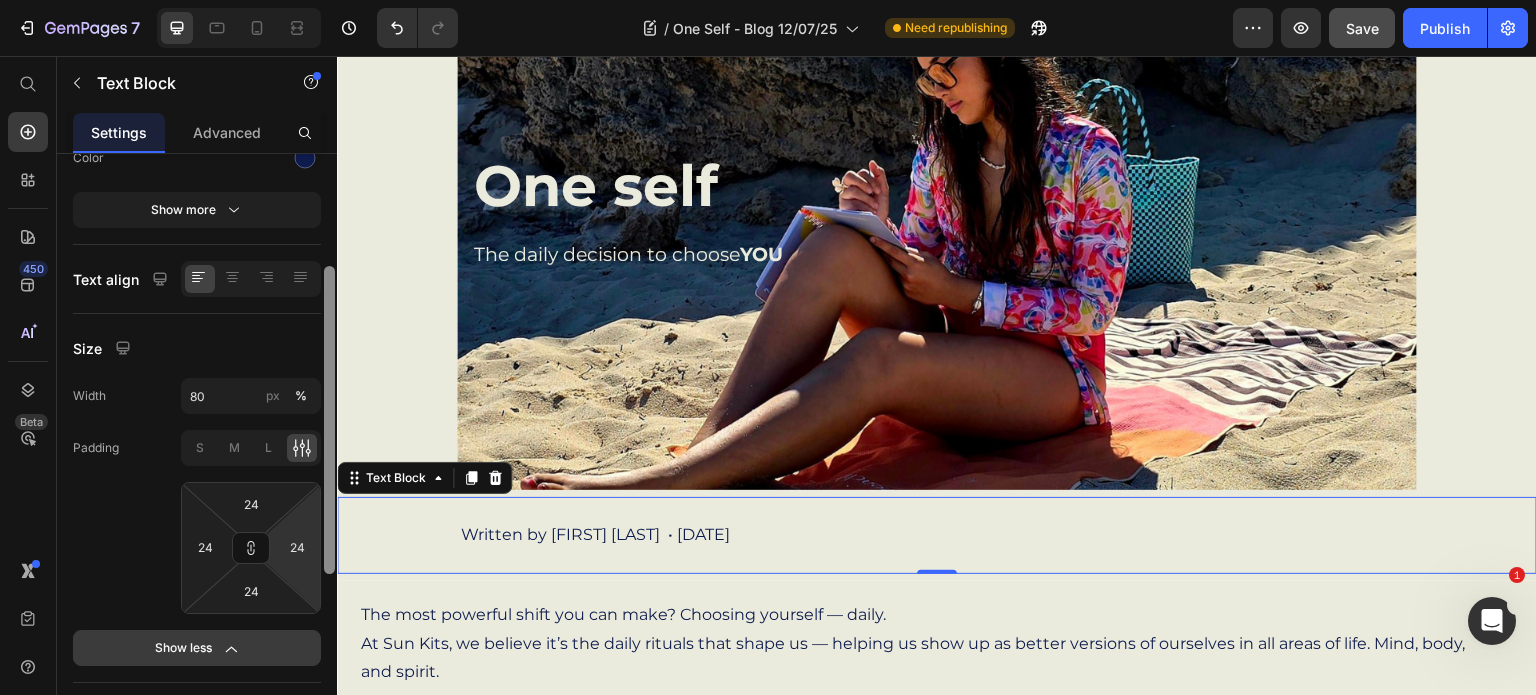 click on "Text Styles Paragraph 1* Font Montserrat Size 16 Color Show more Text align Size Width 80 px % Padding S M L 24 24 24 24 Show less Align Background Color Image Video  Color   Delete element" at bounding box center (197, 453) 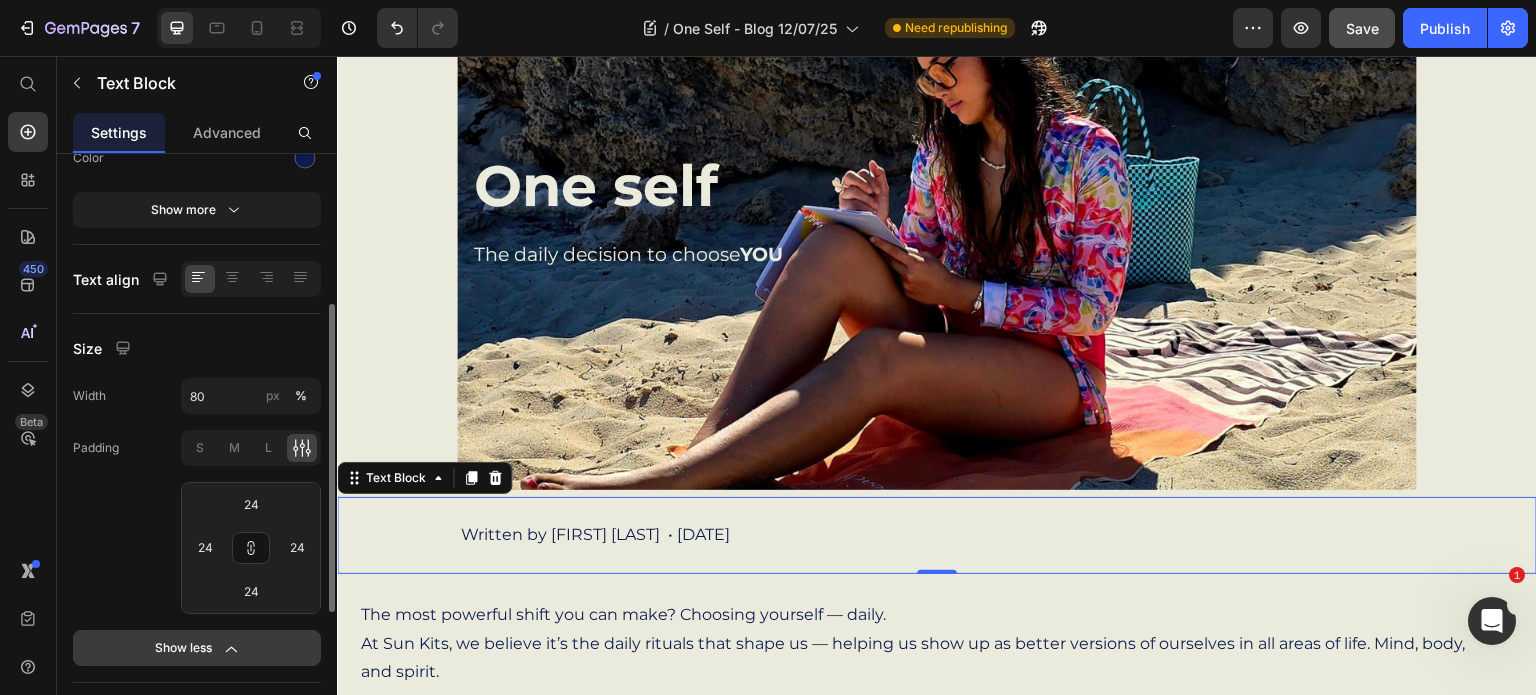 scroll, scrollTop: 289, scrollLeft: 0, axis: vertical 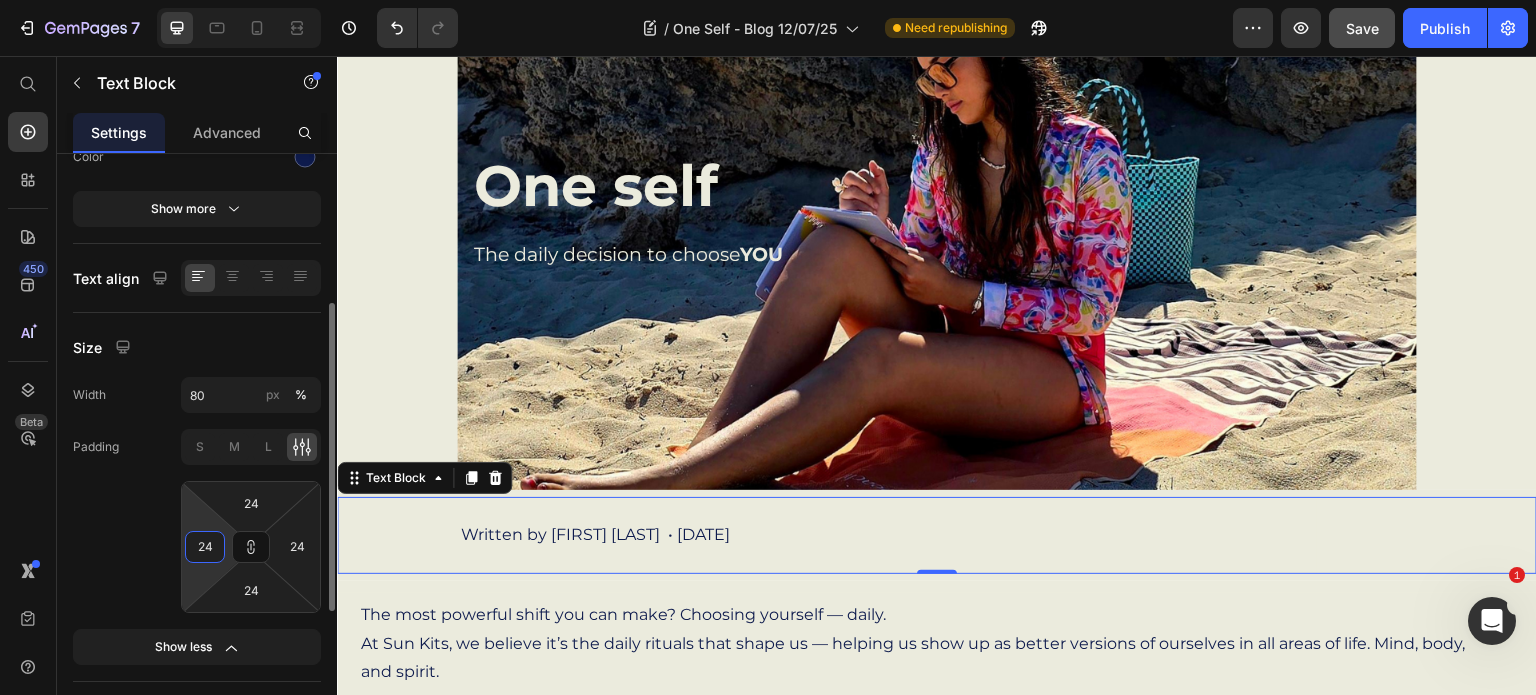 click on "24" at bounding box center [205, 547] 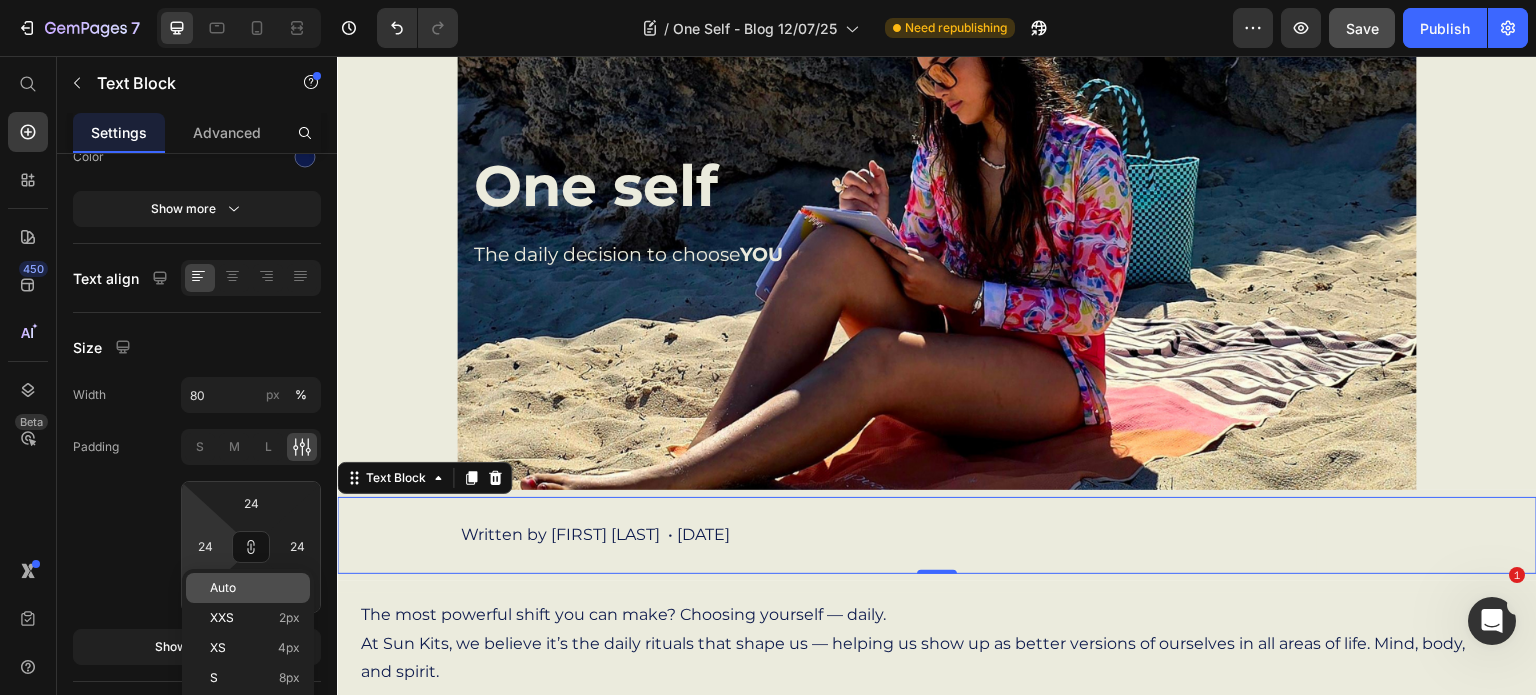 click on "Auto" at bounding box center (223, 588) 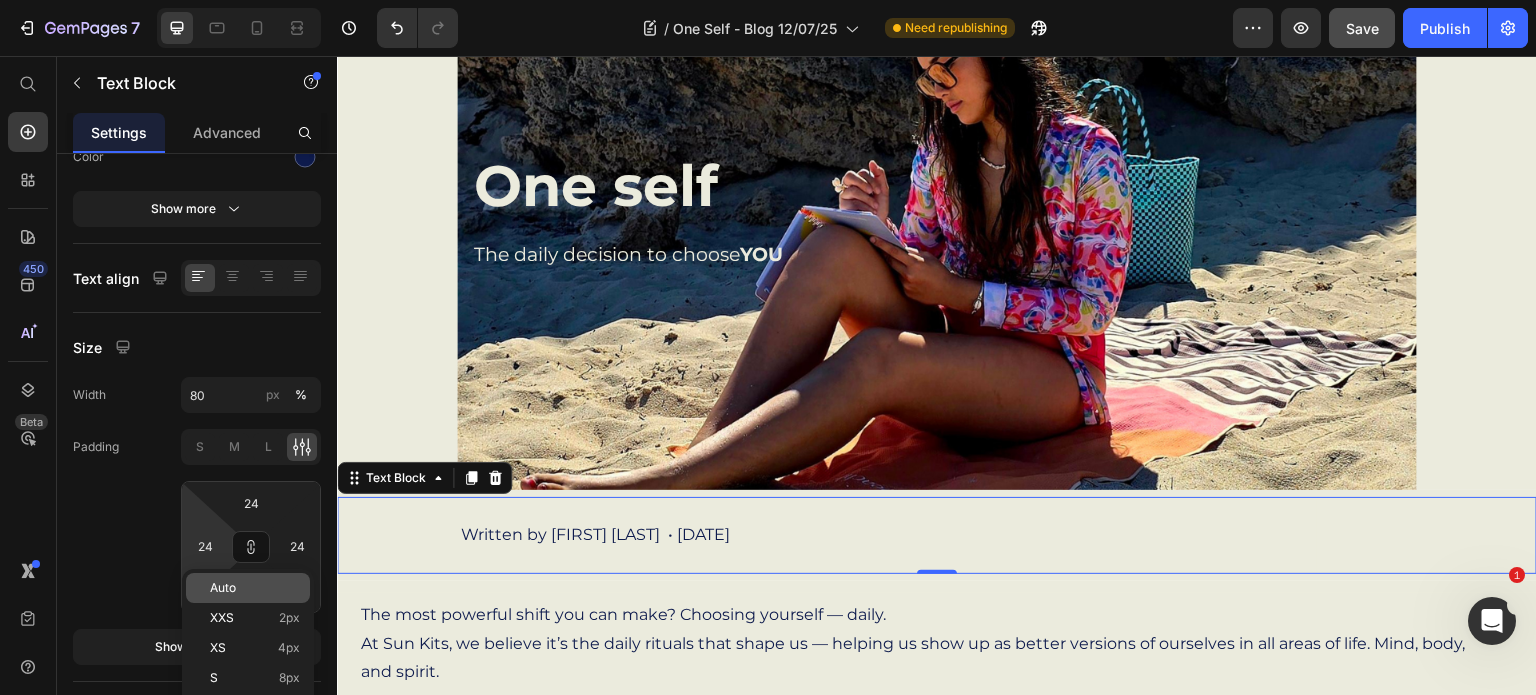 type 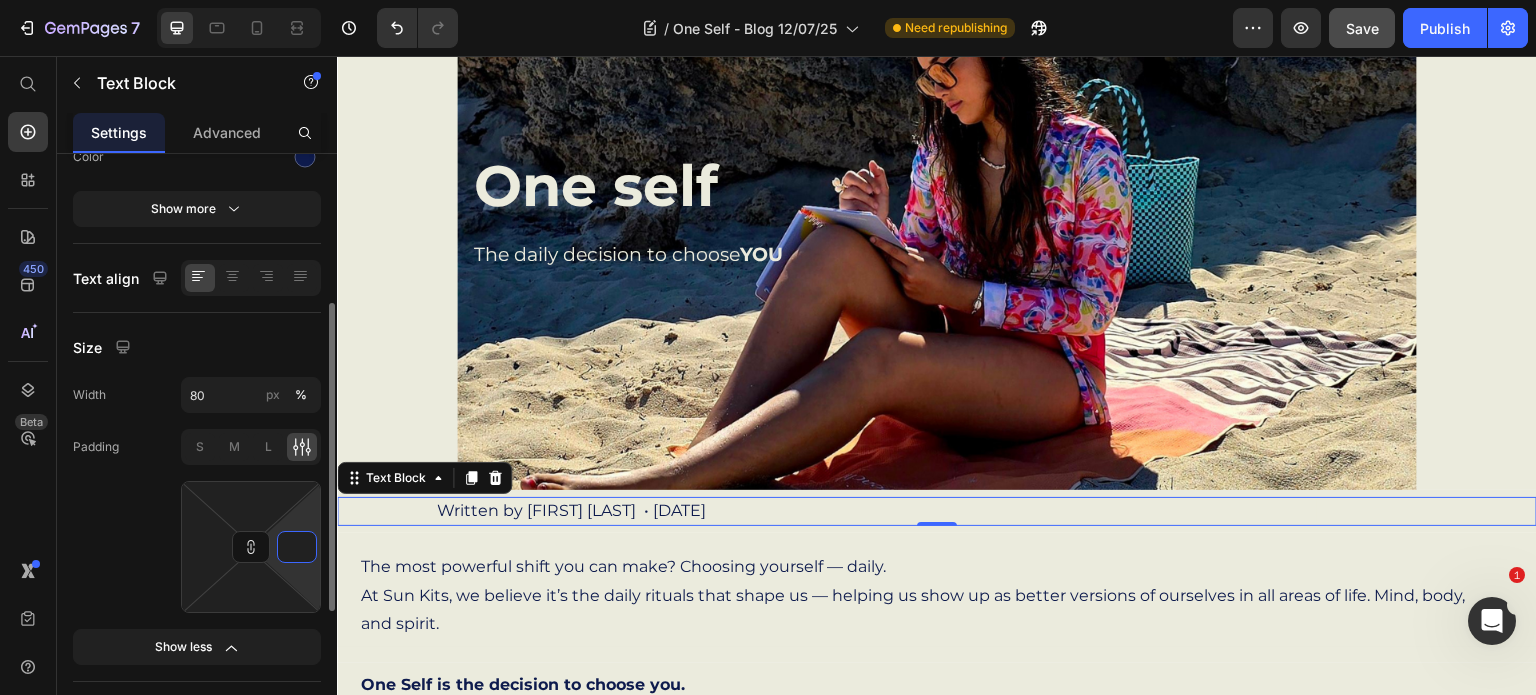 click at bounding box center (297, 547) 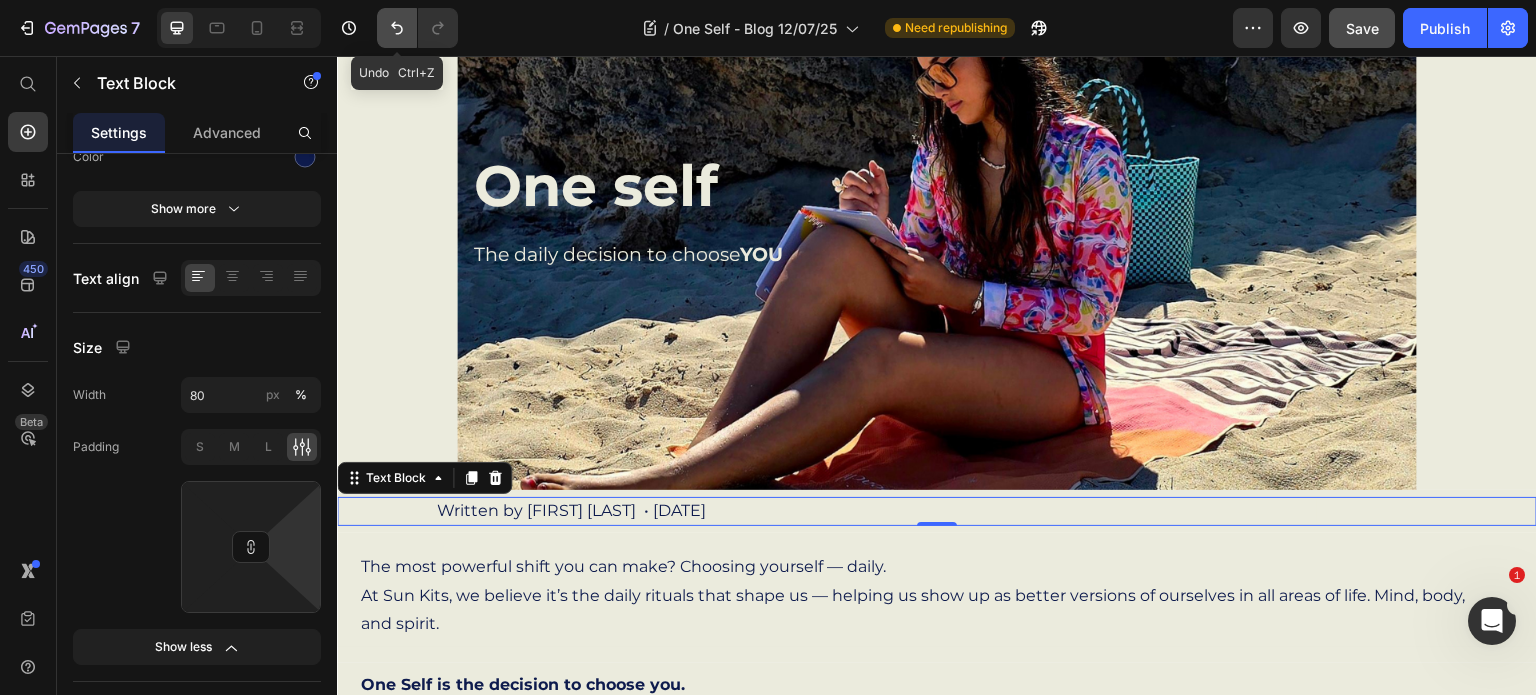click 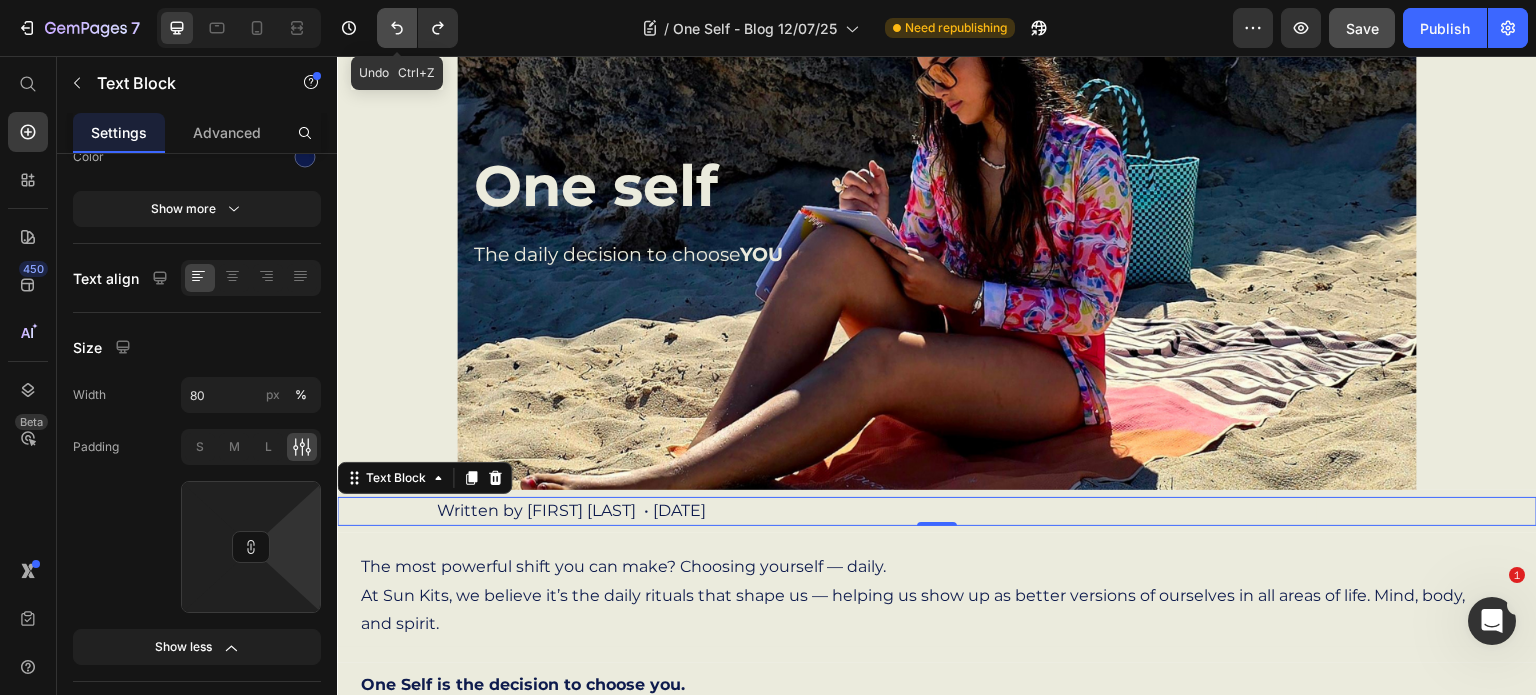 click 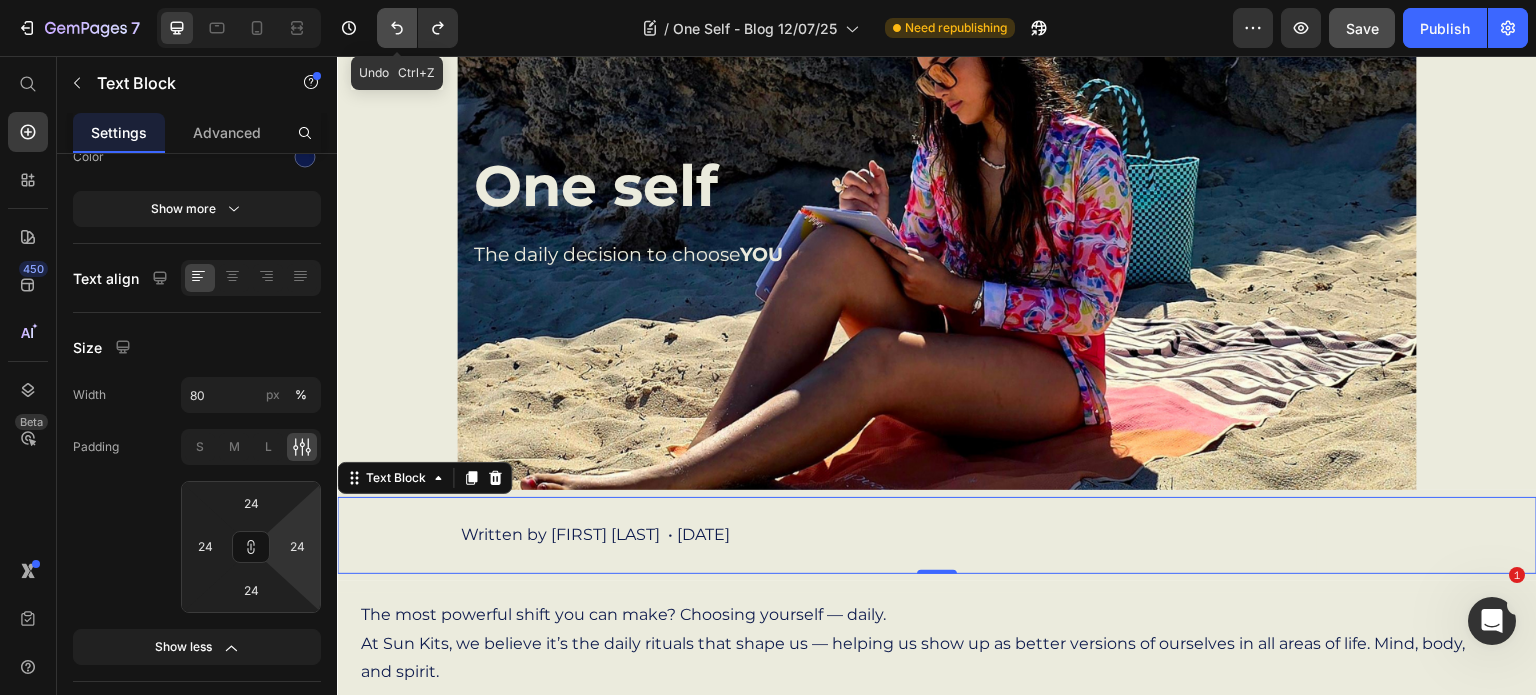 click 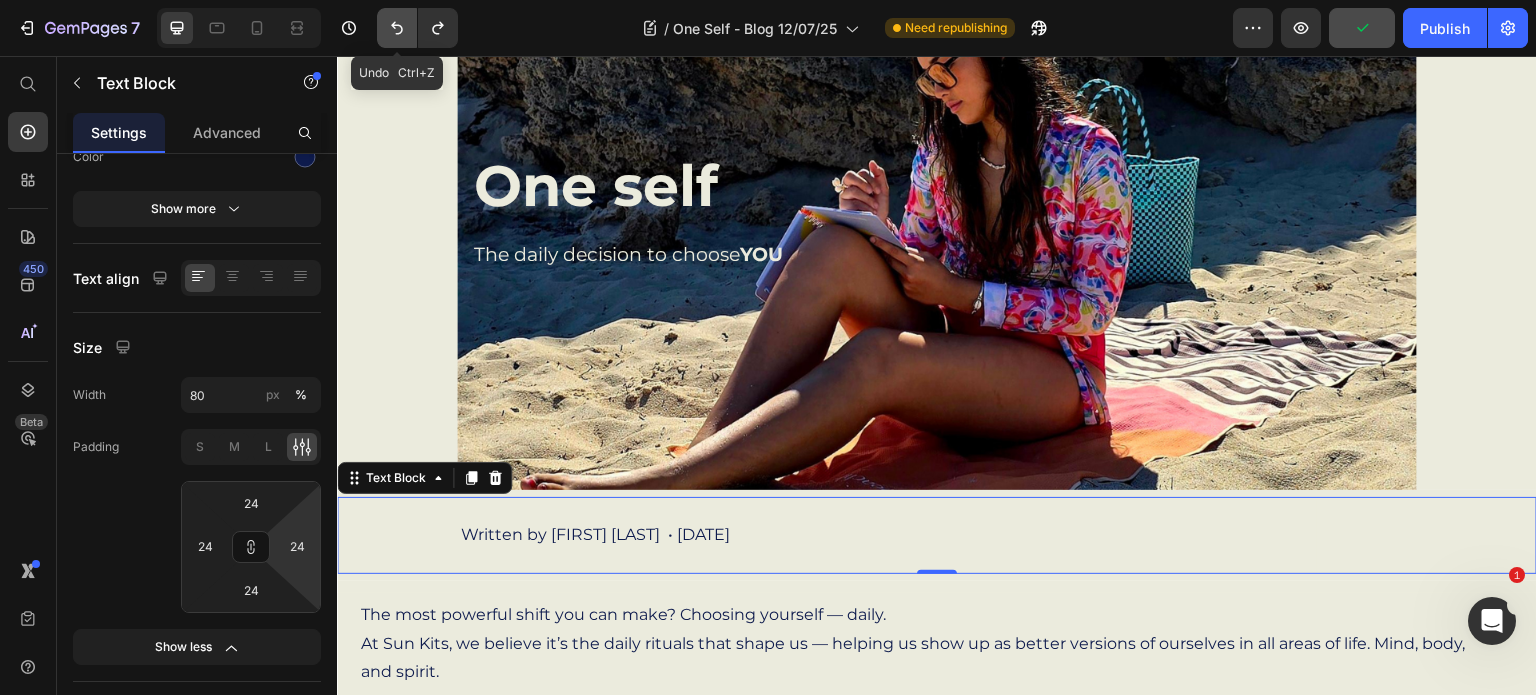 click 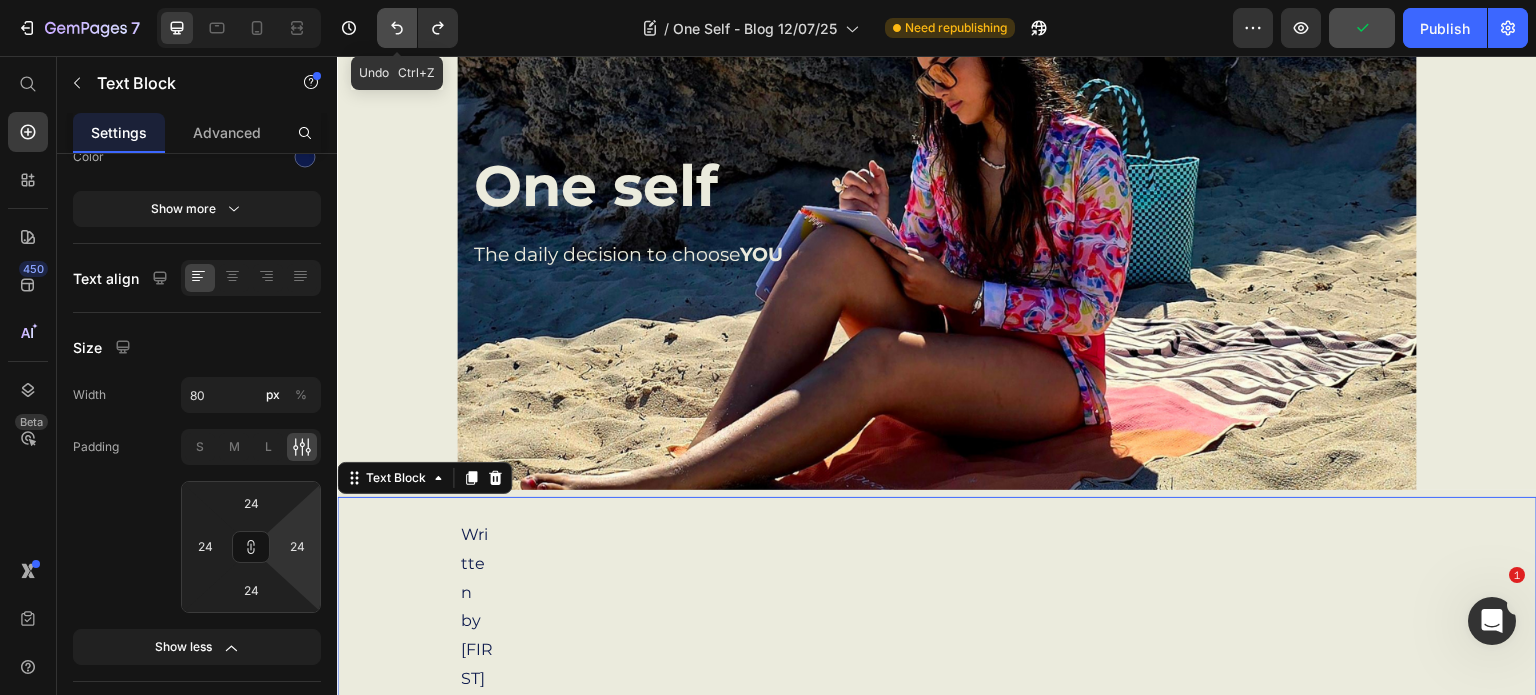 click 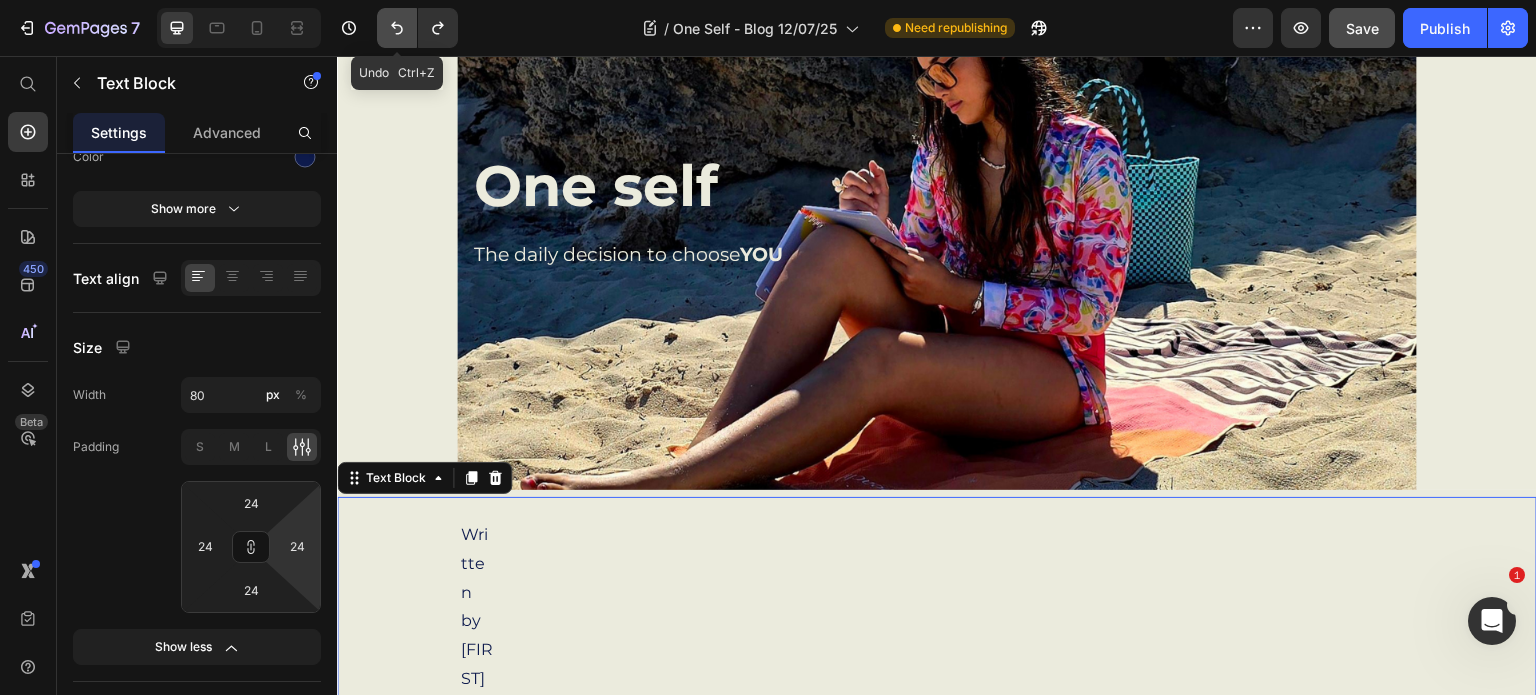 click 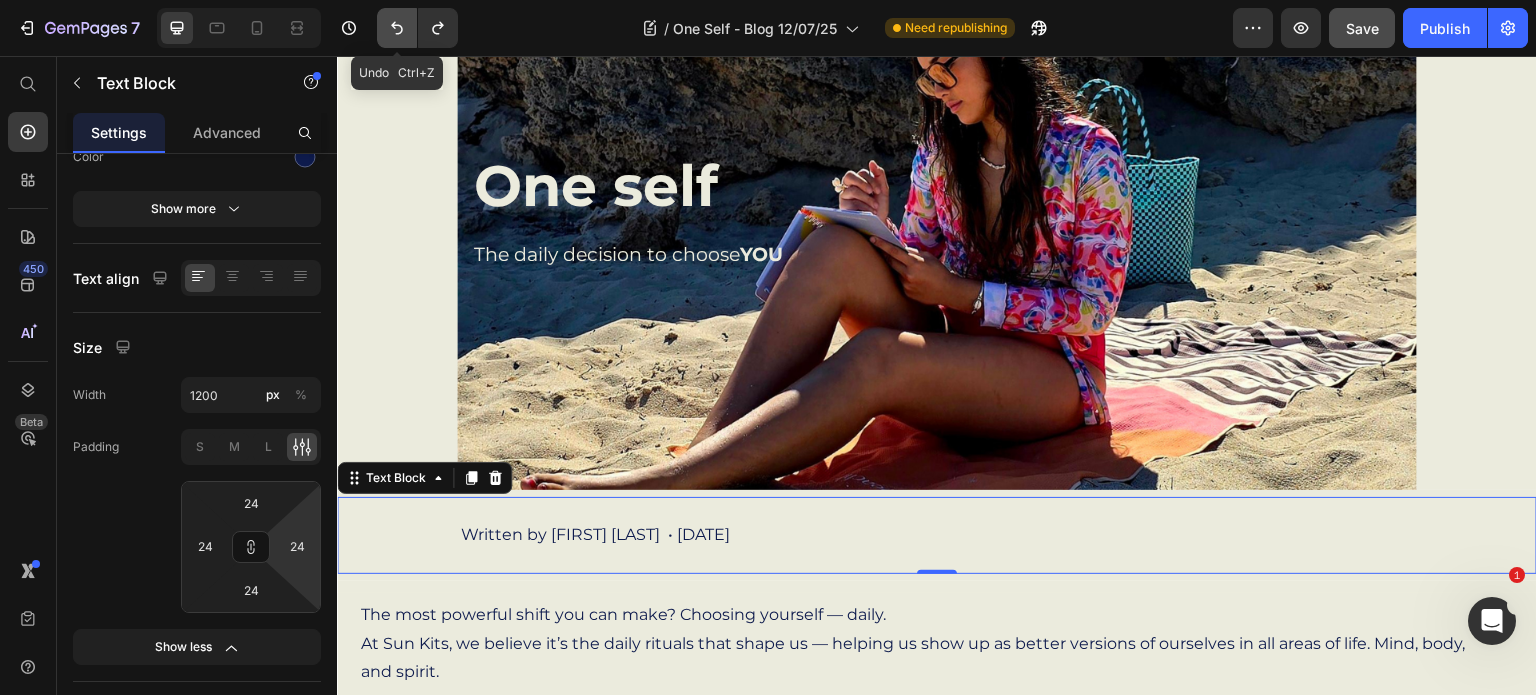 click 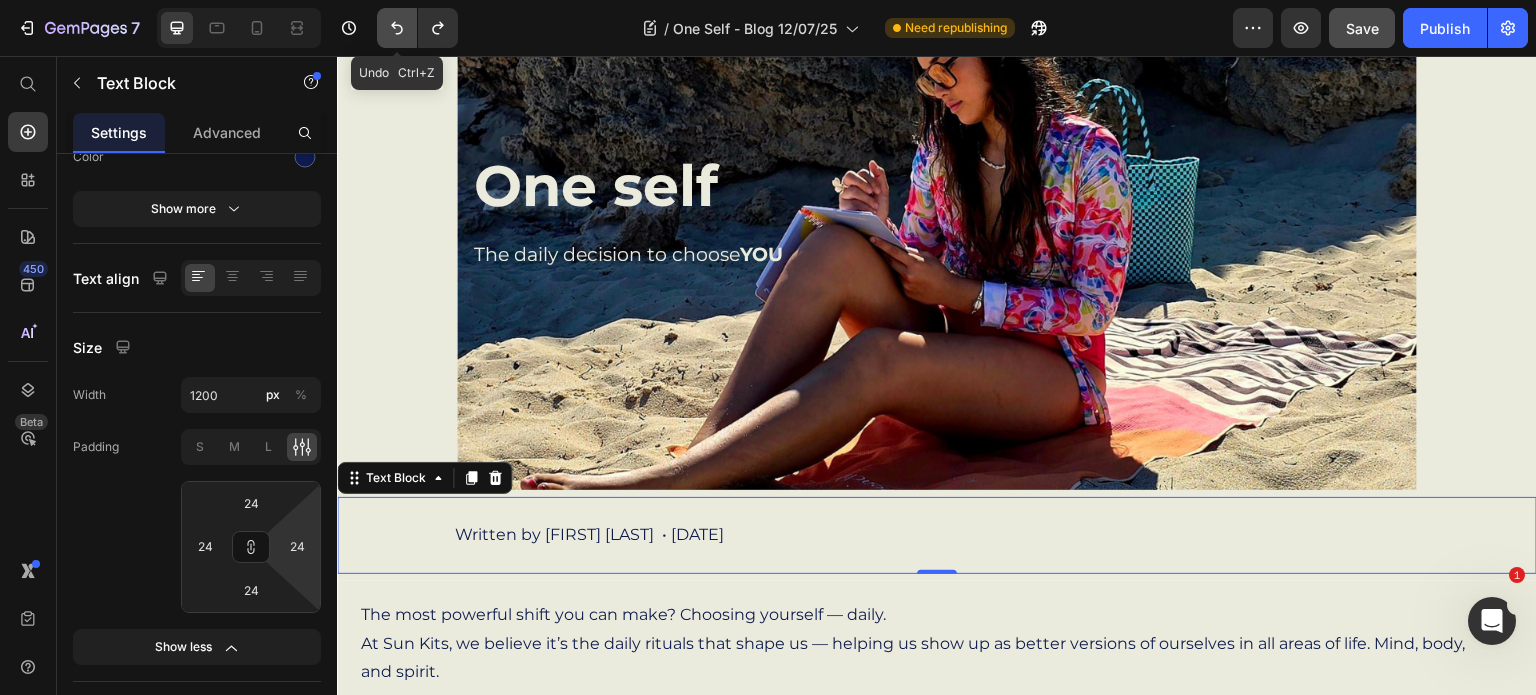 click 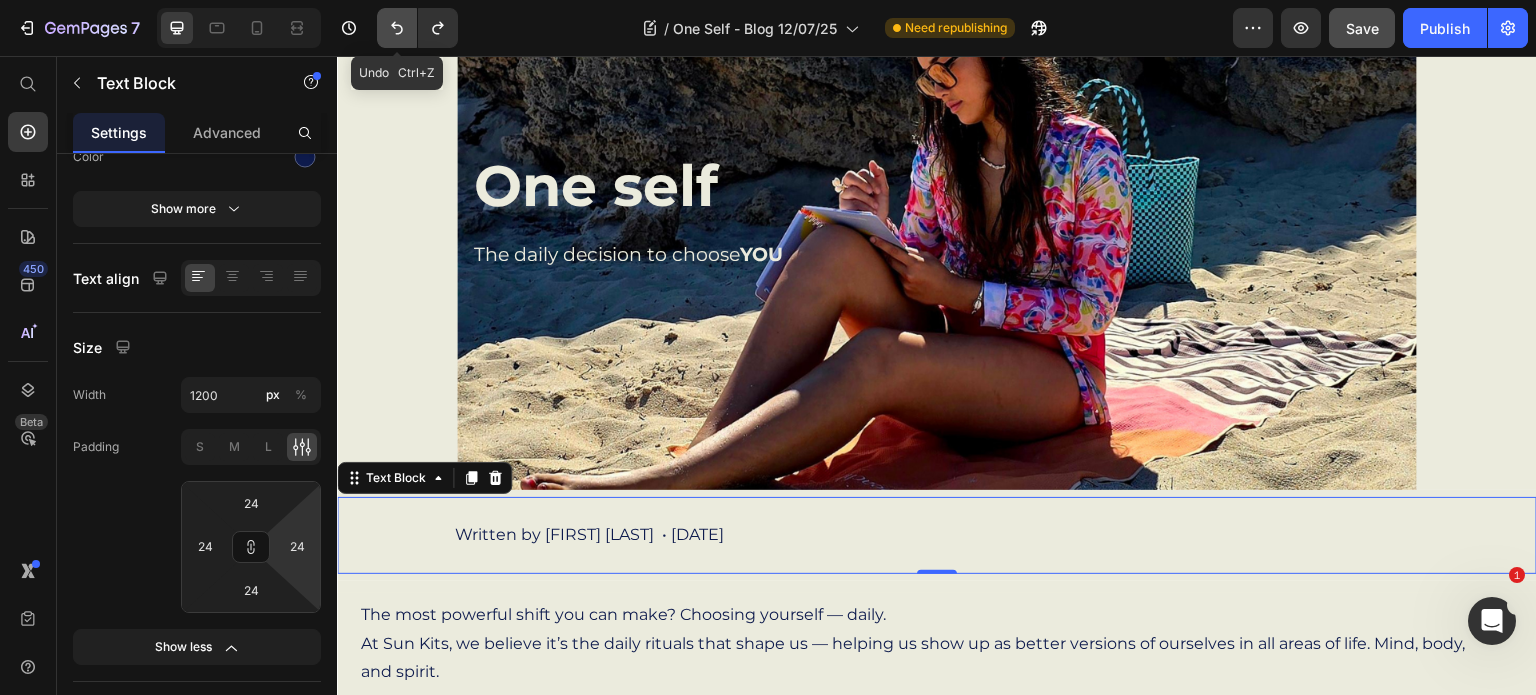 click 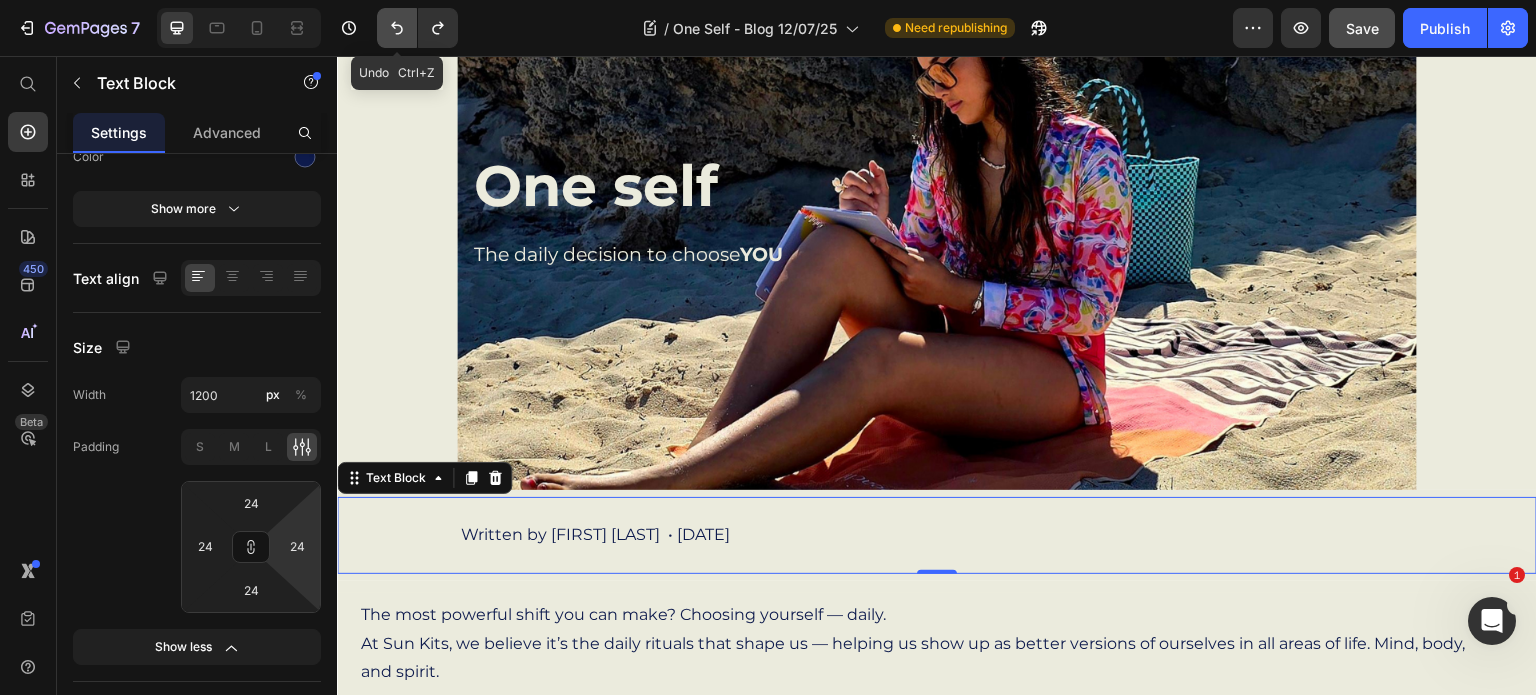 click 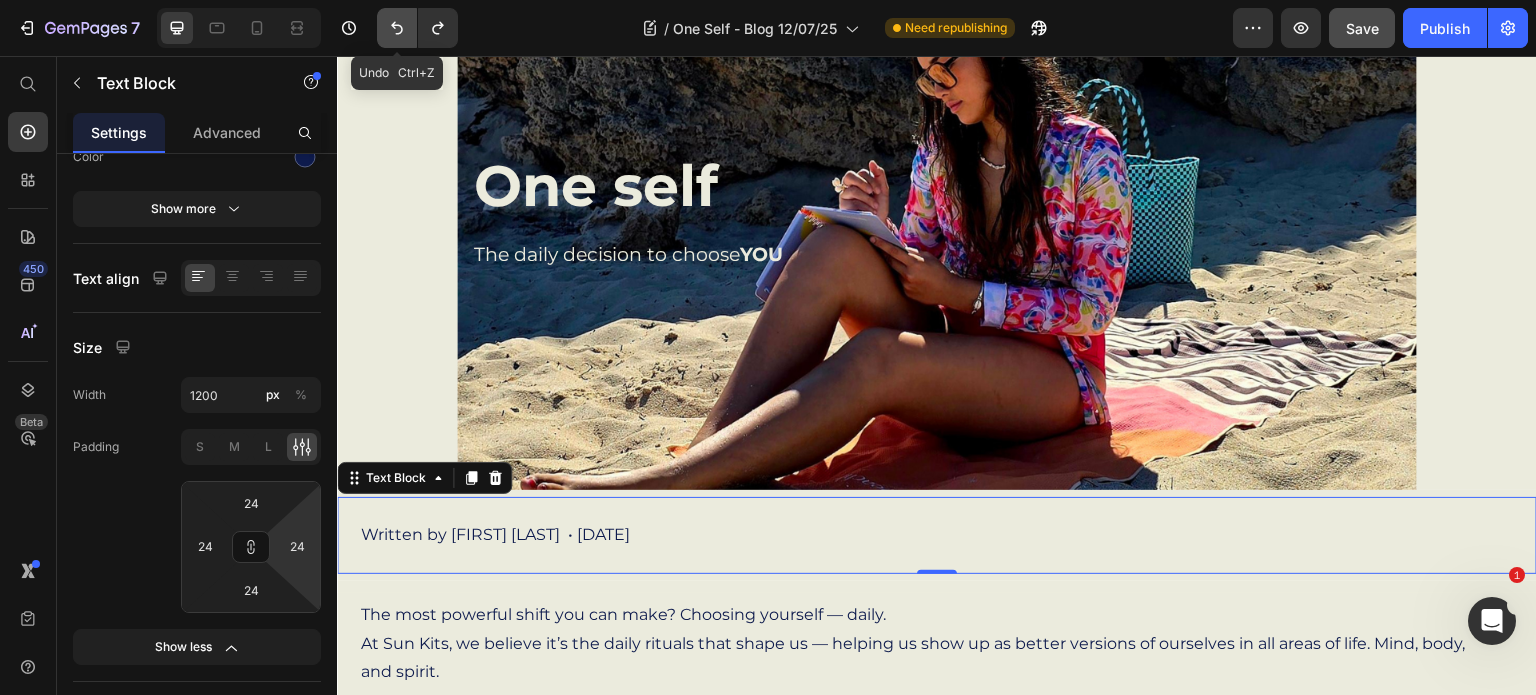 click 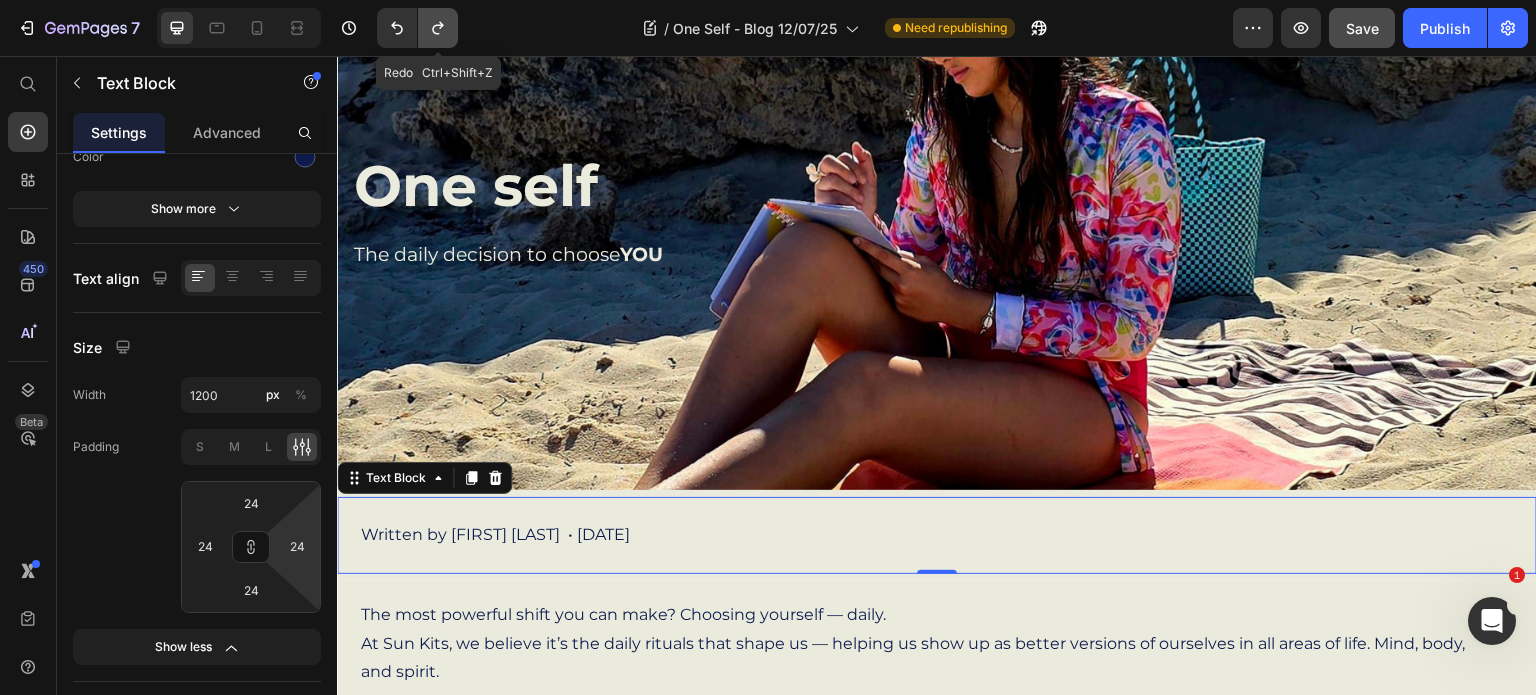 click 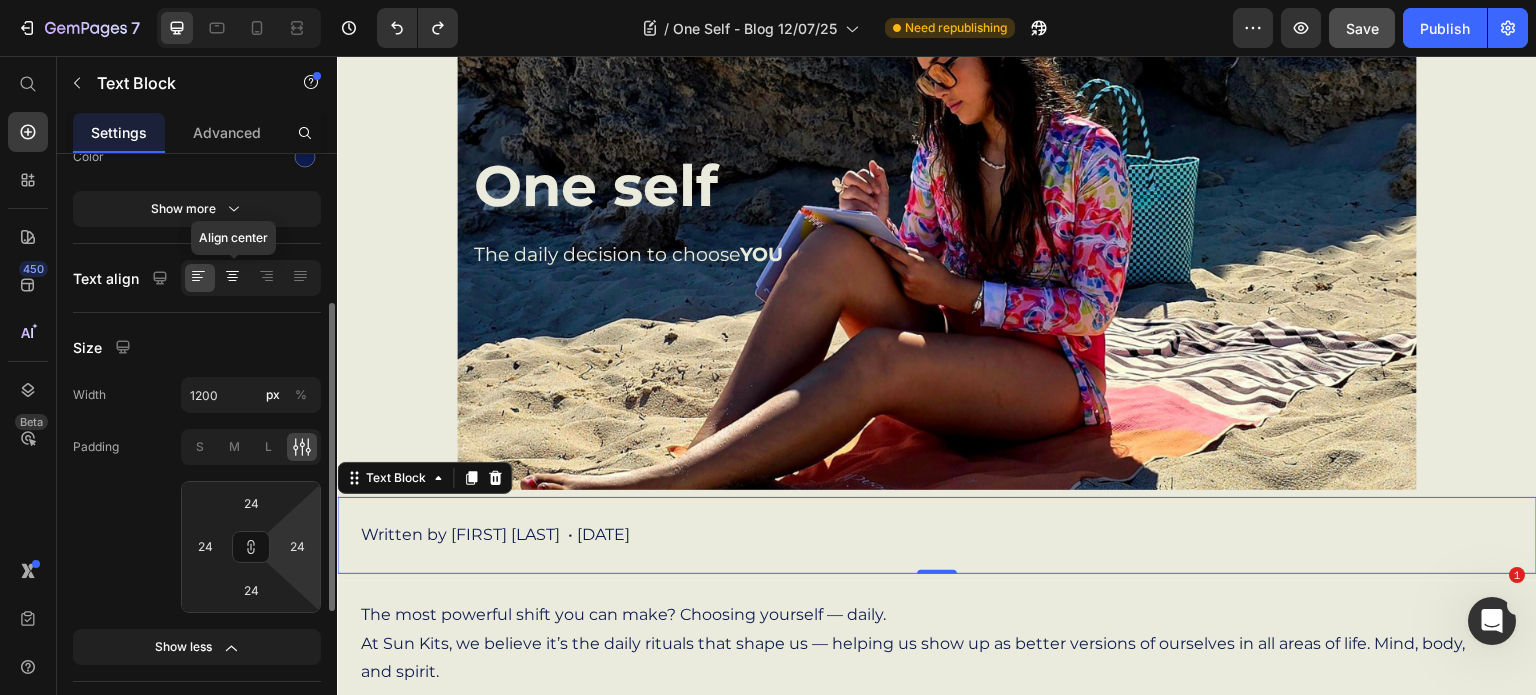 click 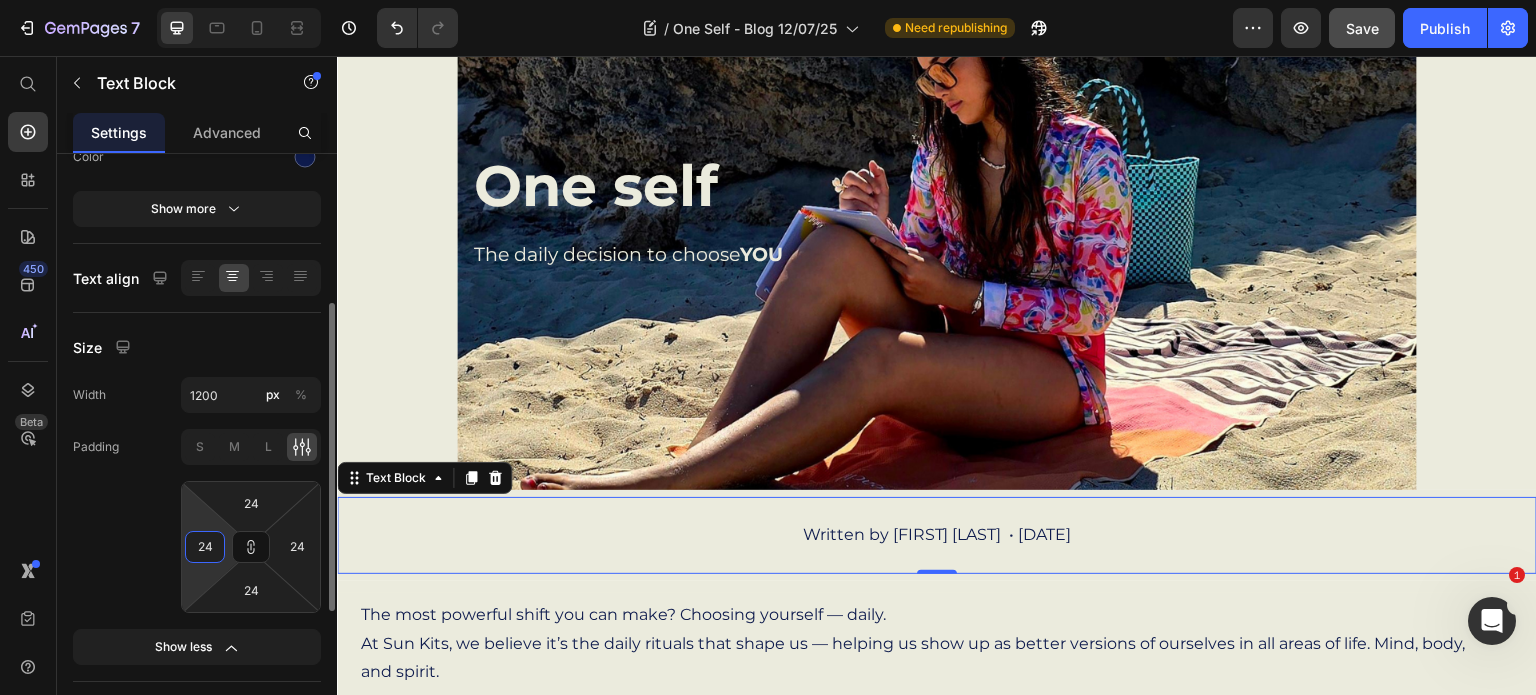 click on "24" at bounding box center [205, 547] 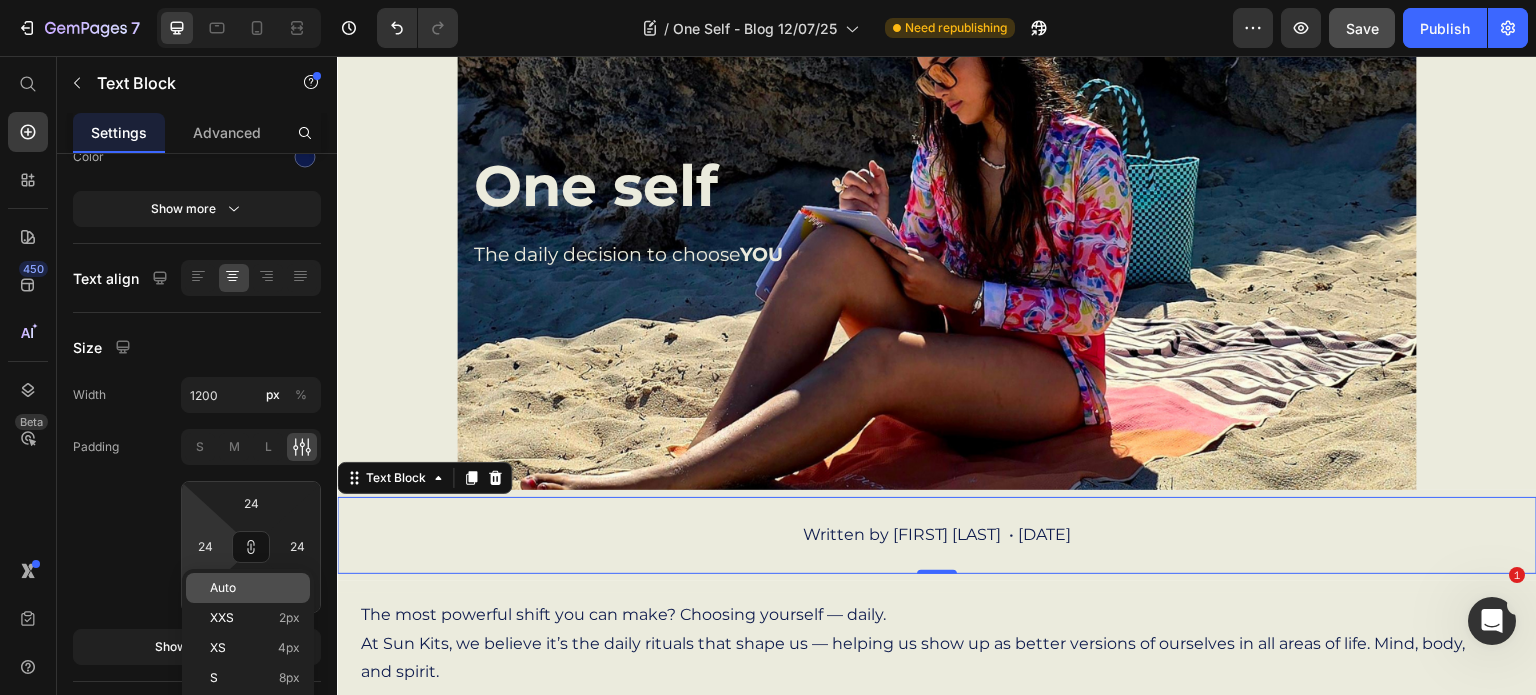 click on "Auto" at bounding box center [223, 588] 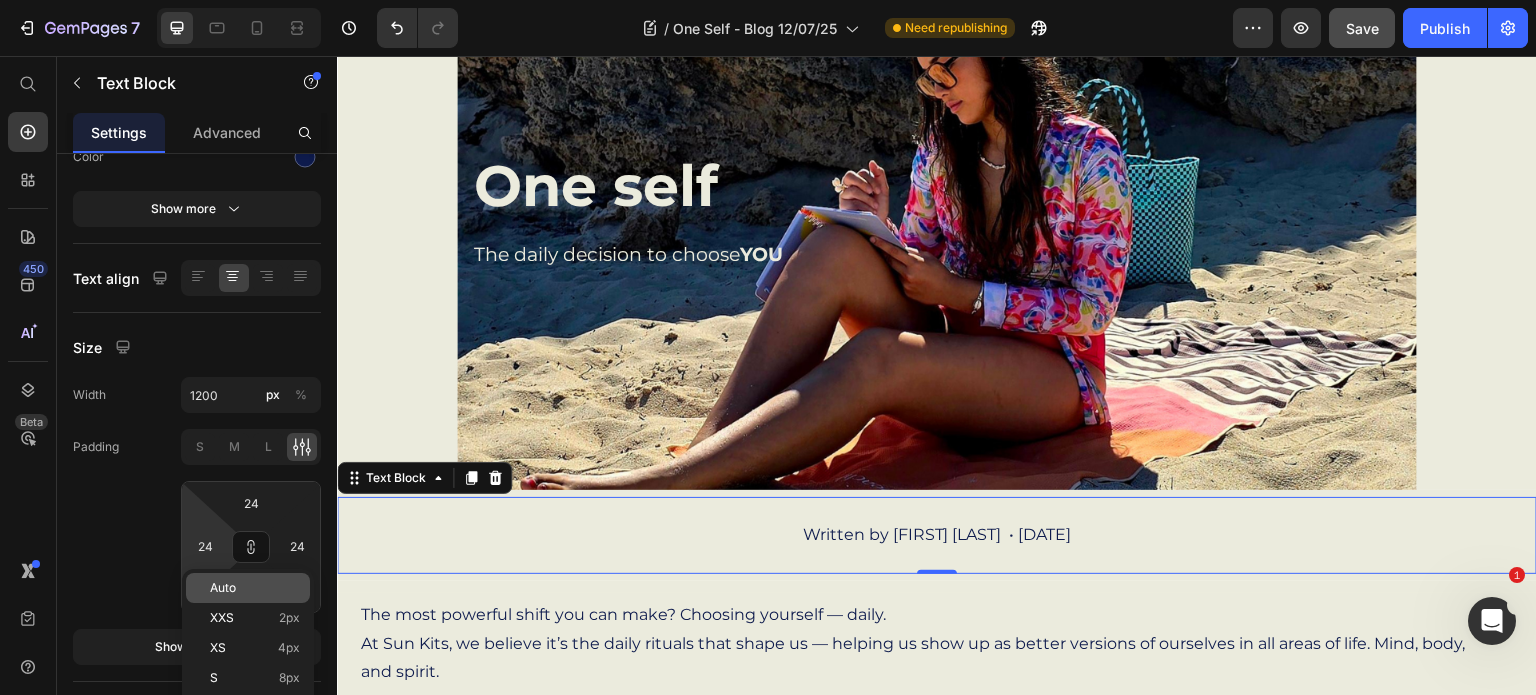 type 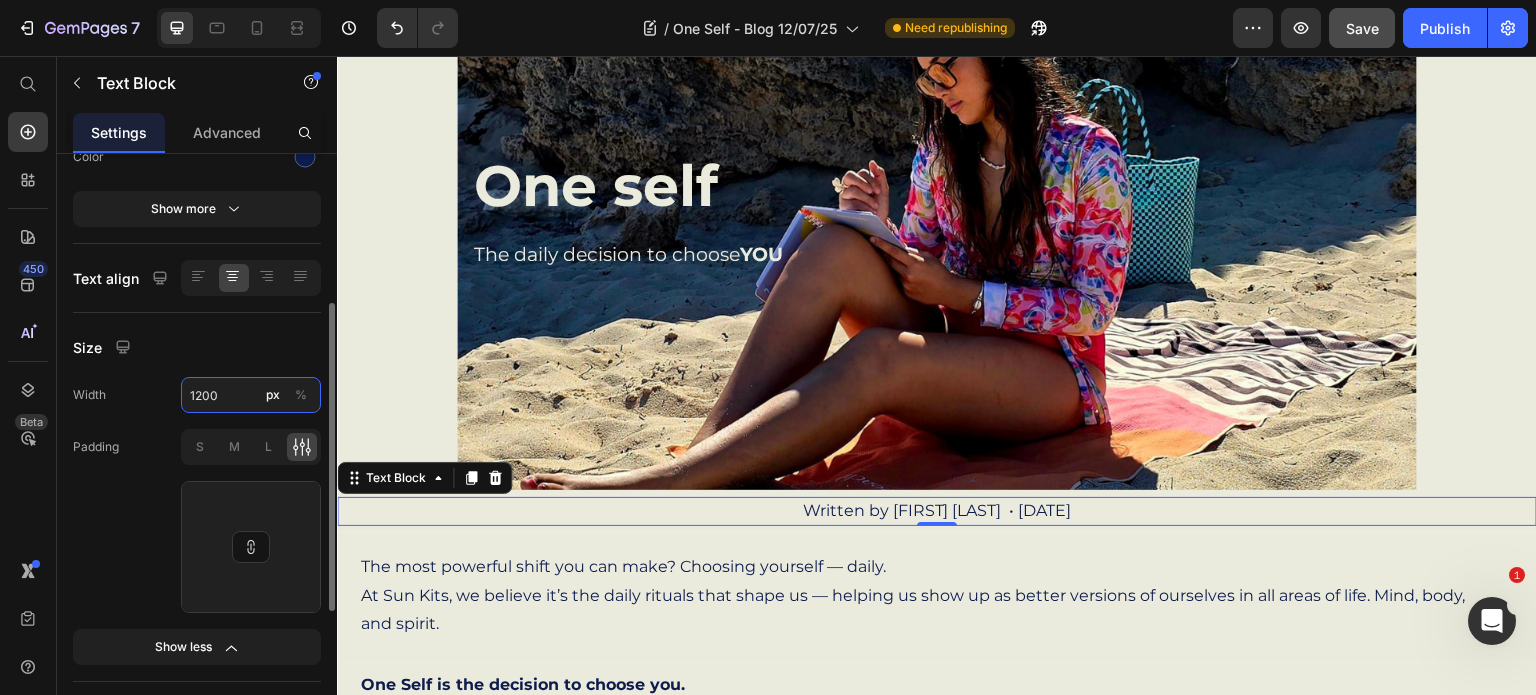 click on "1200" at bounding box center (251, 395) 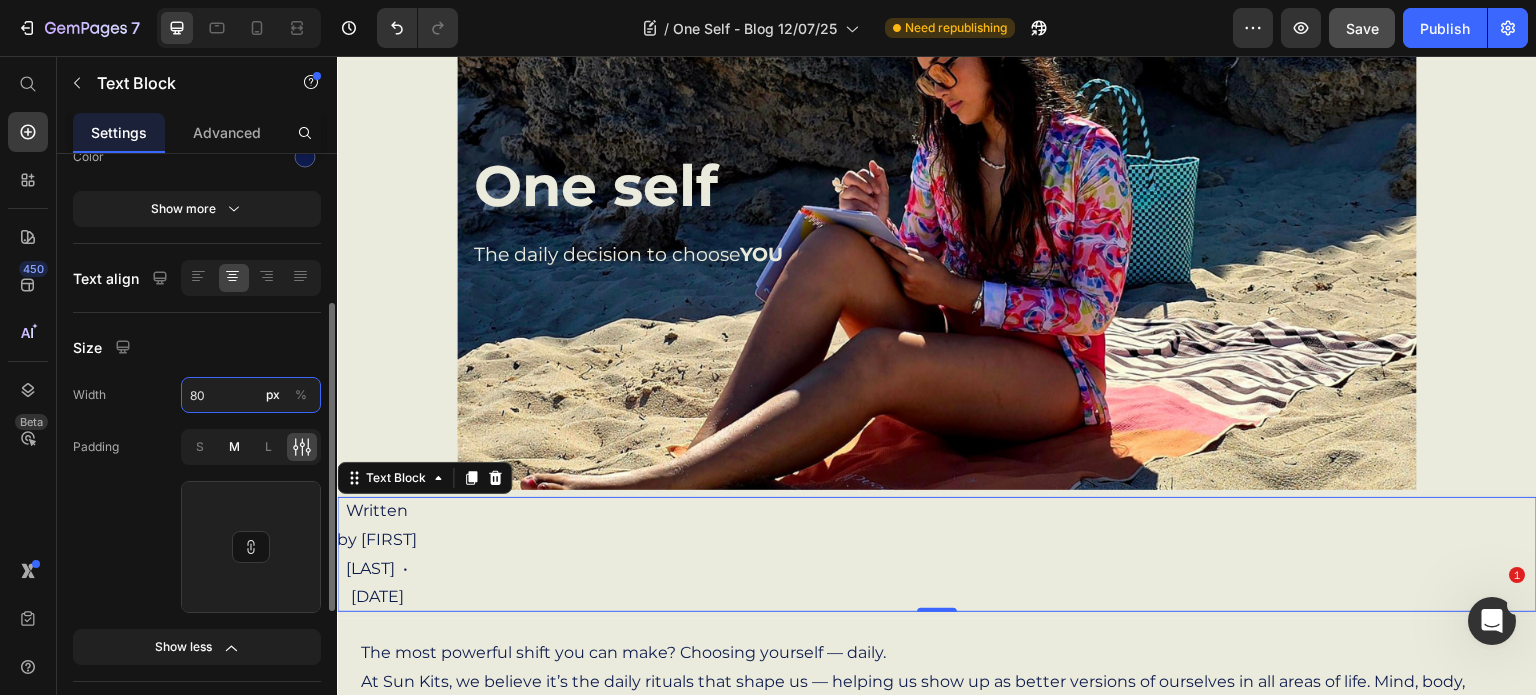 type on "80" 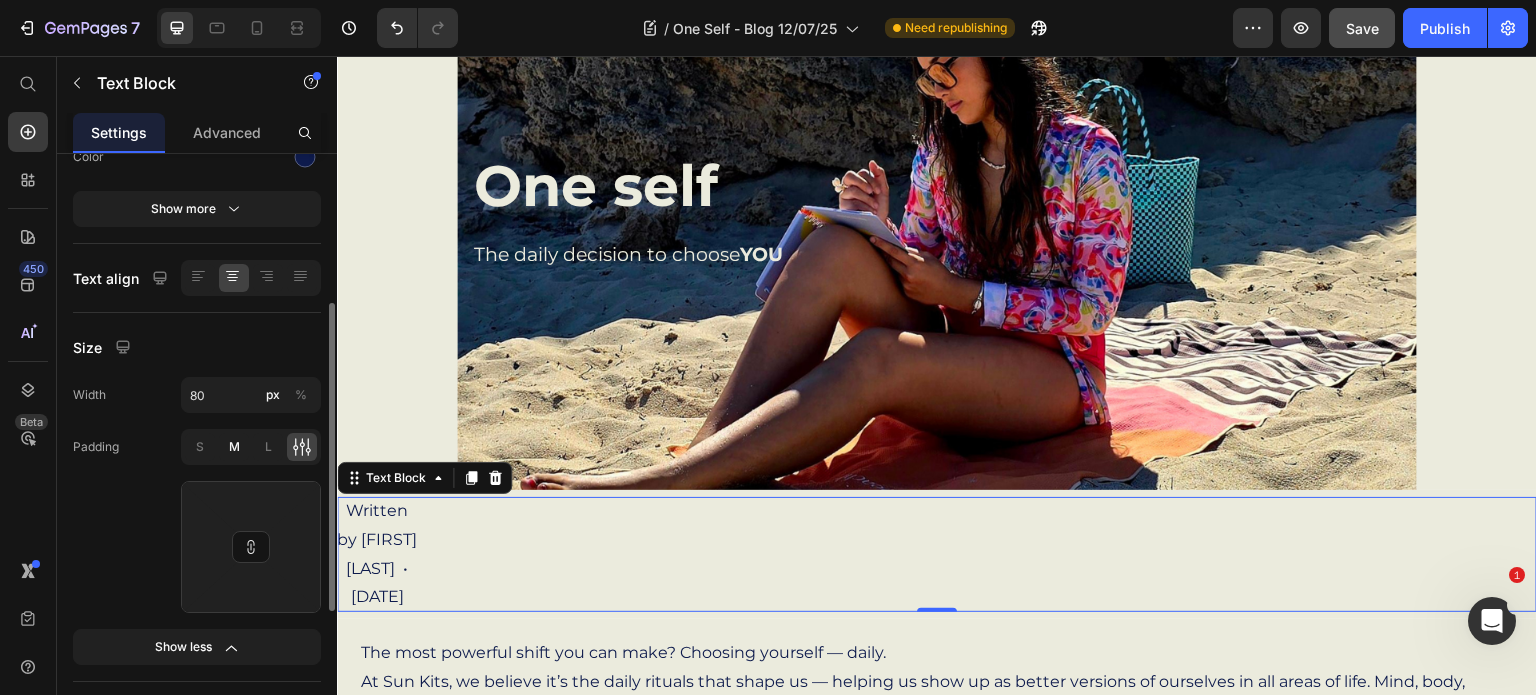 click on "M" 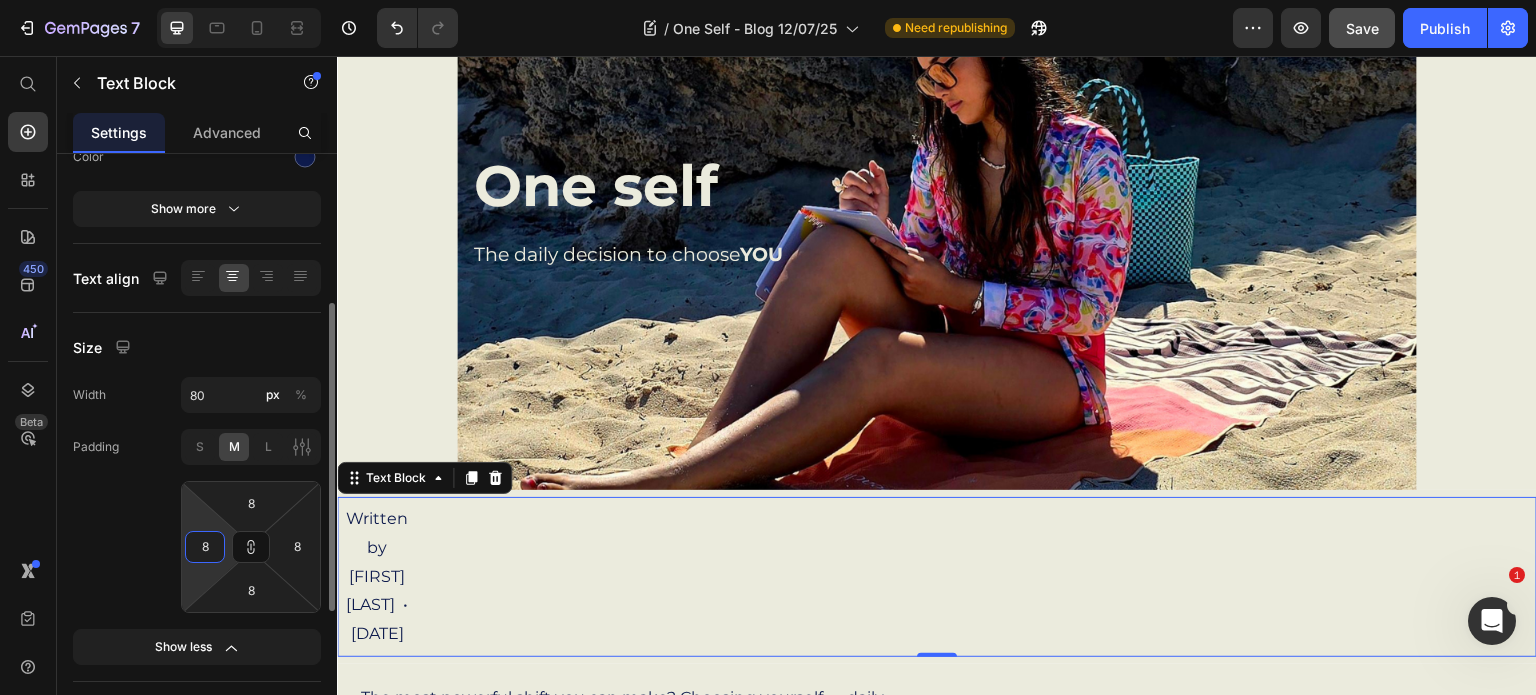 click on "8" at bounding box center (205, 547) 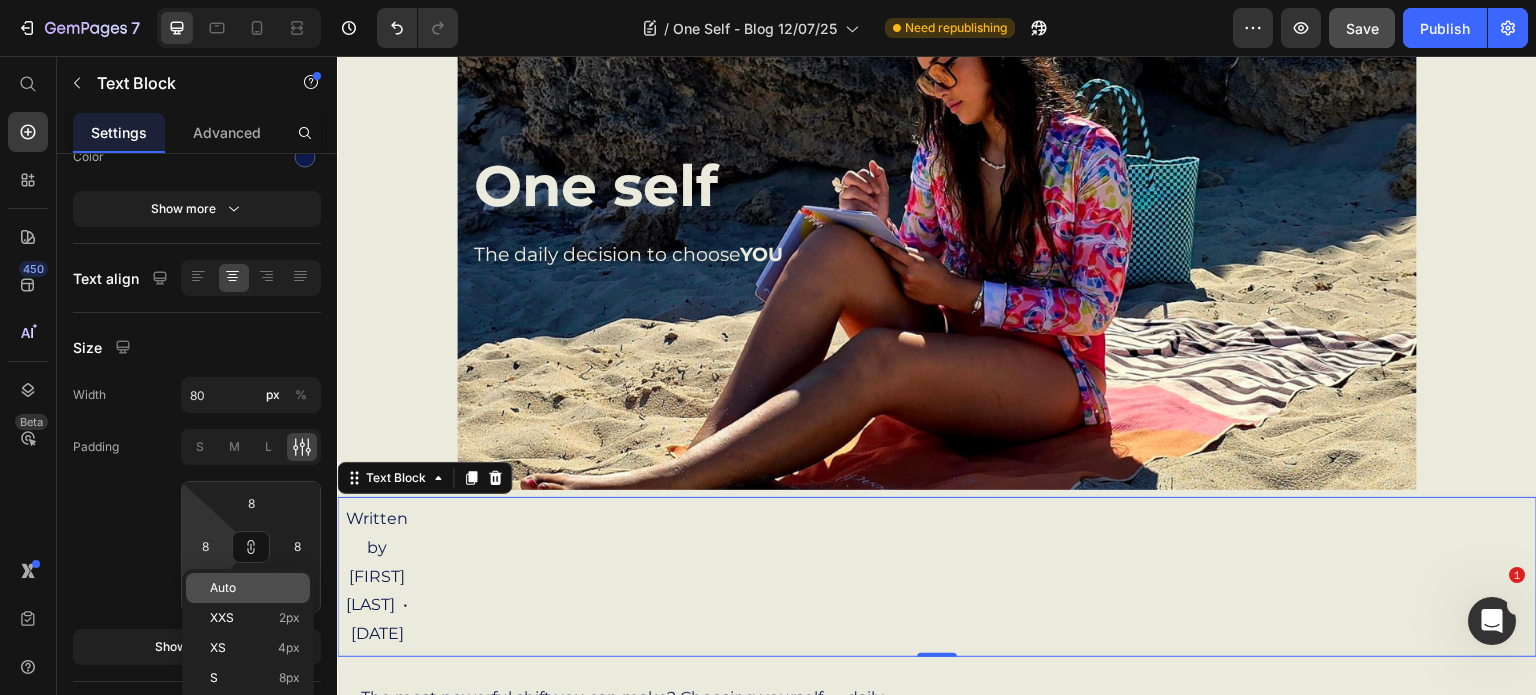click on "Auto" at bounding box center (223, 588) 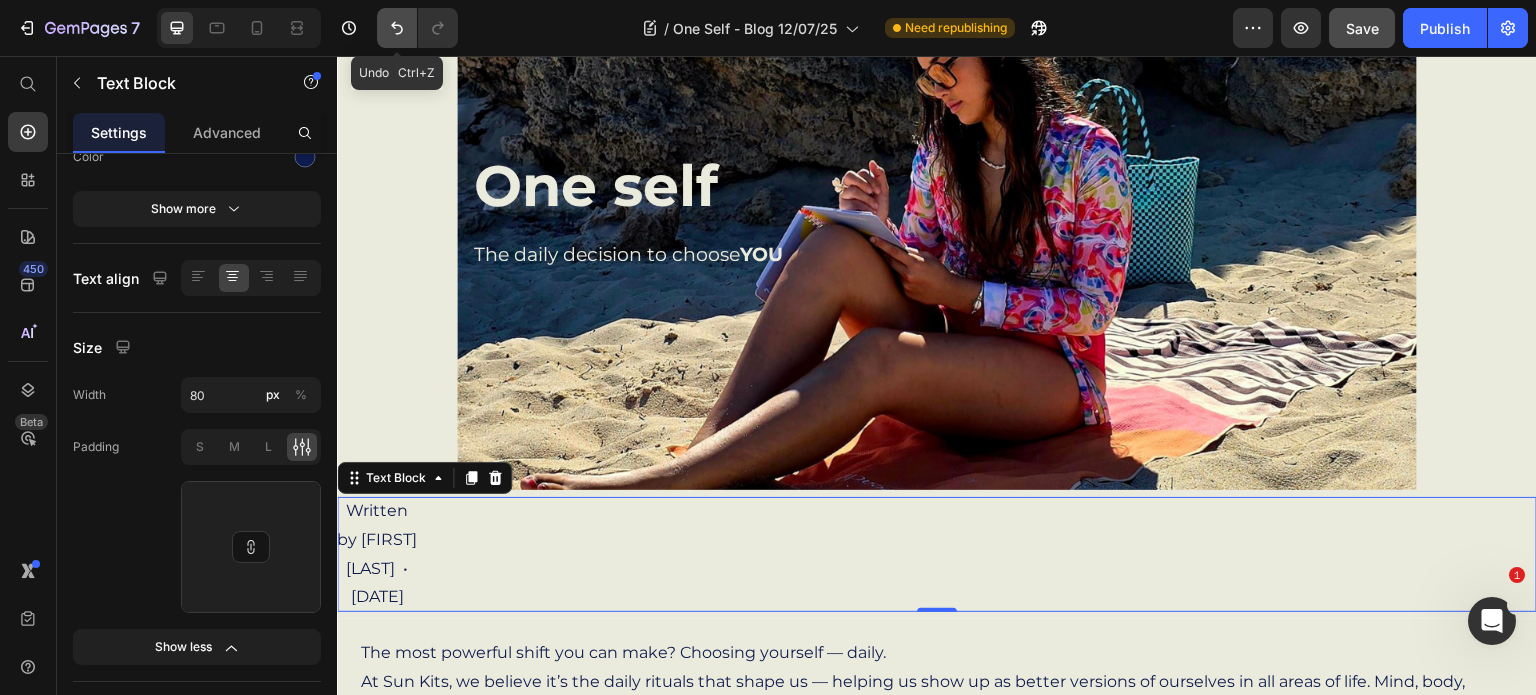 click 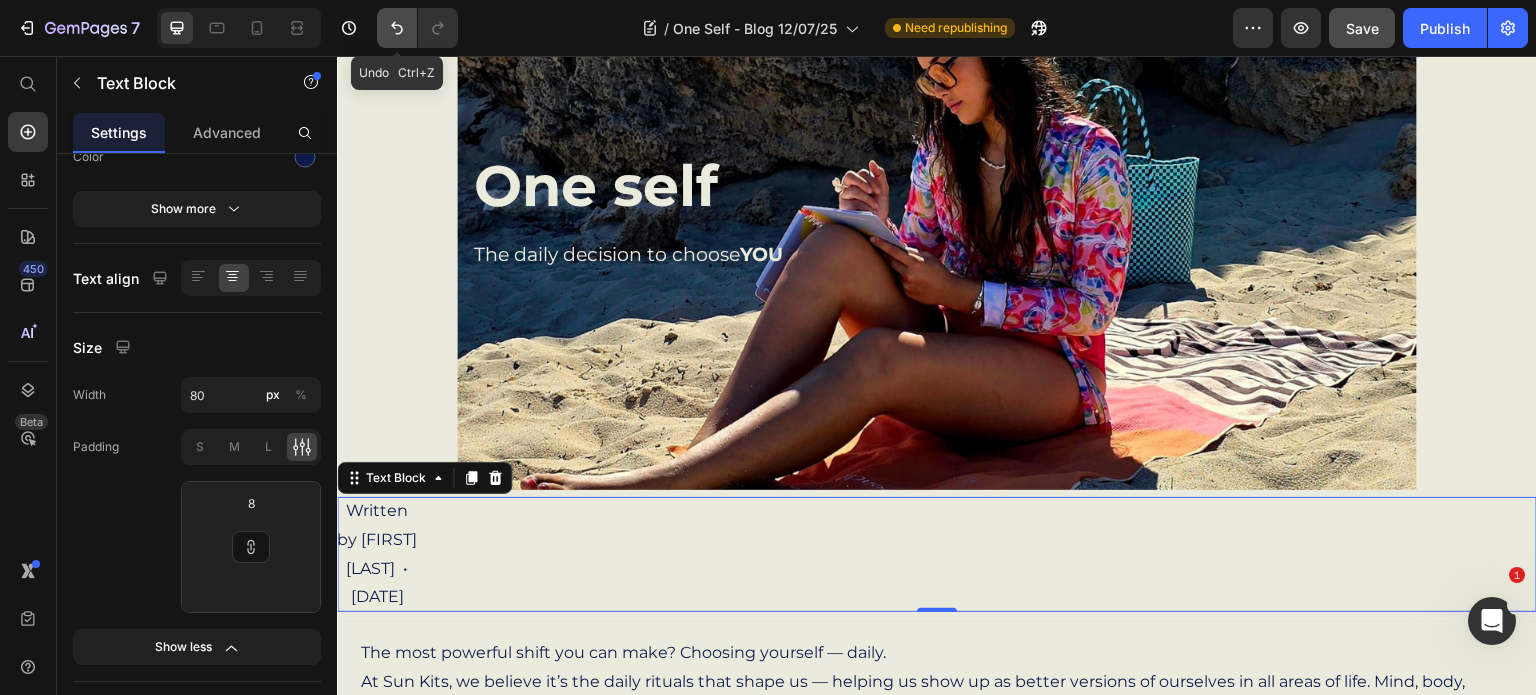 type on "8" 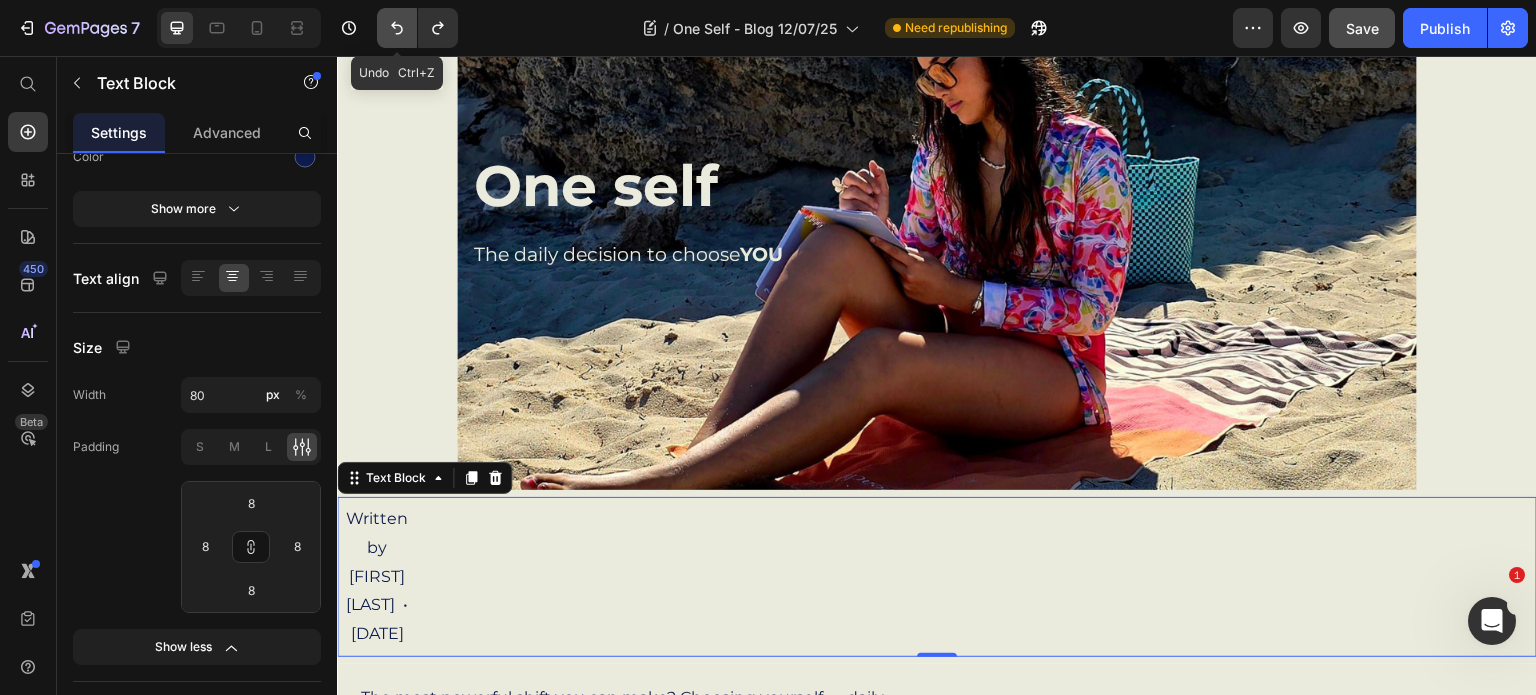 click 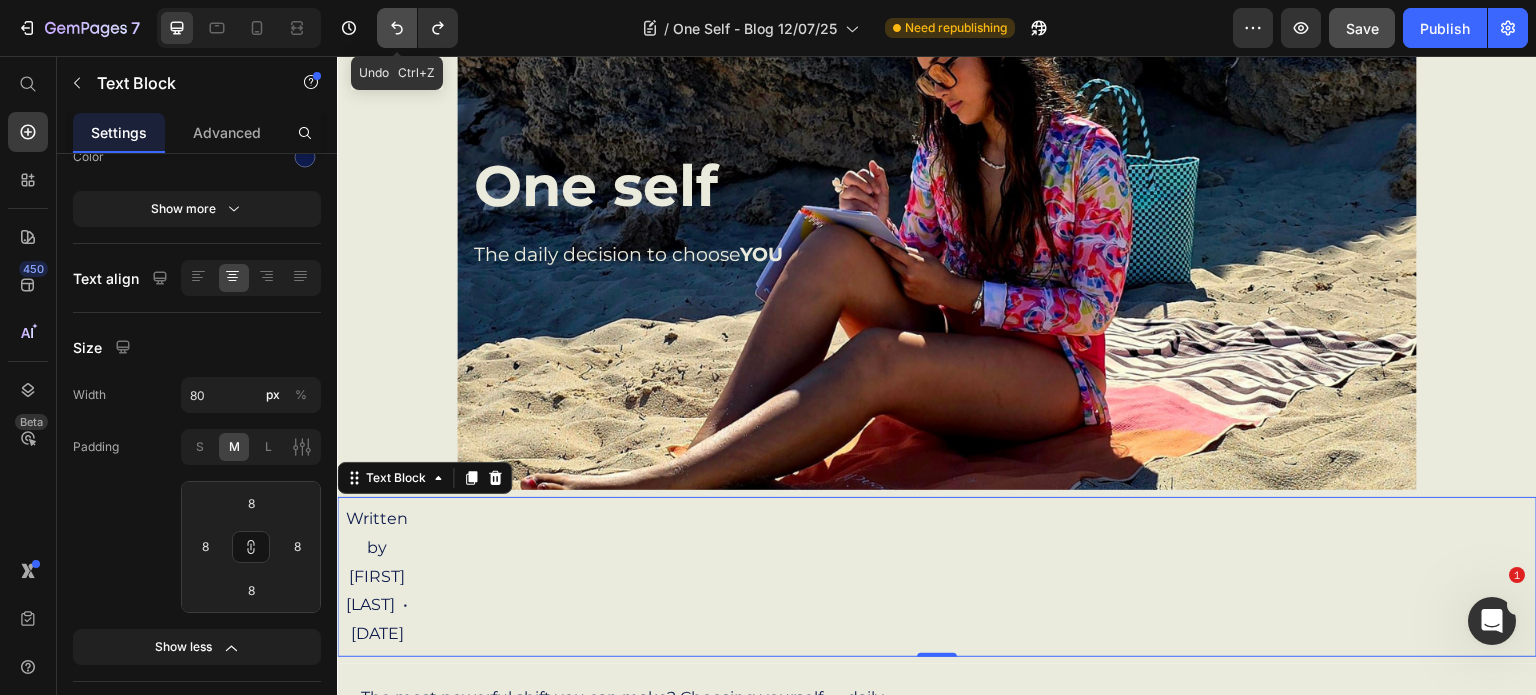 click 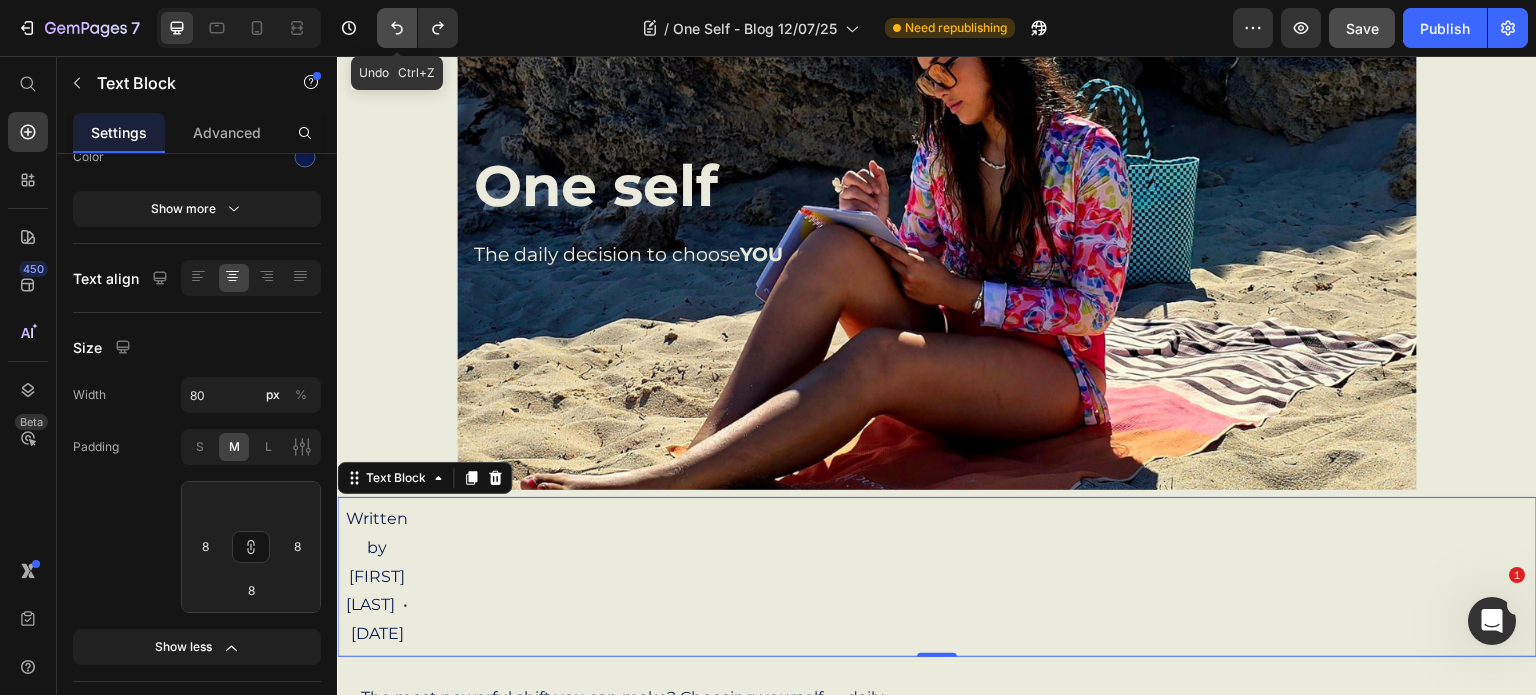 type 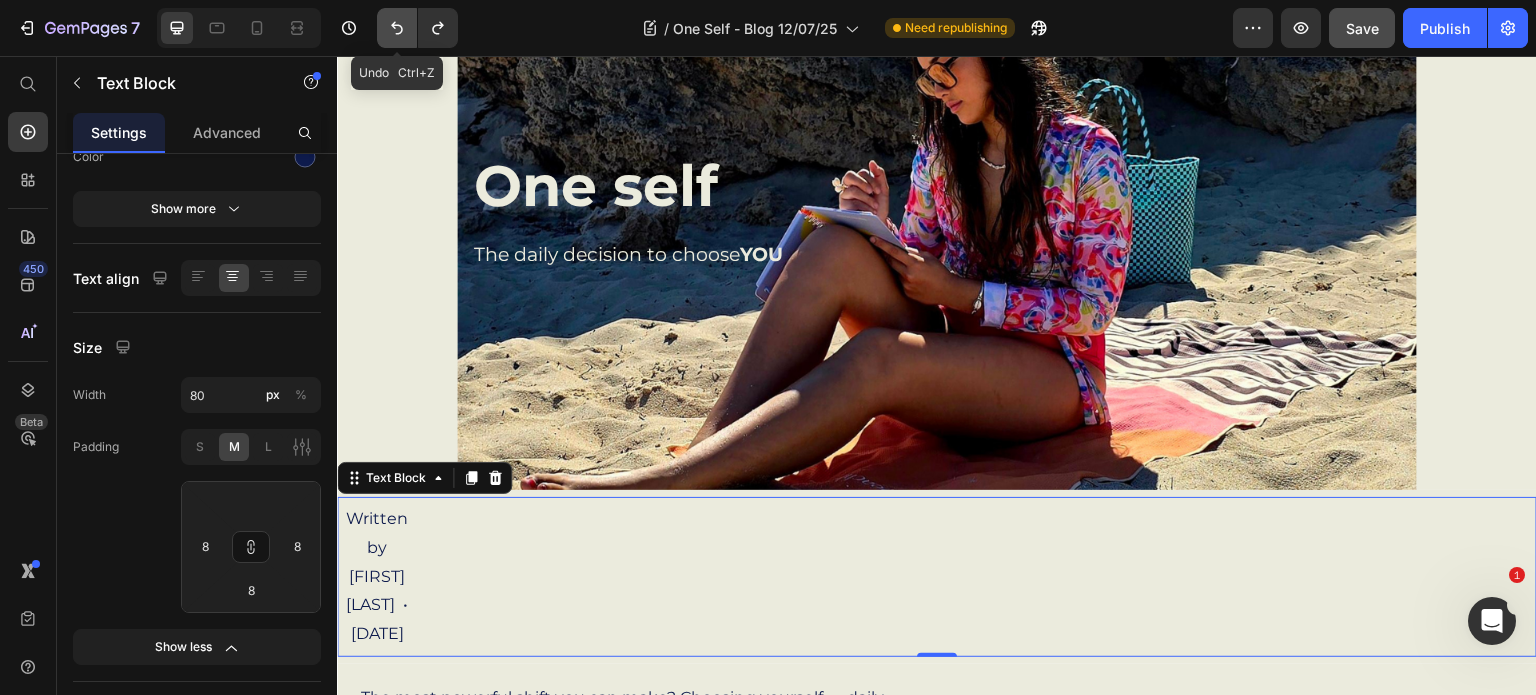 type 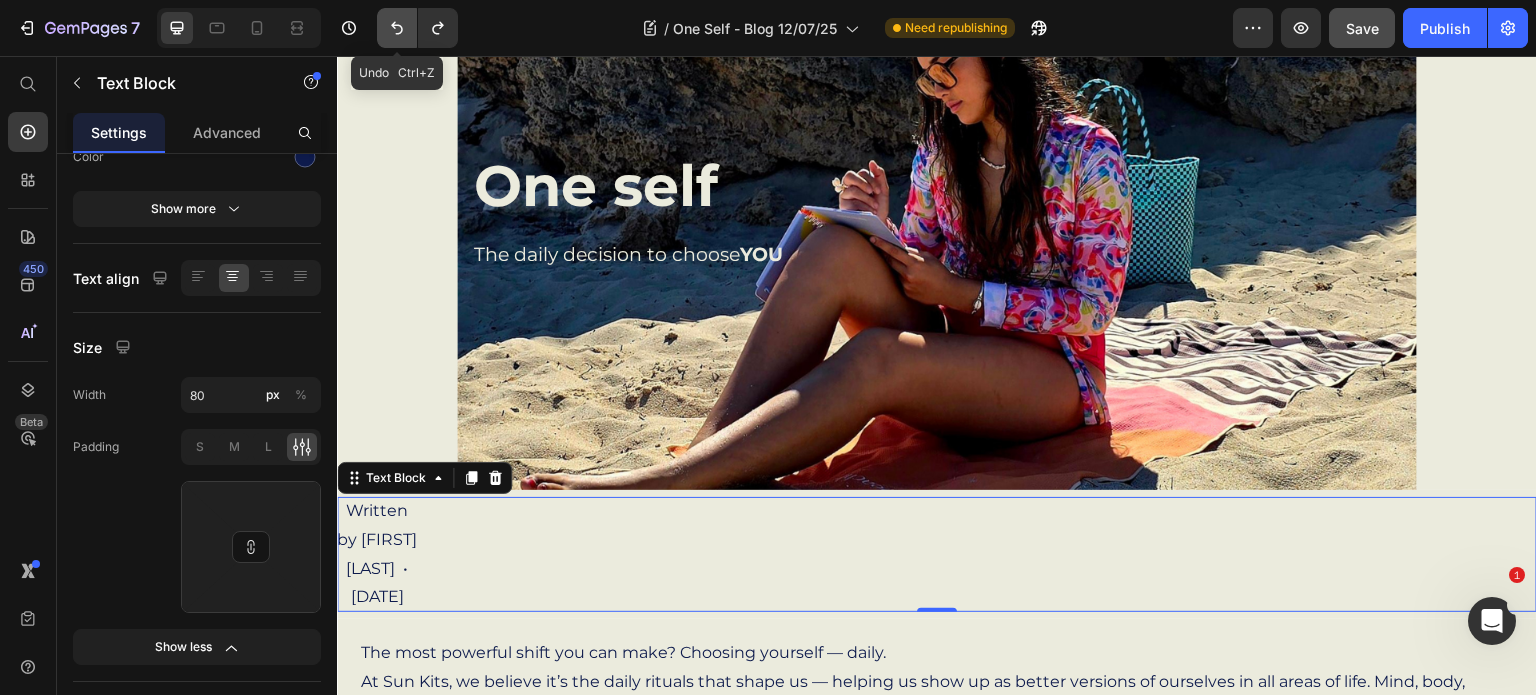 click 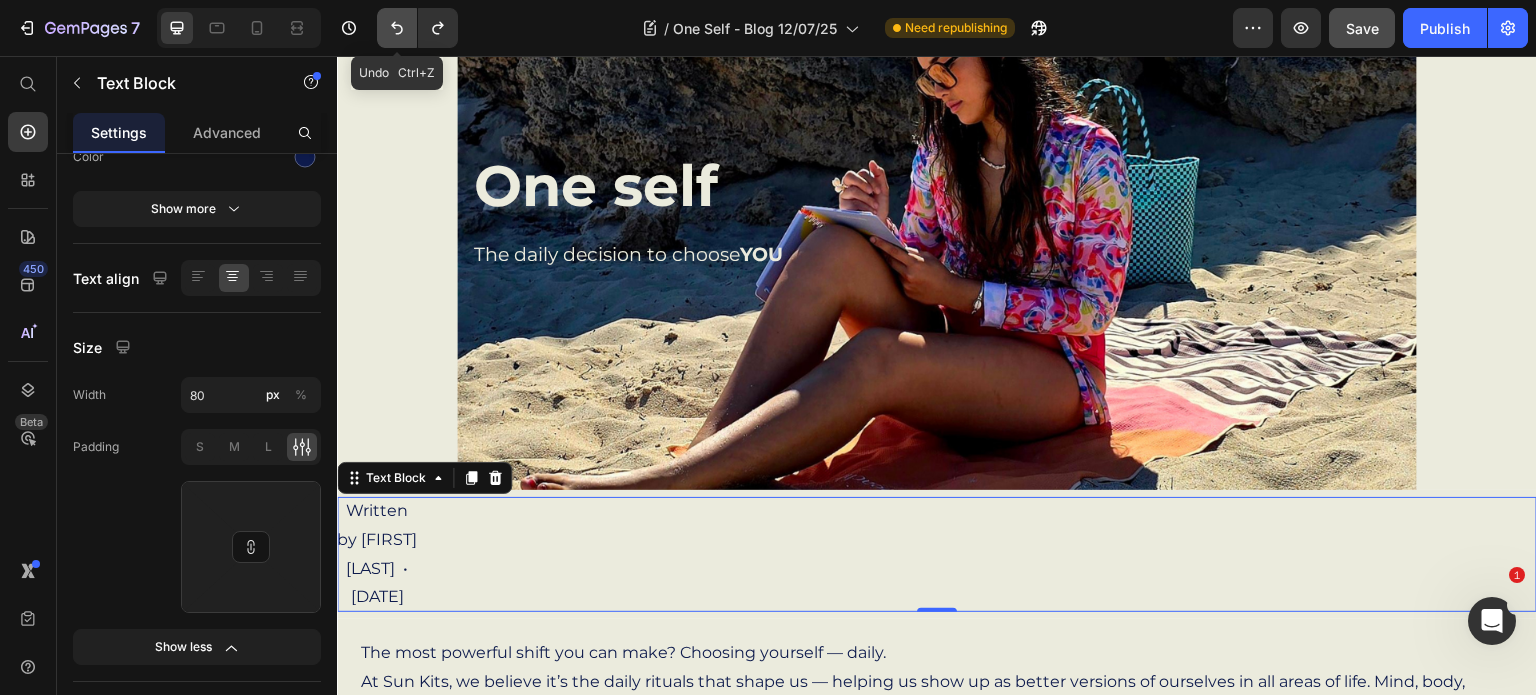 click 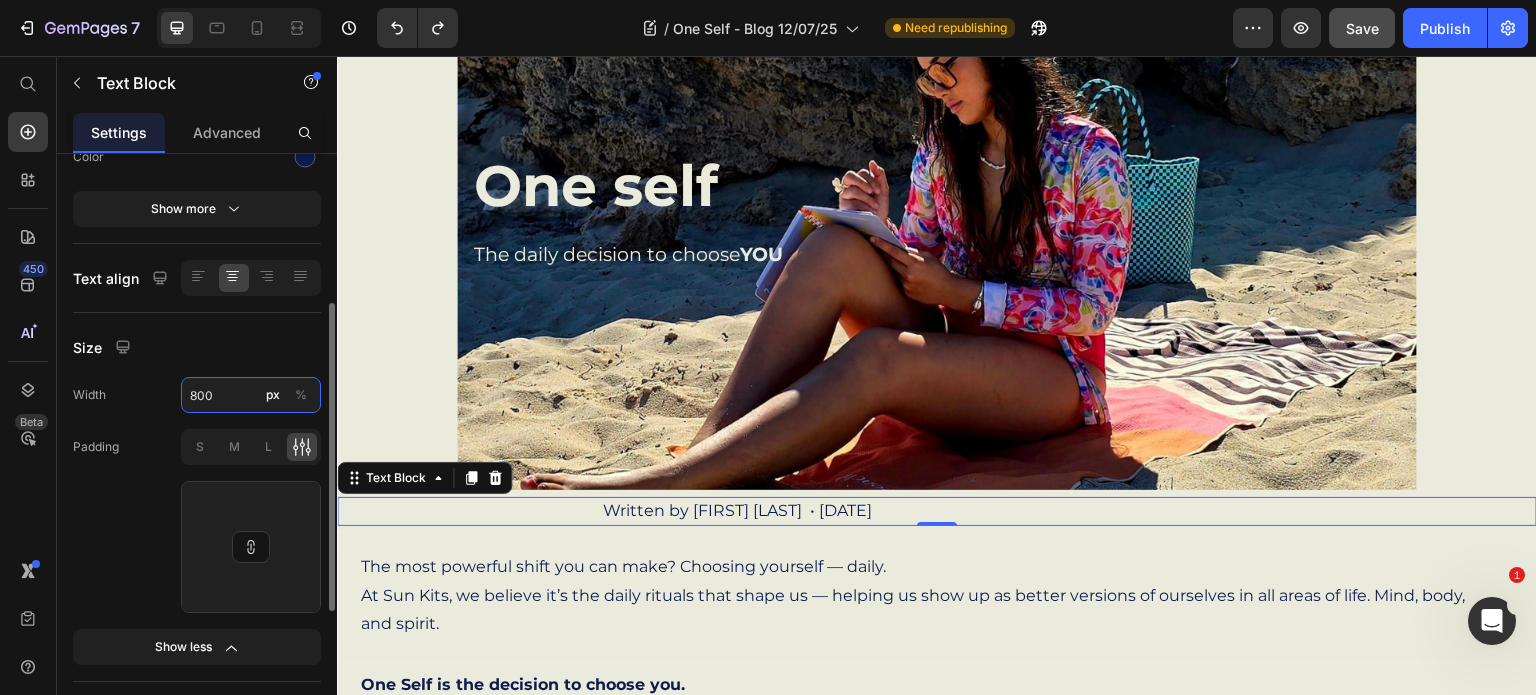click on "800" at bounding box center [251, 395] 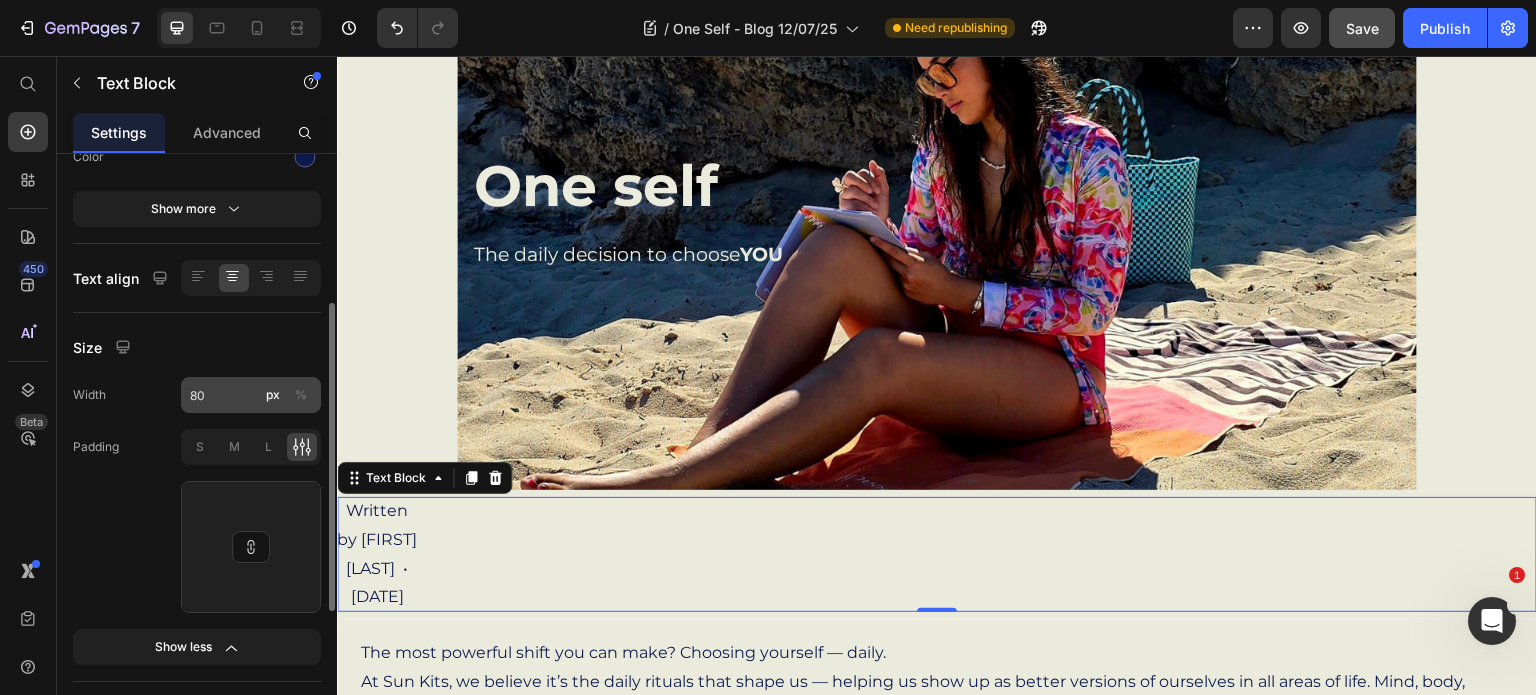 click on "%" 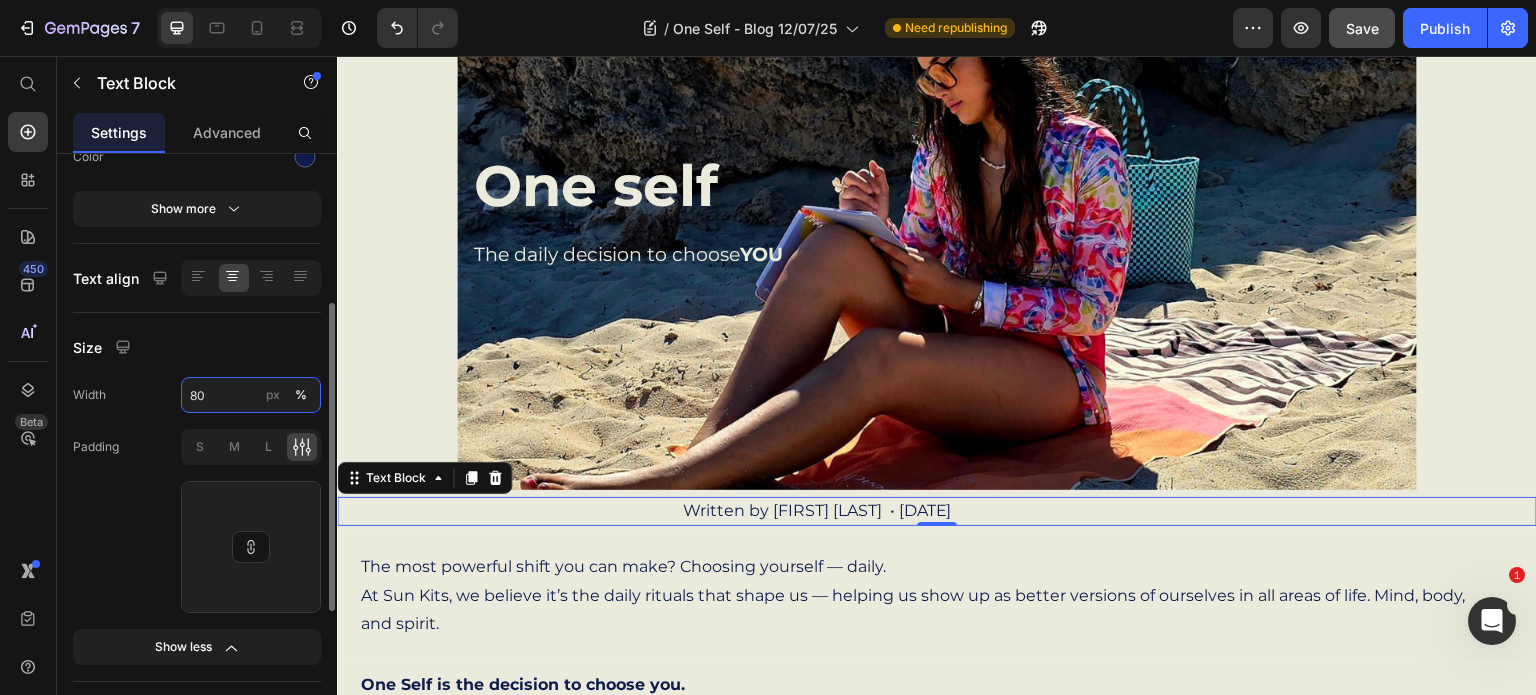 click on "80" at bounding box center [251, 395] 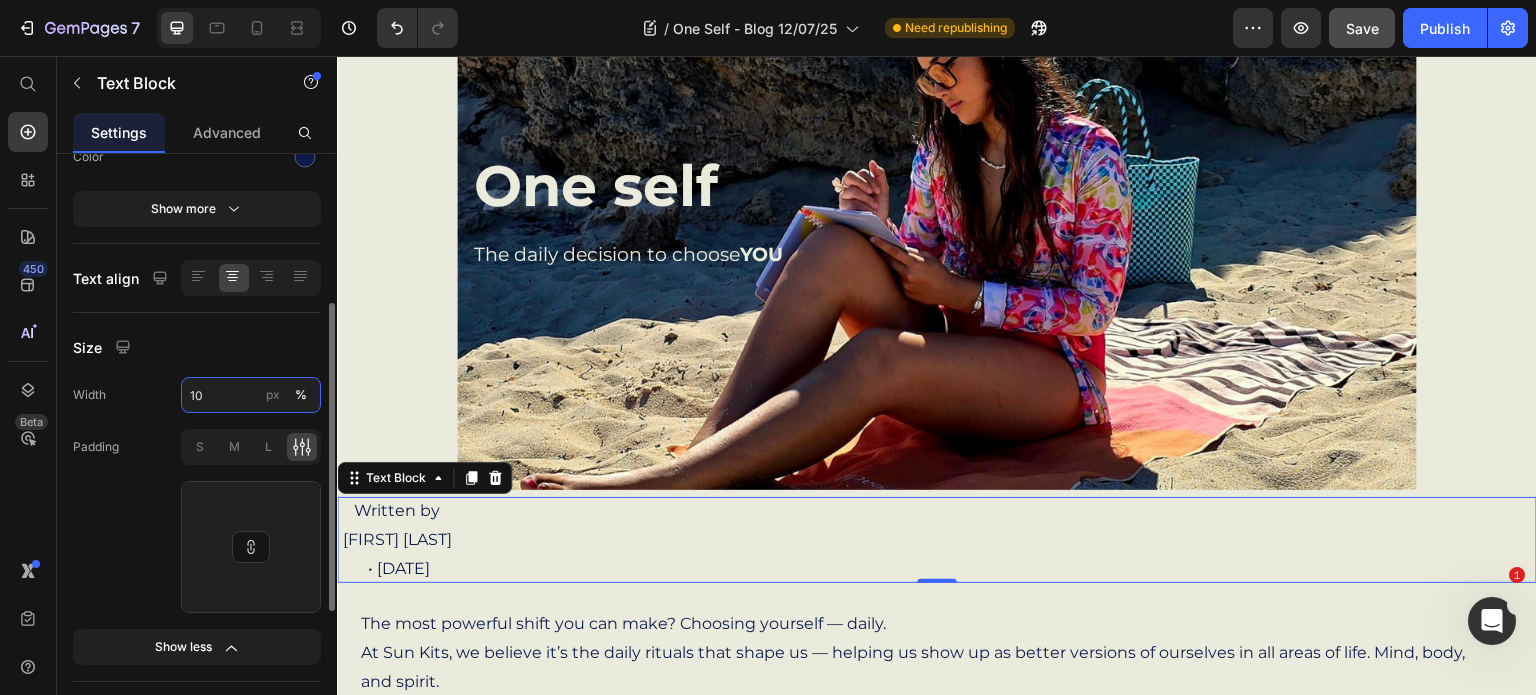 type on "100" 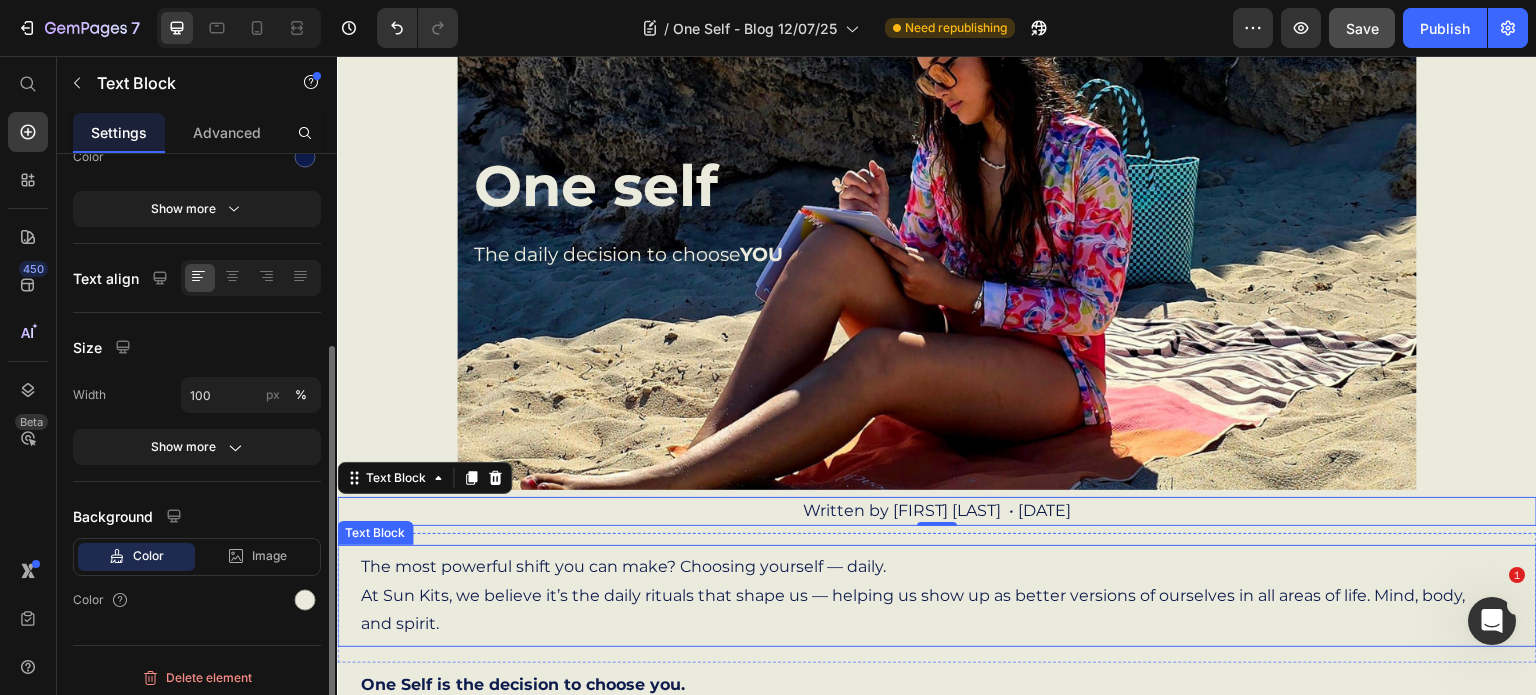 scroll, scrollTop: 288, scrollLeft: 0, axis: vertical 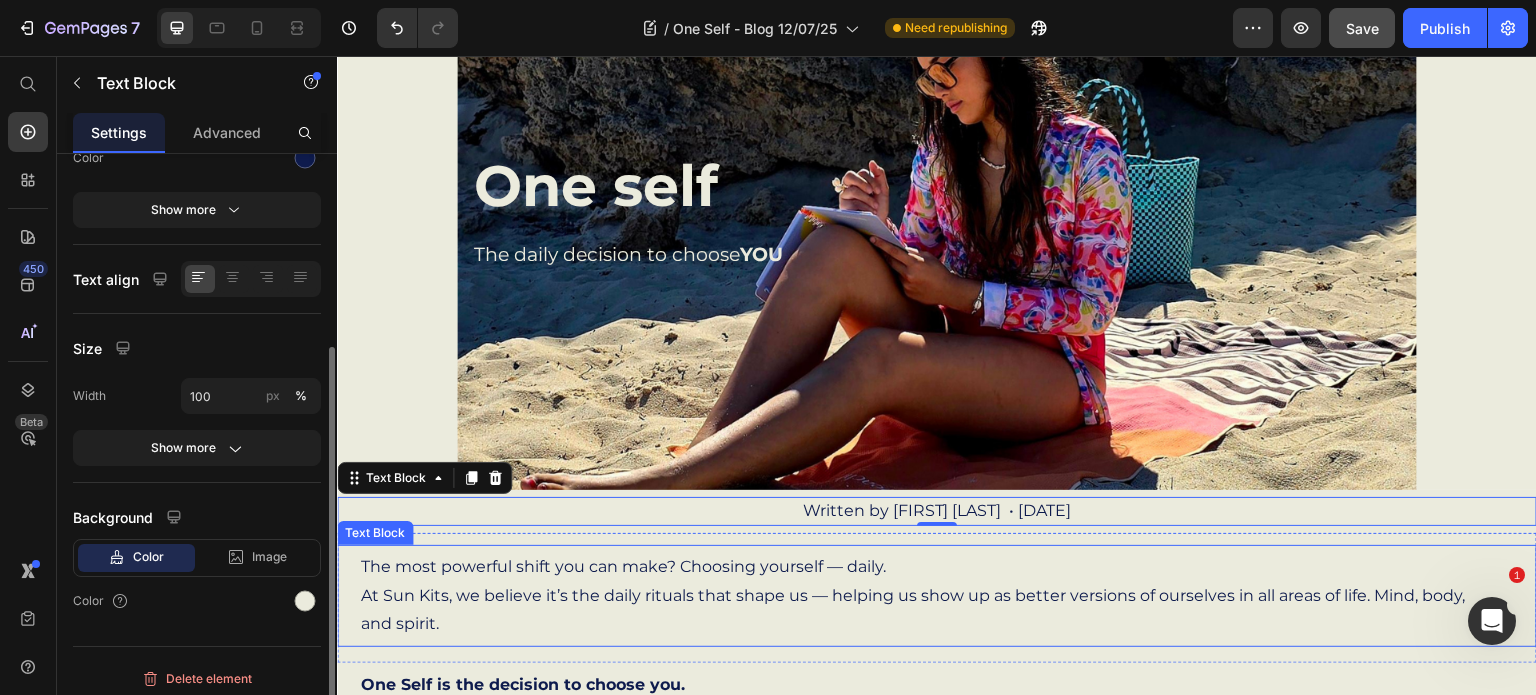 click on "The most powerful shift you can make? Choosing yourself — daily. At Sun Kits, we believe it’s the daily rituals that shape us — helping us show up as better versions of ourselves in all areas of life. Mind, body, and spirit." at bounding box center (937, 596) 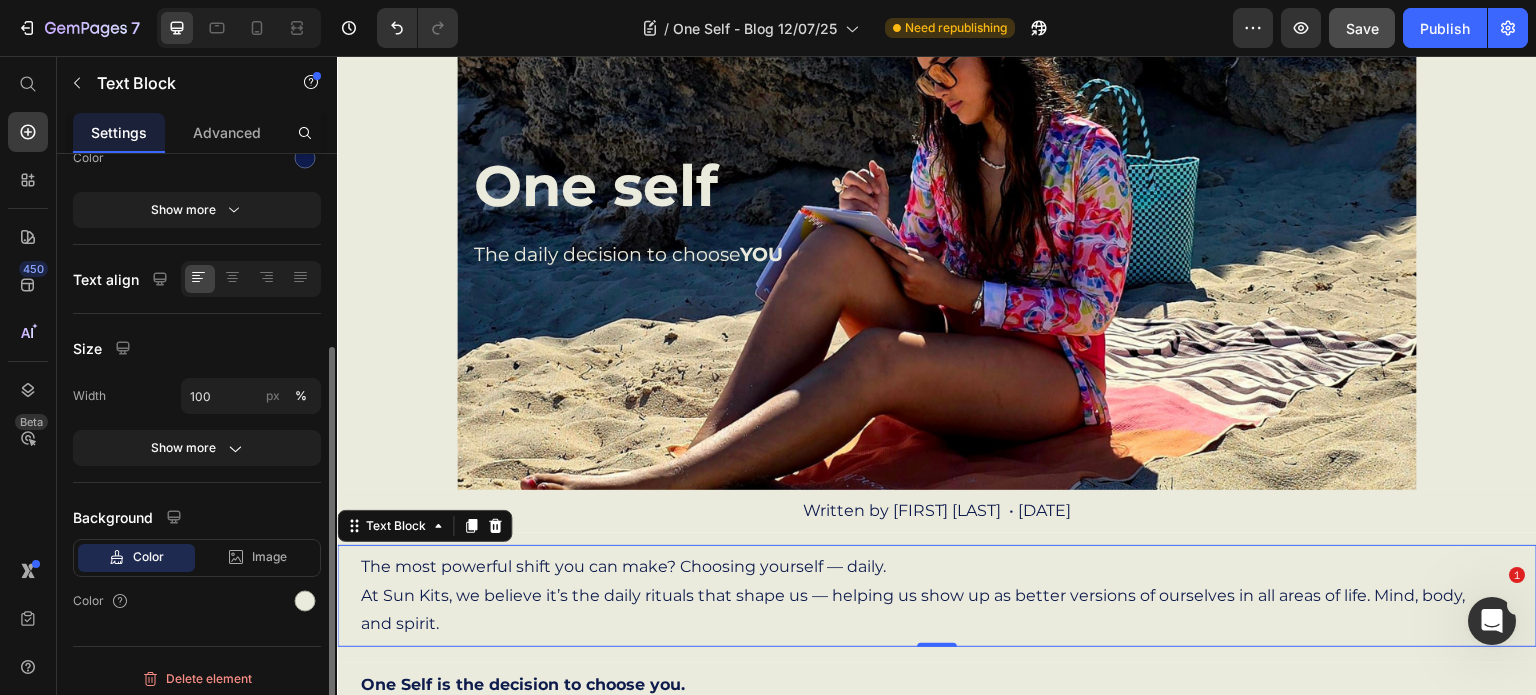 click on "The most powerful shift you can make? Choosing yourself — daily. At Sun Kits, we believe it’s the daily rituals that shape us — helping us show up as better versions of ourselves in all areas of life. Mind, body, and spirit." at bounding box center [937, 596] 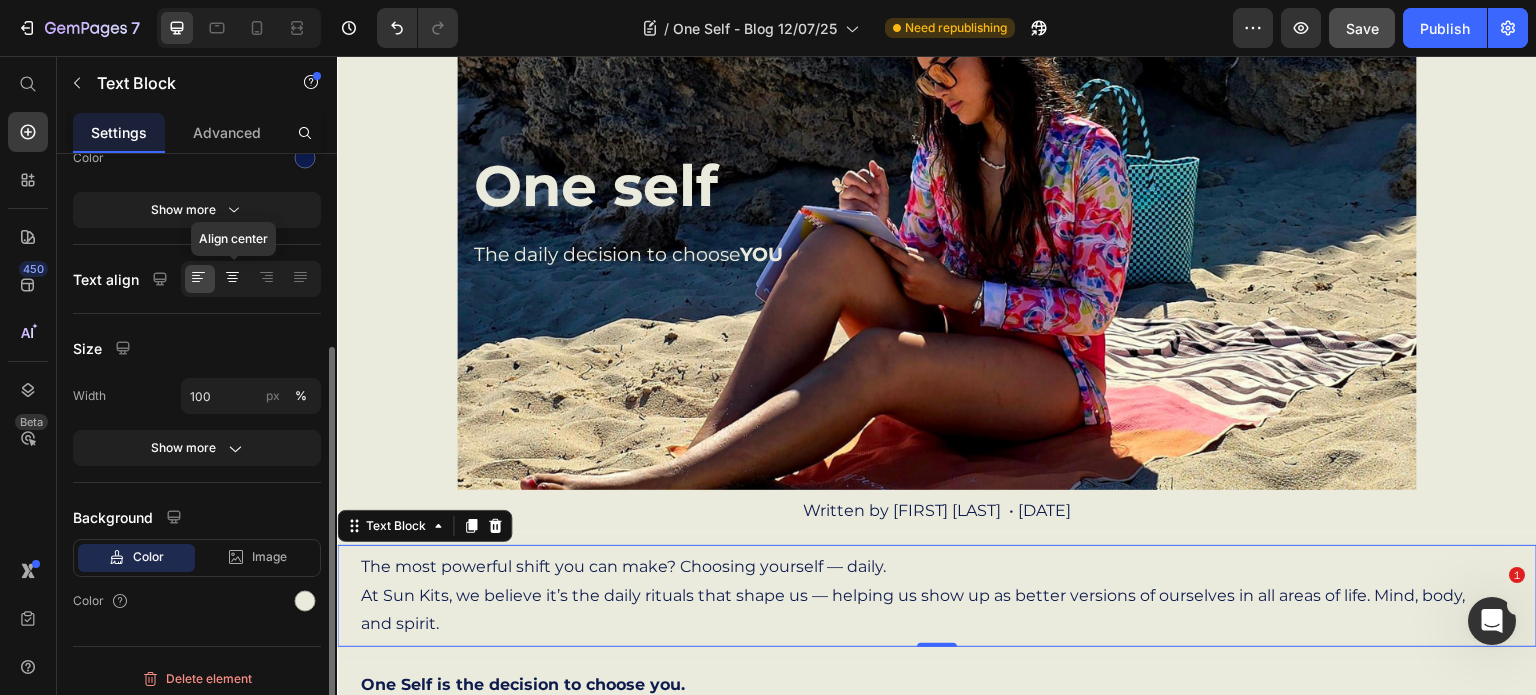 click 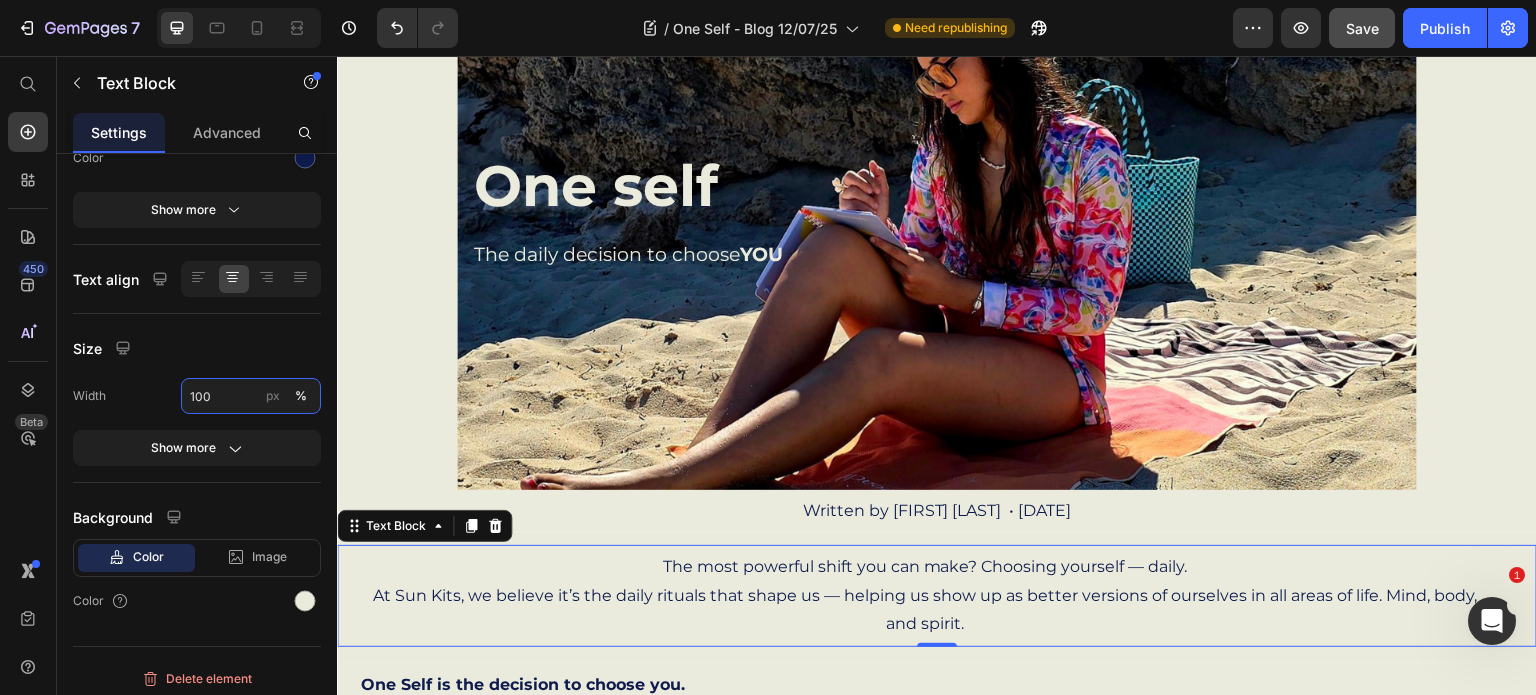 click on "100" at bounding box center [251, 396] 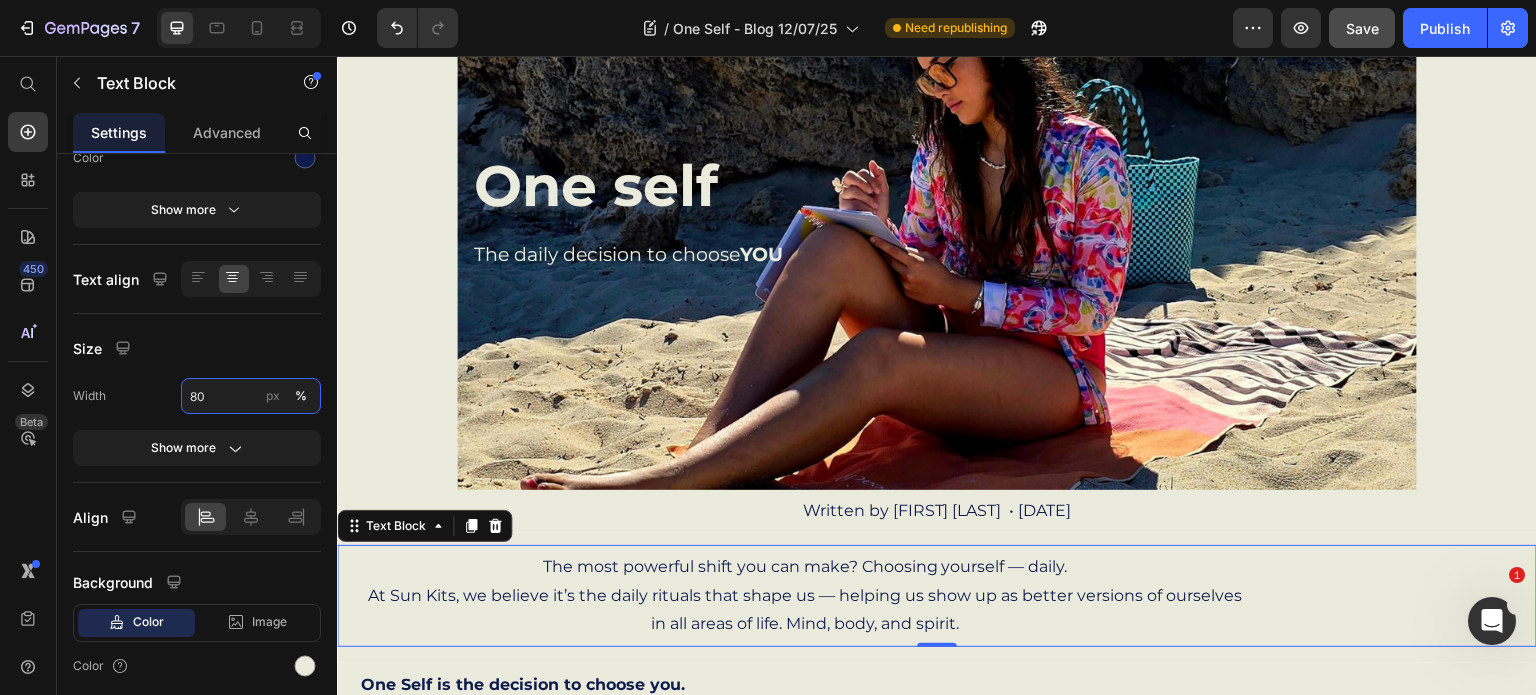 click on "80" at bounding box center (251, 396) 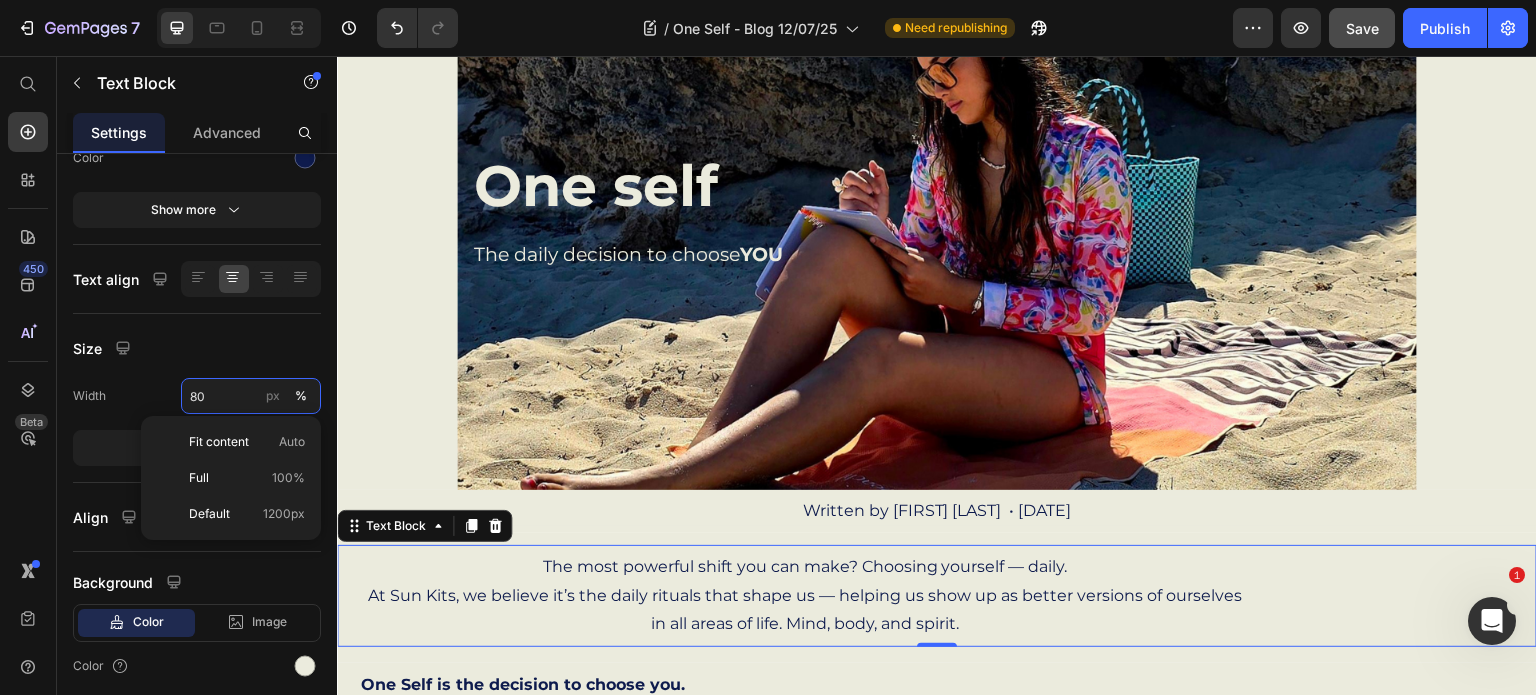 type on "8" 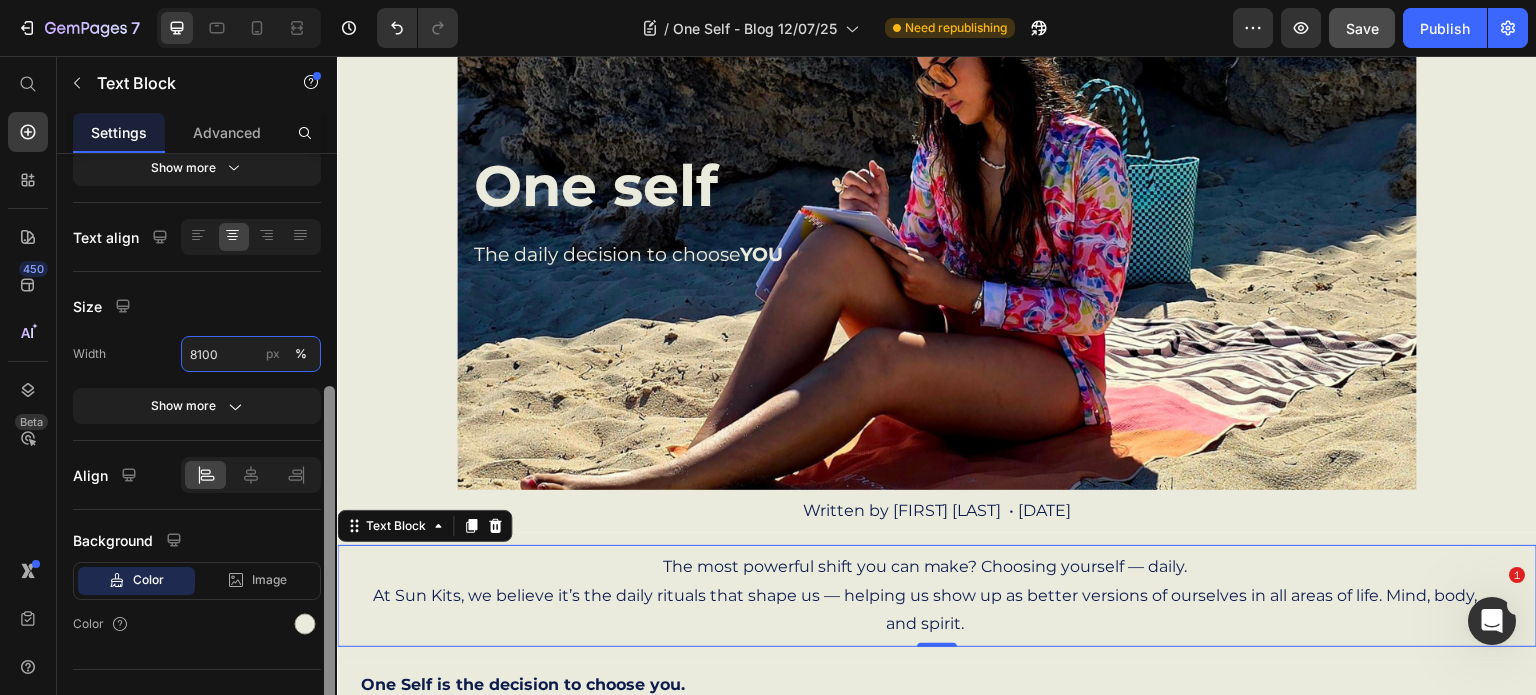 scroll, scrollTop: 359, scrollLeft: 0, axis: vertical 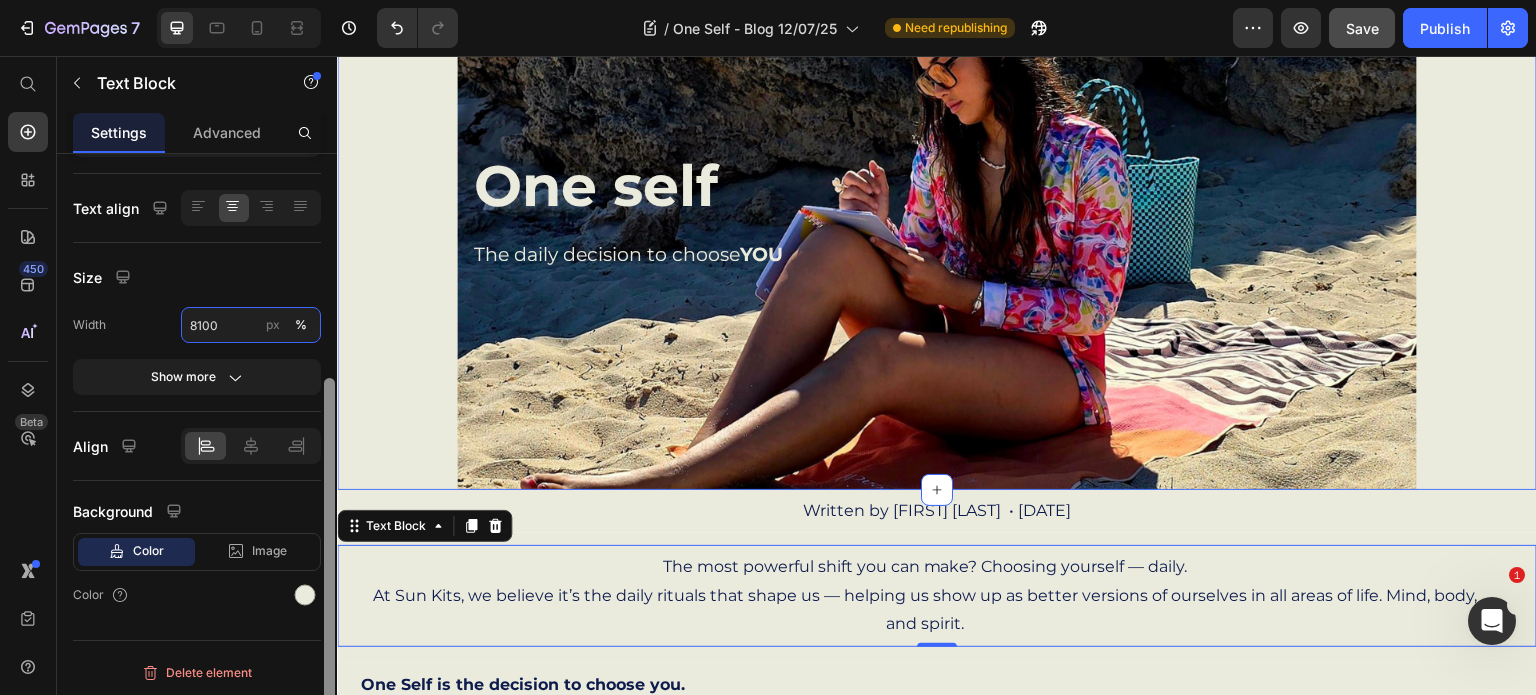 drag, startPoint x: 666, startPoint y: 393, endPoint x: 337, endPoint y: 448, distance: 333.56558 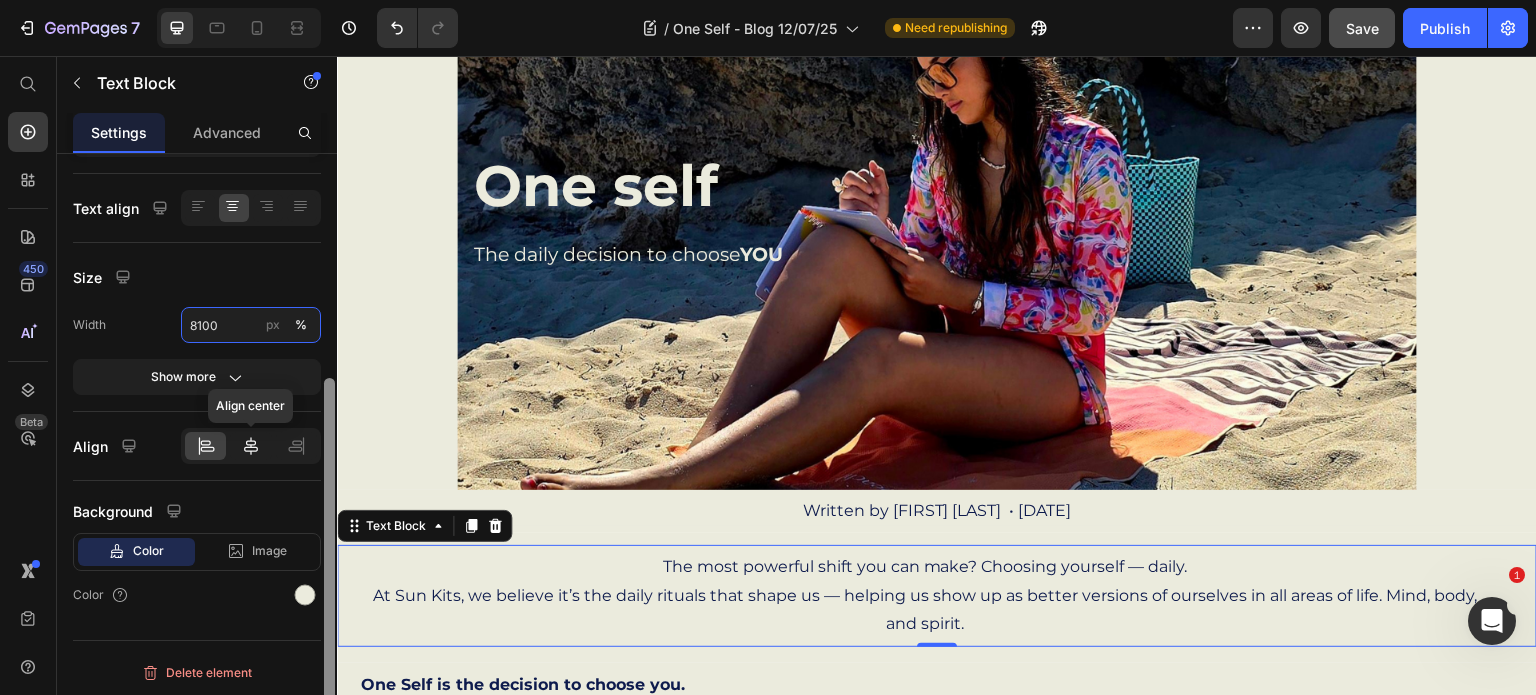 type on "8100" 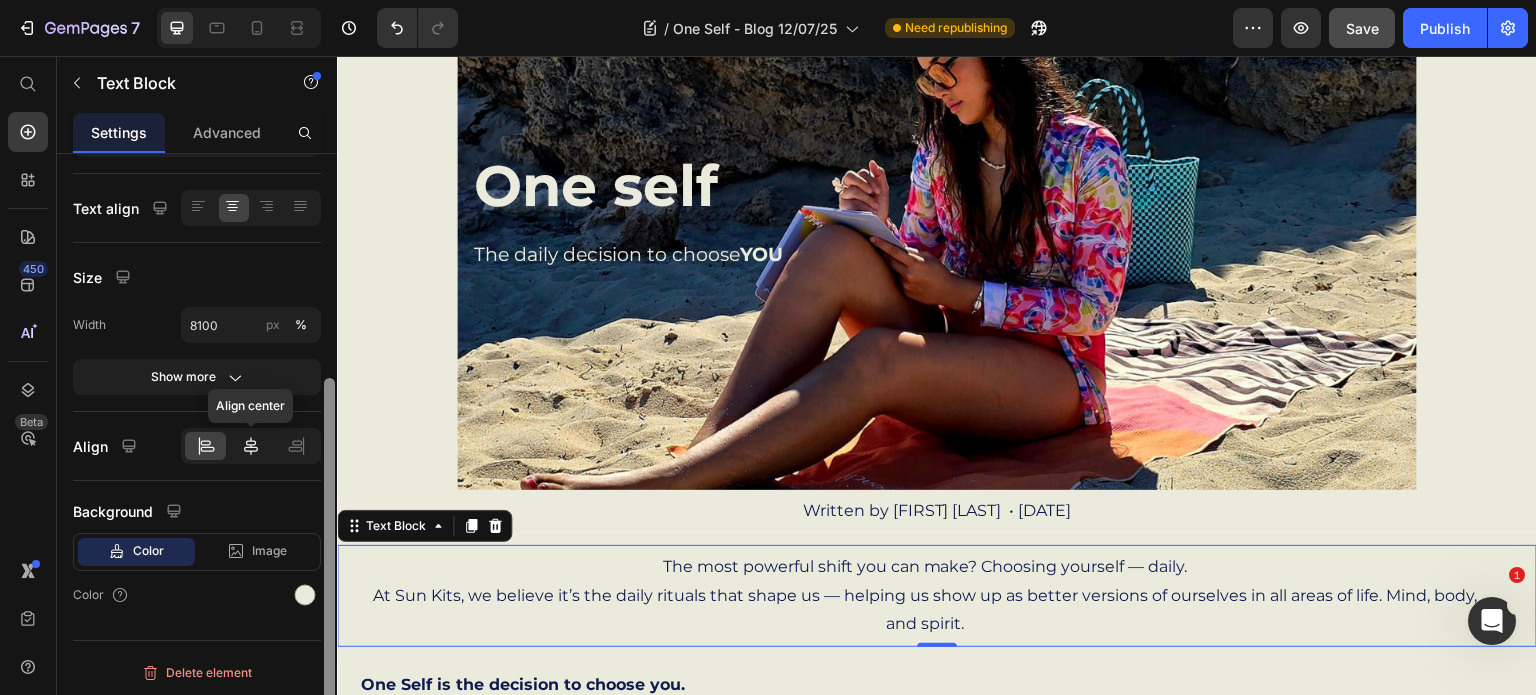 click 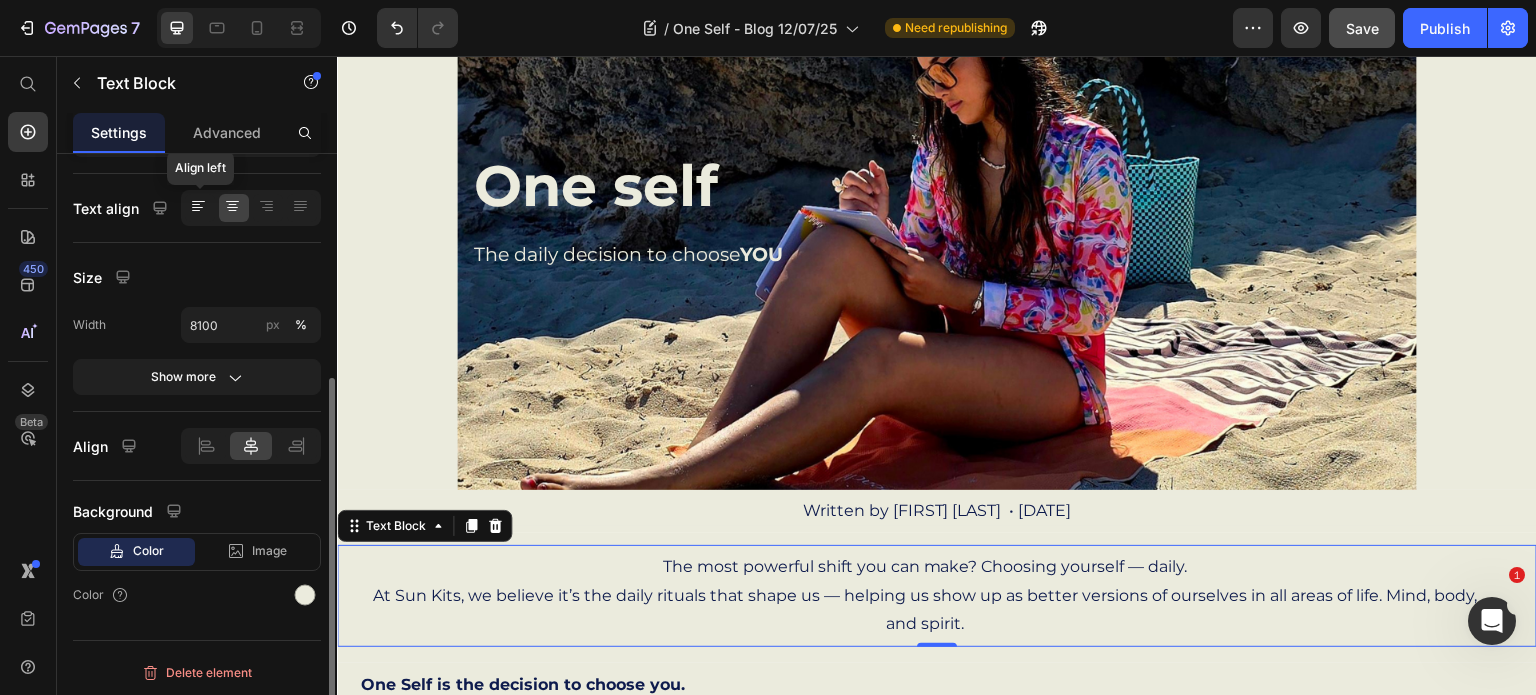 click 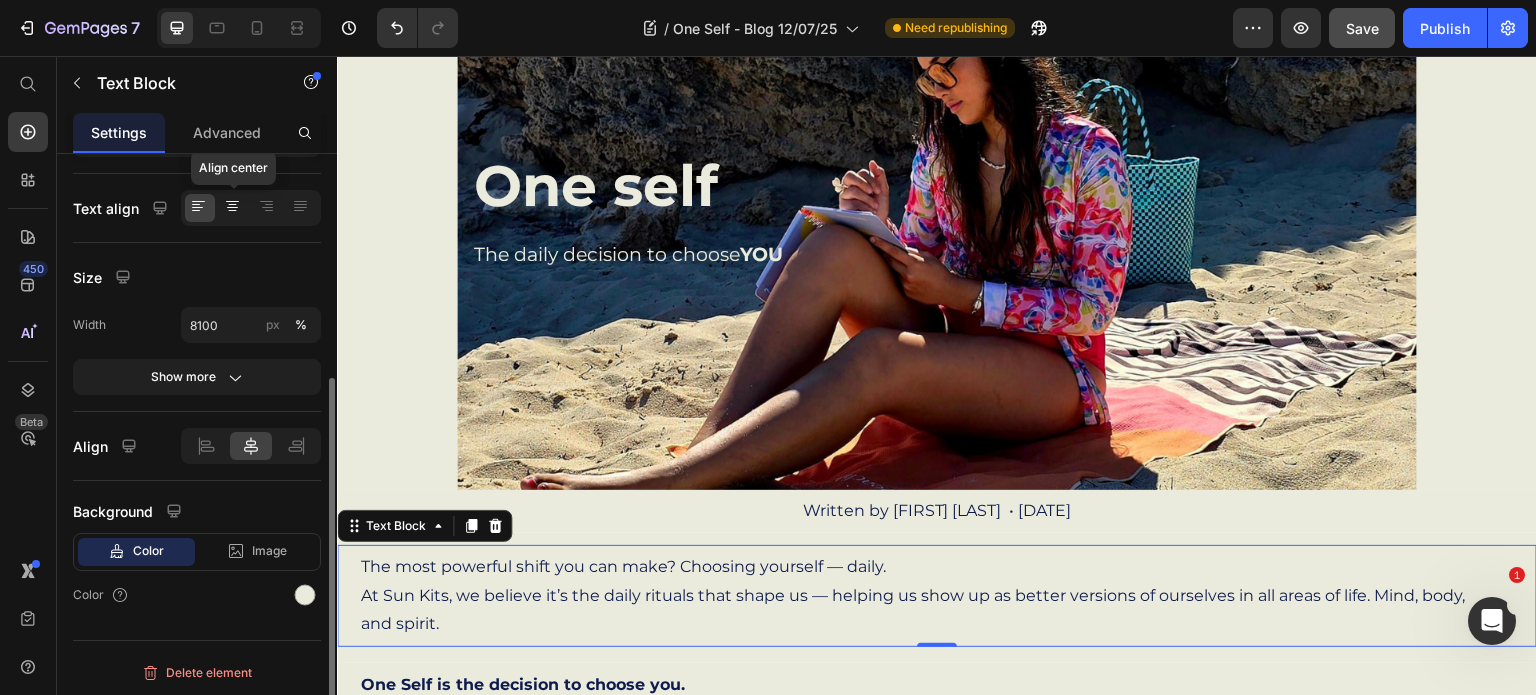 click 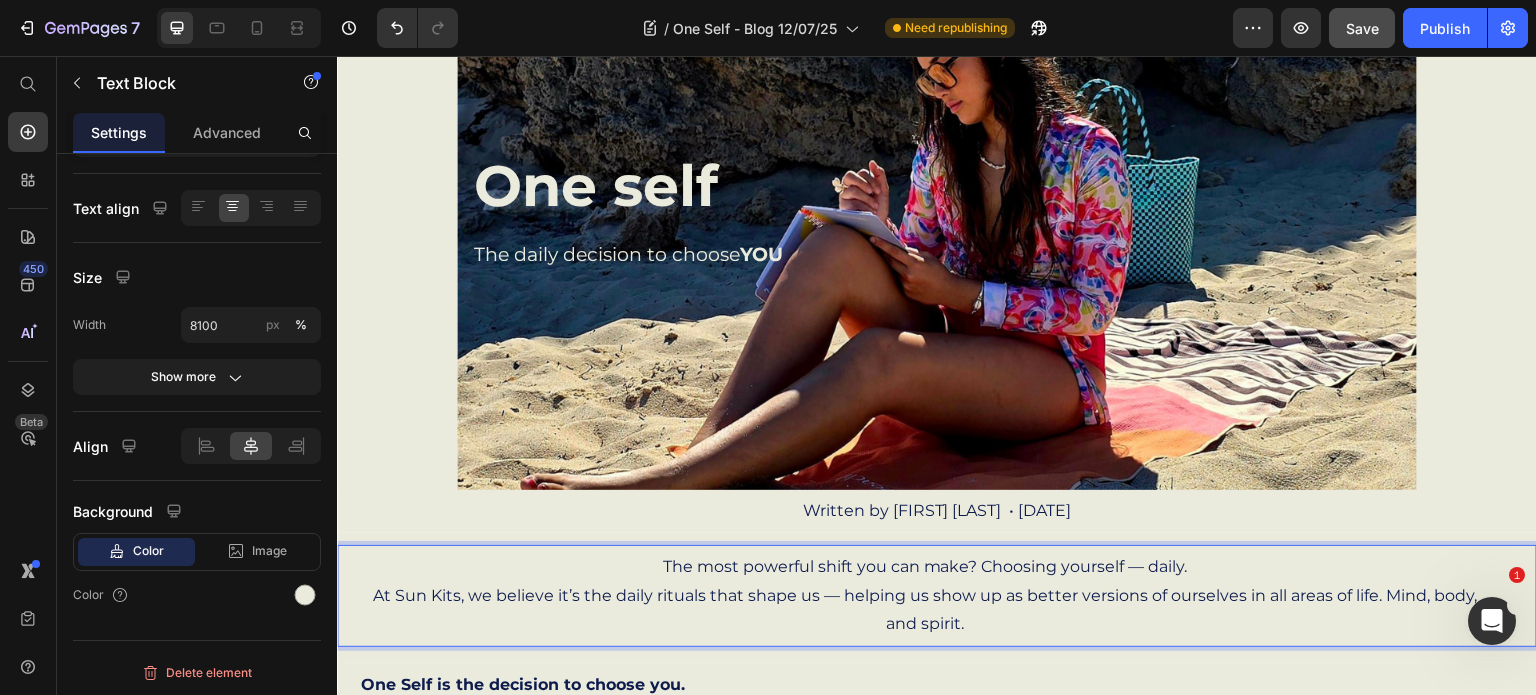 click on "The most powerful shift you can make? Choosing yourself — daily. At Sun Kits, we believe it’s the daily rituals that shape us — helping us show up as better versions of ourselves in all areas of life. Mind, body, and spirit." at bounding box center (925, 596) 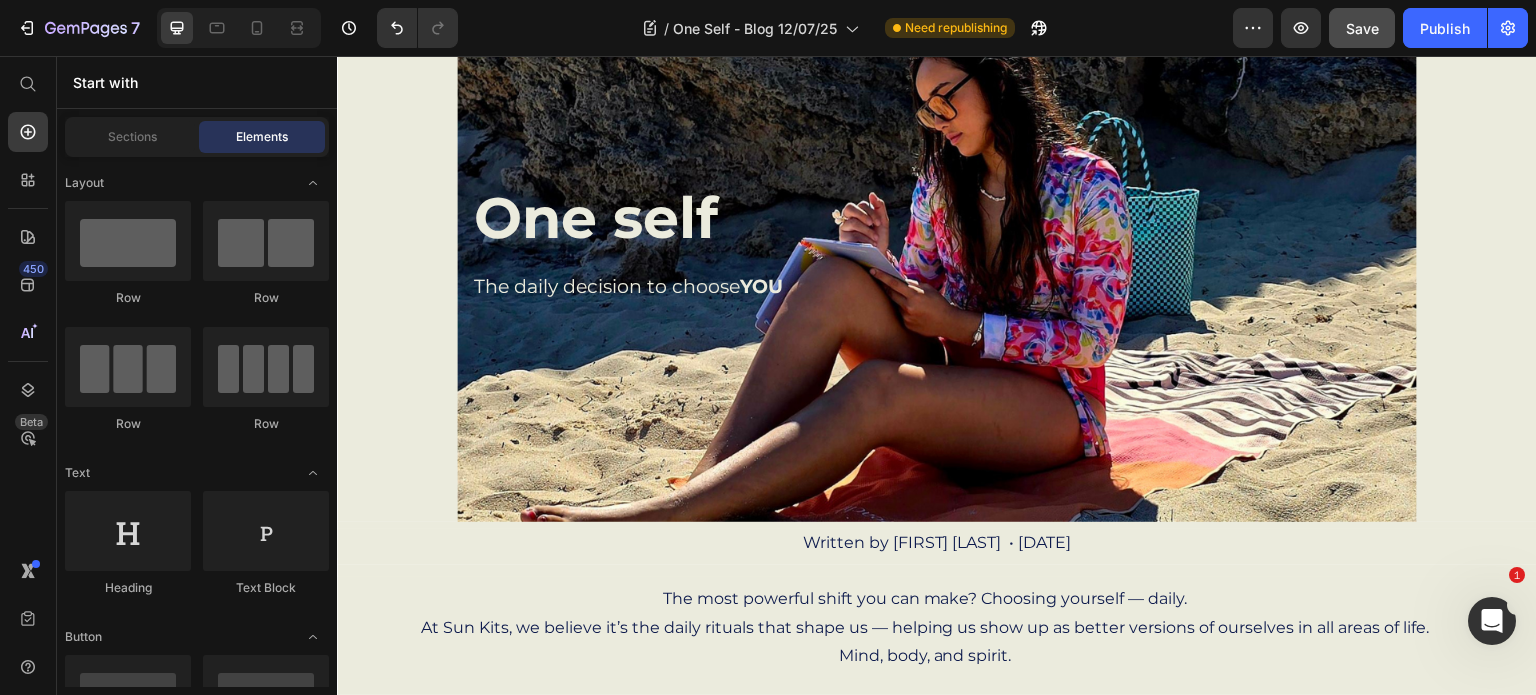 scroll, scrollTop: 0, scrollLeft: 0, axis: both 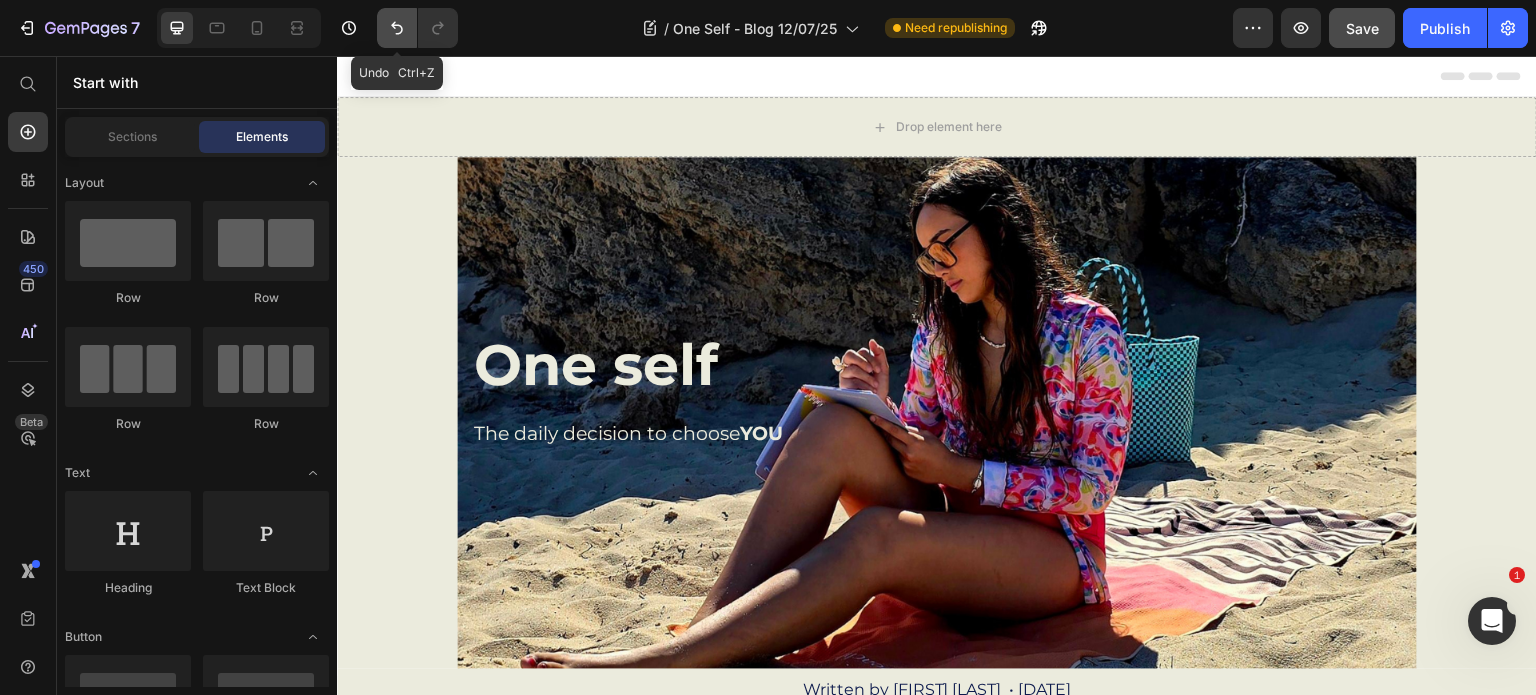 click 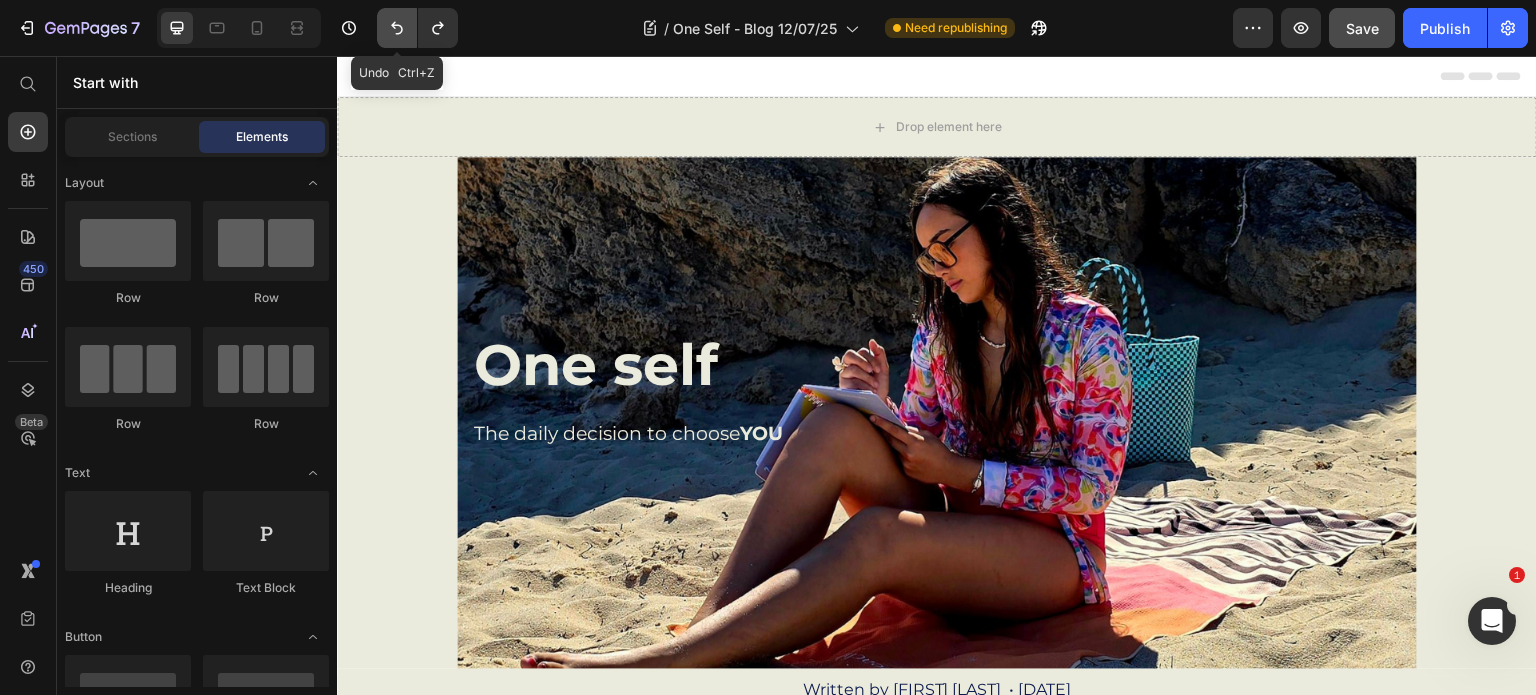 click 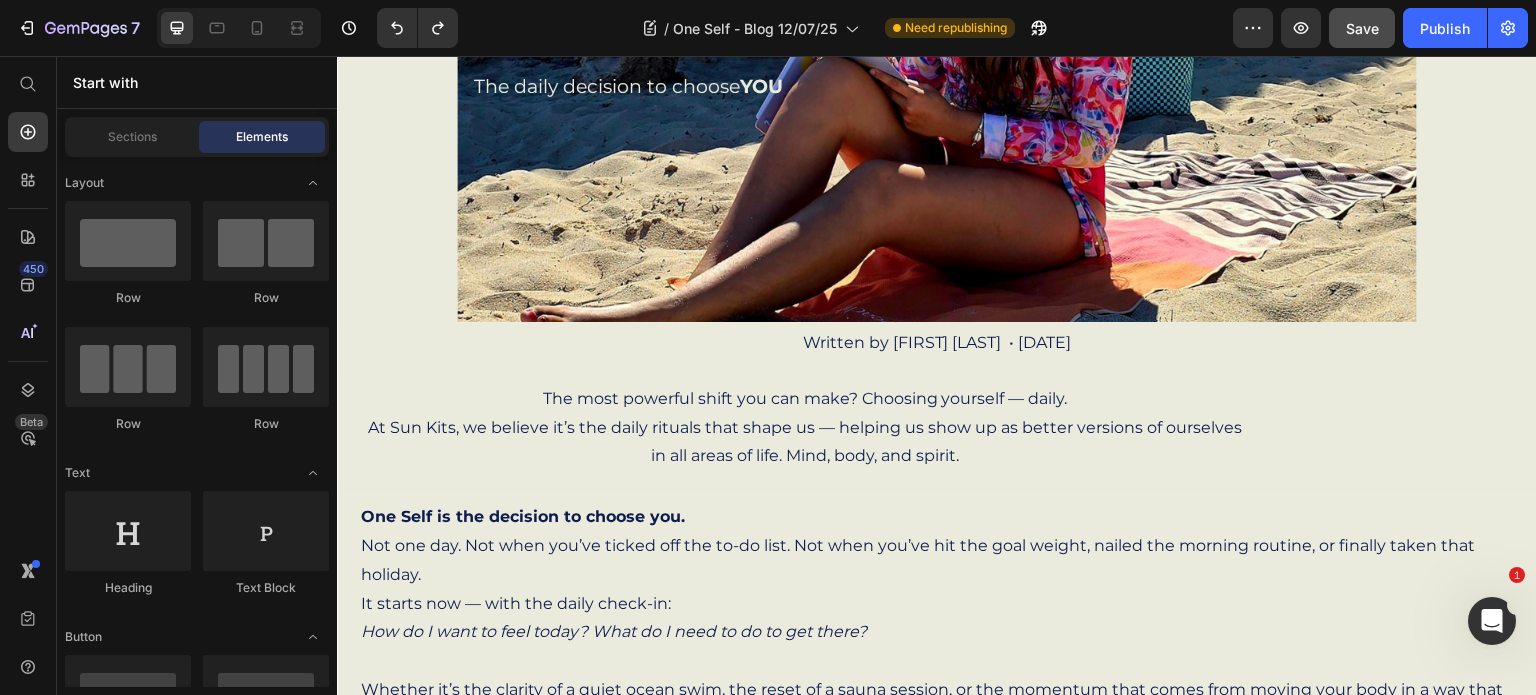 scroll, scrollTop: 352, scrollLeft: 0, axis: vertical 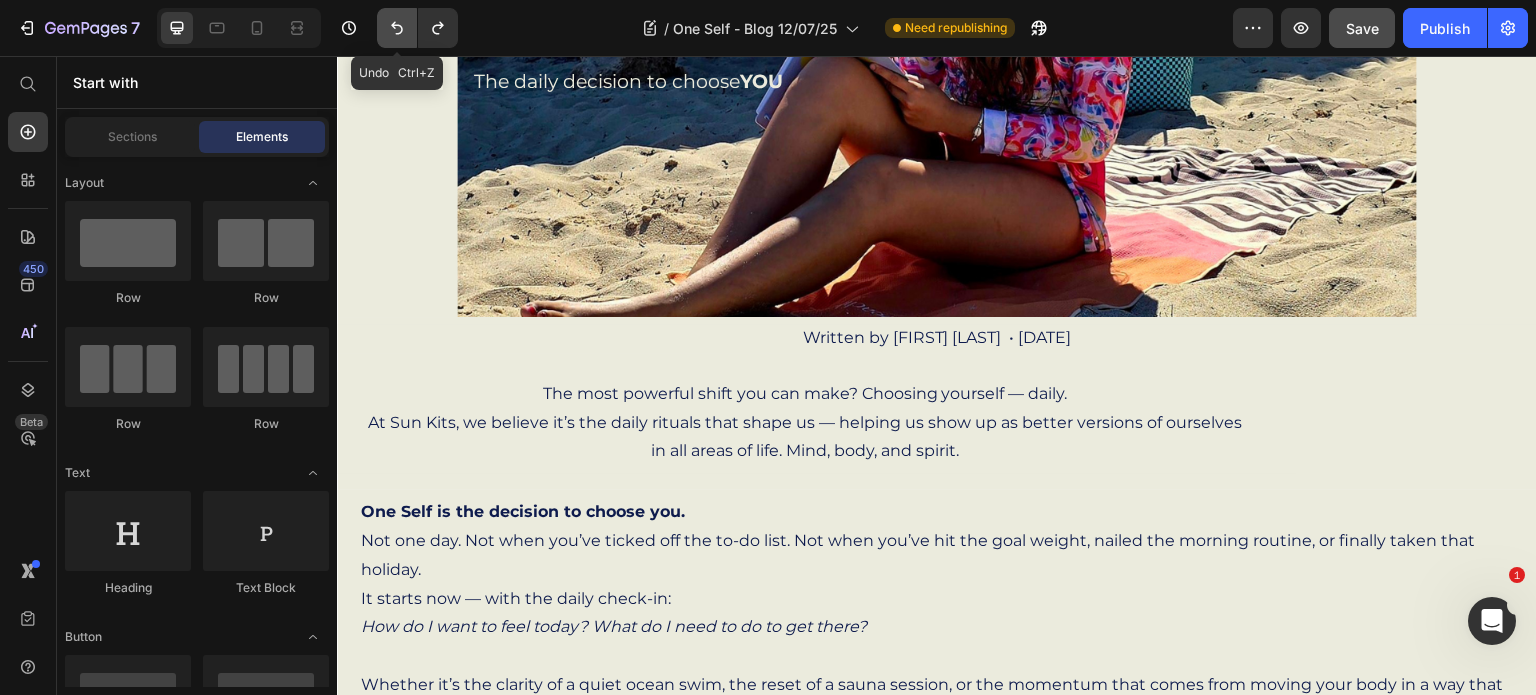 click 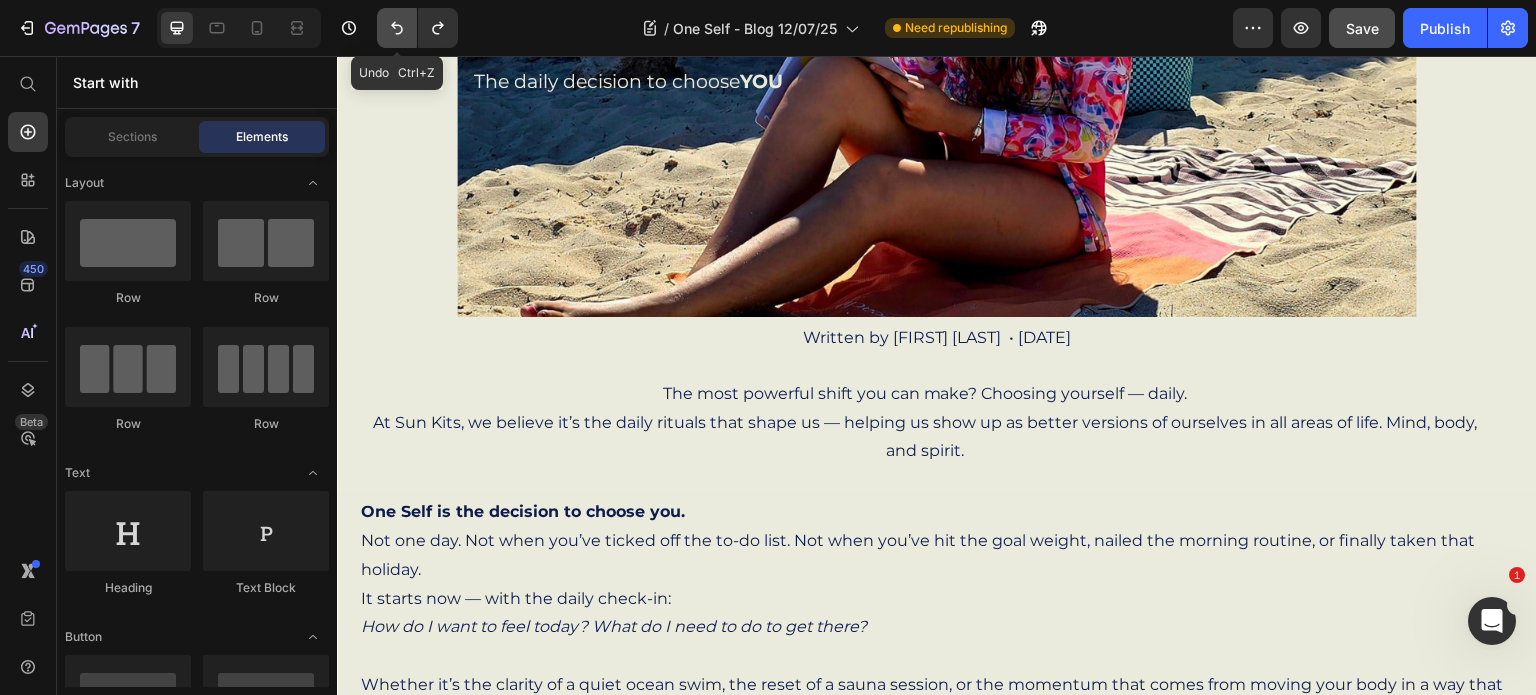 click 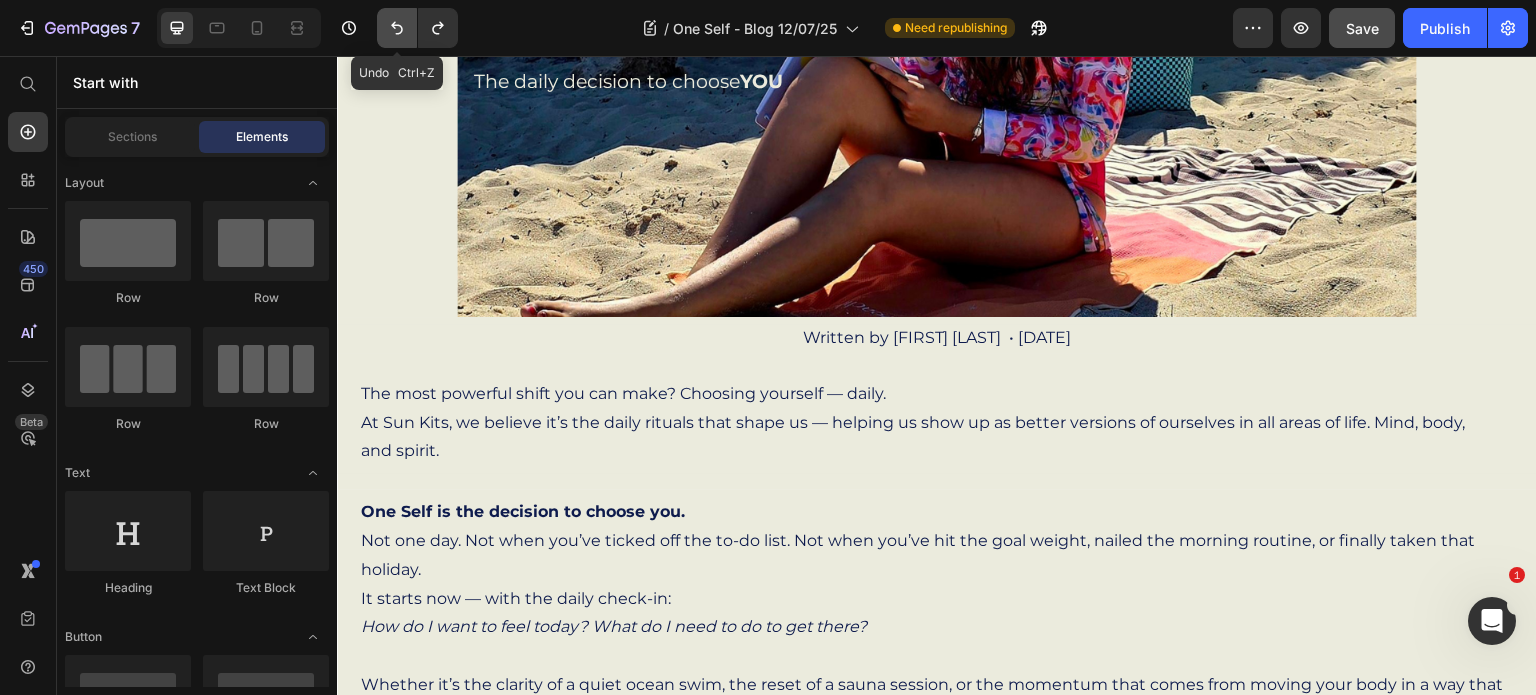 click 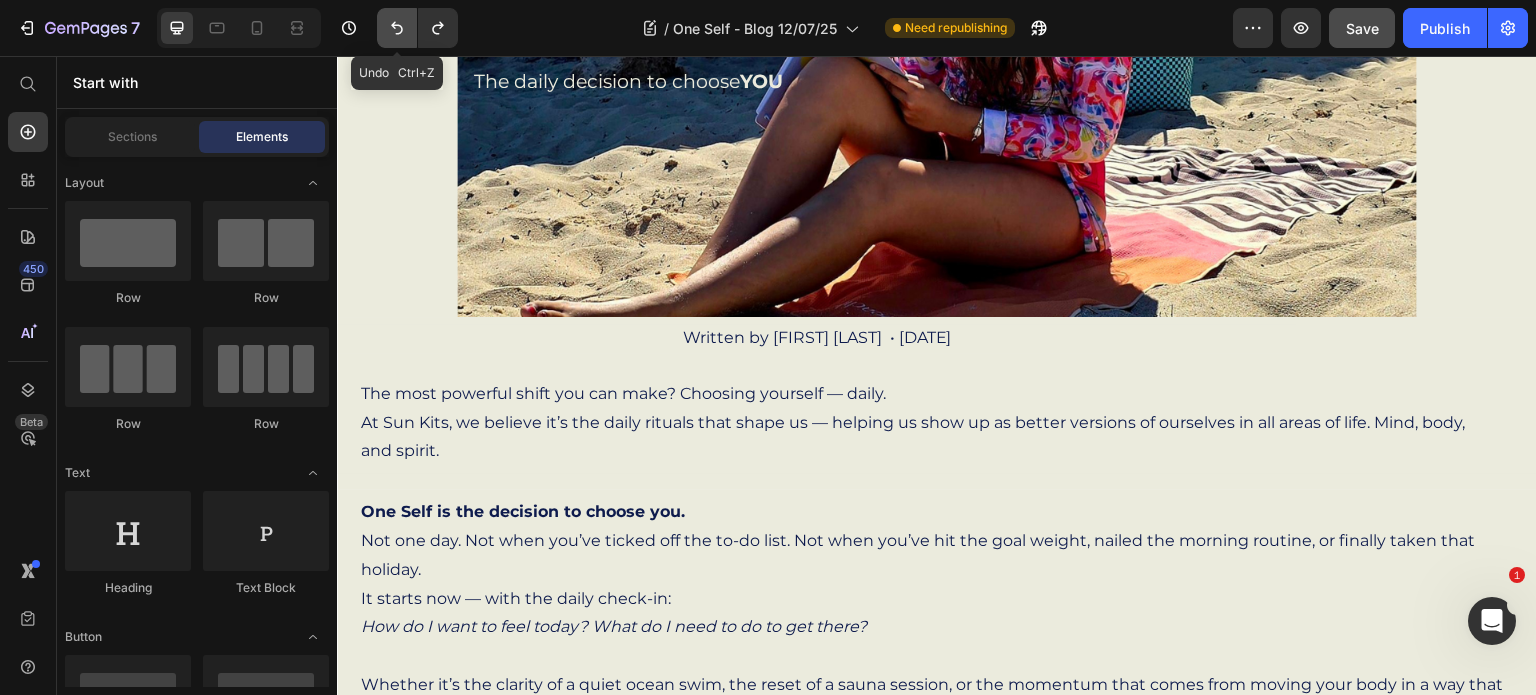click 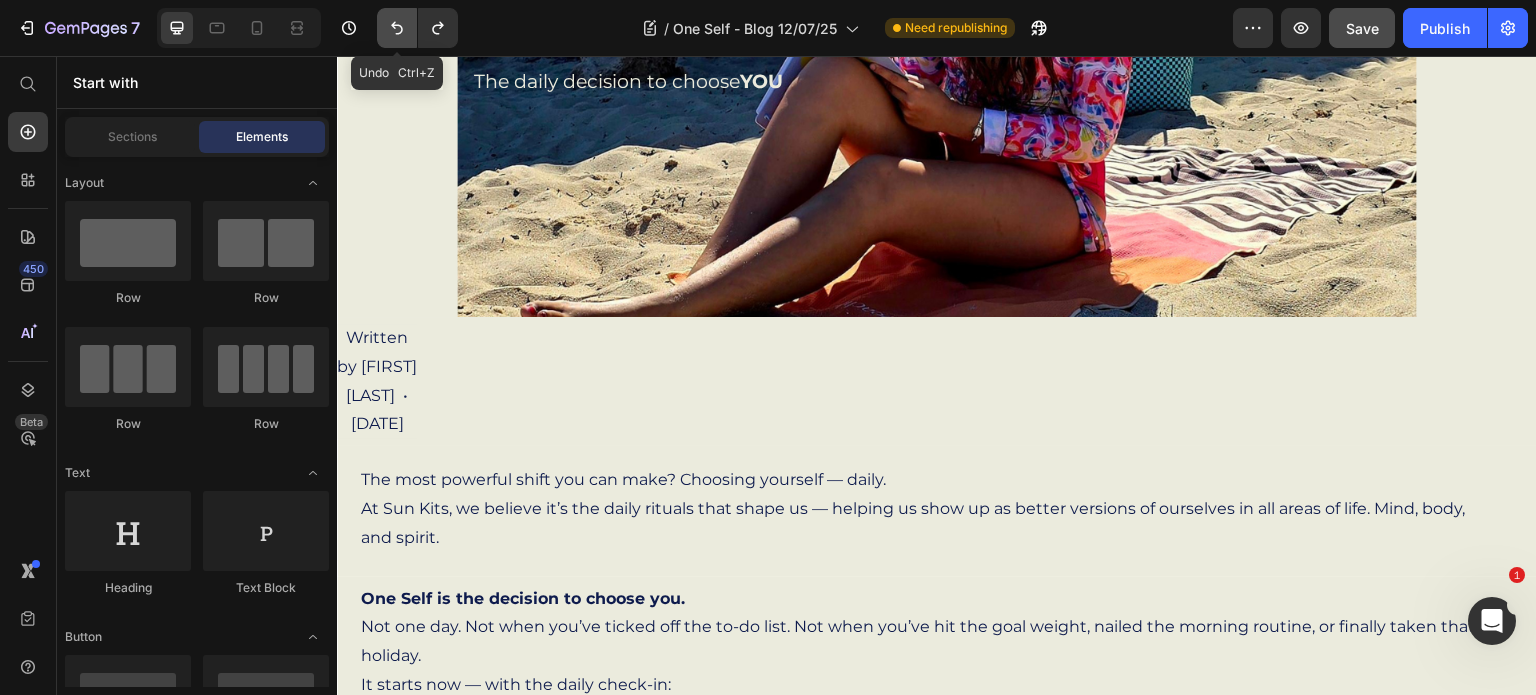 click 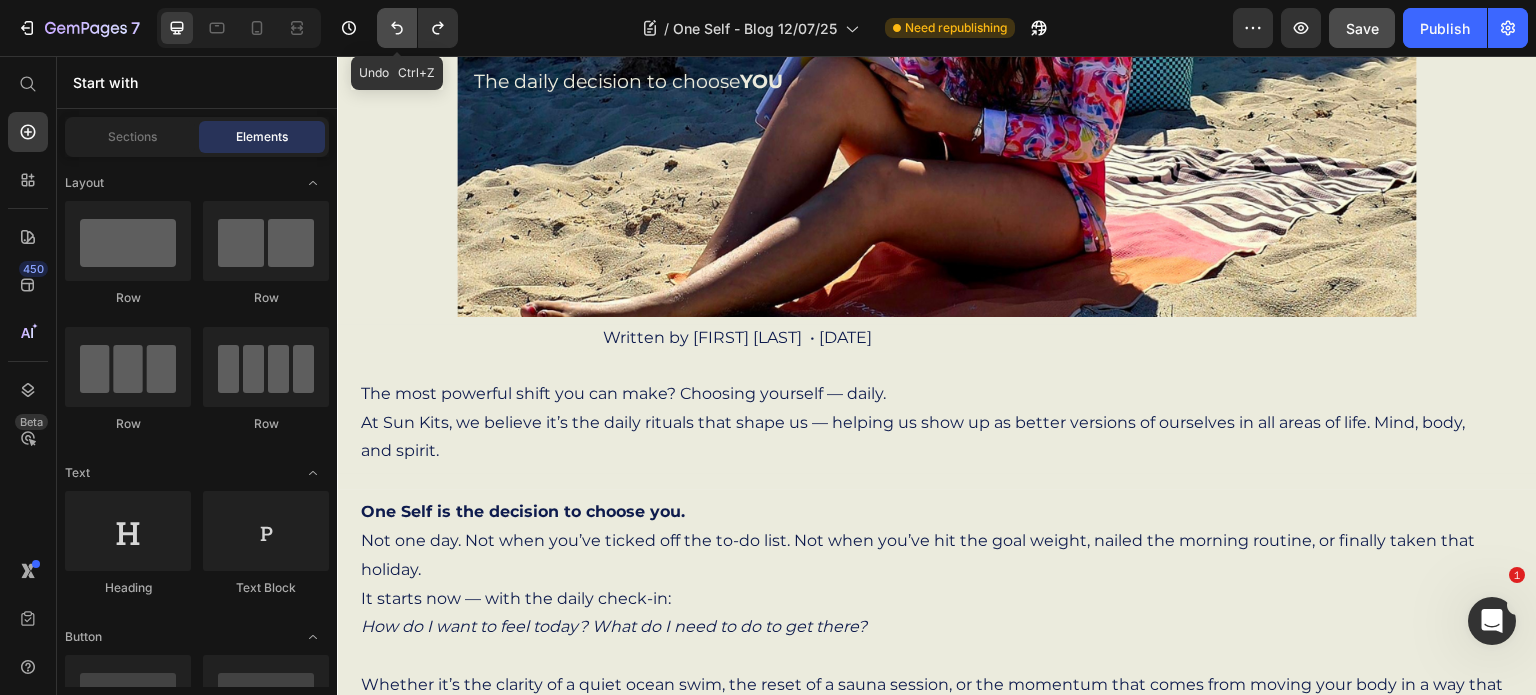 click 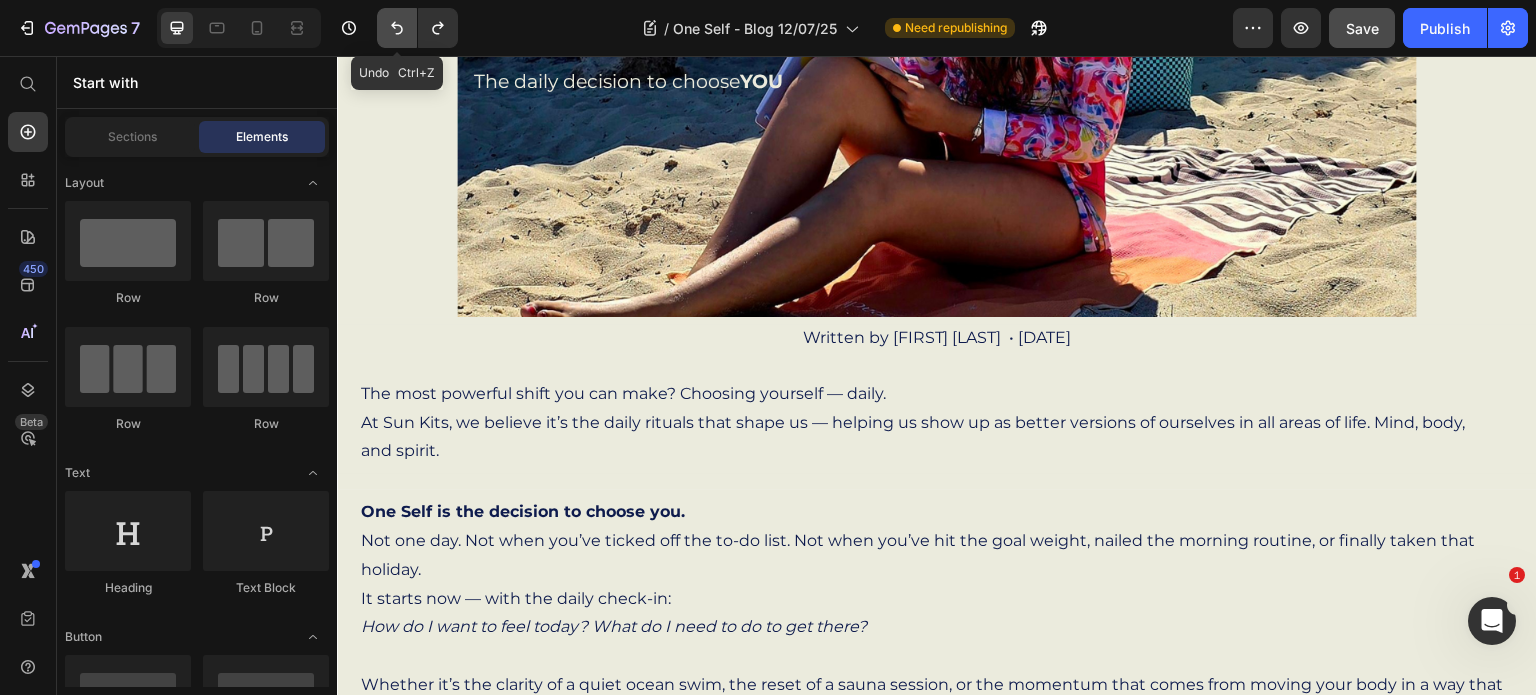 click 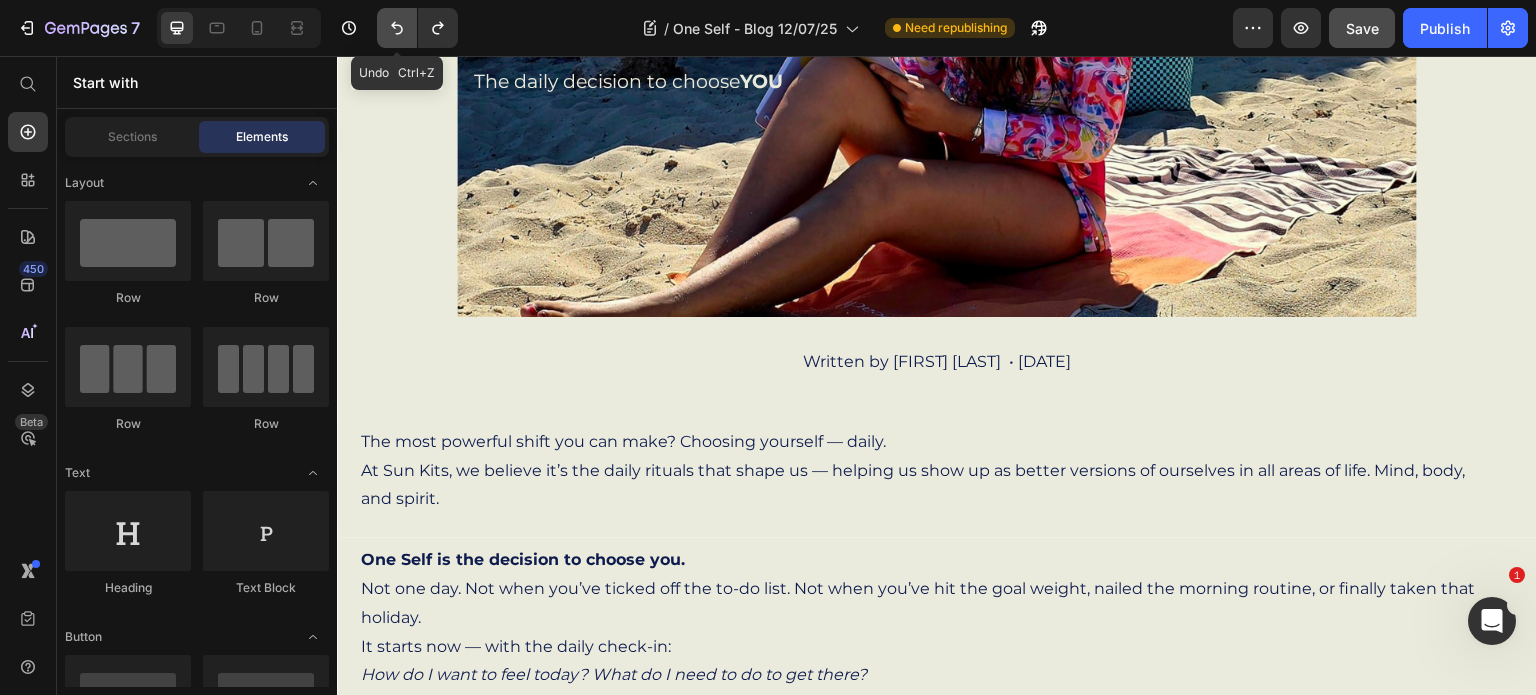 click 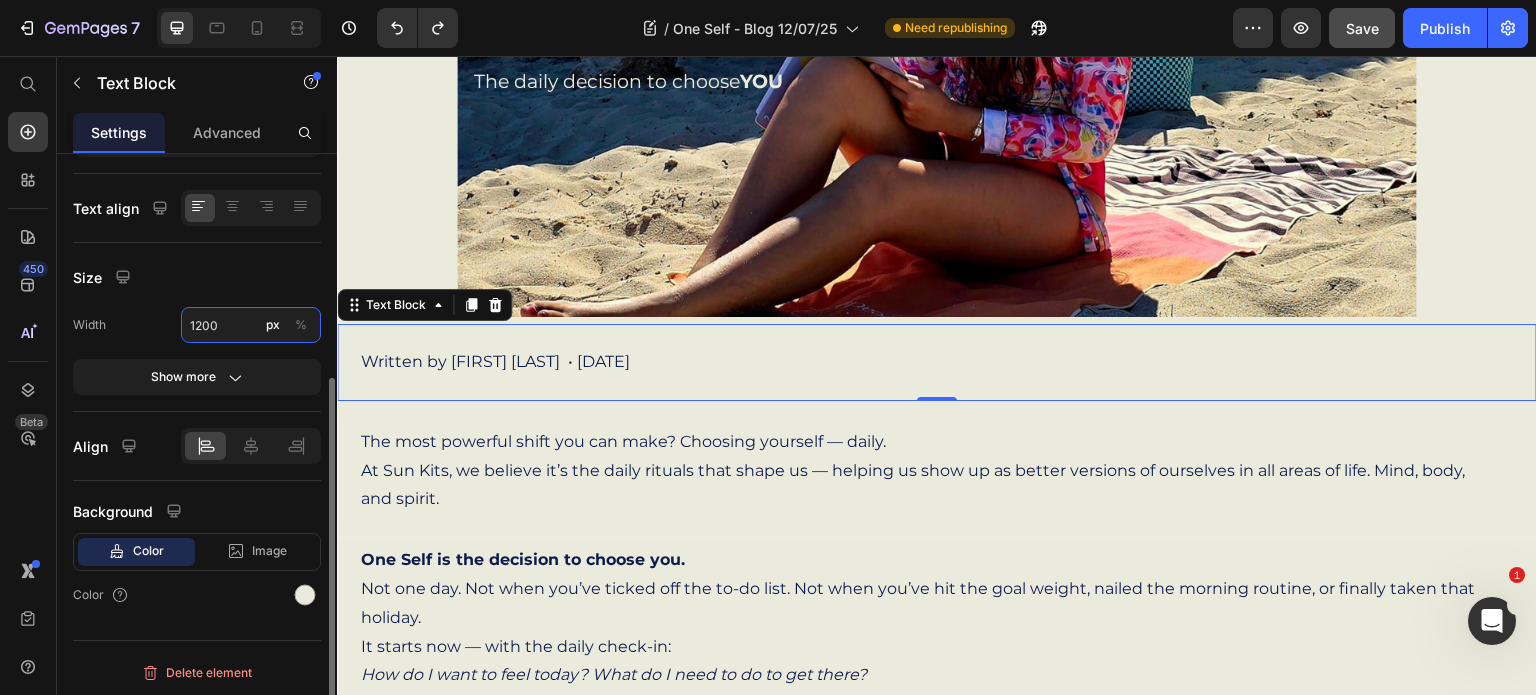 click on "1200" at bounding box center [251, 325] 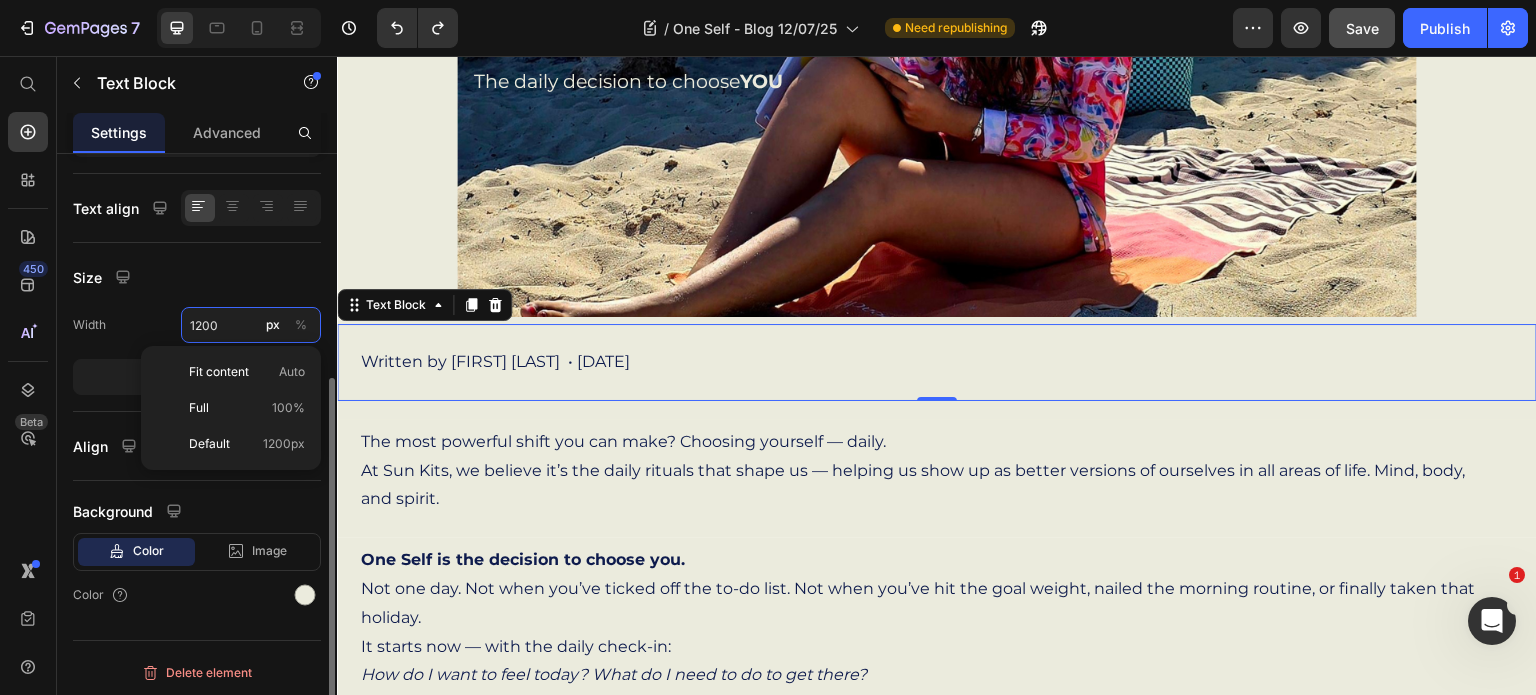 click on "1200" at bounding box center [251, 325] 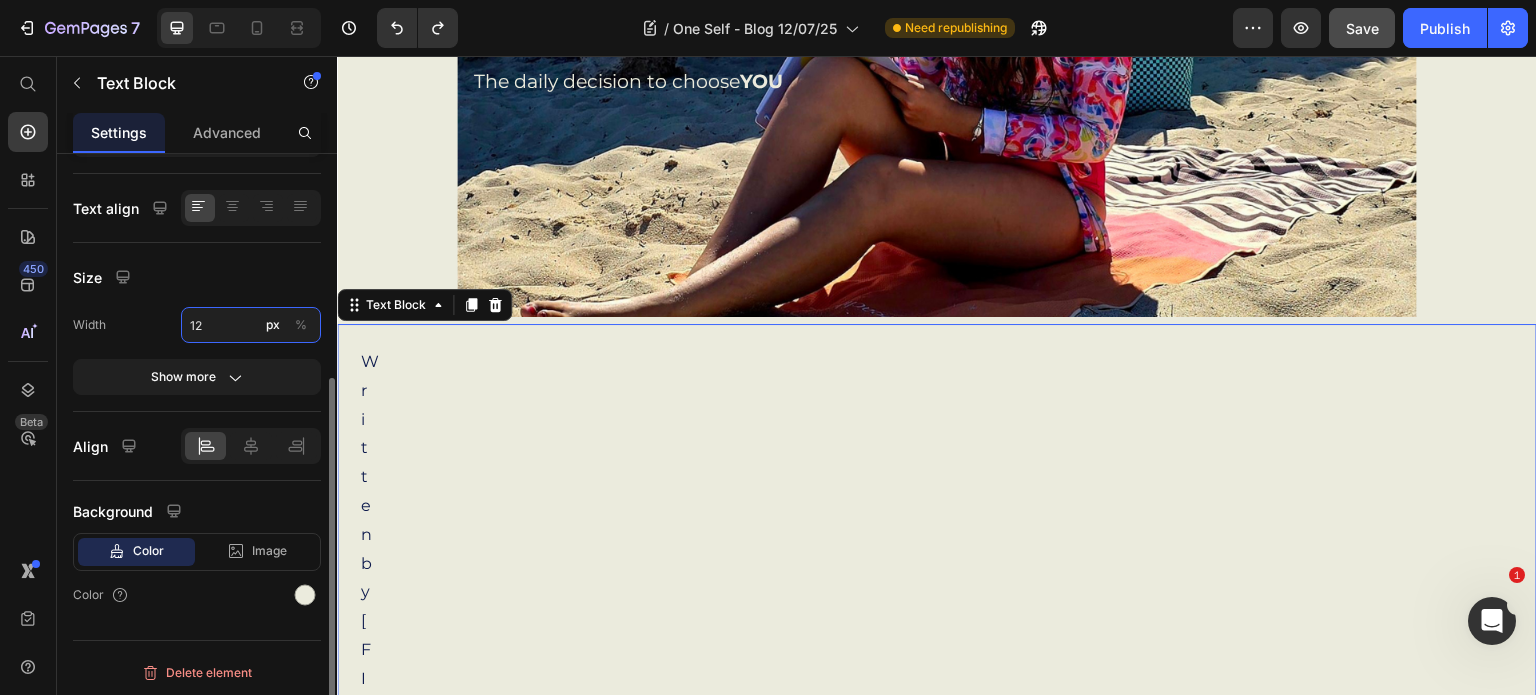 type on "1" 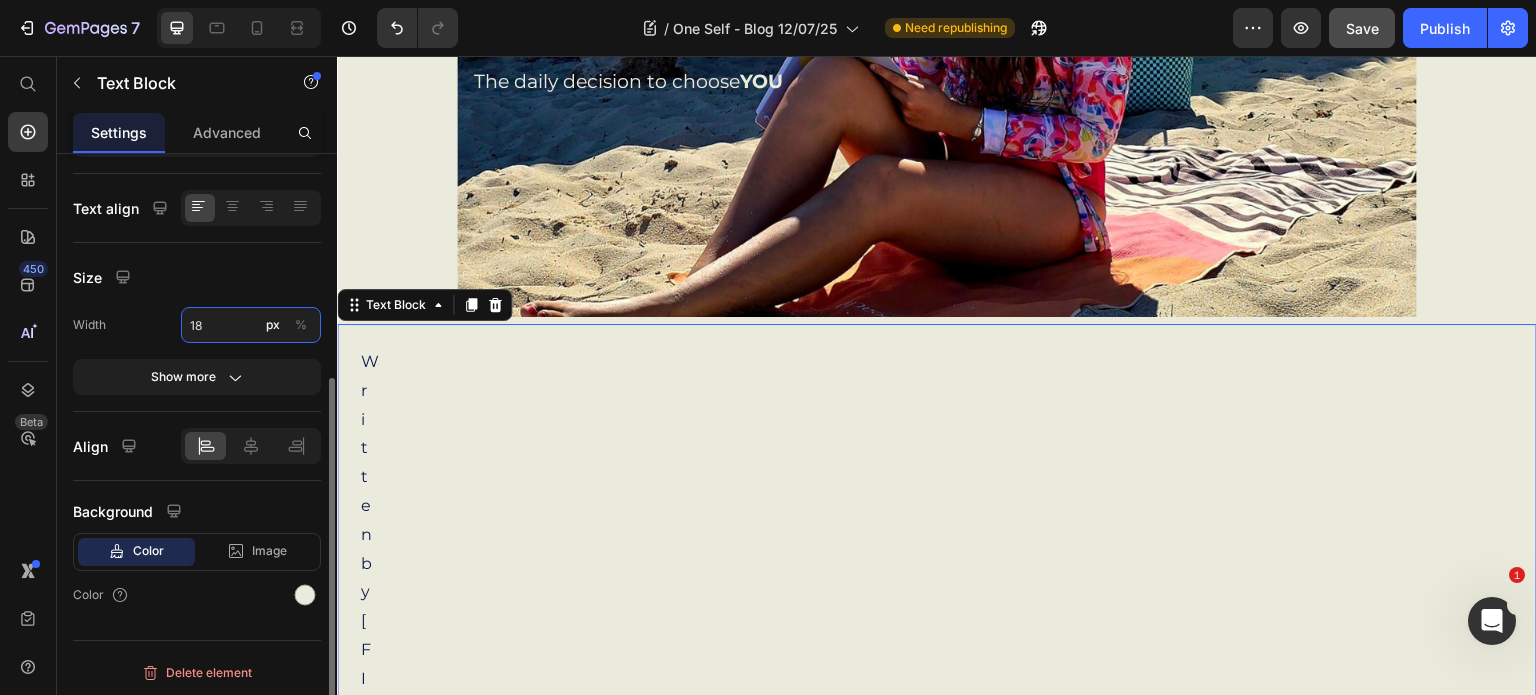 type on "1" 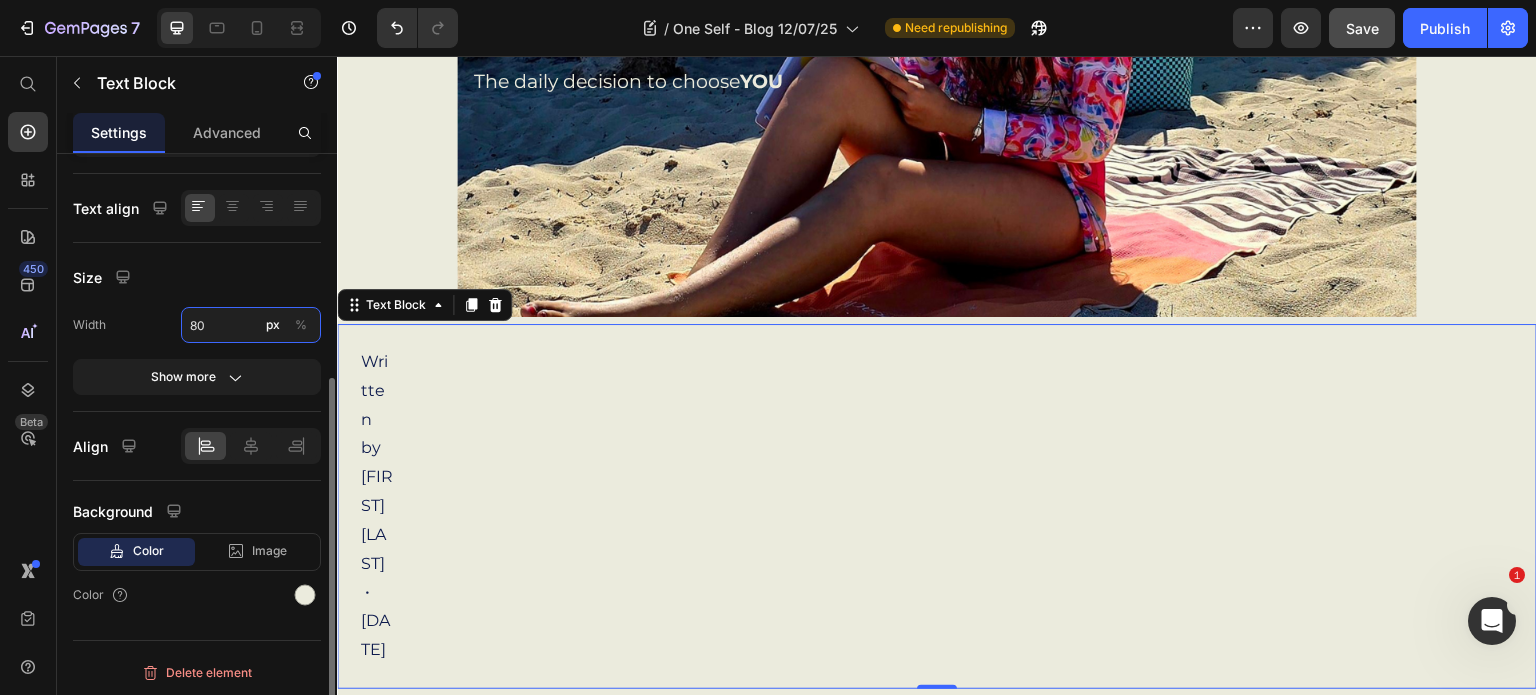type on "80" 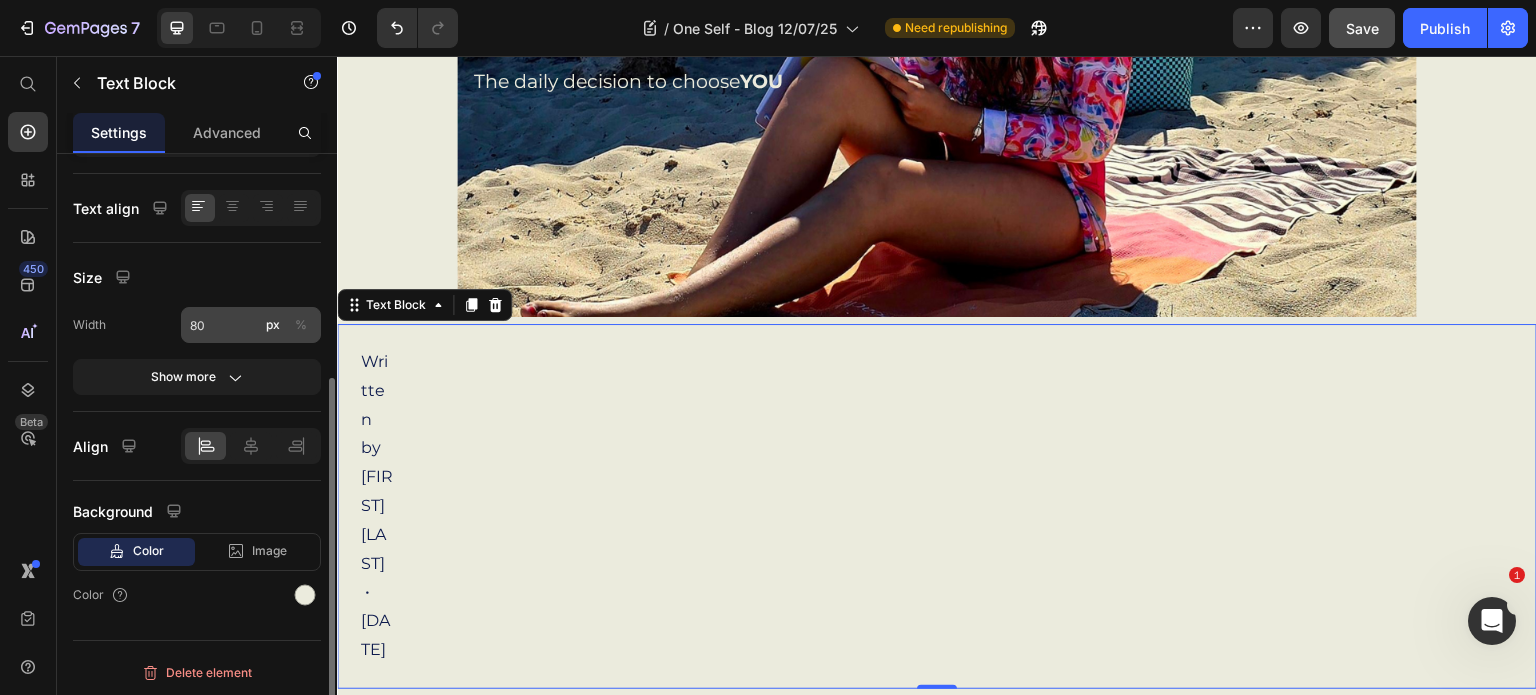 click on "%" at bounding box center (301, 325) 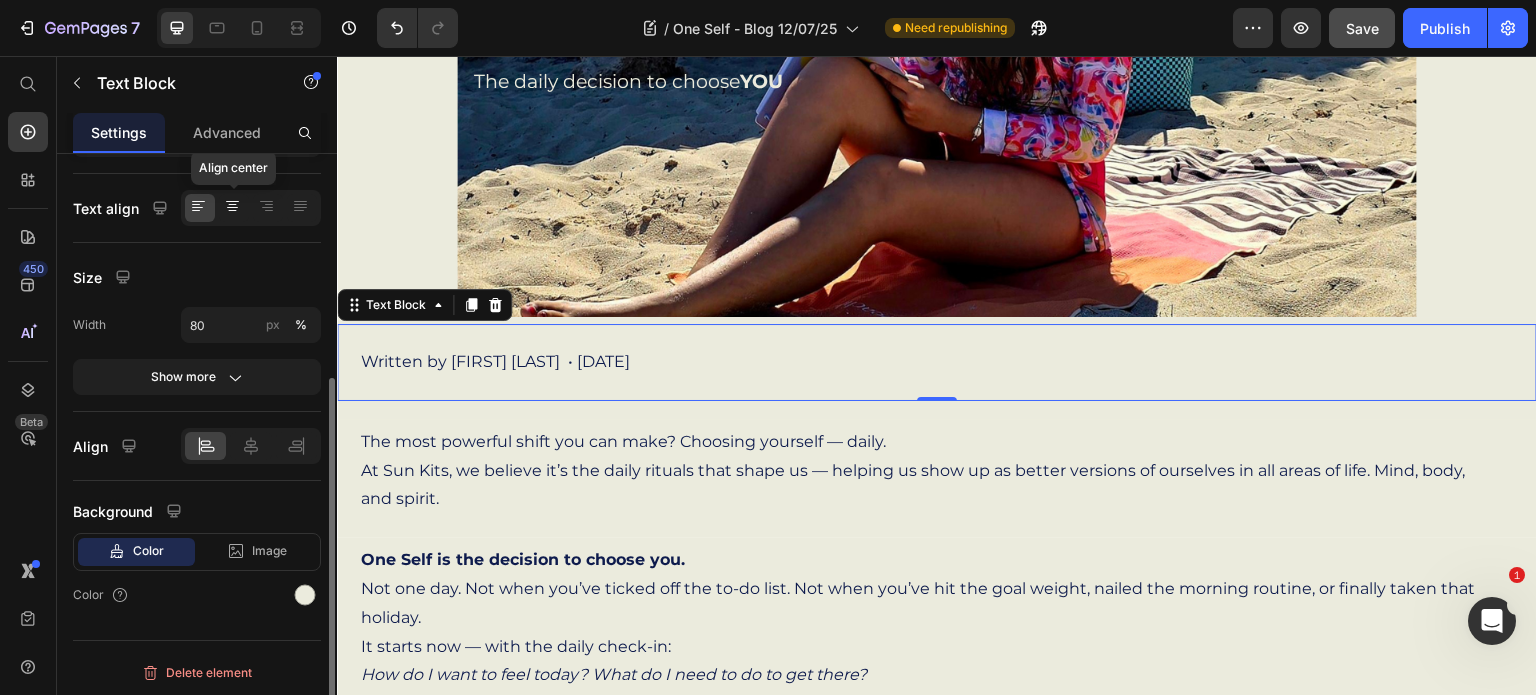 click 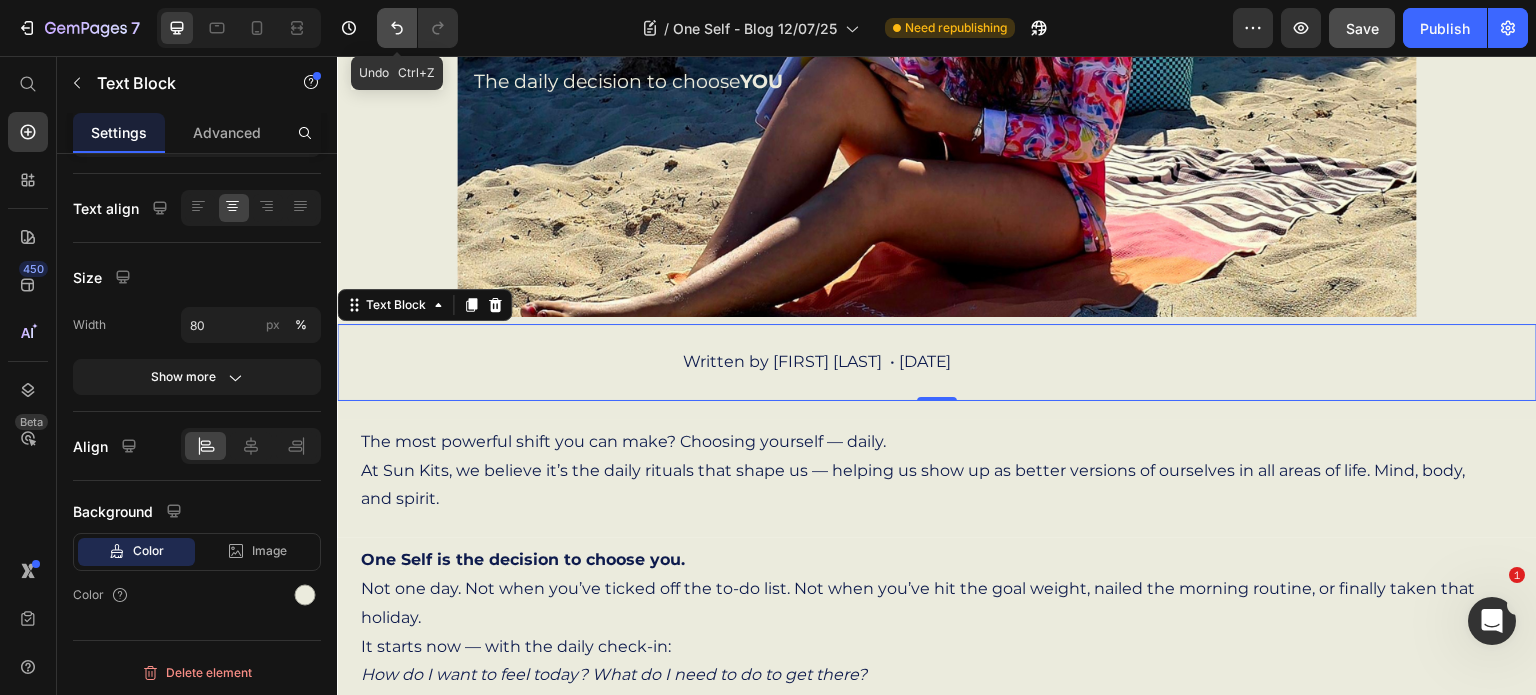 click 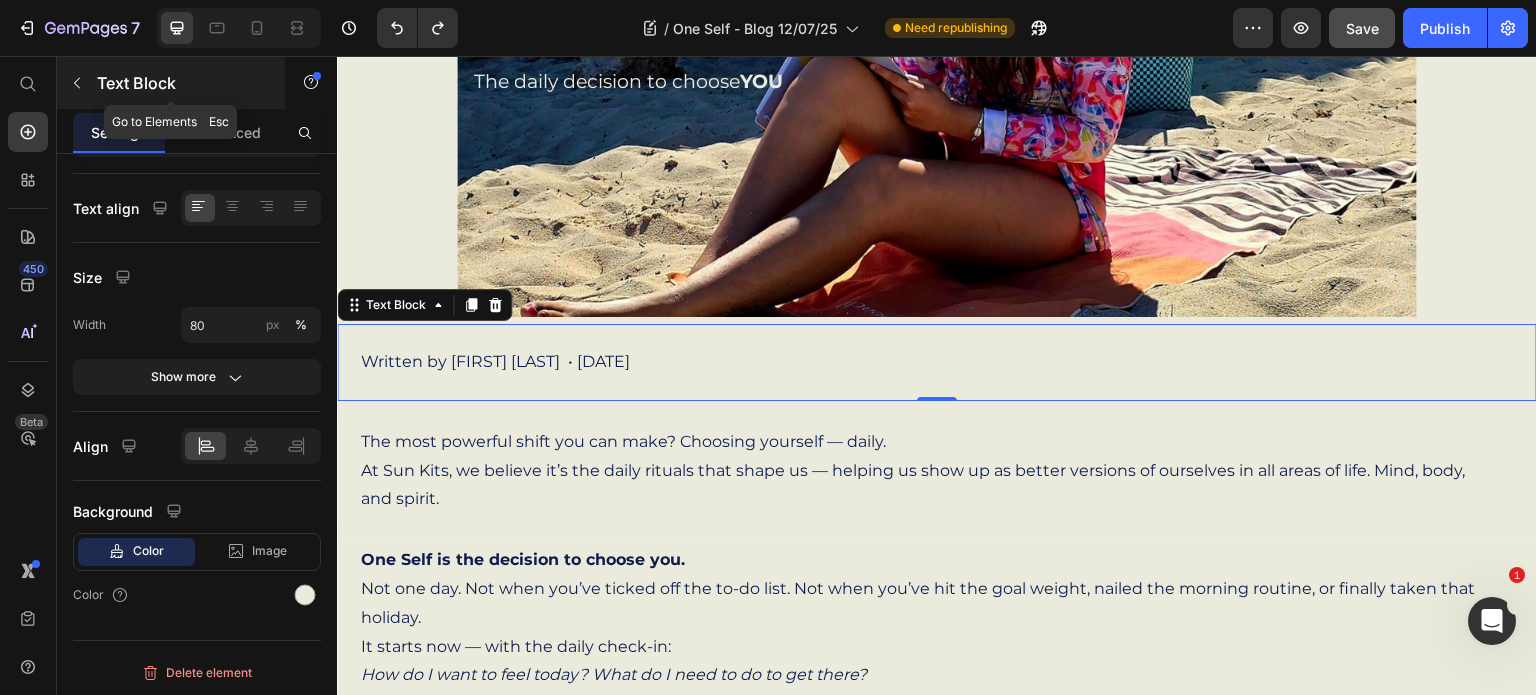 click 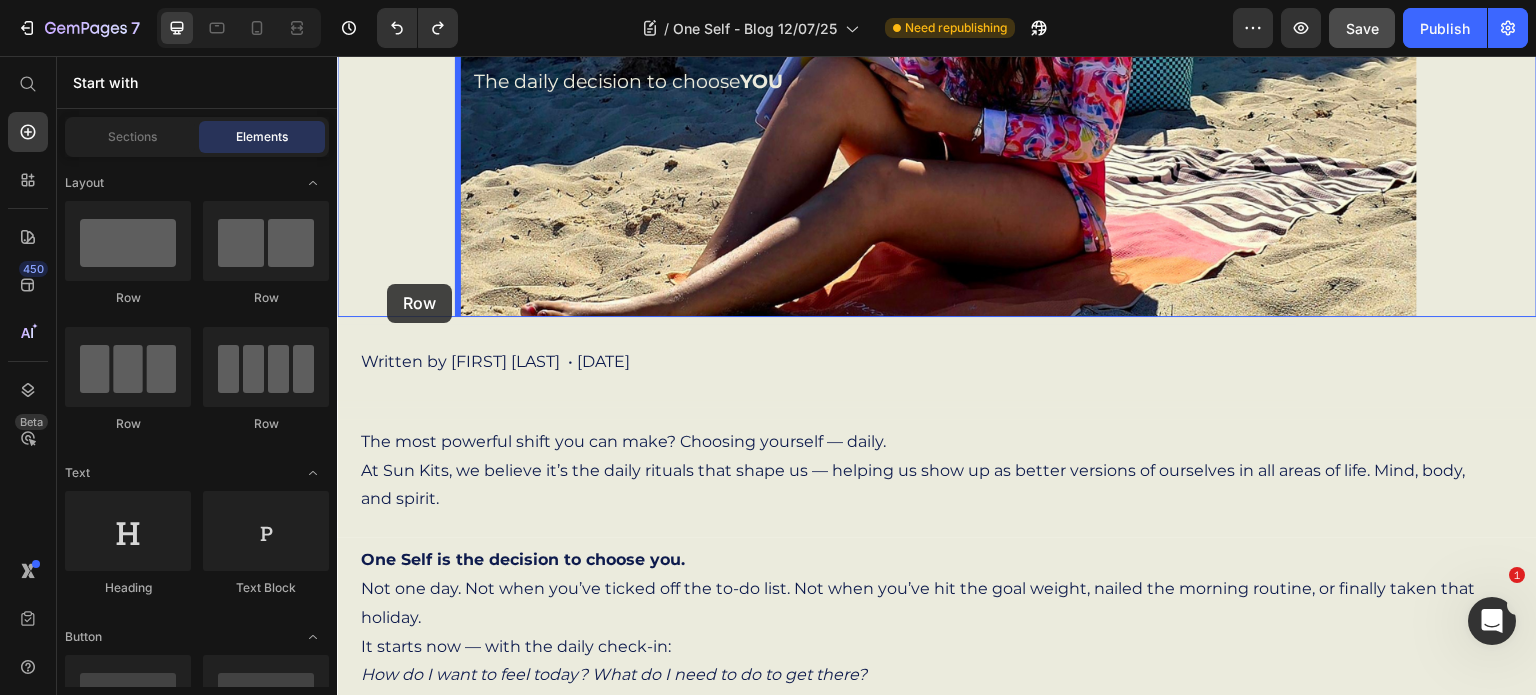drag, startPoint x: 453, startPoint y: 325, endPoint x: 387, endPoint y: 284, distance: 77.698135 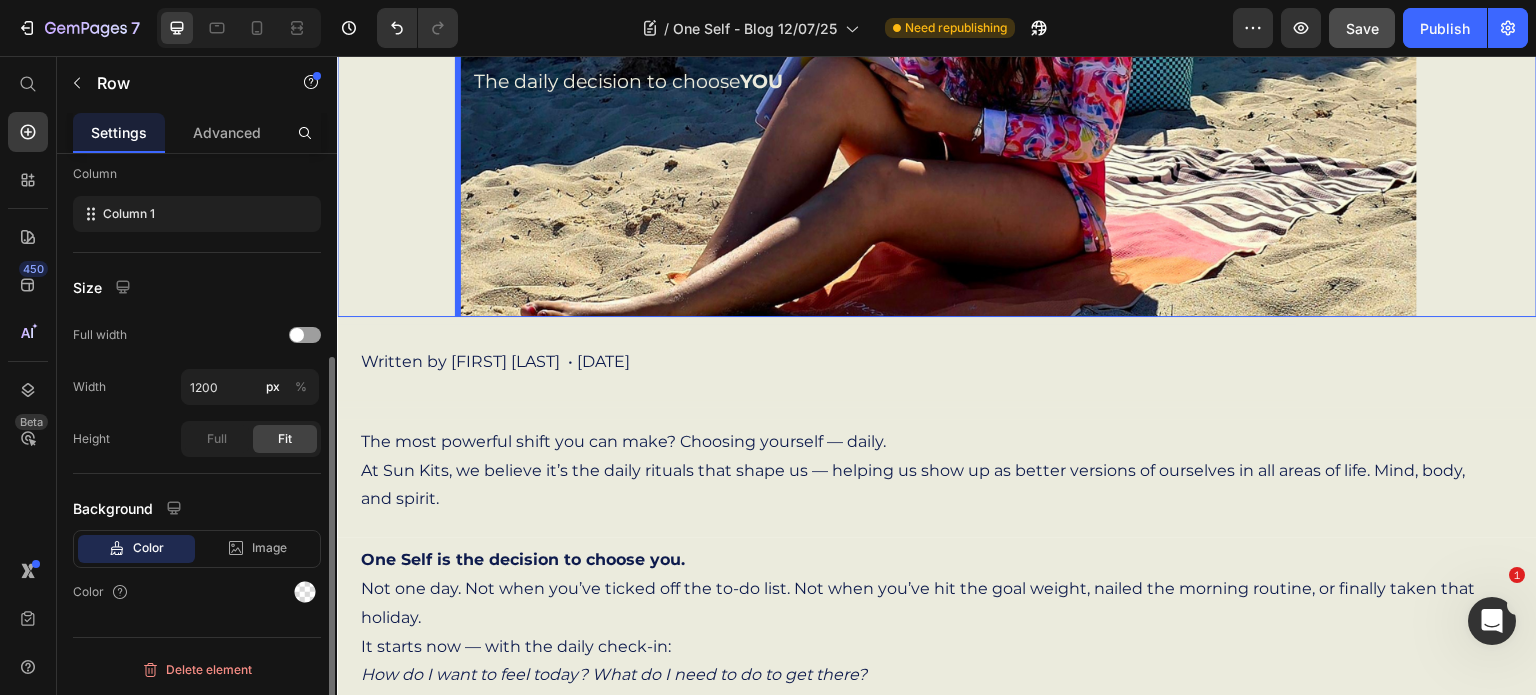 scroll, scrollTop: 0, scrollLeft: 0, axis: both 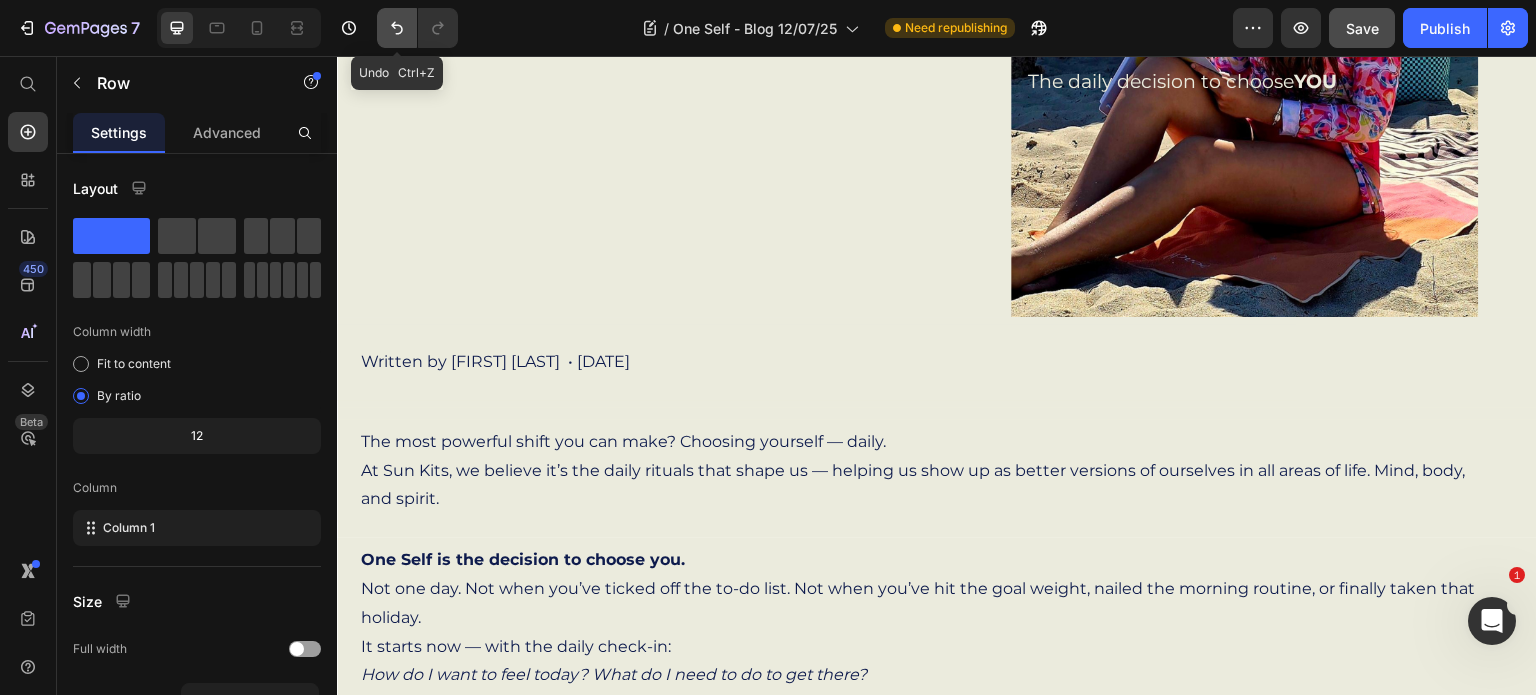 click 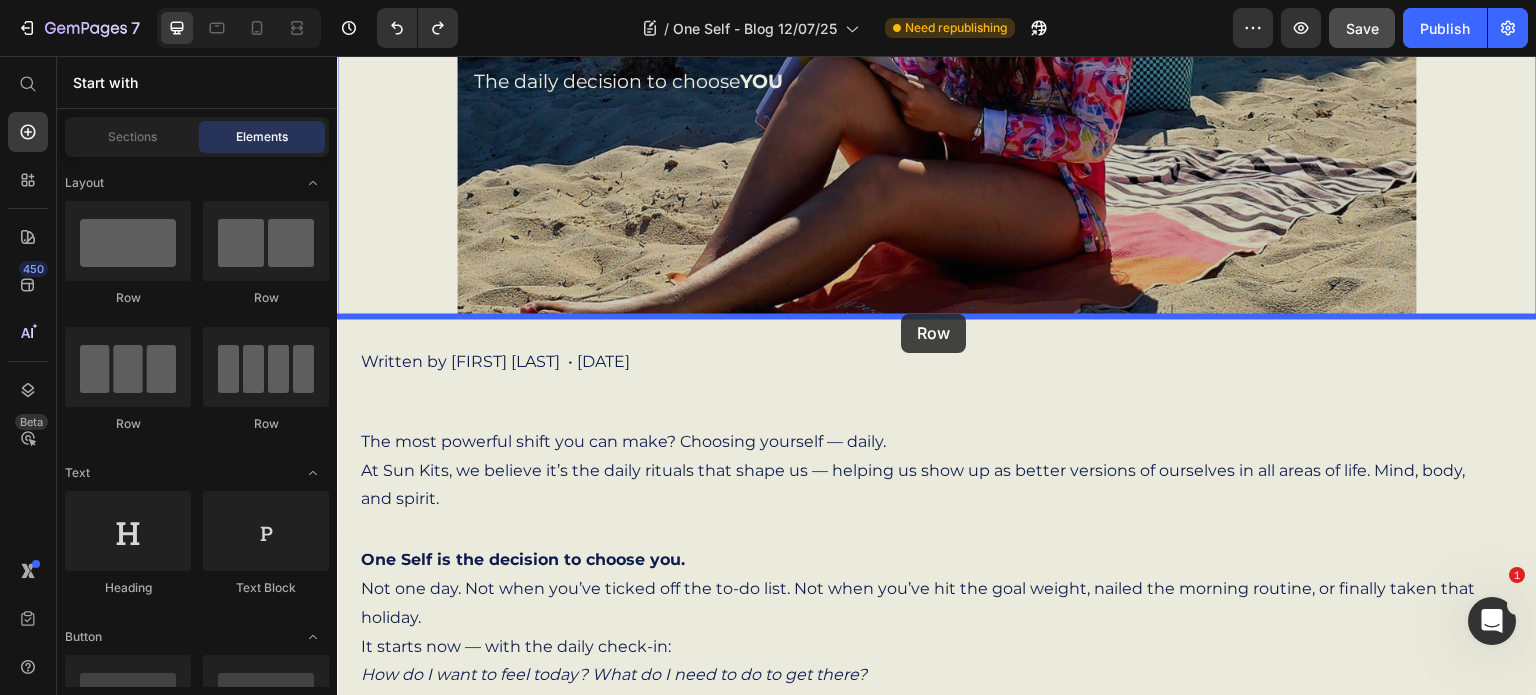 drag, startPoint x: 465, startPoint y: 296, endPoint x: 901, endPoint y: 312, distance: 436.2935 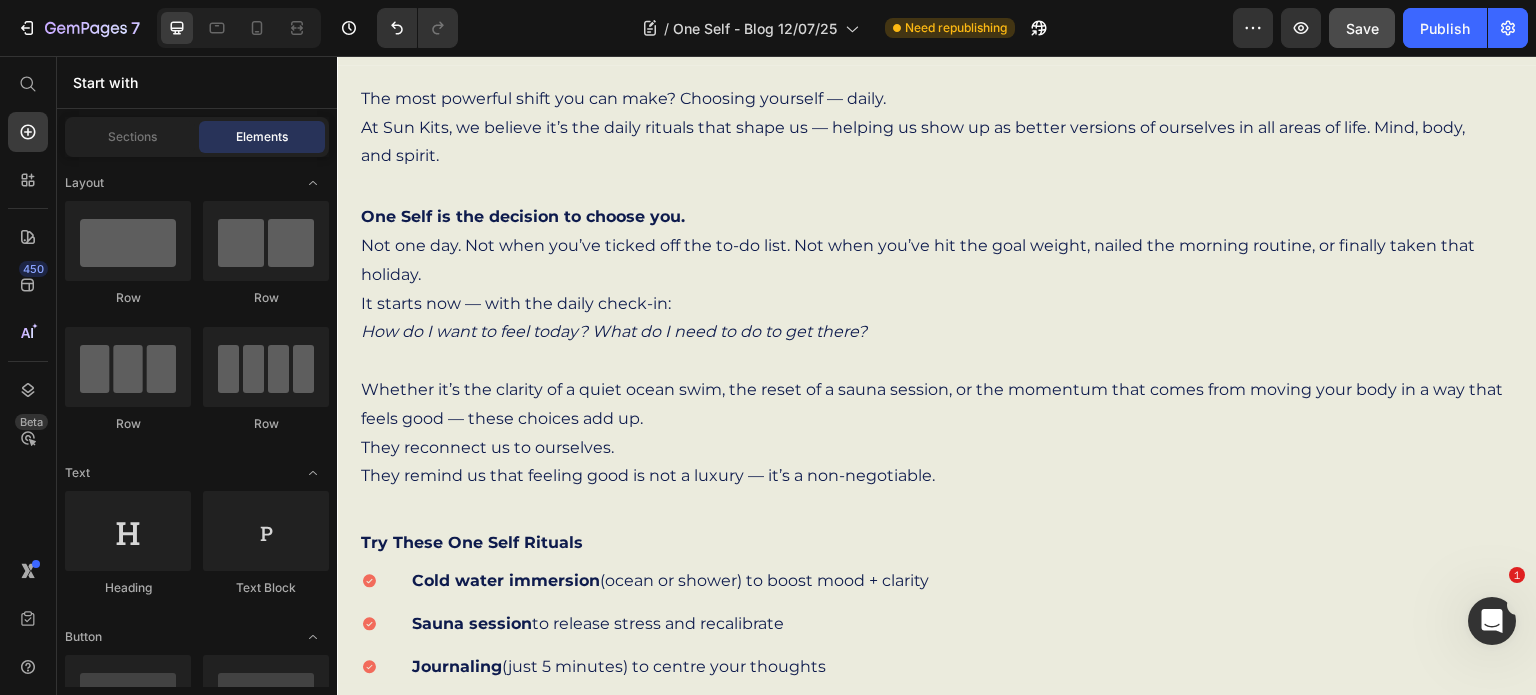 scroll, scrollTop: 850, scrollLeft: 0, axis: vertical 